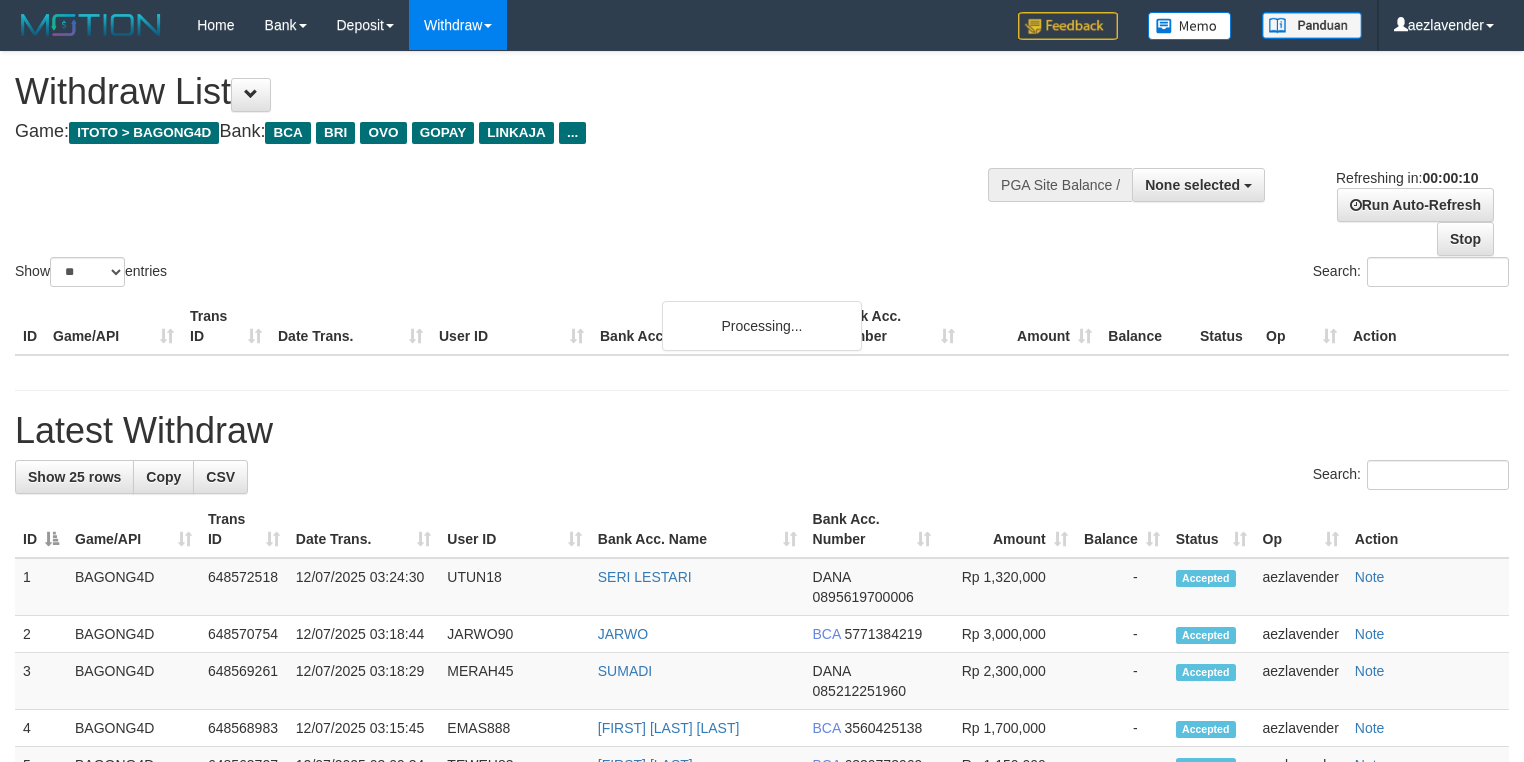 select 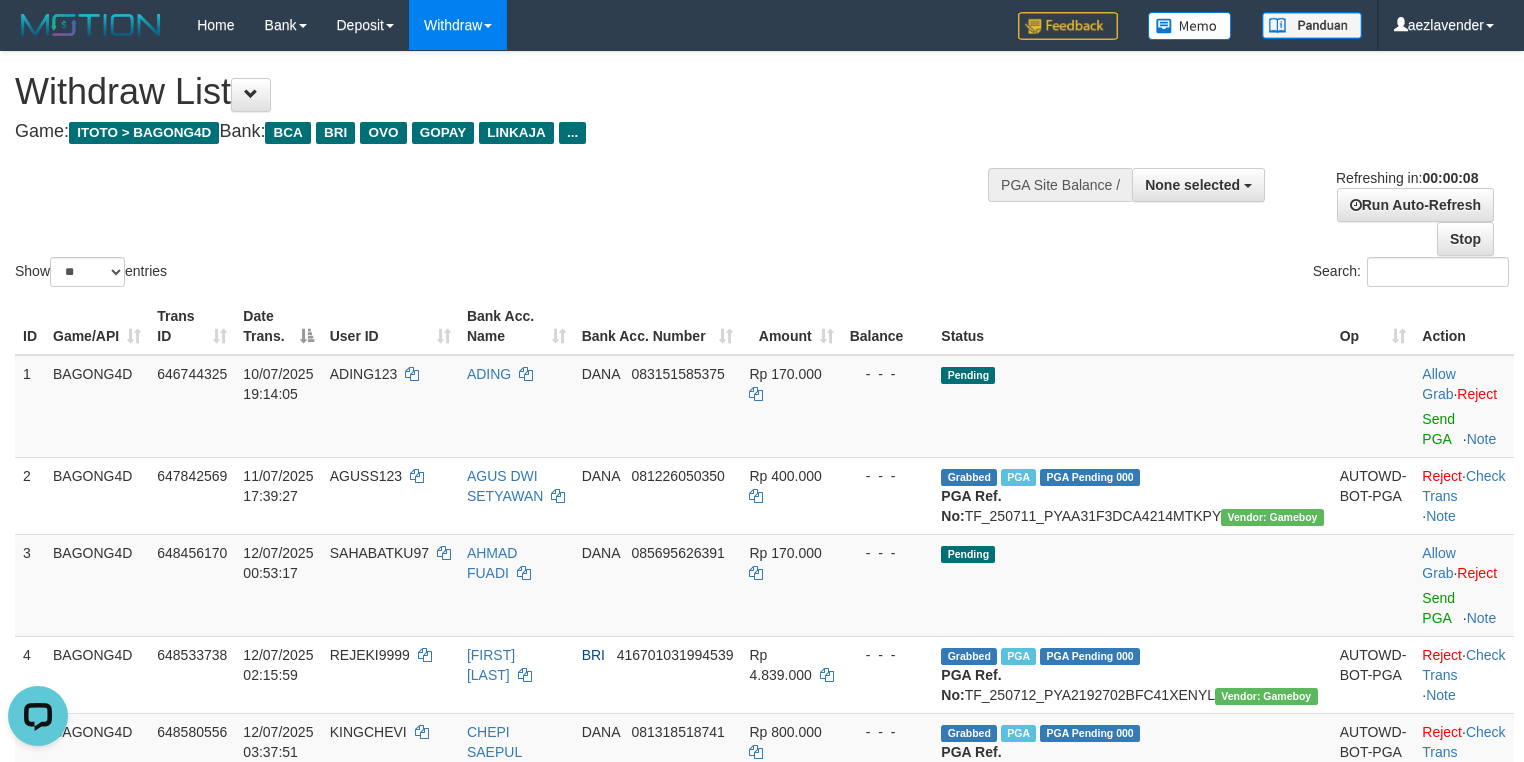 scroll, scrollTop: 0, scrollLeft: 0, axis: both 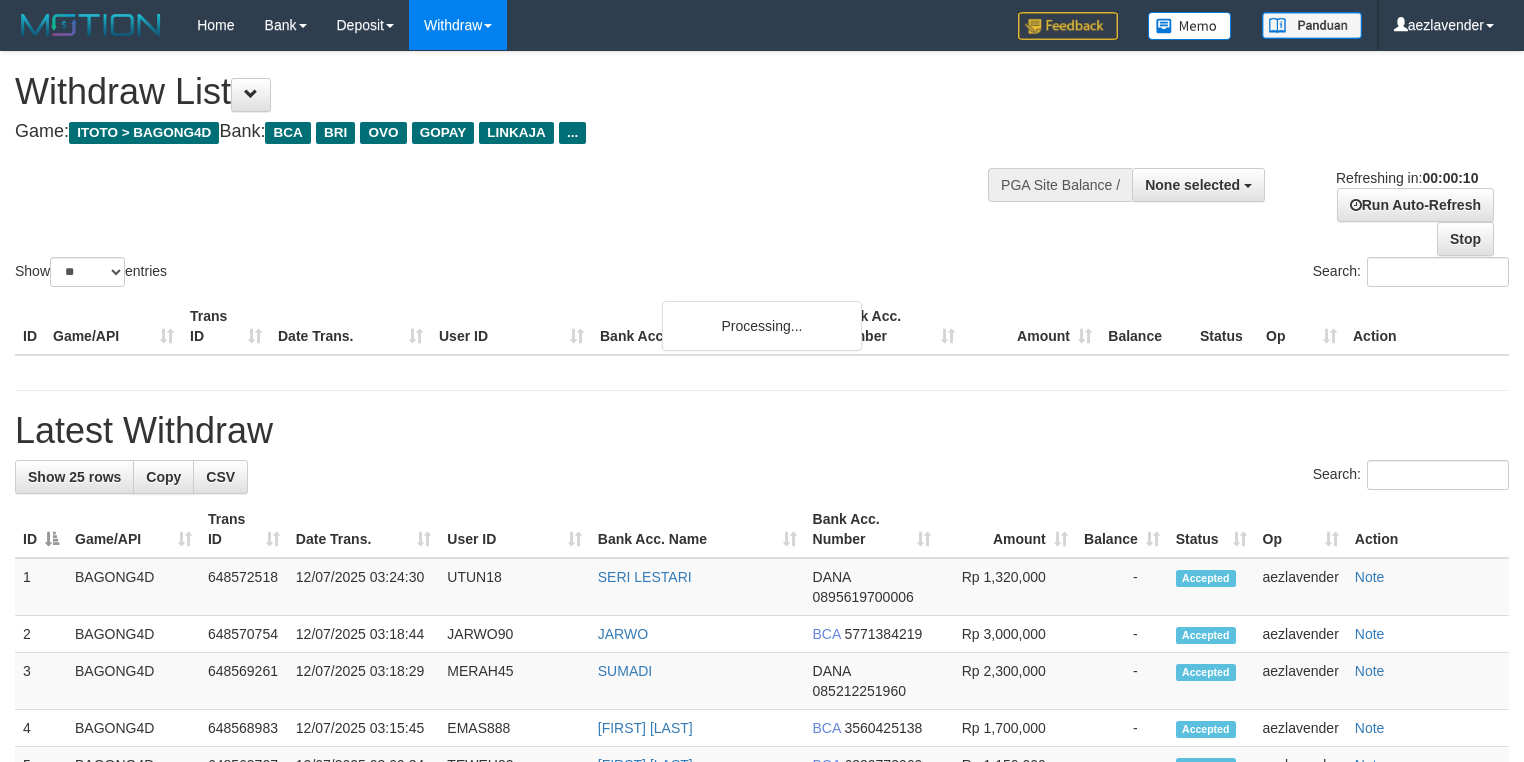 select 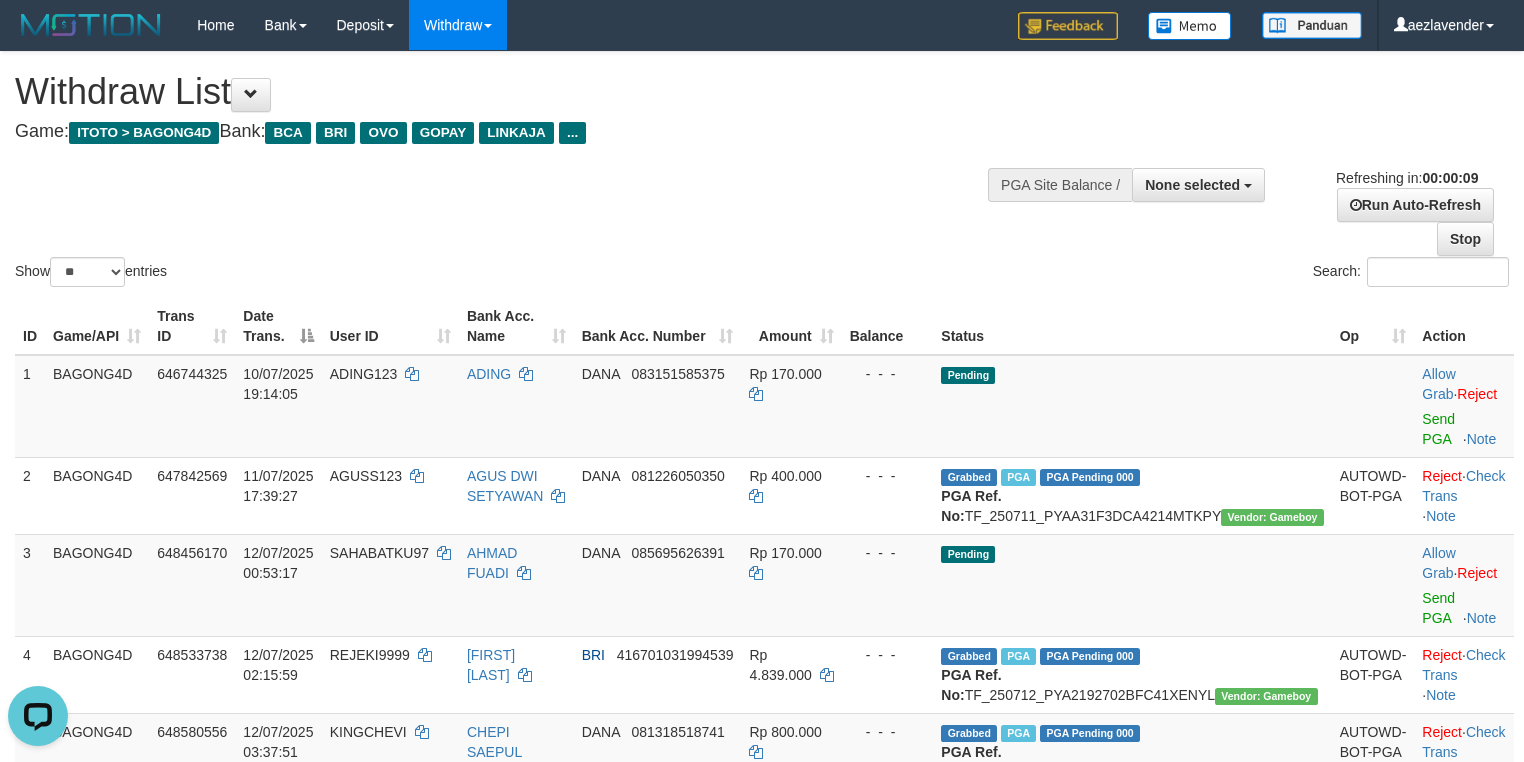scroll, scrollTop: 0, scrollLeft: 0, axis: both 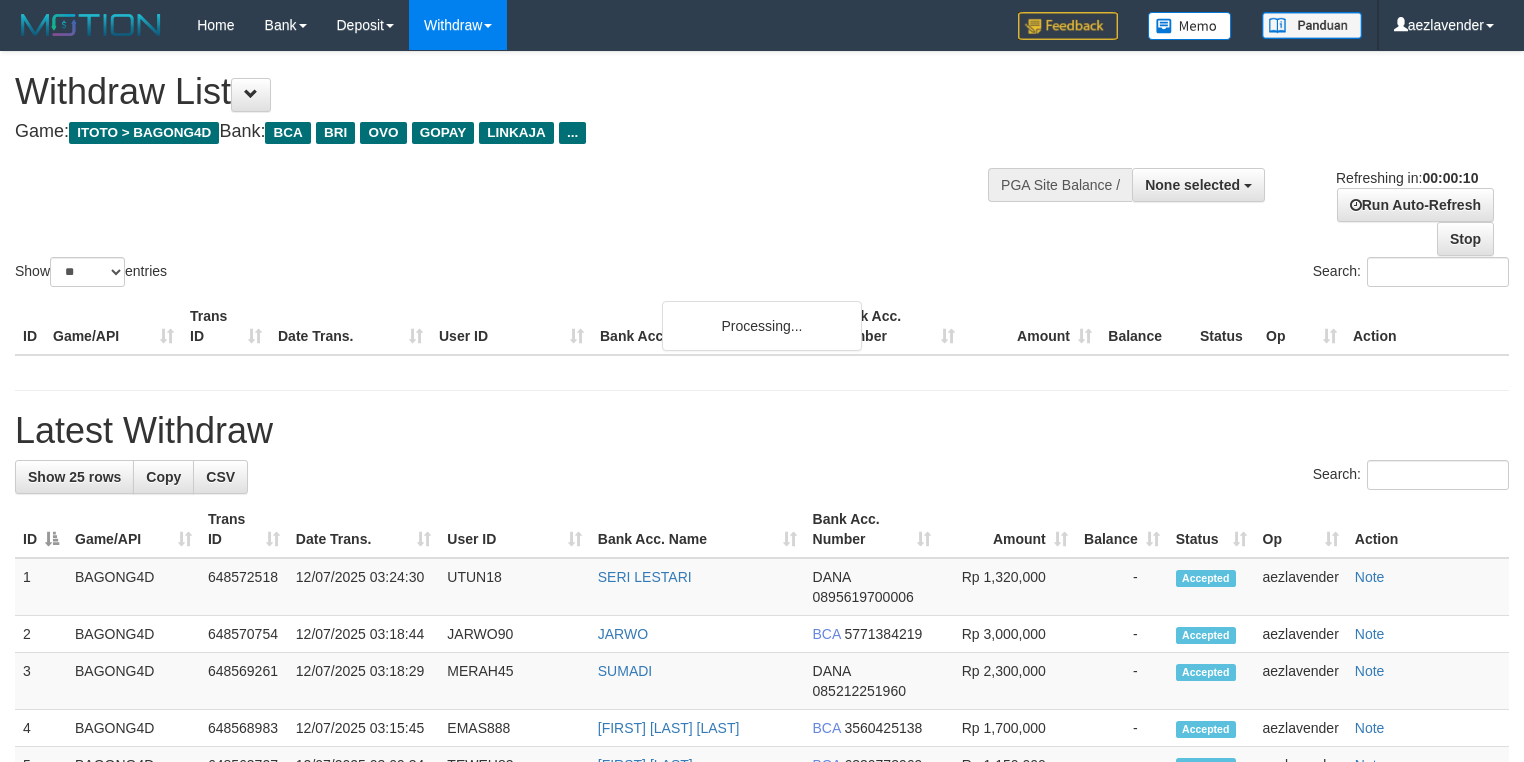 select 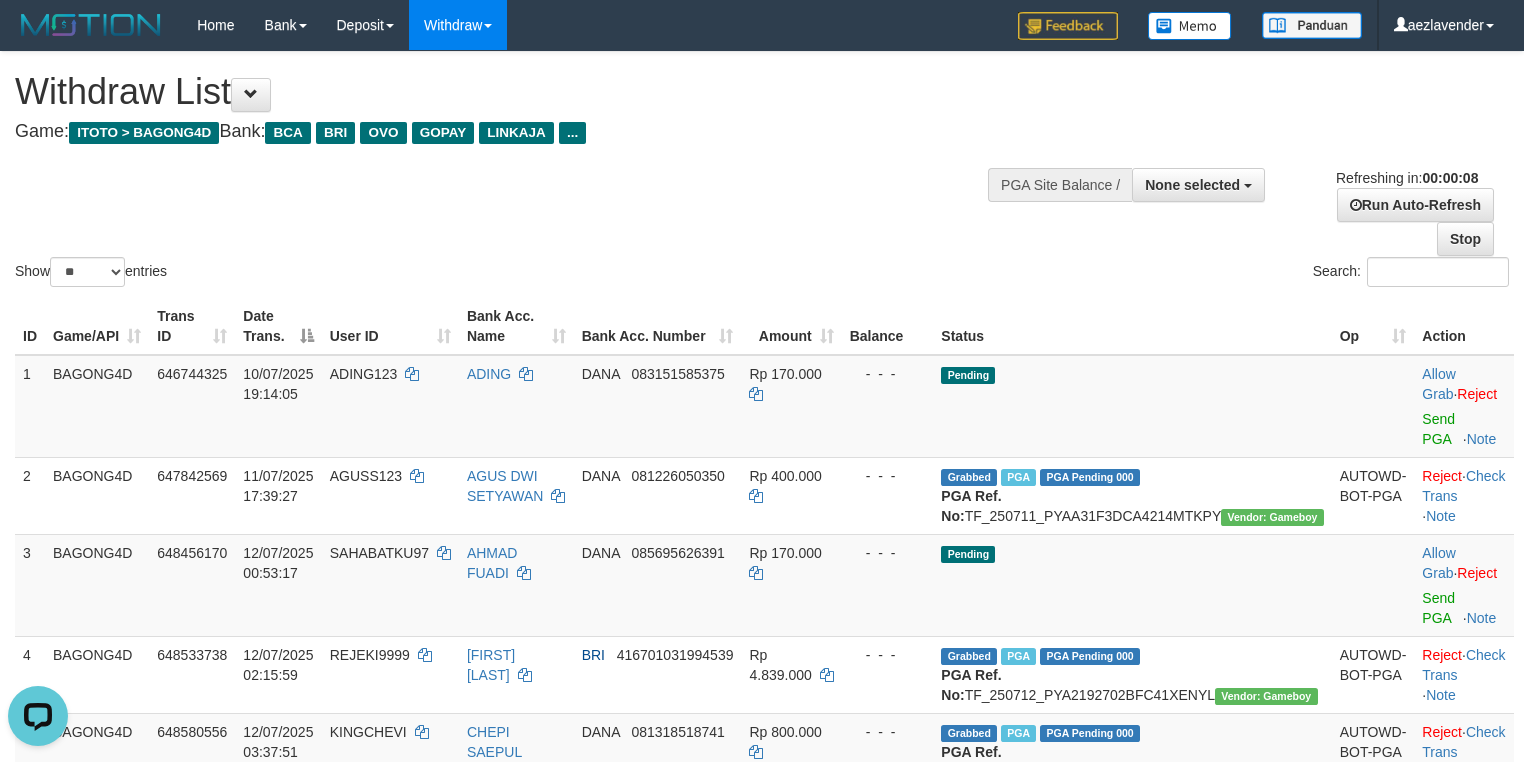 scroll, scrollTop: 0, scrollLeft: 0, axis: both 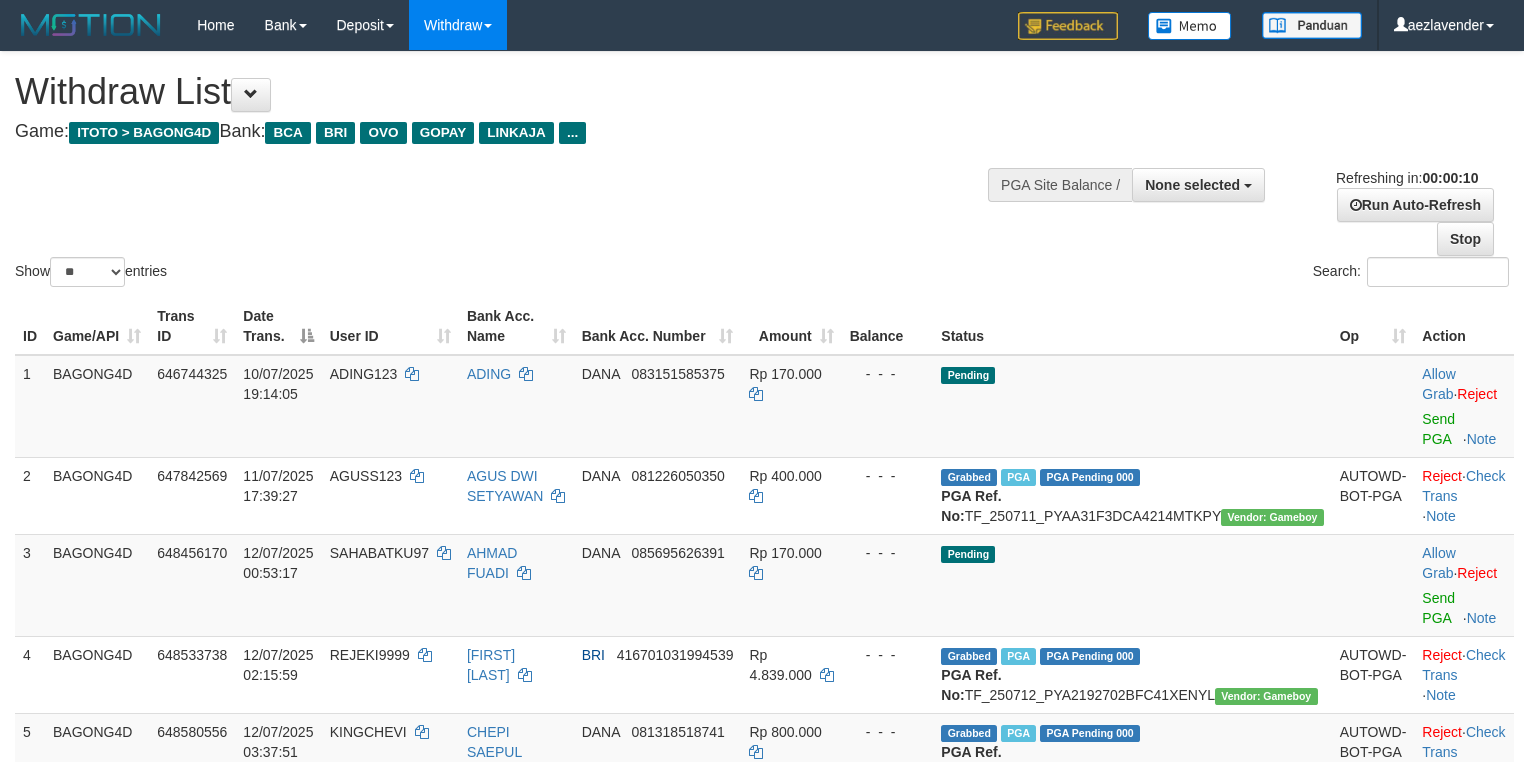 select 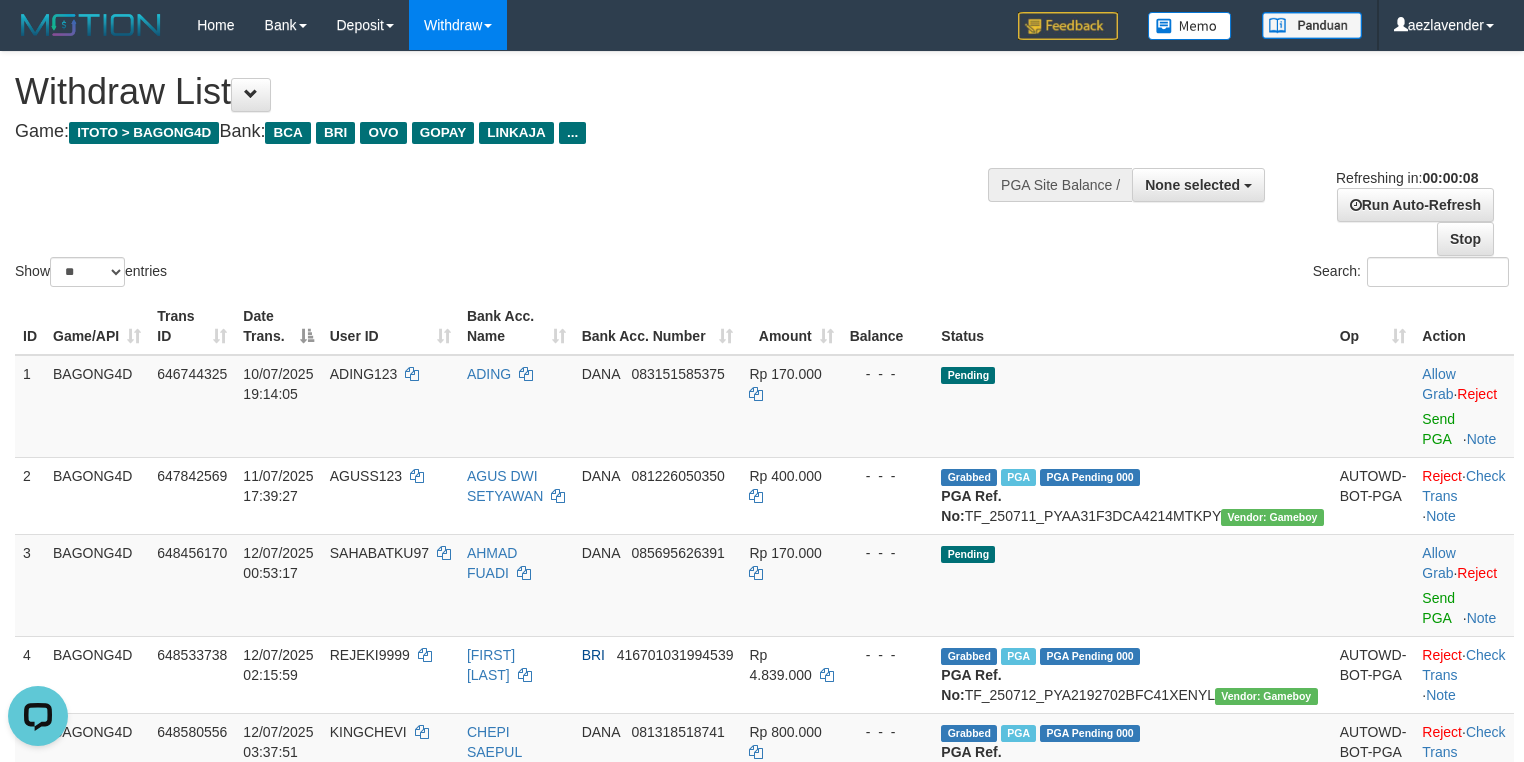 scroll, scrollTop: 0, scrollLeft: 0, axis: both 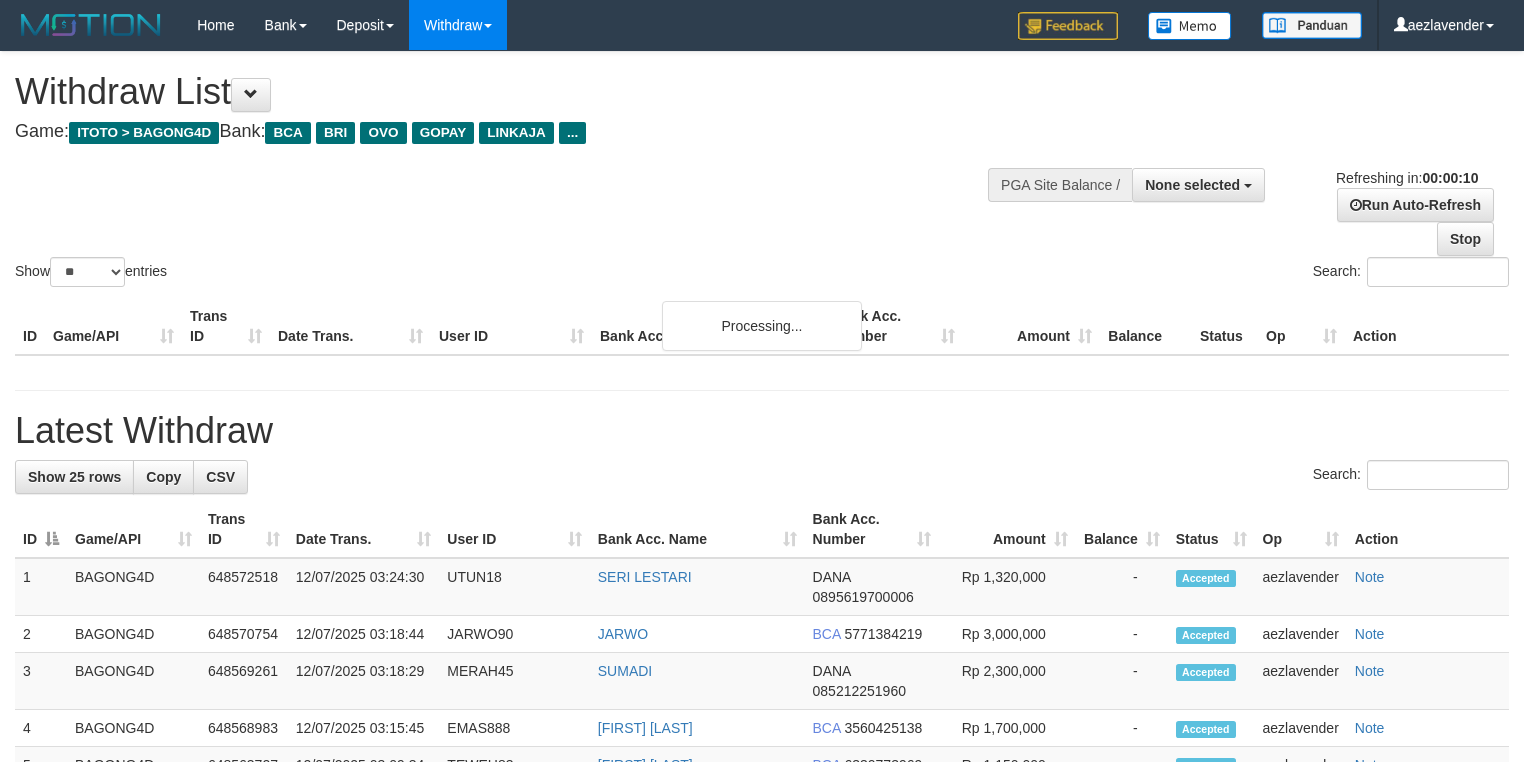 select 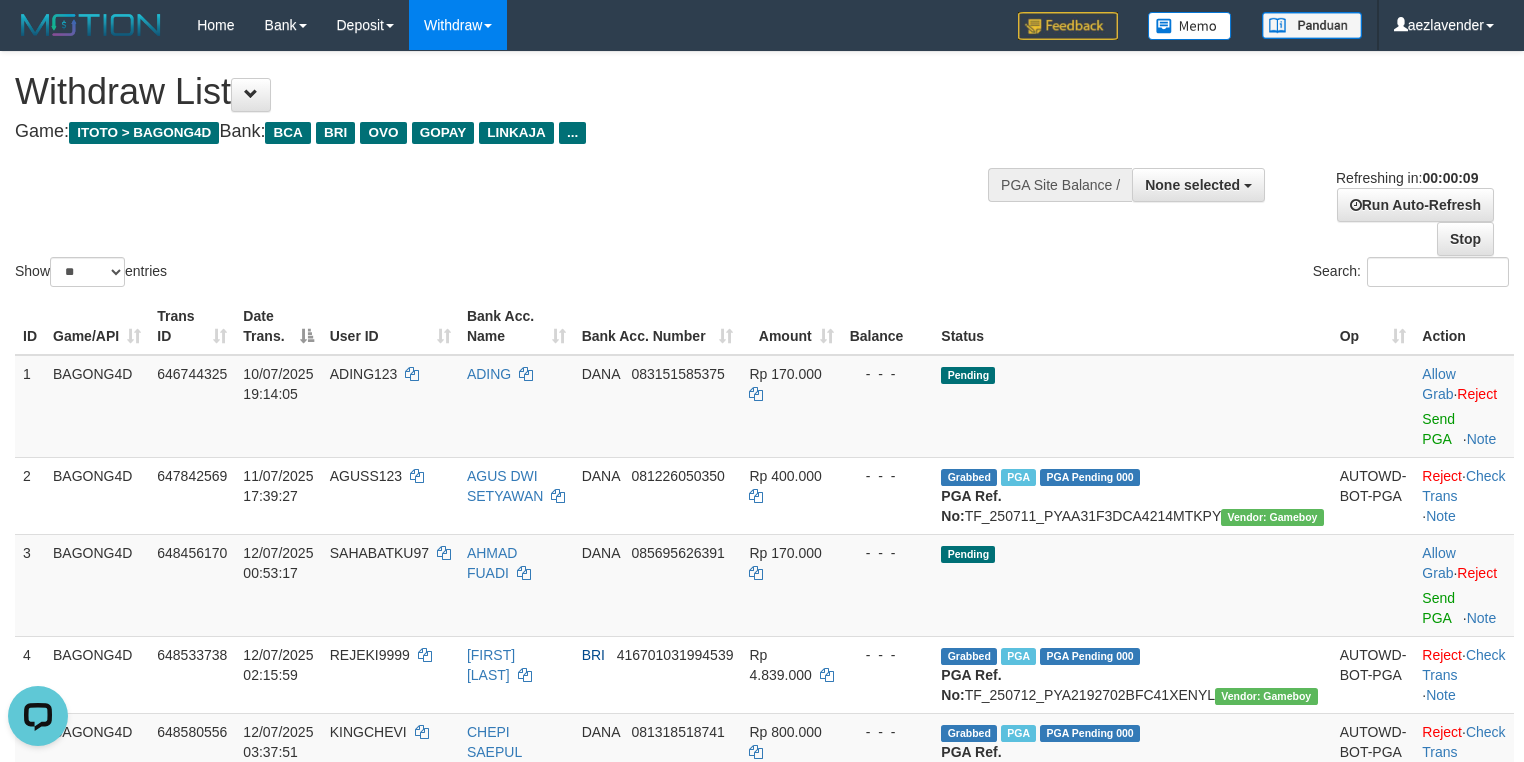 scroll, scrollTop: 0, scrollLeft: 0, axis: both 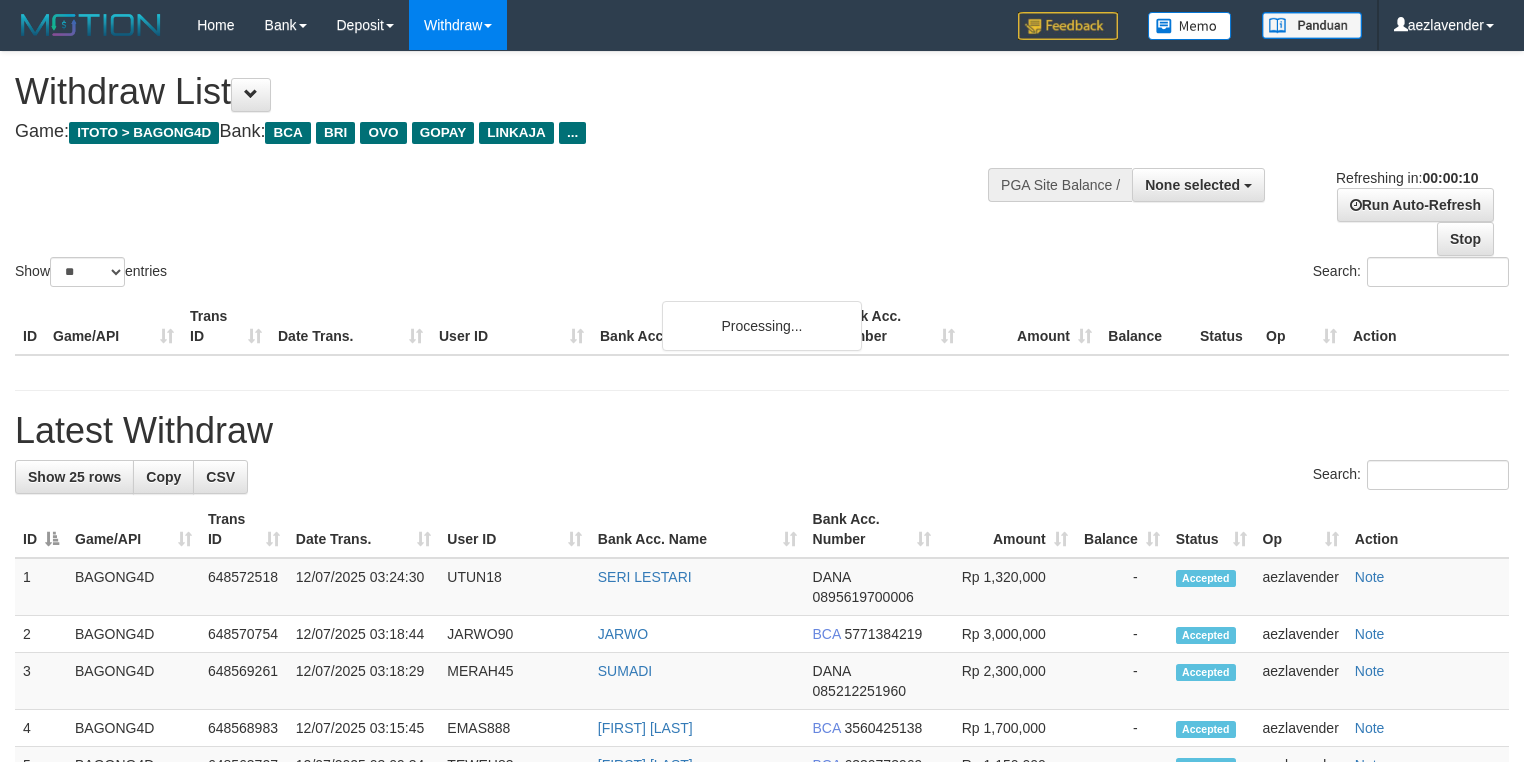 select 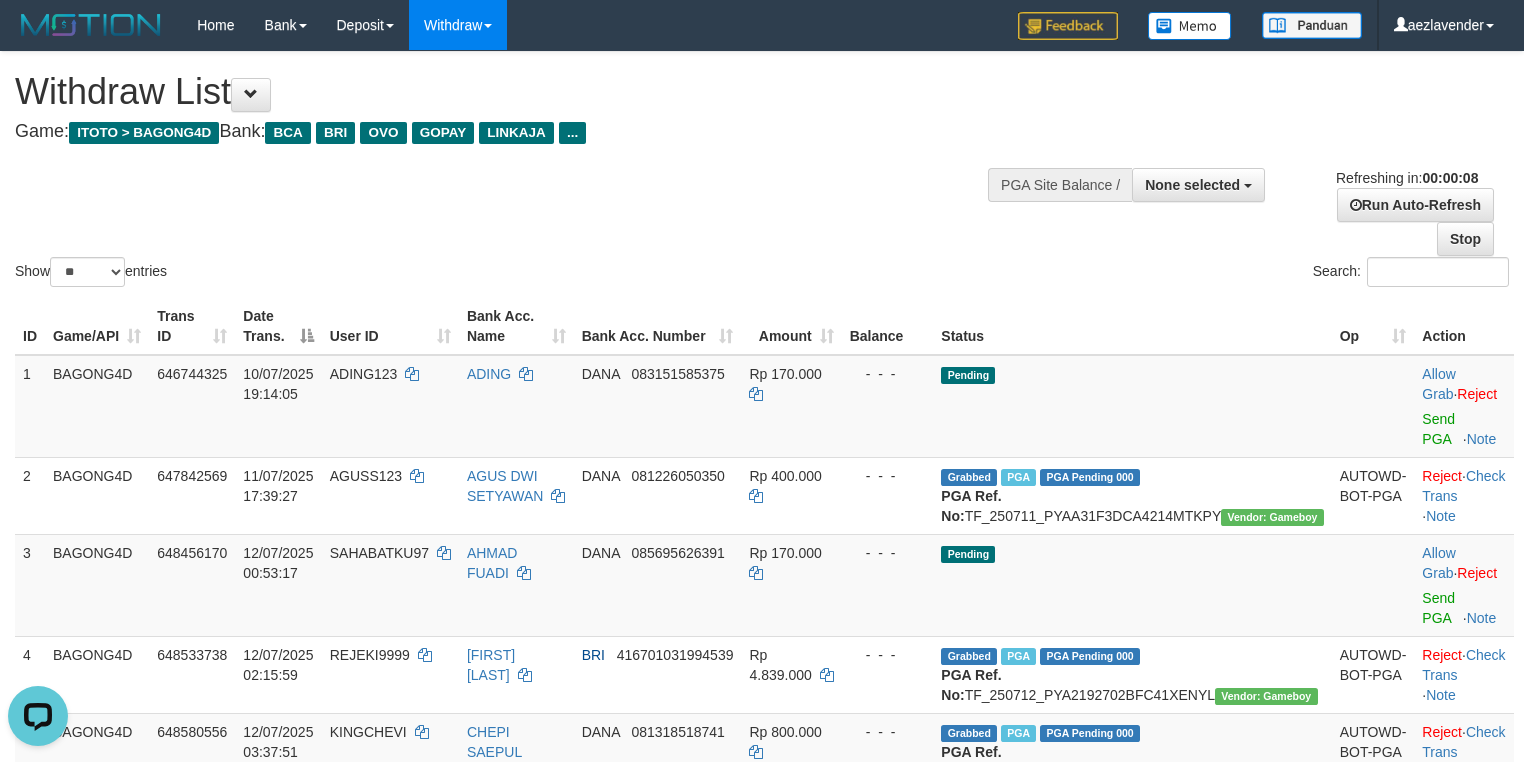 scroll, scrollTop: 0, scrollLeft: 0, axis: both 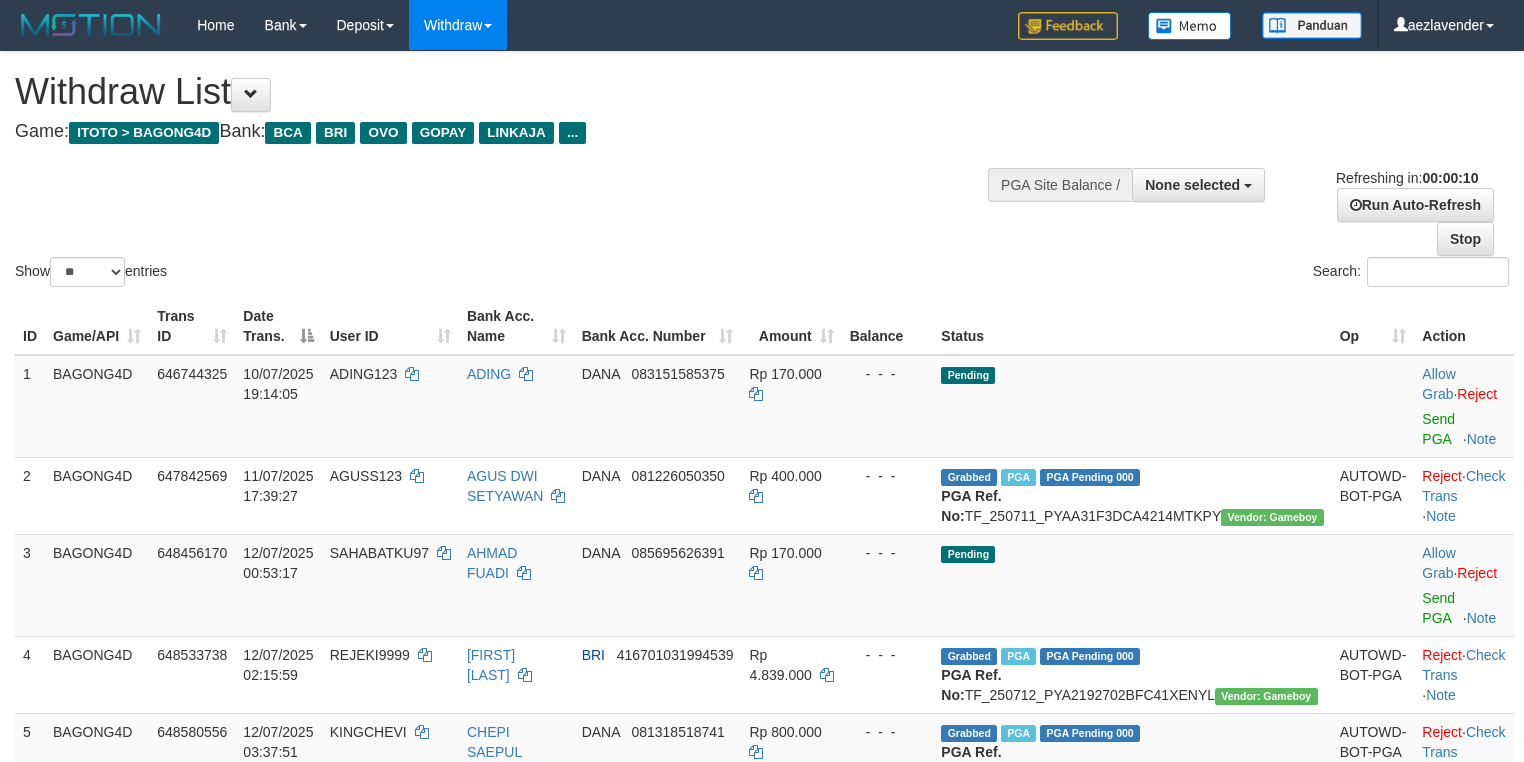 select 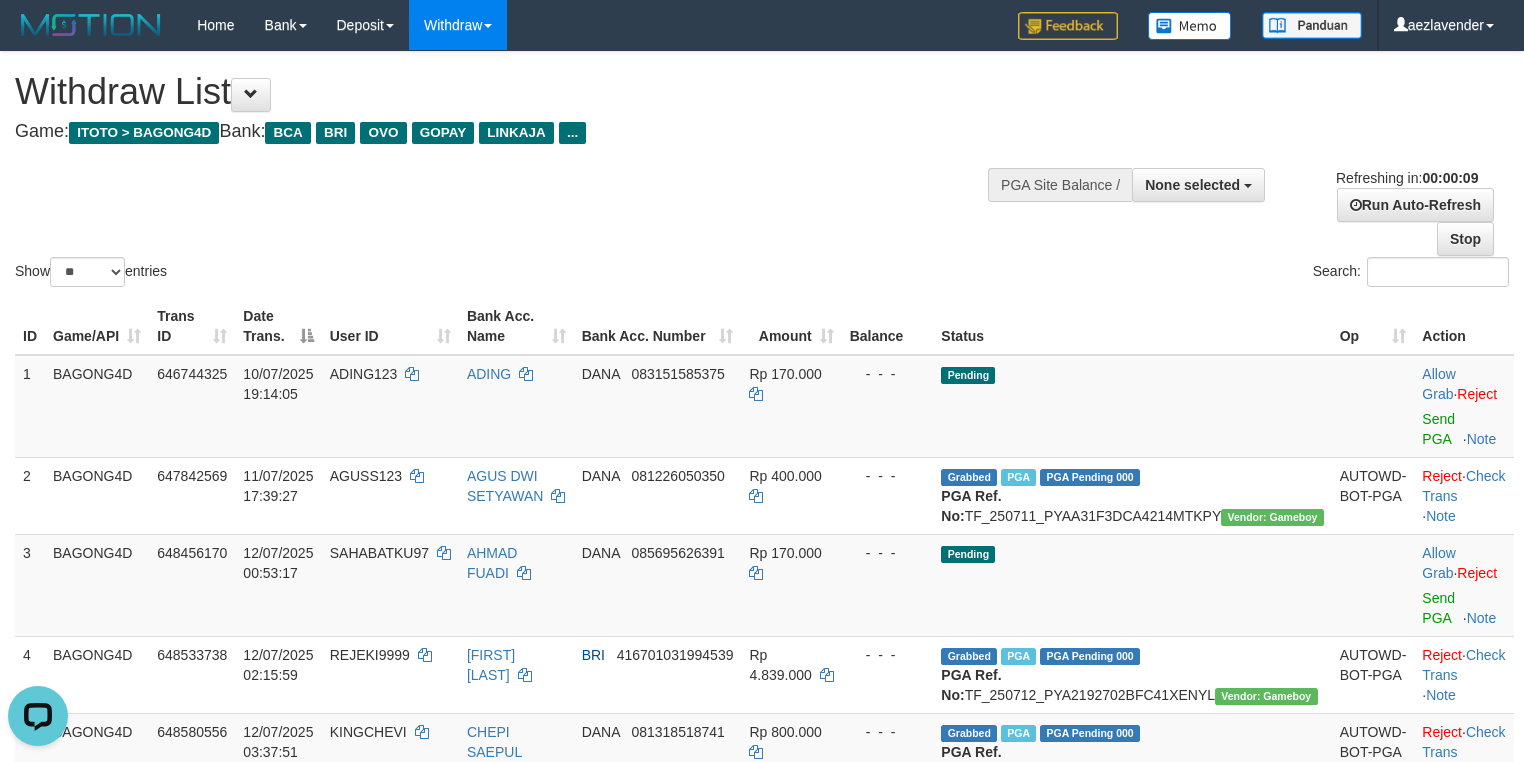 scroll, scrollTop: 0, scrollLeft: 0, axis: both 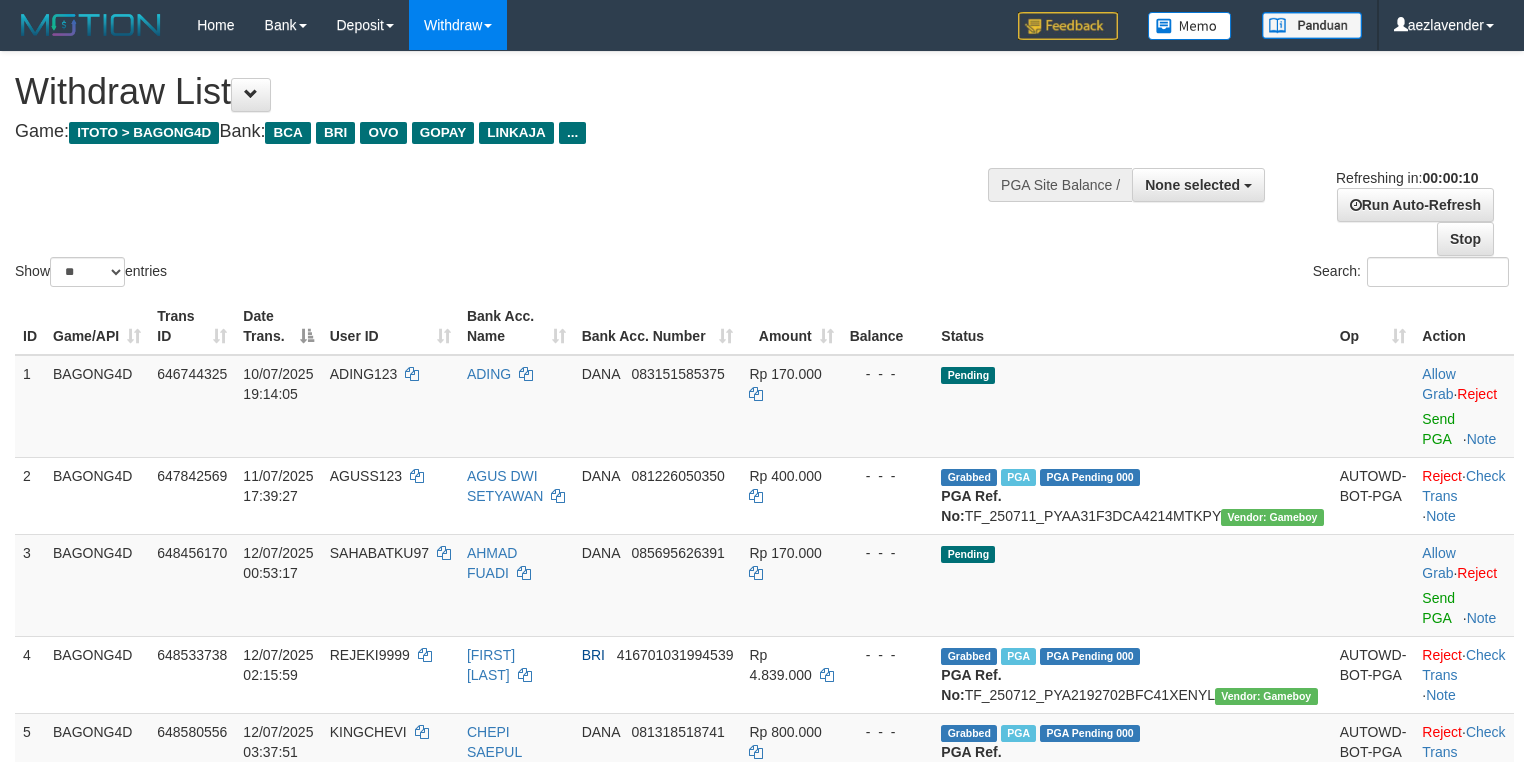 select 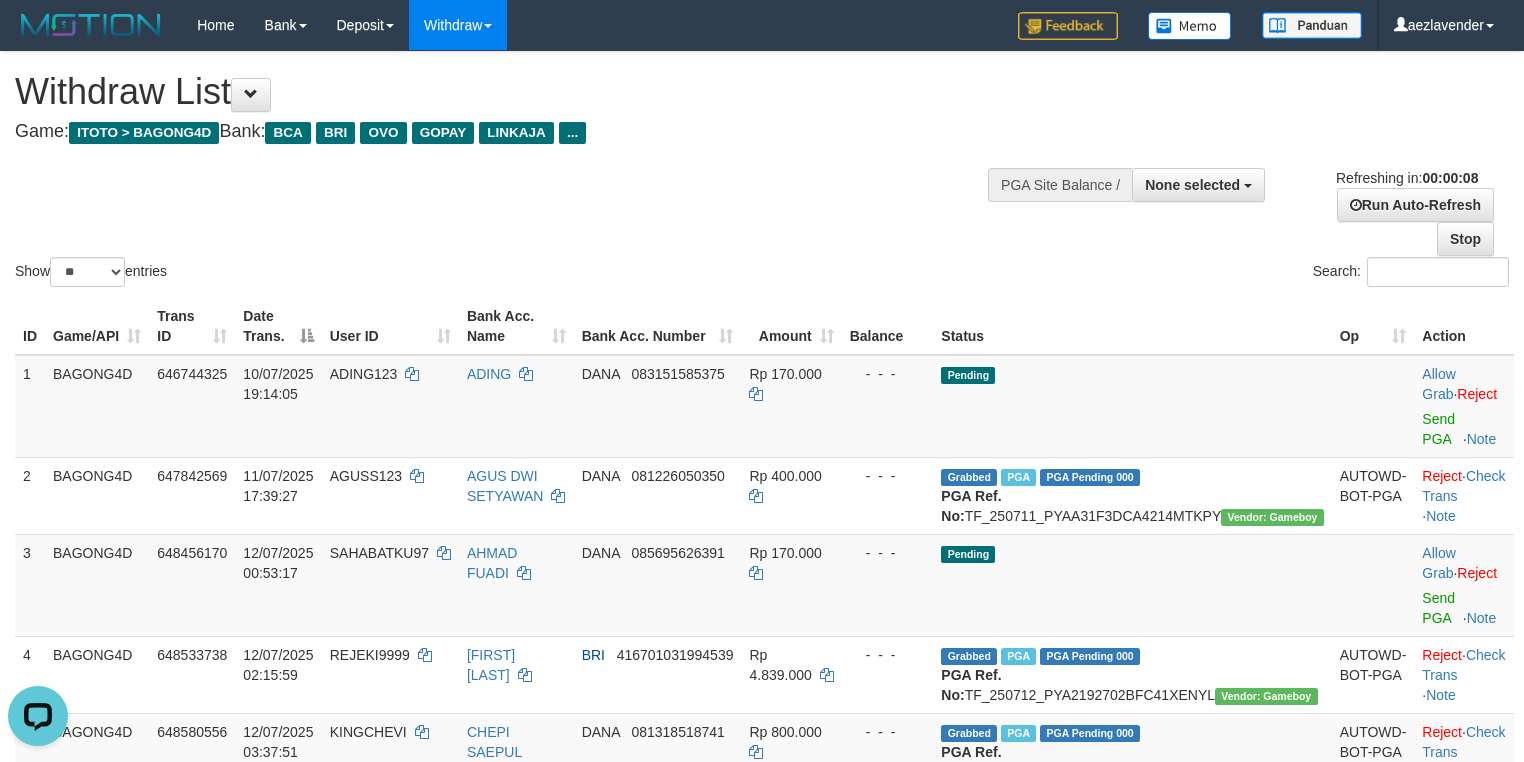 scroll, scrollTop: 0, scrollLeft: 0, axis: both 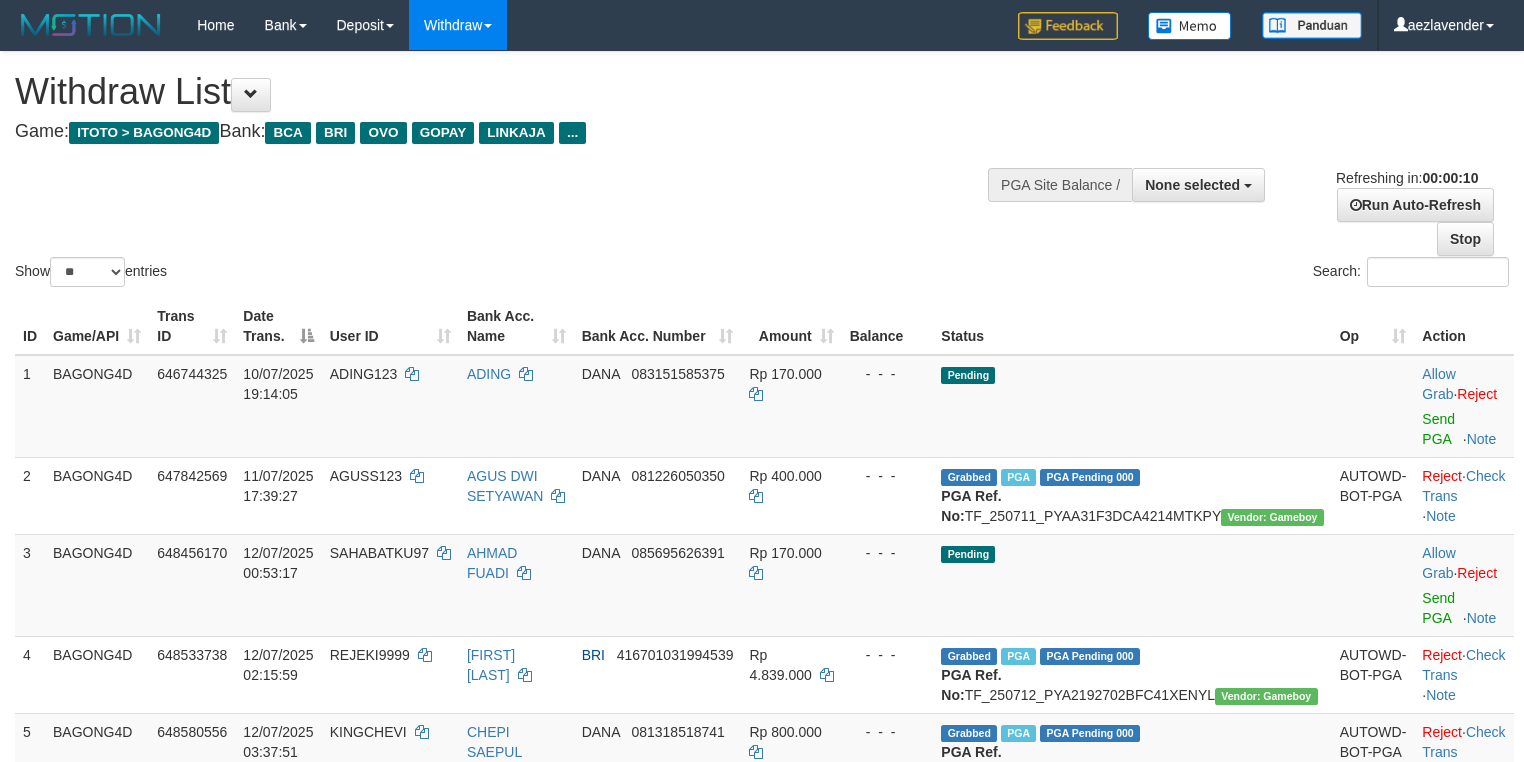 select 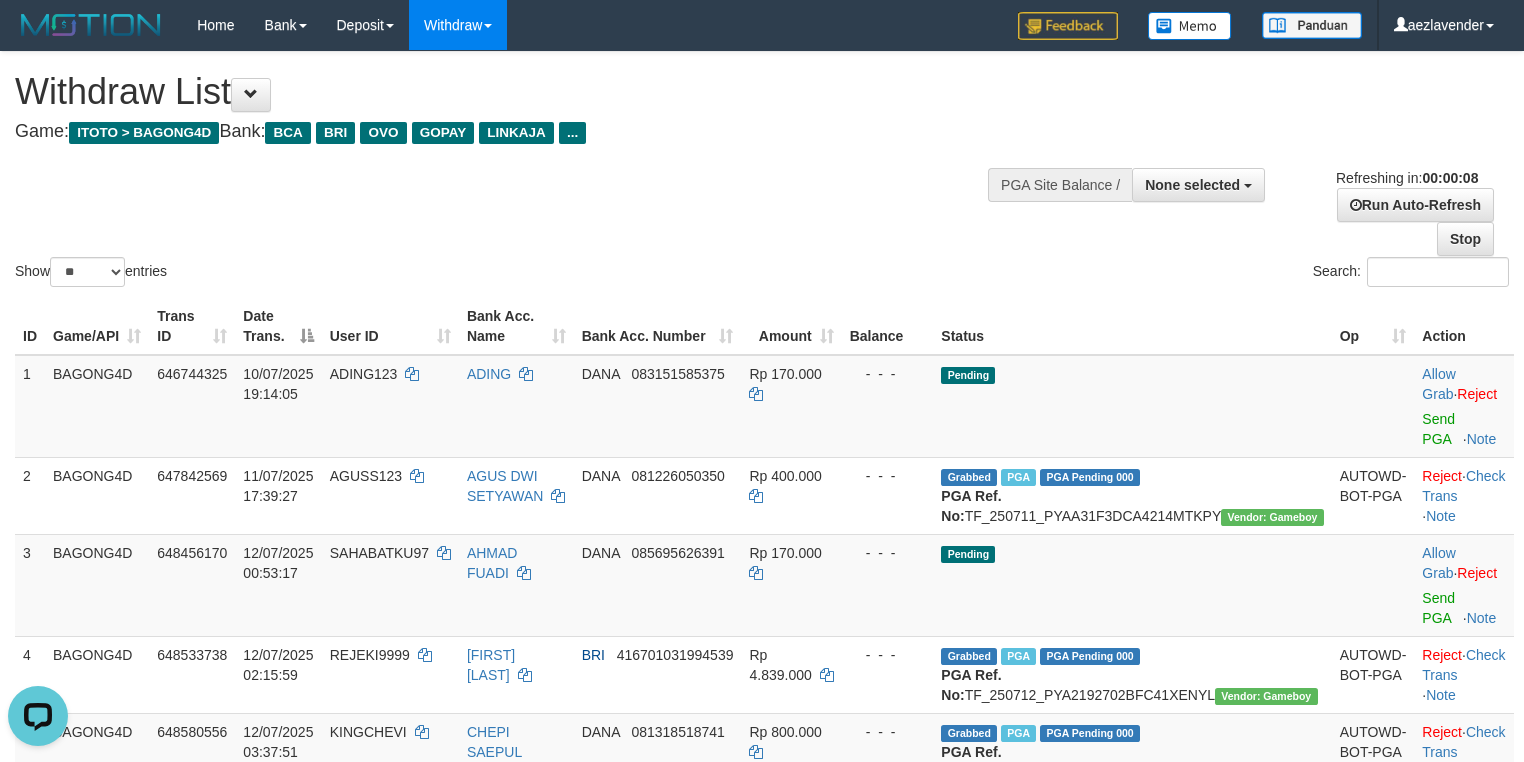 scroll, scrollTop: 0, scrollLeft: 0, axis: both 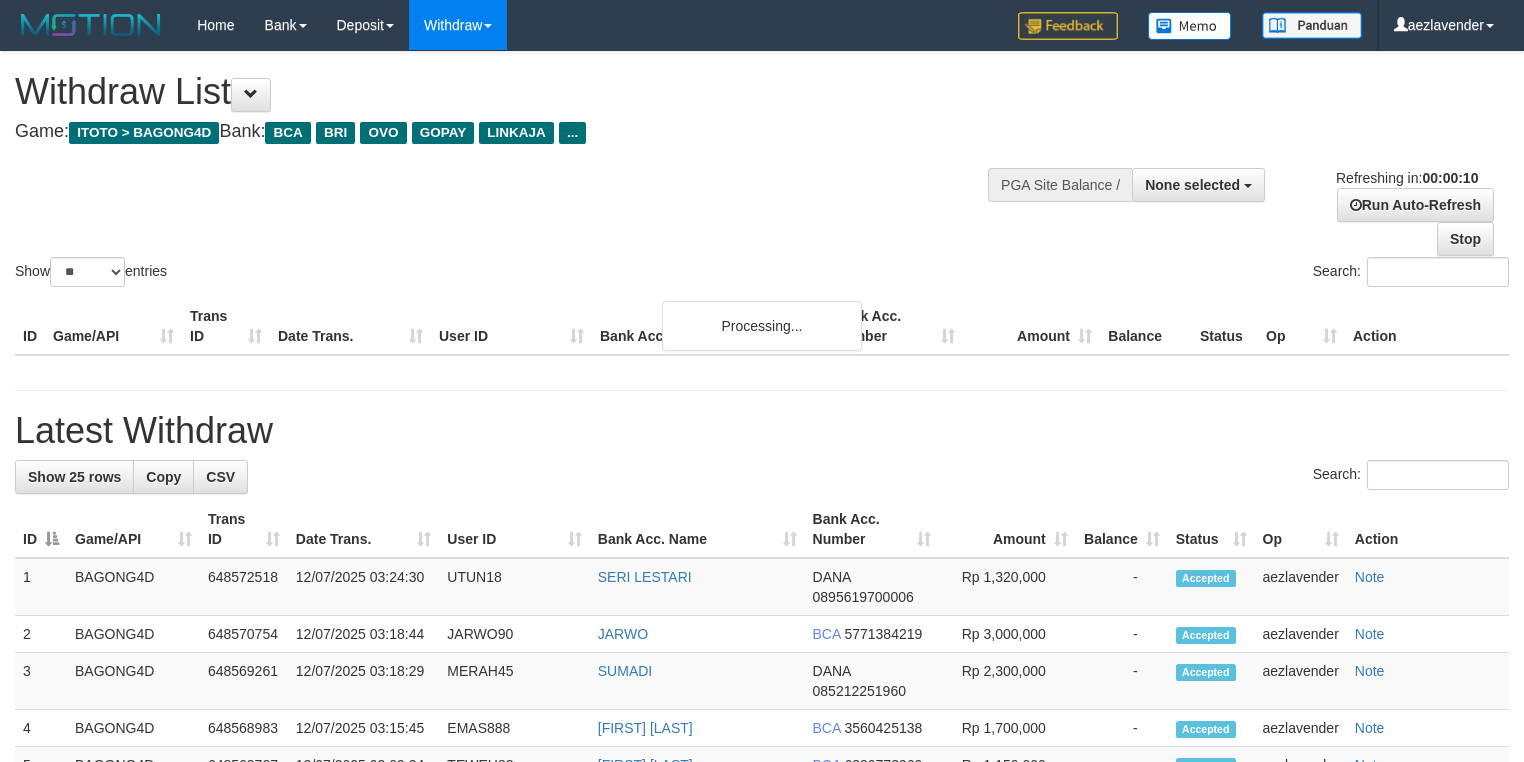 select 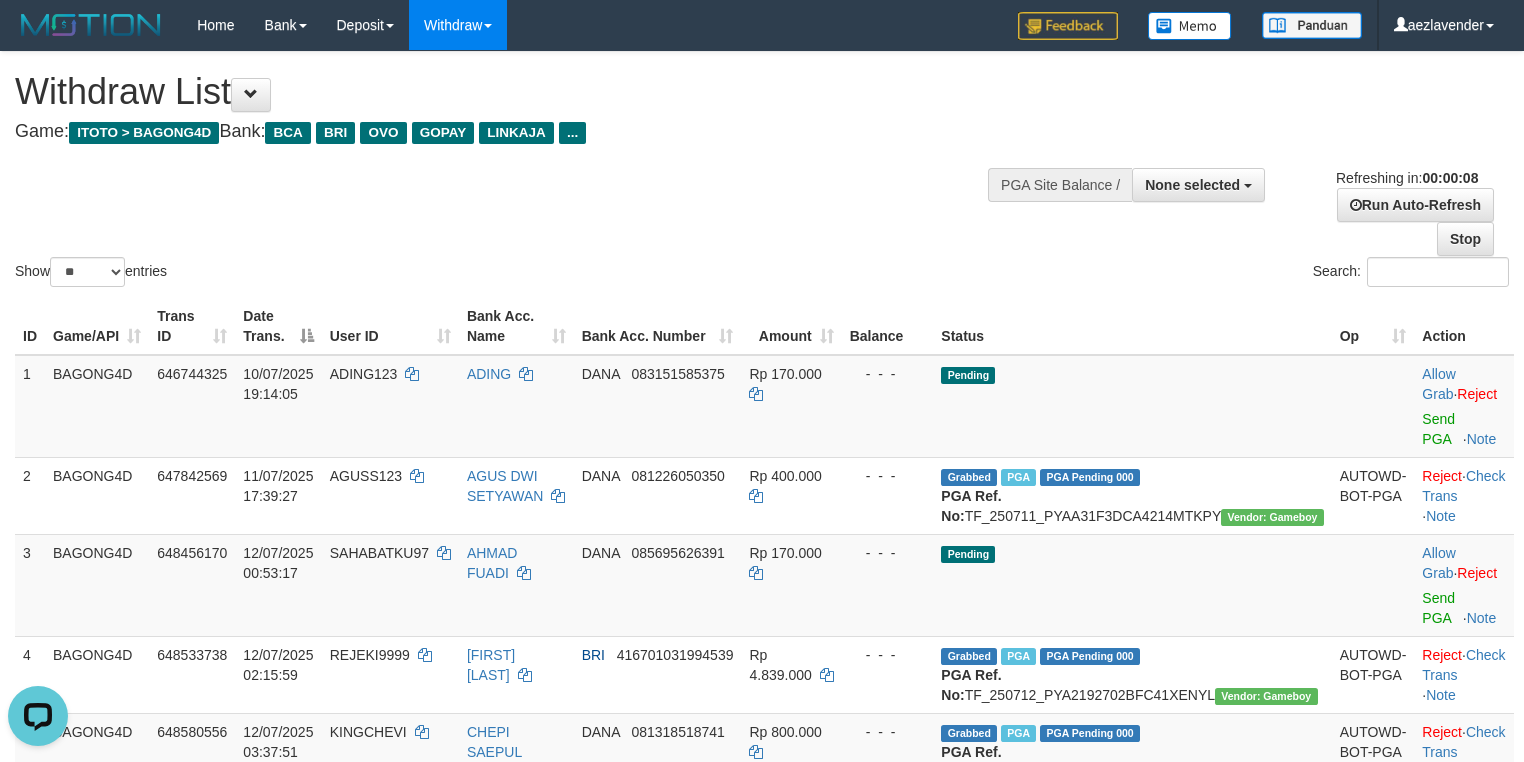 scroll, scrollTop: 0, scrollLeft: 0, axis: both 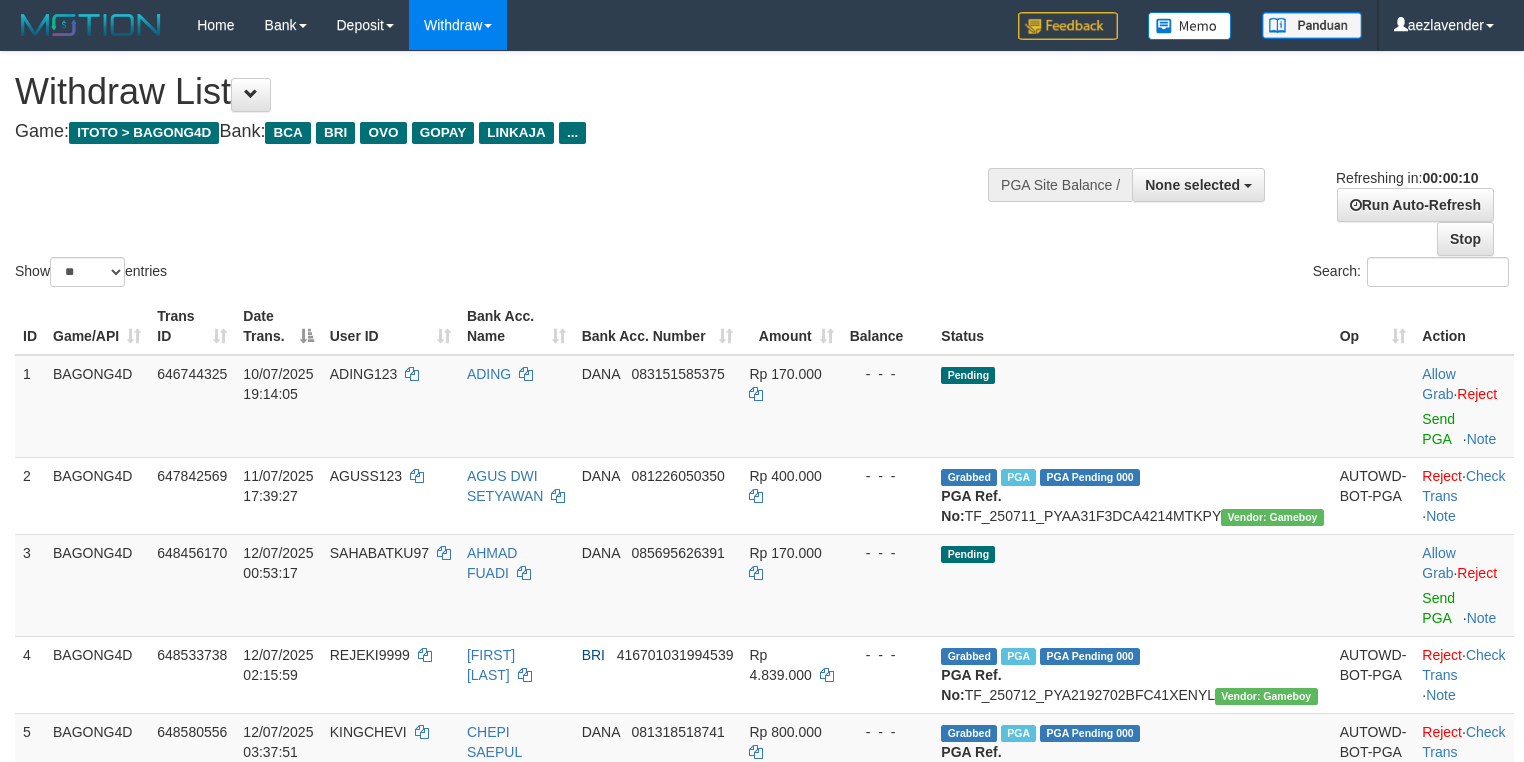 select 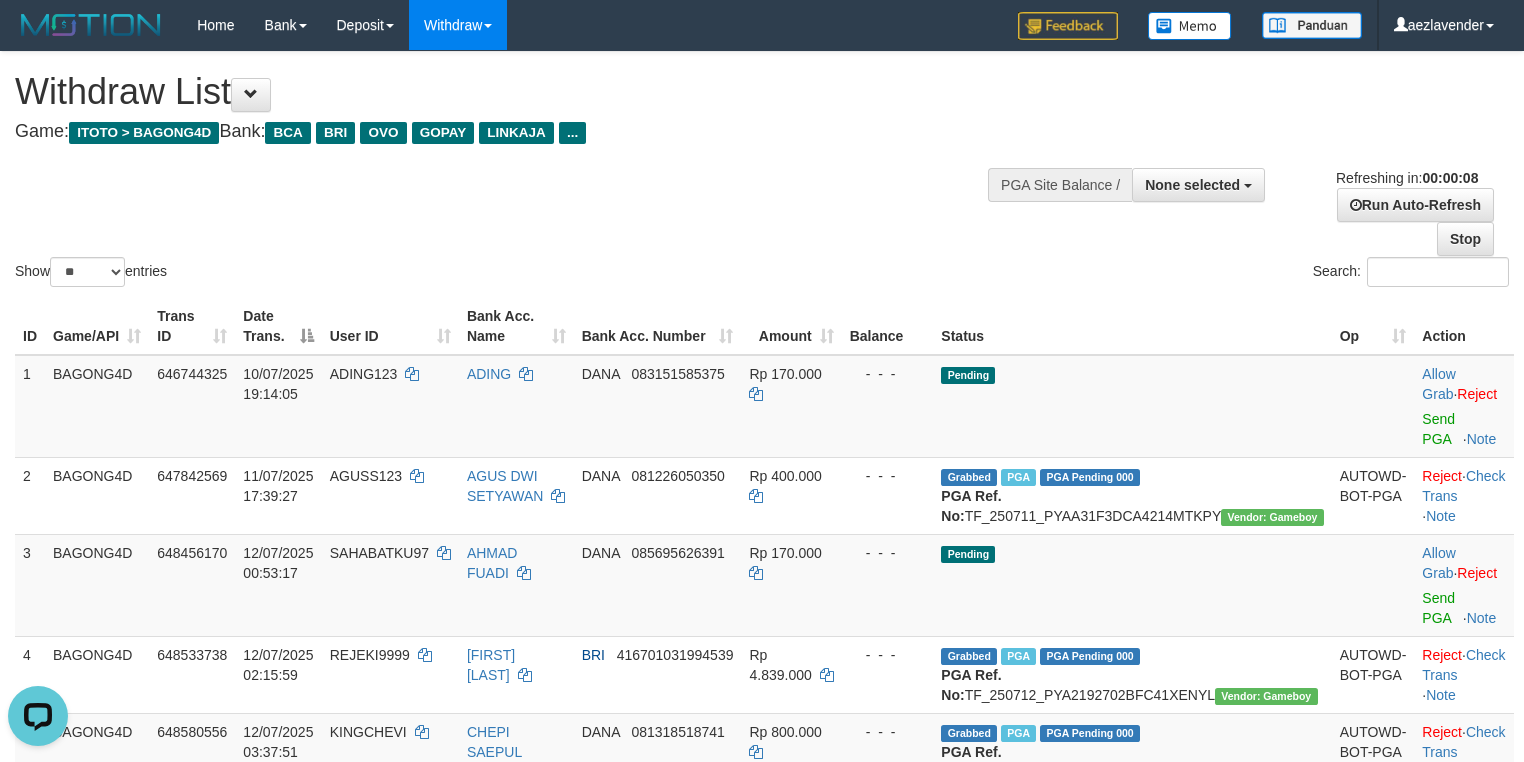 scroll, scrollTop: 0, scrollLeft: 0, axis: both 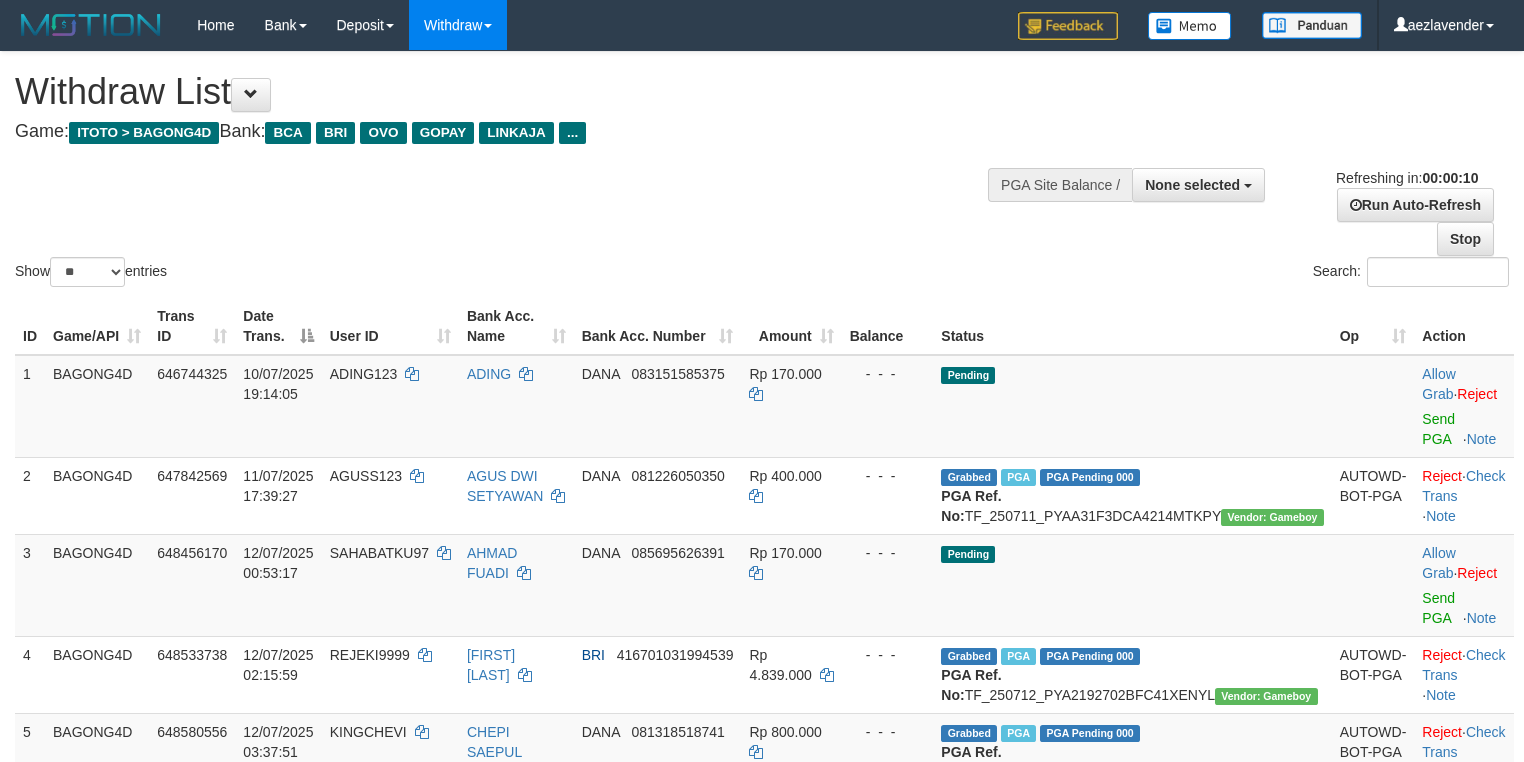 select 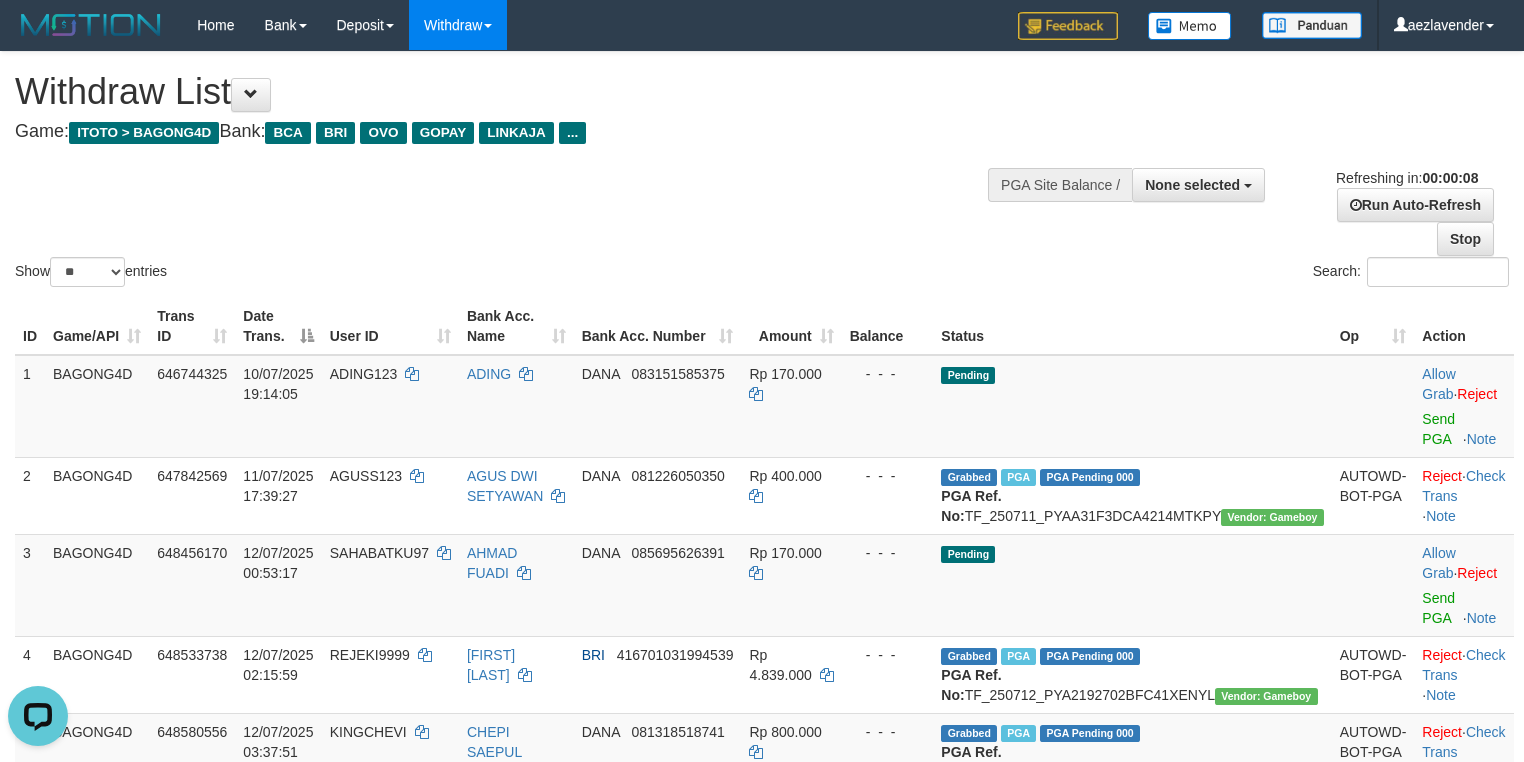 scroll, scrollTop: 0, scrollLeft: 0, axis: both 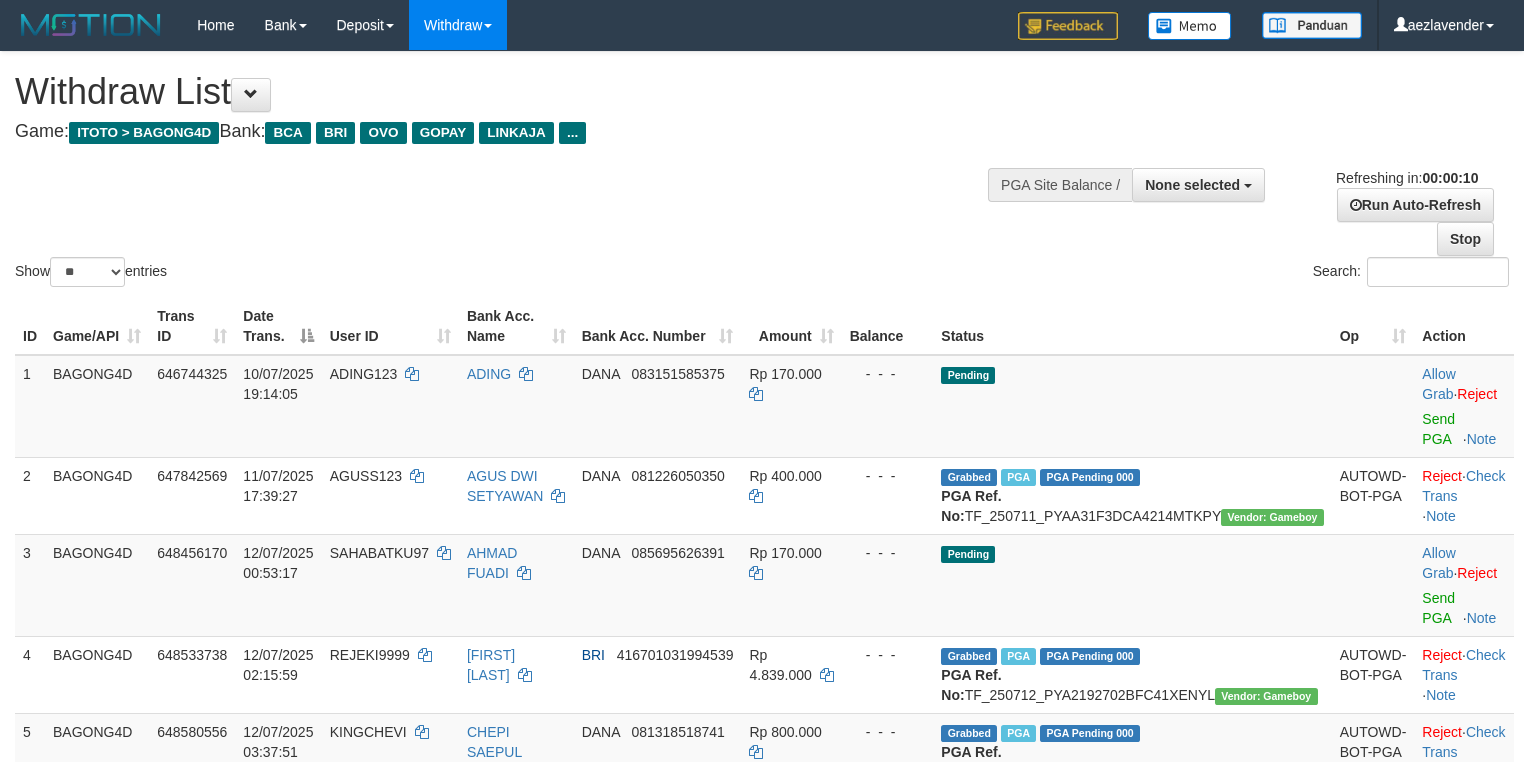 select 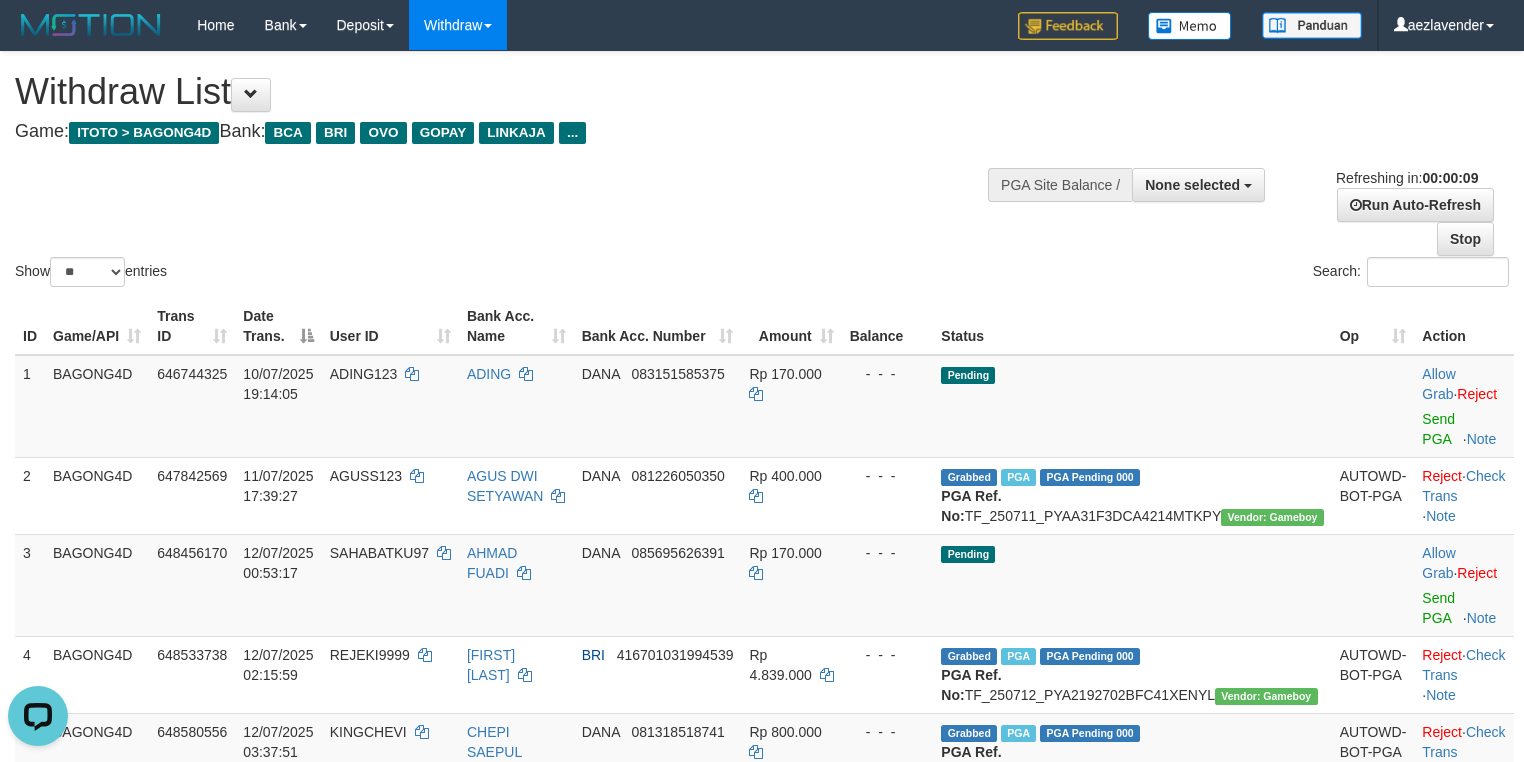 scroll, scrollTop: 0, scrollLeft: 0, axis: both 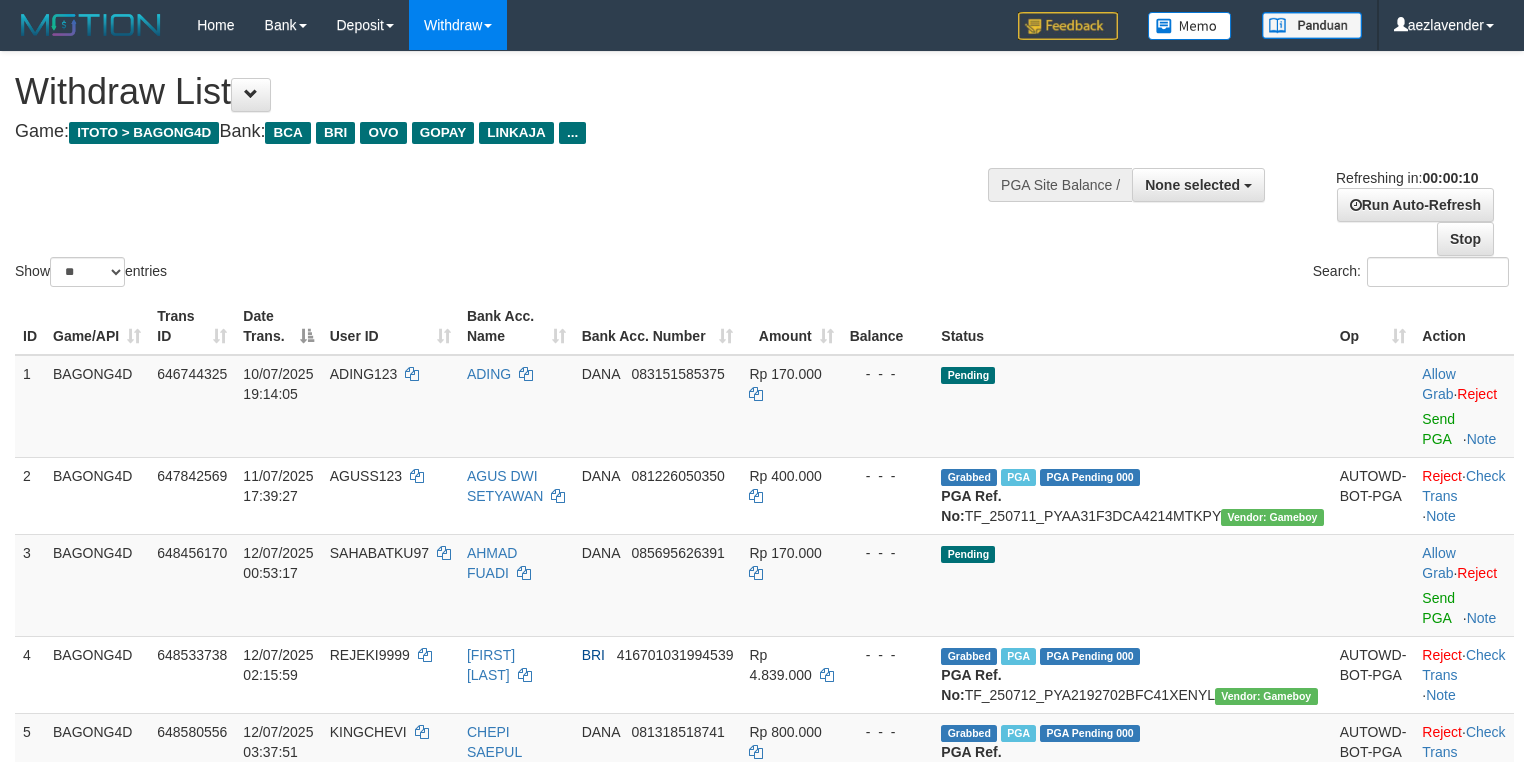 select 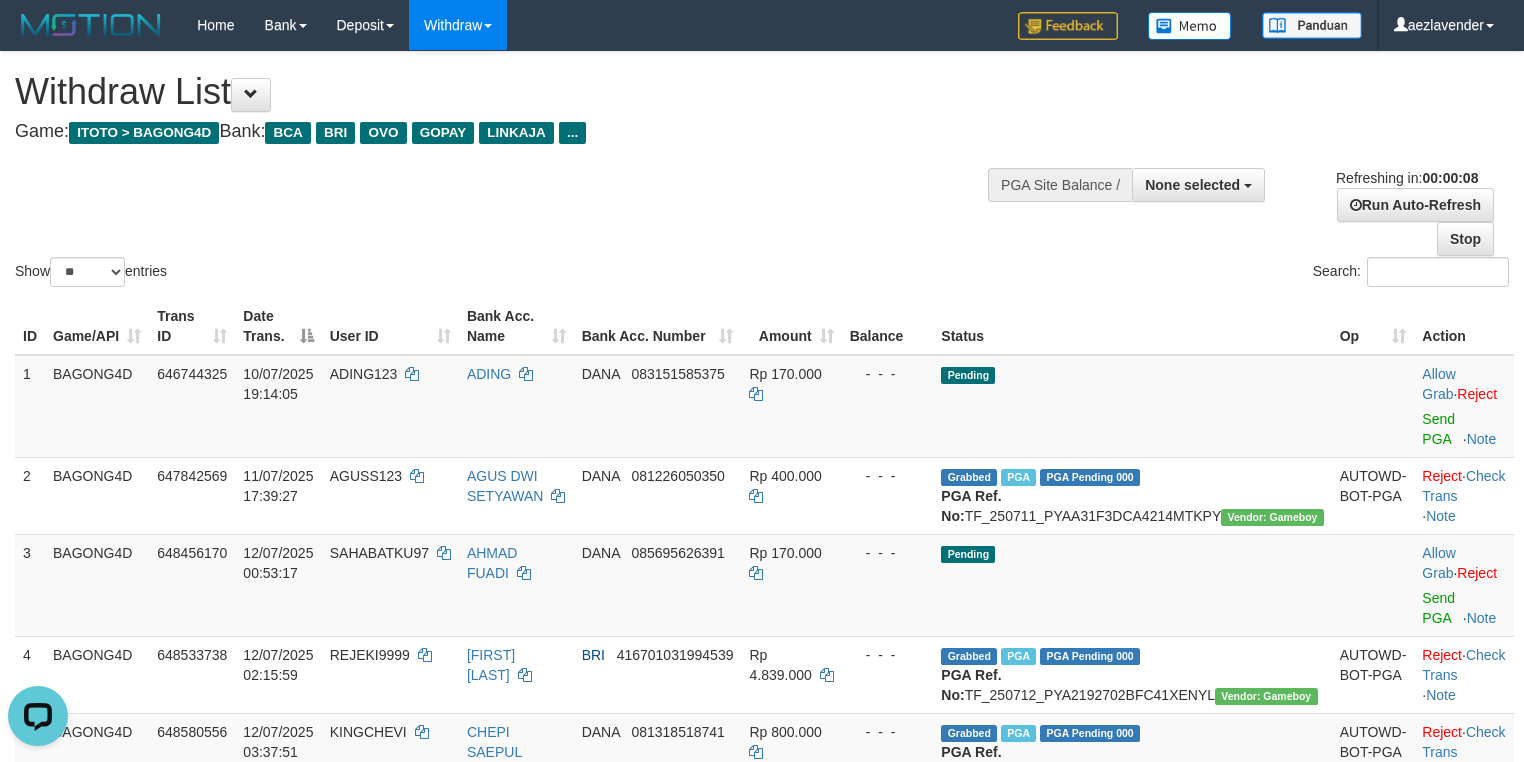 scroll, scrollTop: 0, scrollLeft: 0, axis: both 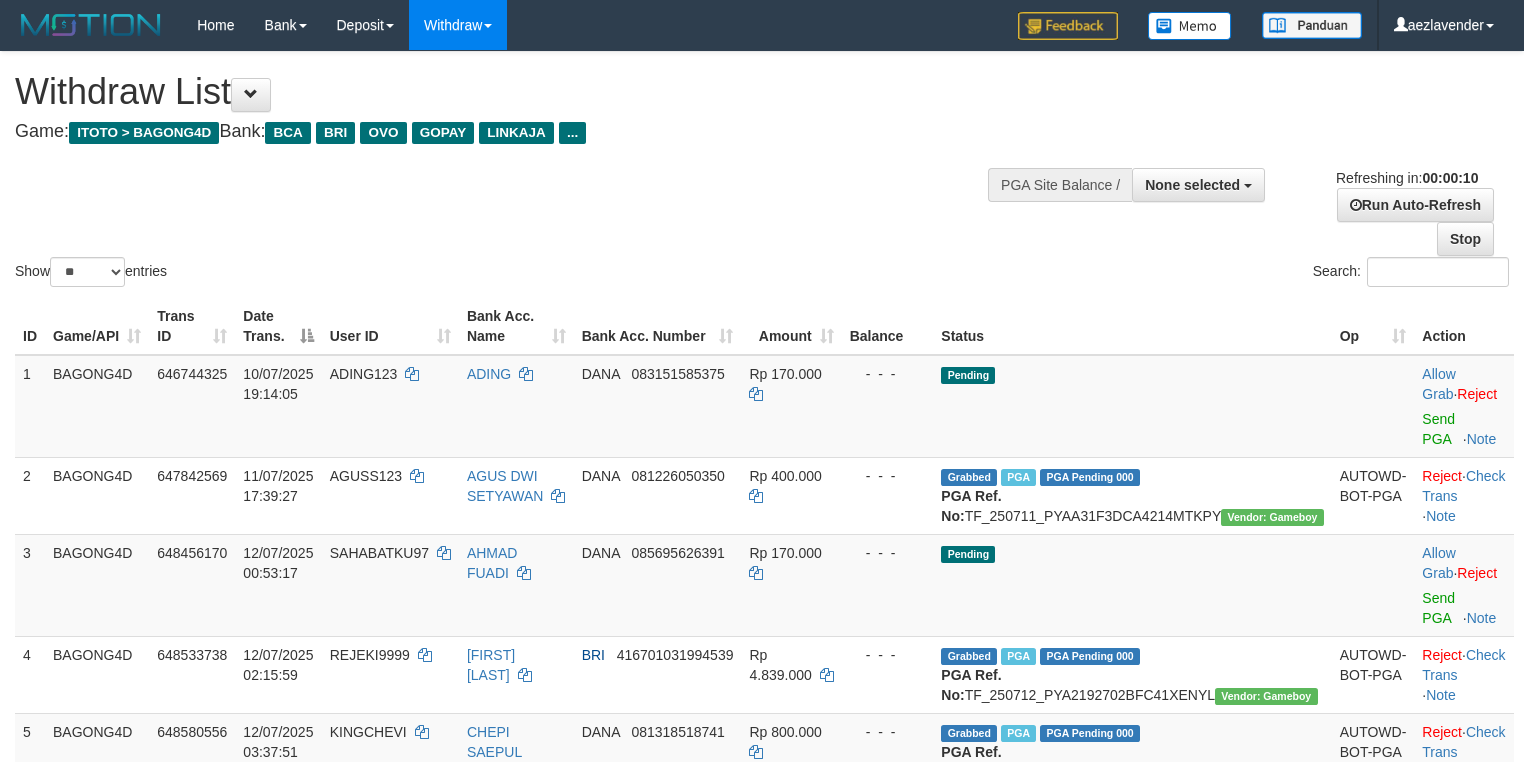 select 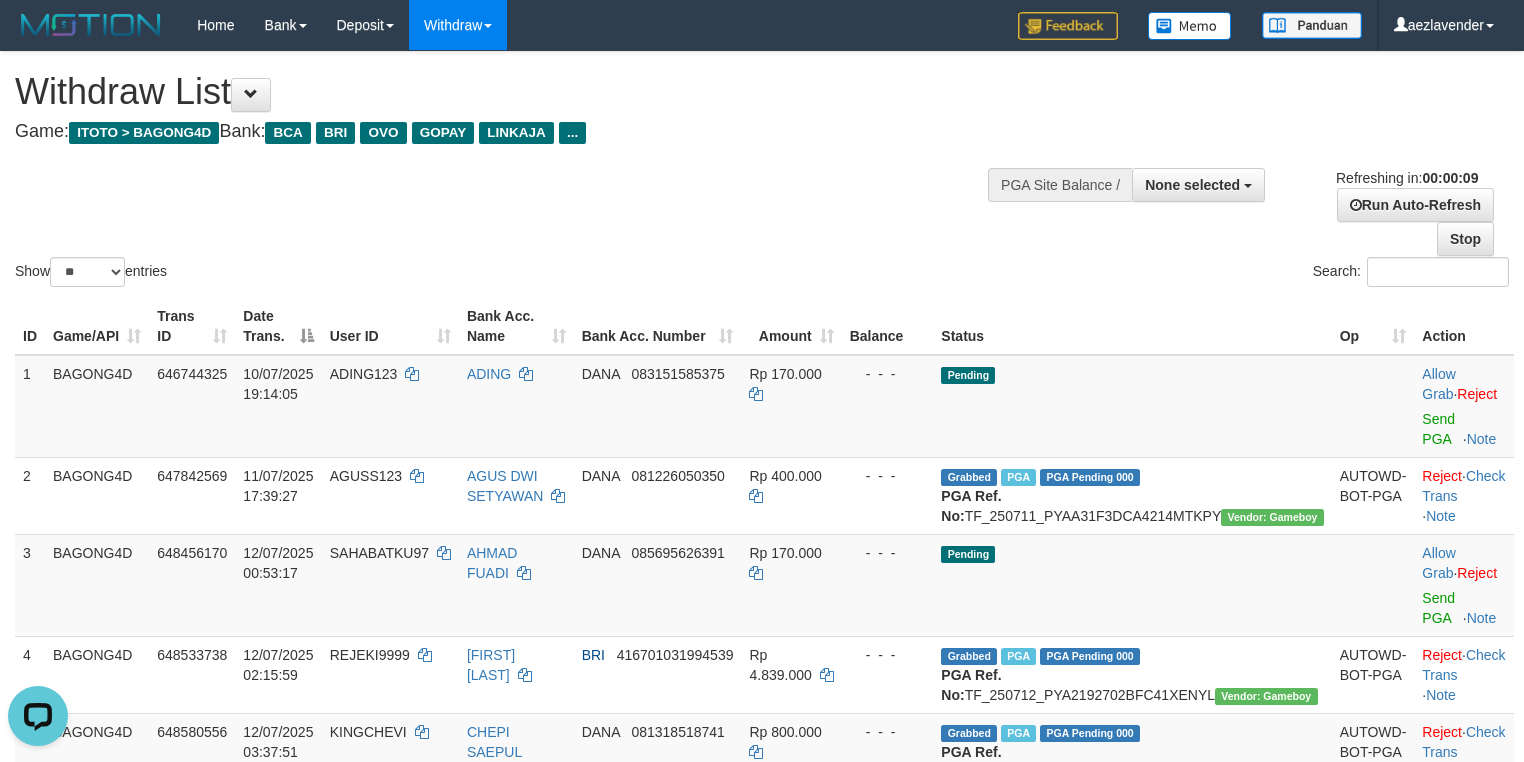 scroll, scrollTop: 0, scrollLeft: 0, axis: both 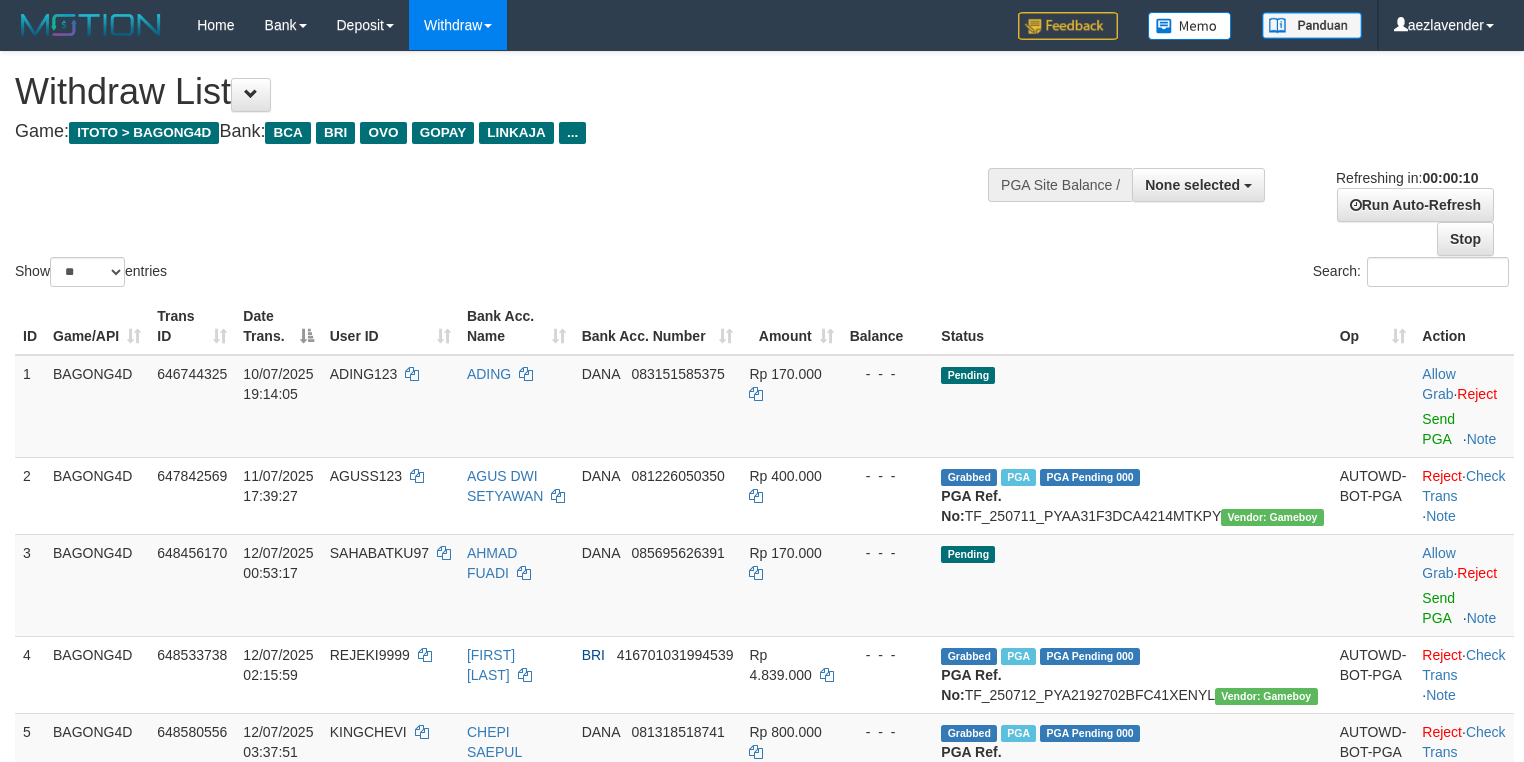 select 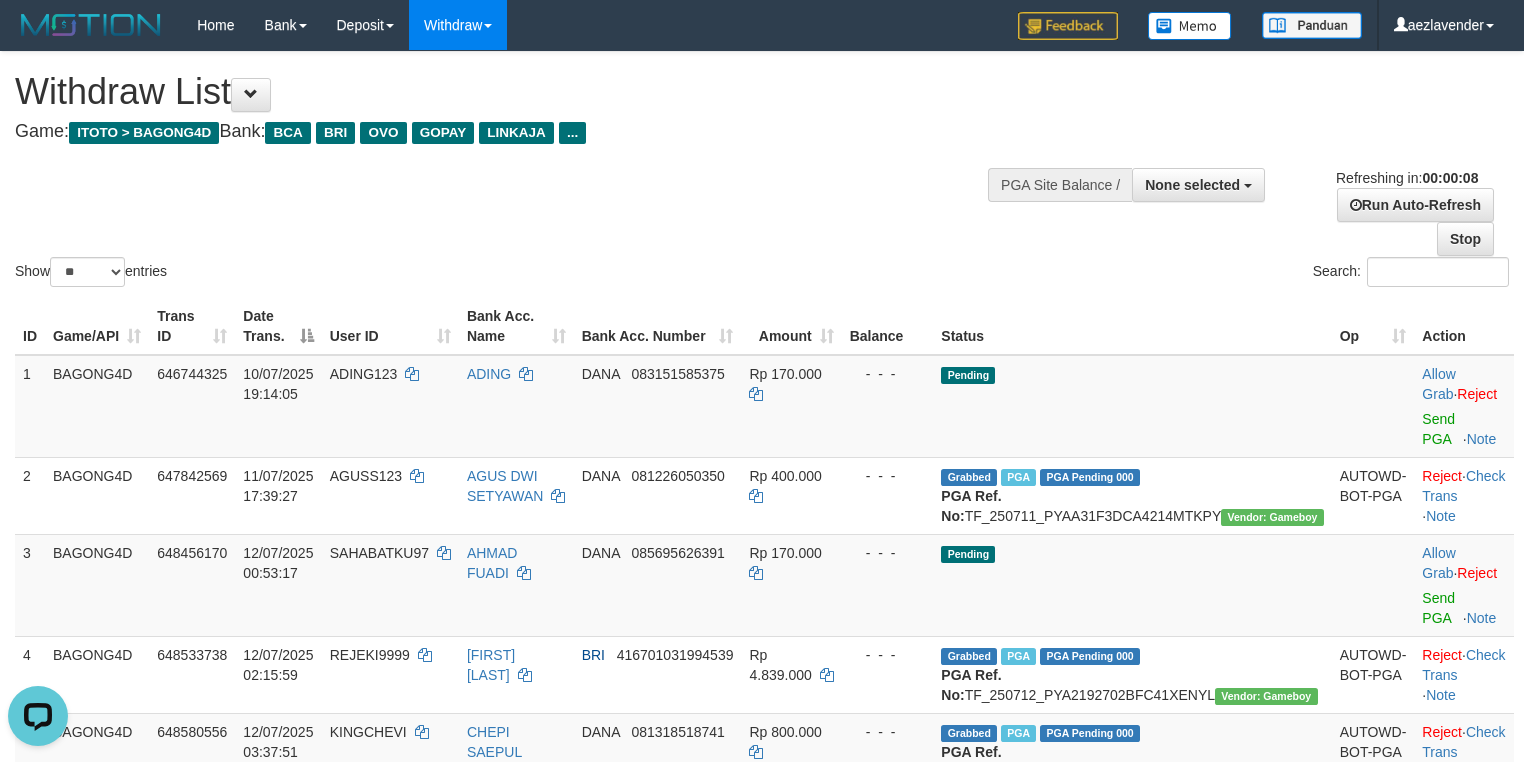 scroll, scrollTop: 0, scrollLeft: 0, axis: both 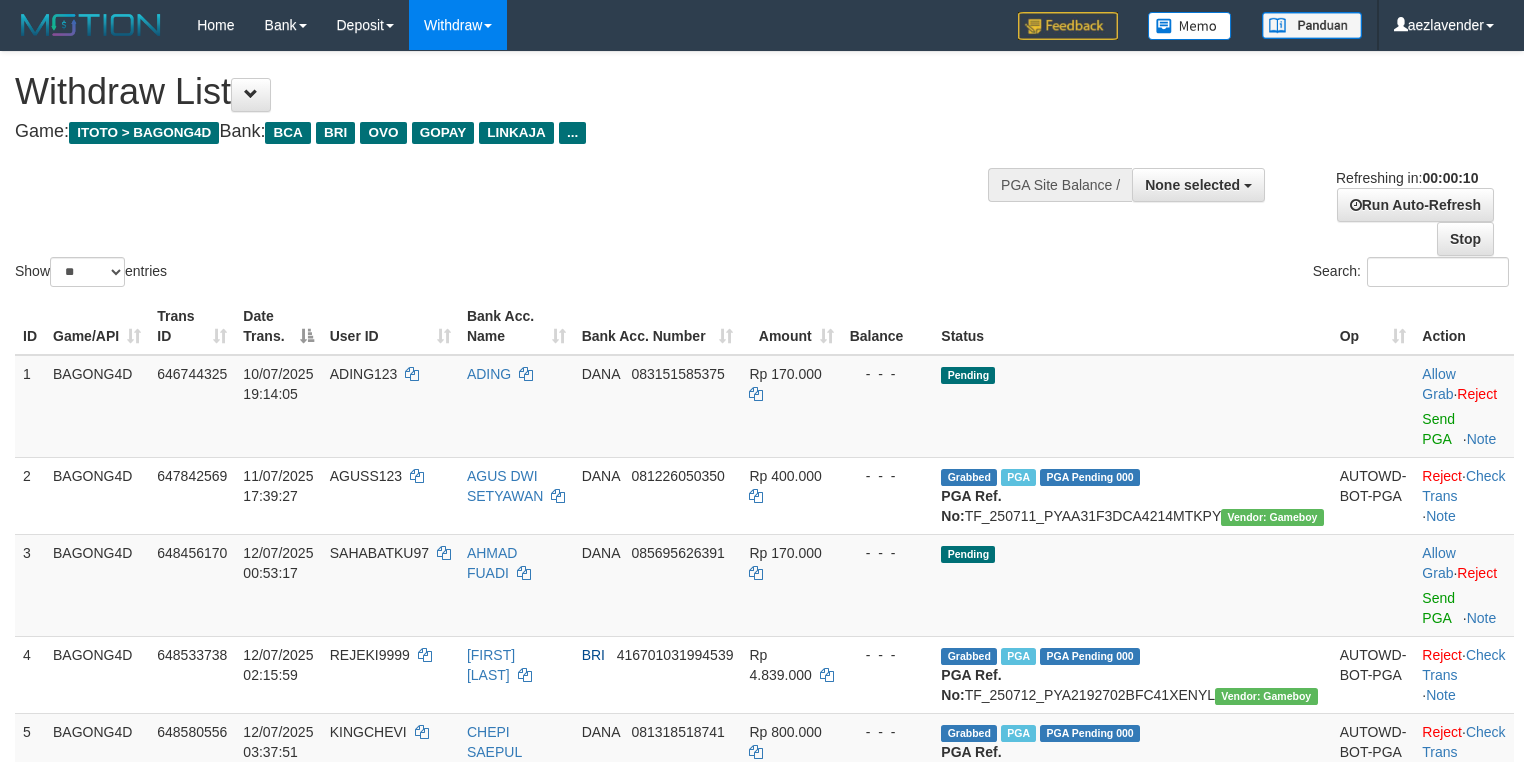select 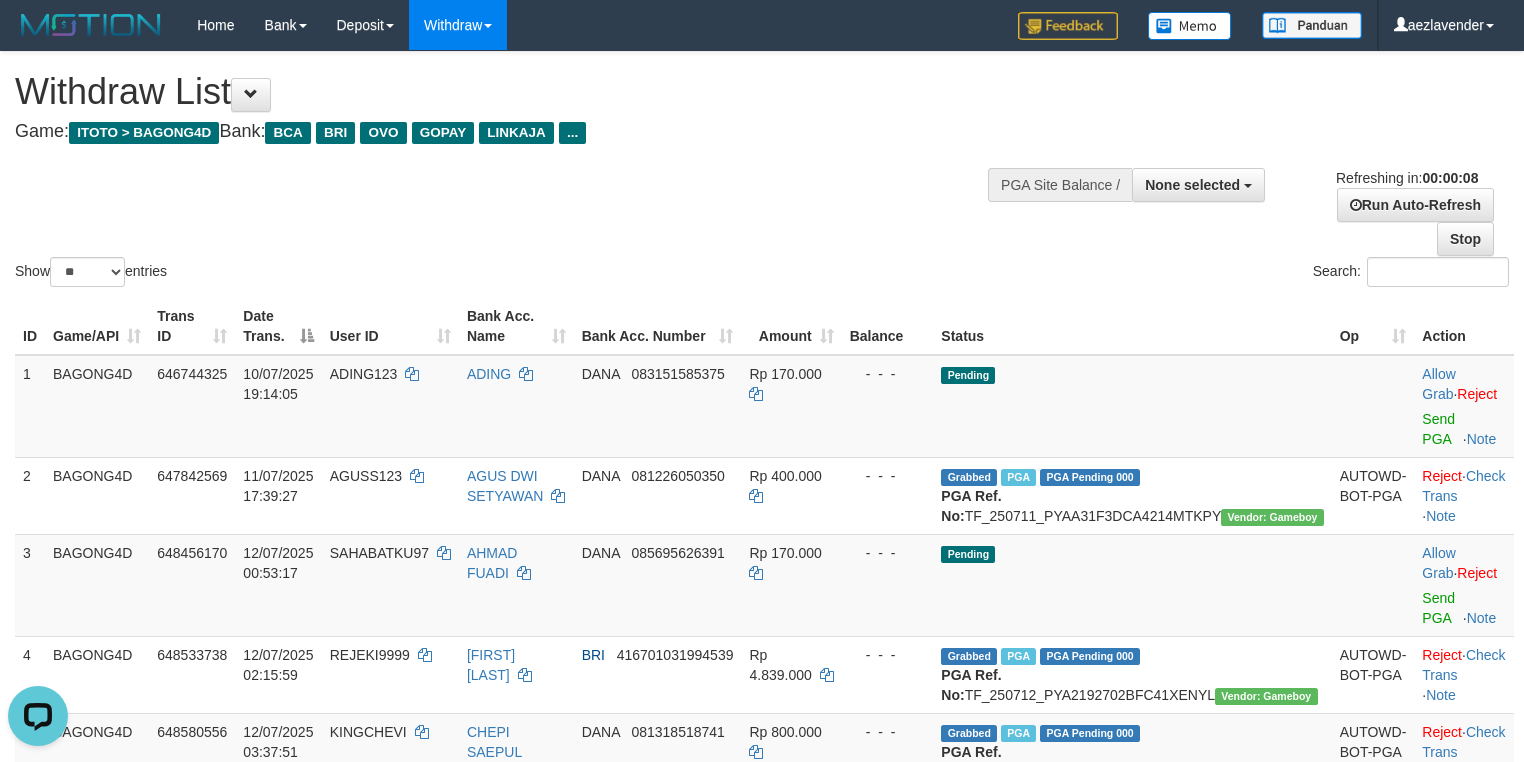 scroll, scrollTop: 0, scrollLeft: 0, axis: both 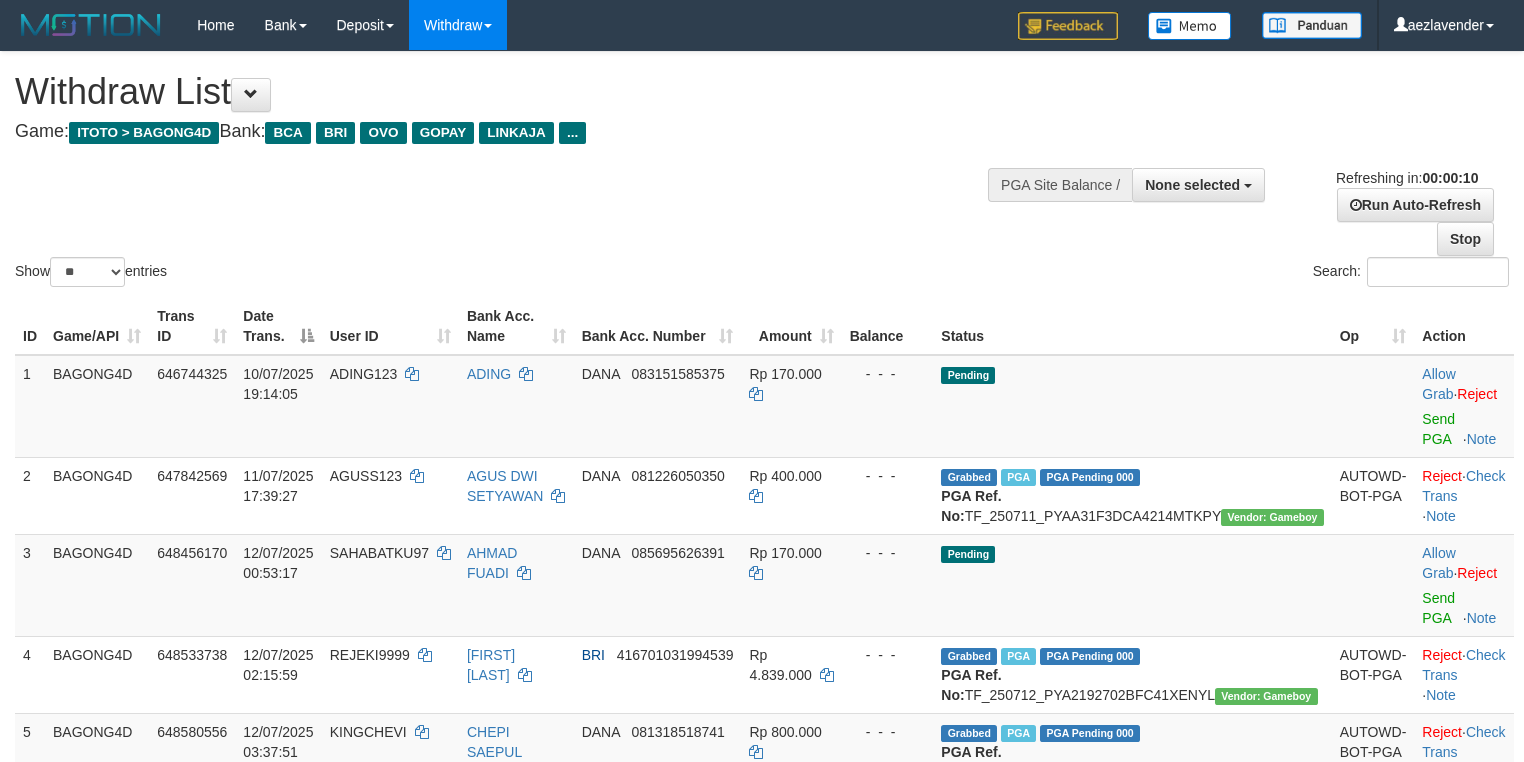 select 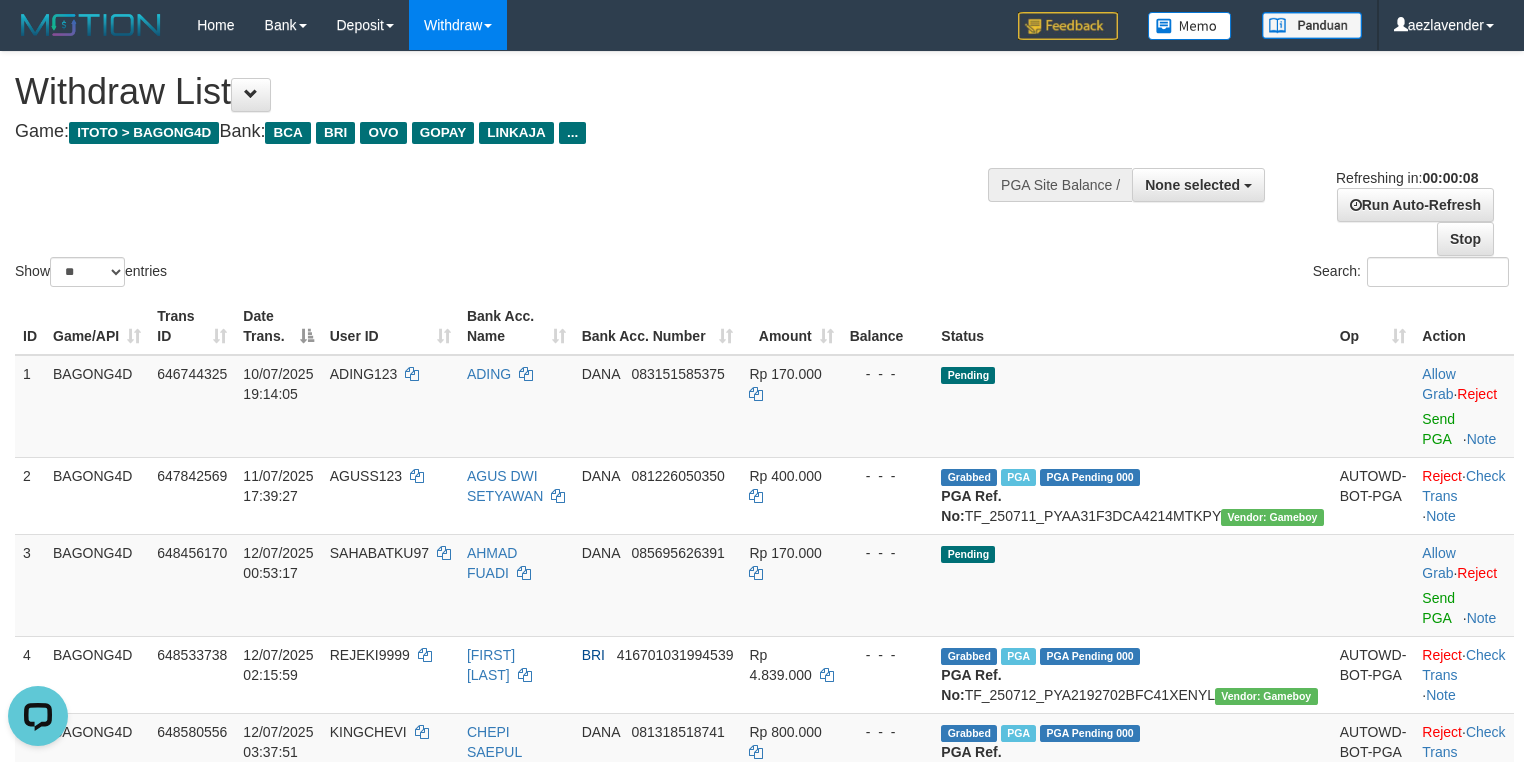 scroll, scrollTop: 0, scrollLeft: 0, axis: both 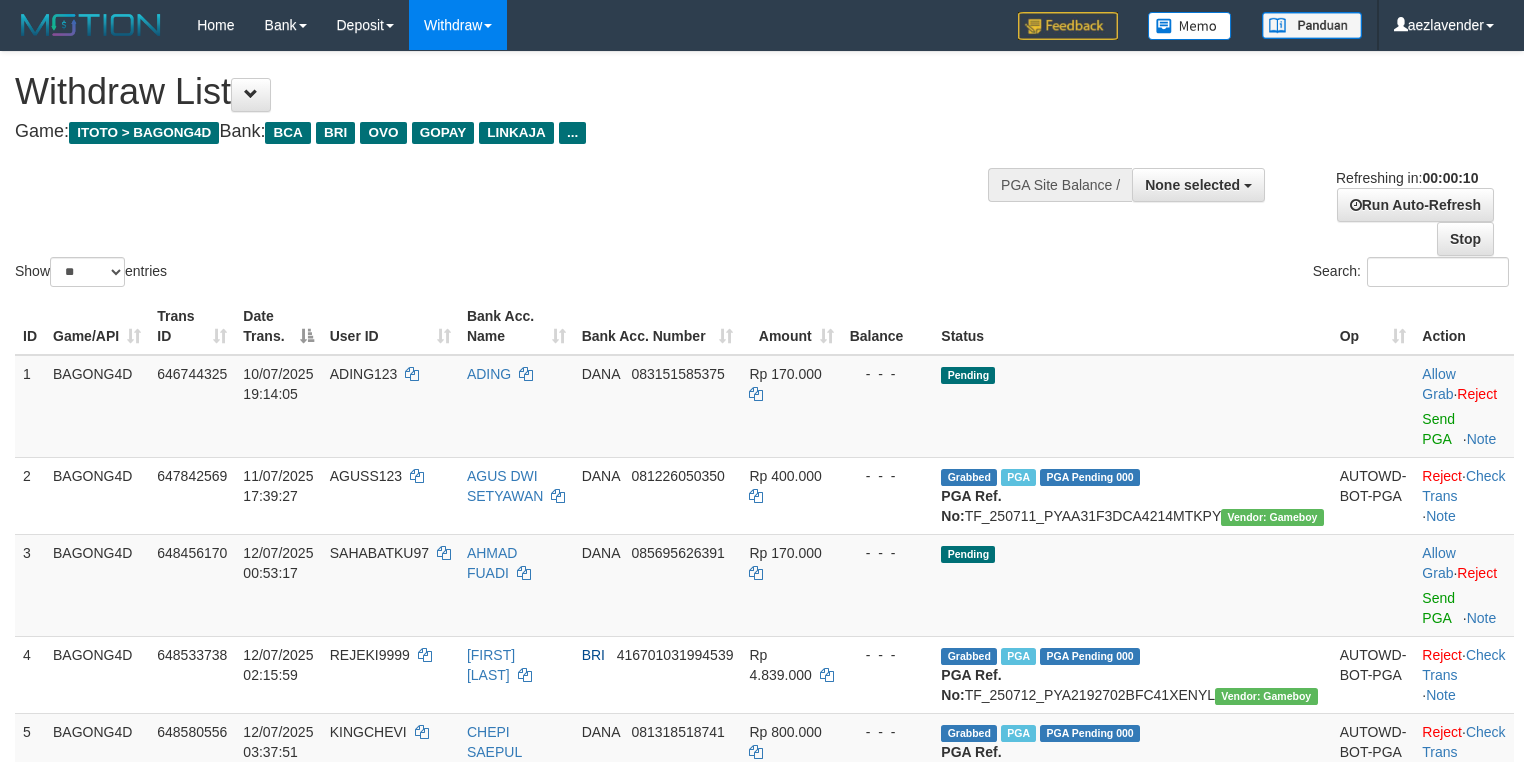 select 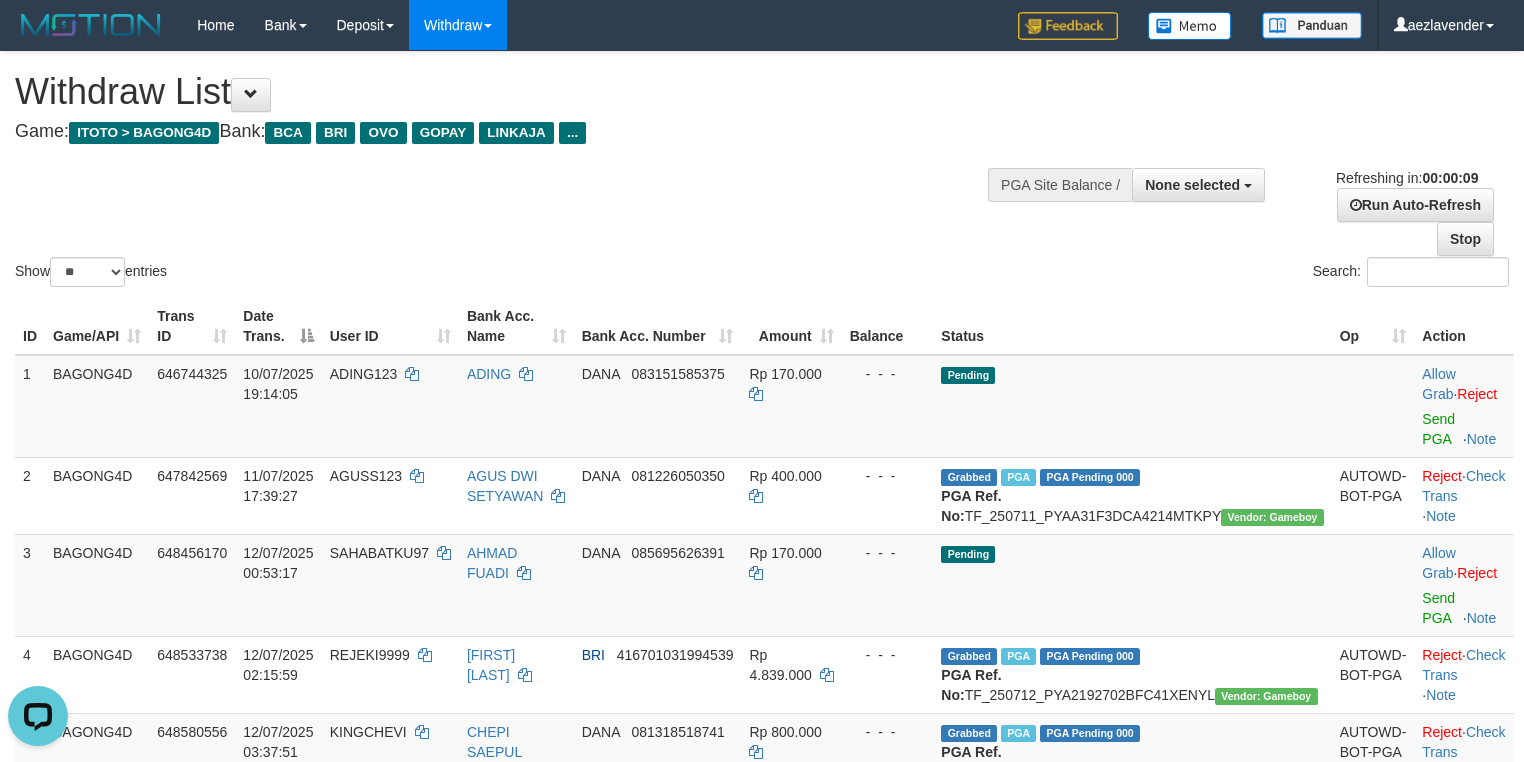 scroll, scrollTop: 0, scrollLeft: 0, axis: both 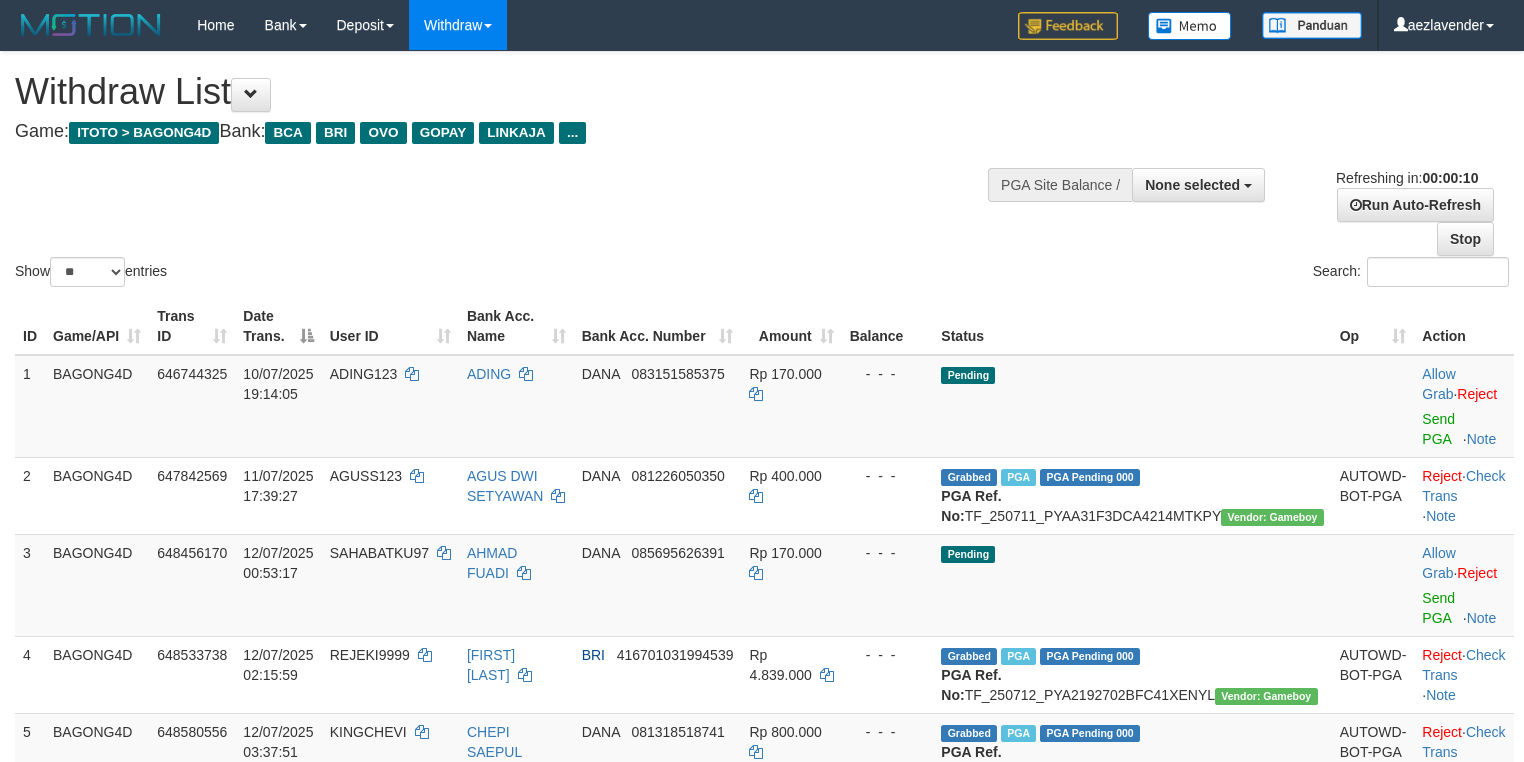select 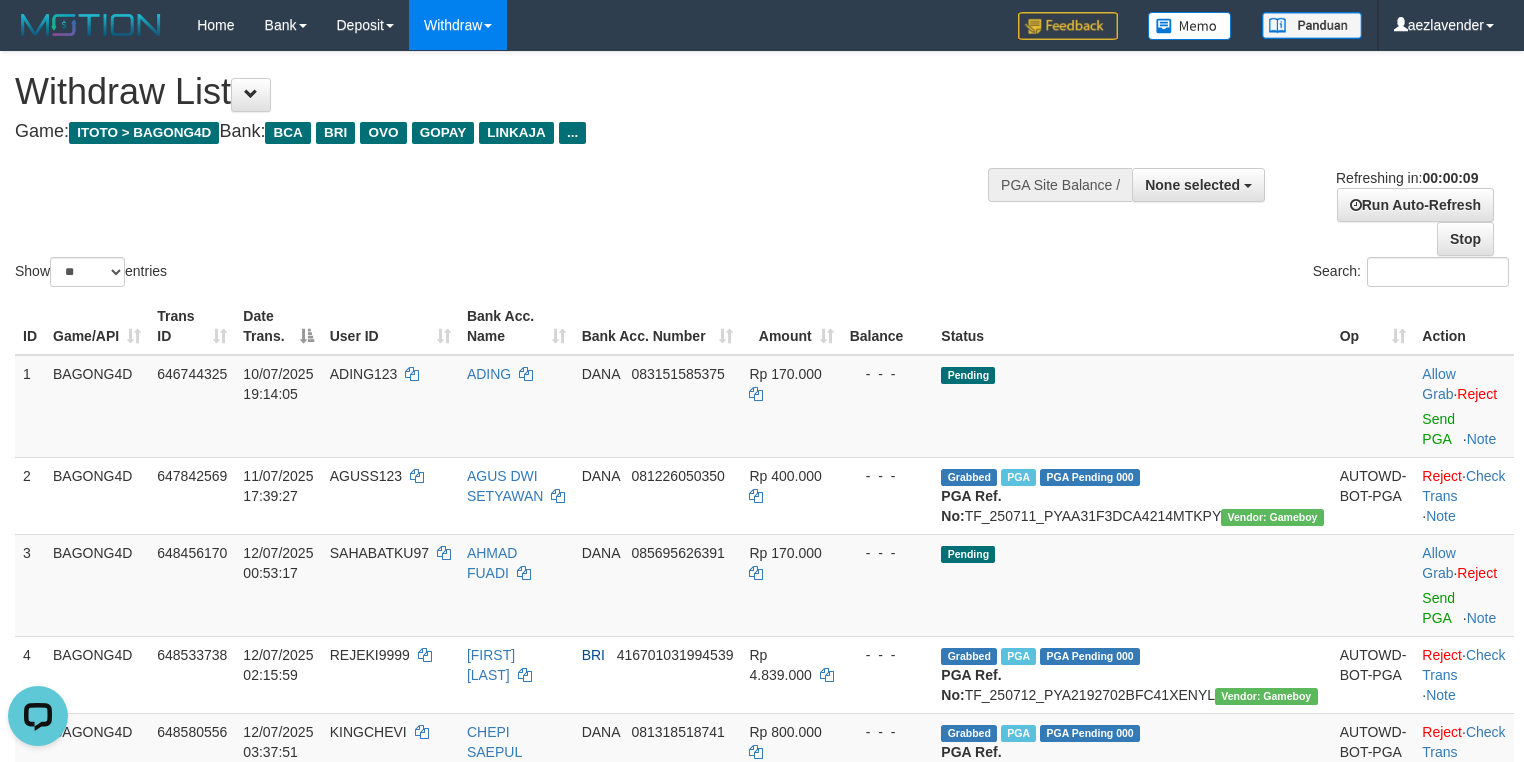scroll, scrollTop: 0, scrollLeft: 0, axis: both 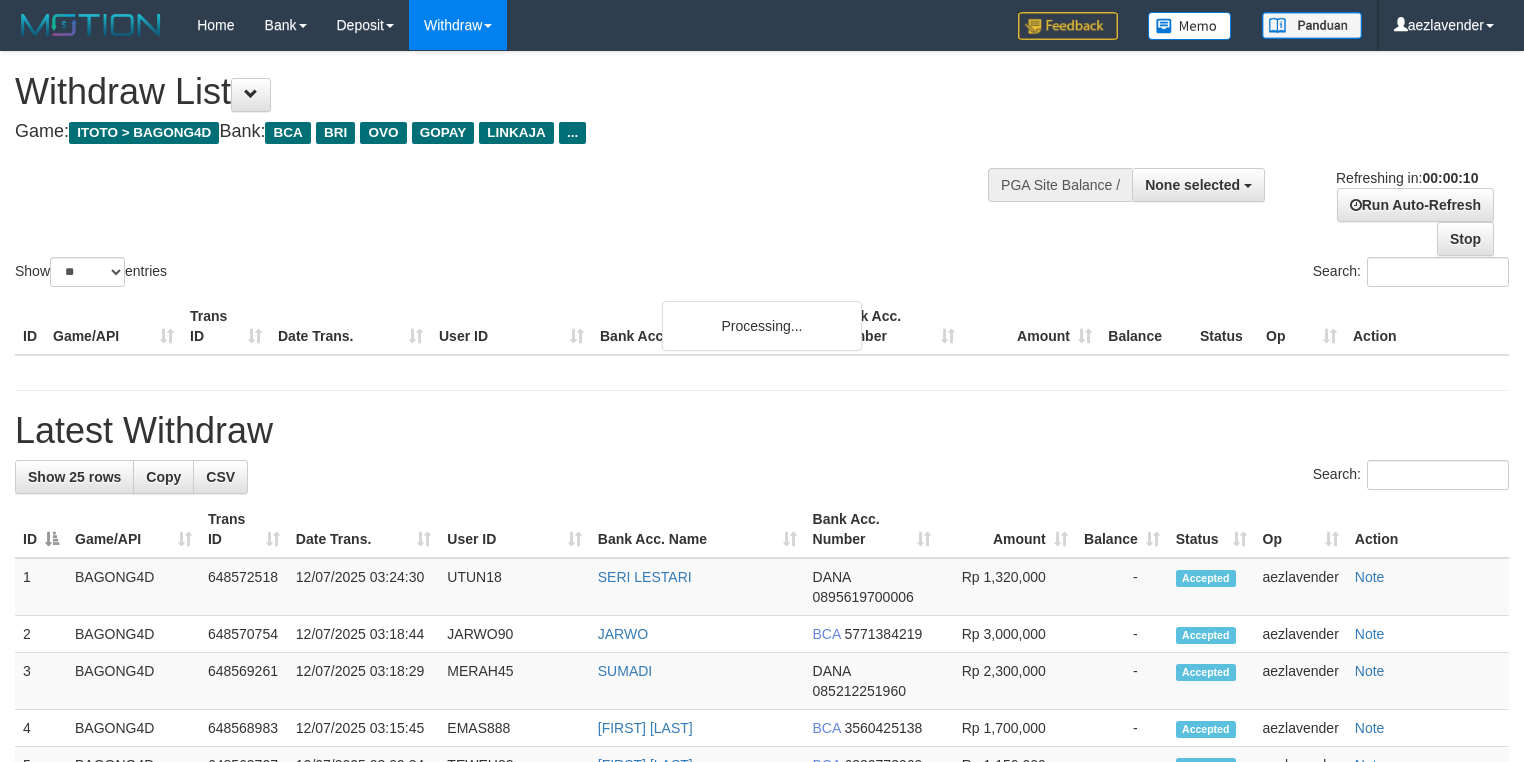 select 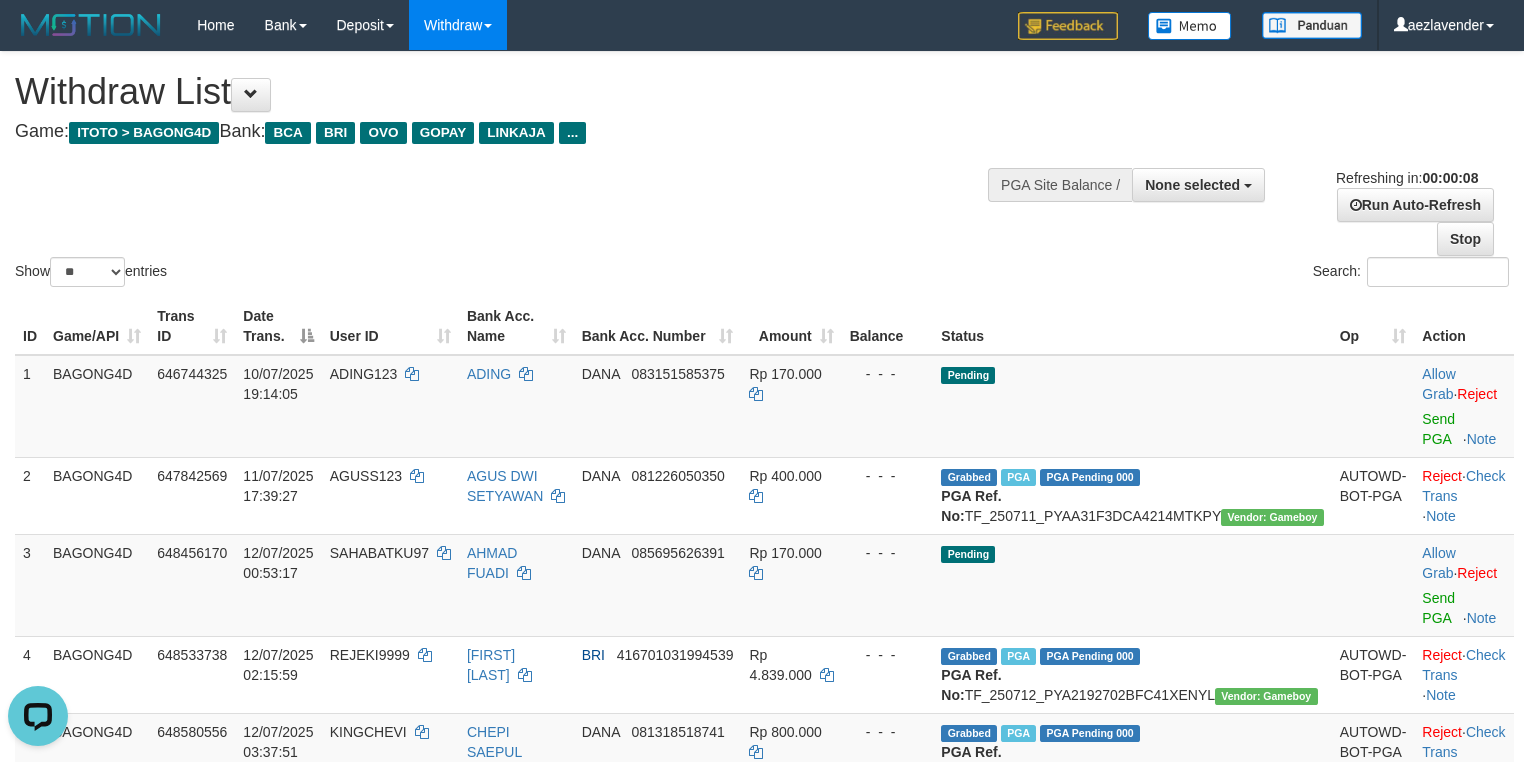 scroll, scrollTop: 0, scrollLeft: 0, axis: both 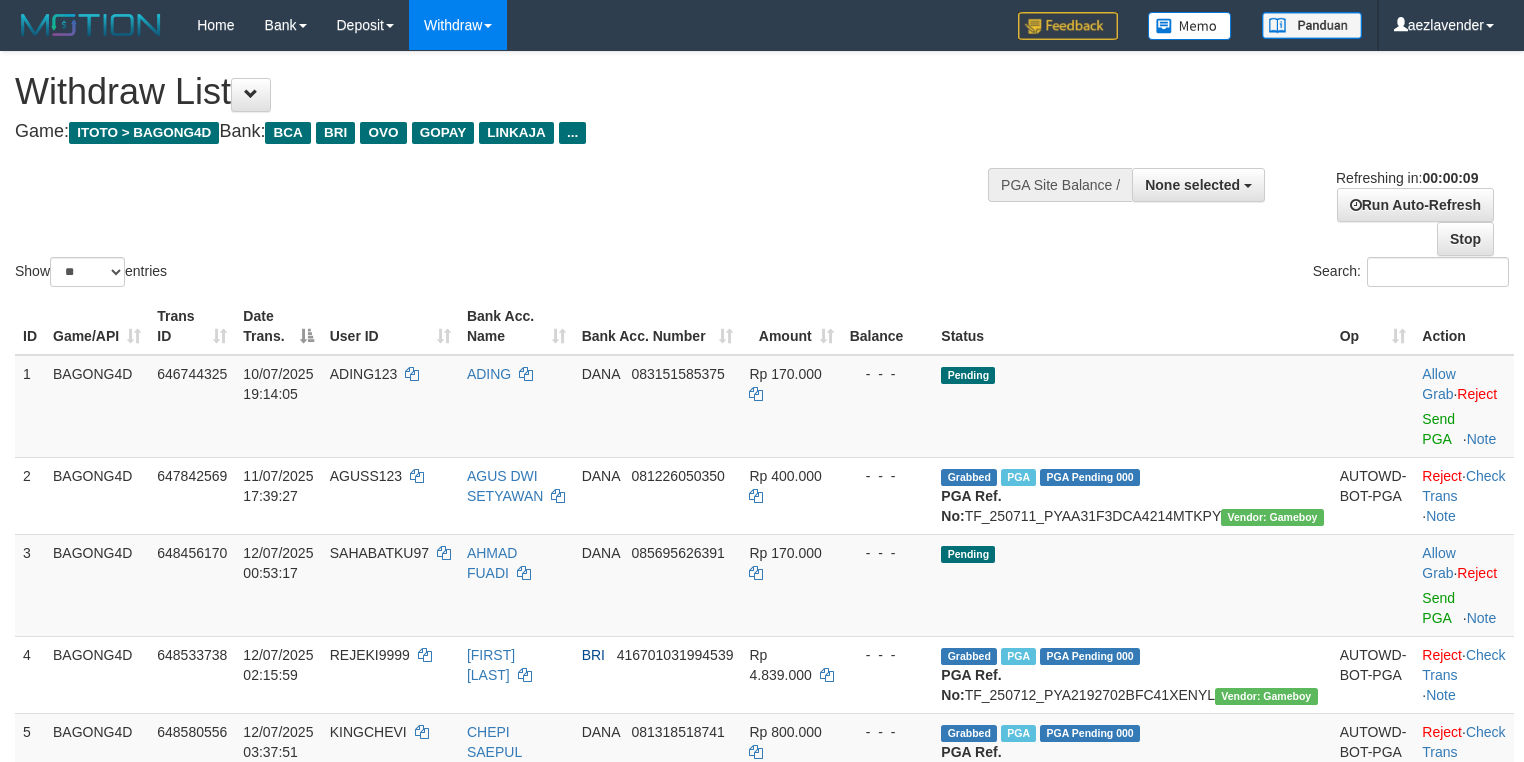 select 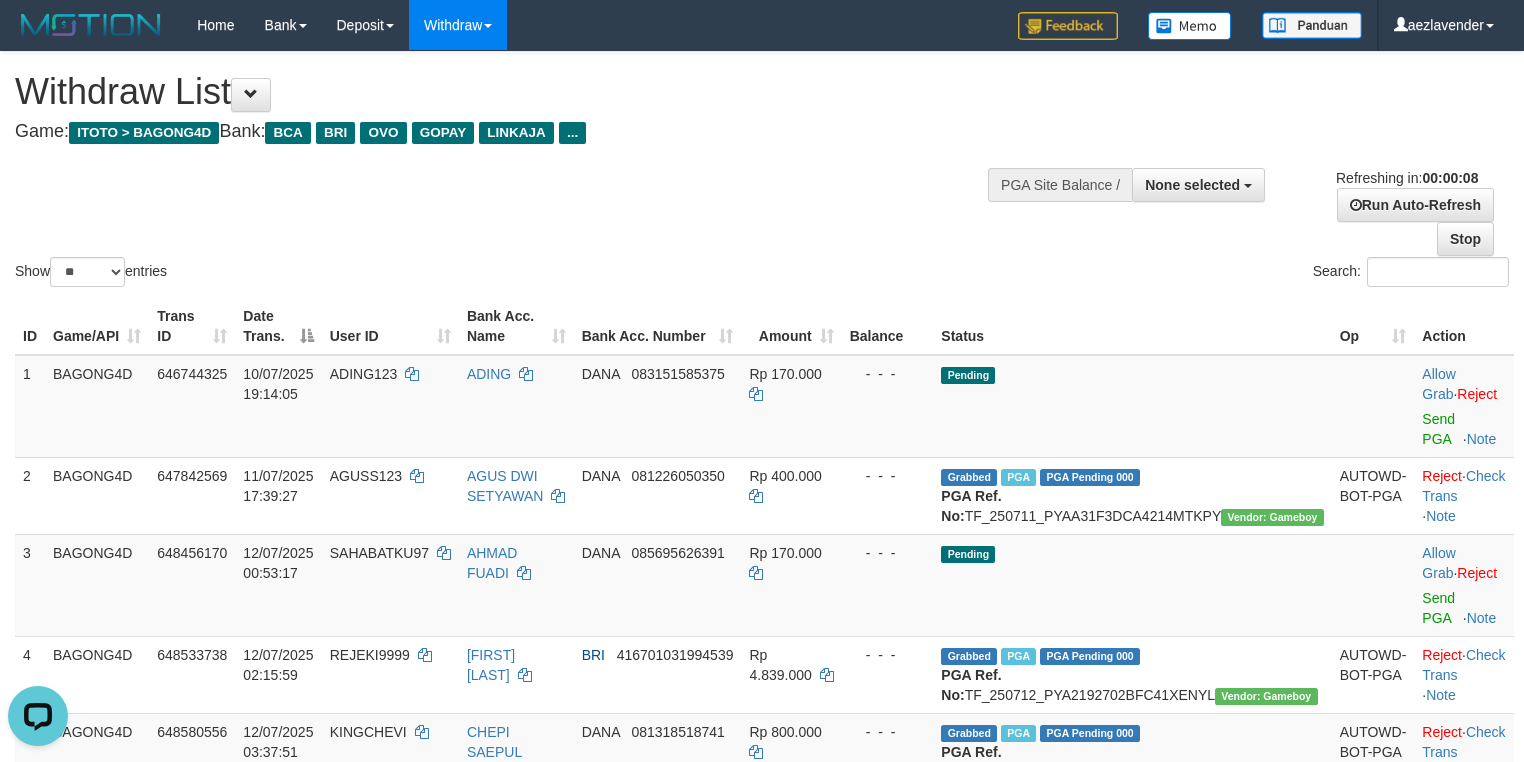scroll, scrollTop: 0, scrollLeft: 0, axis: both 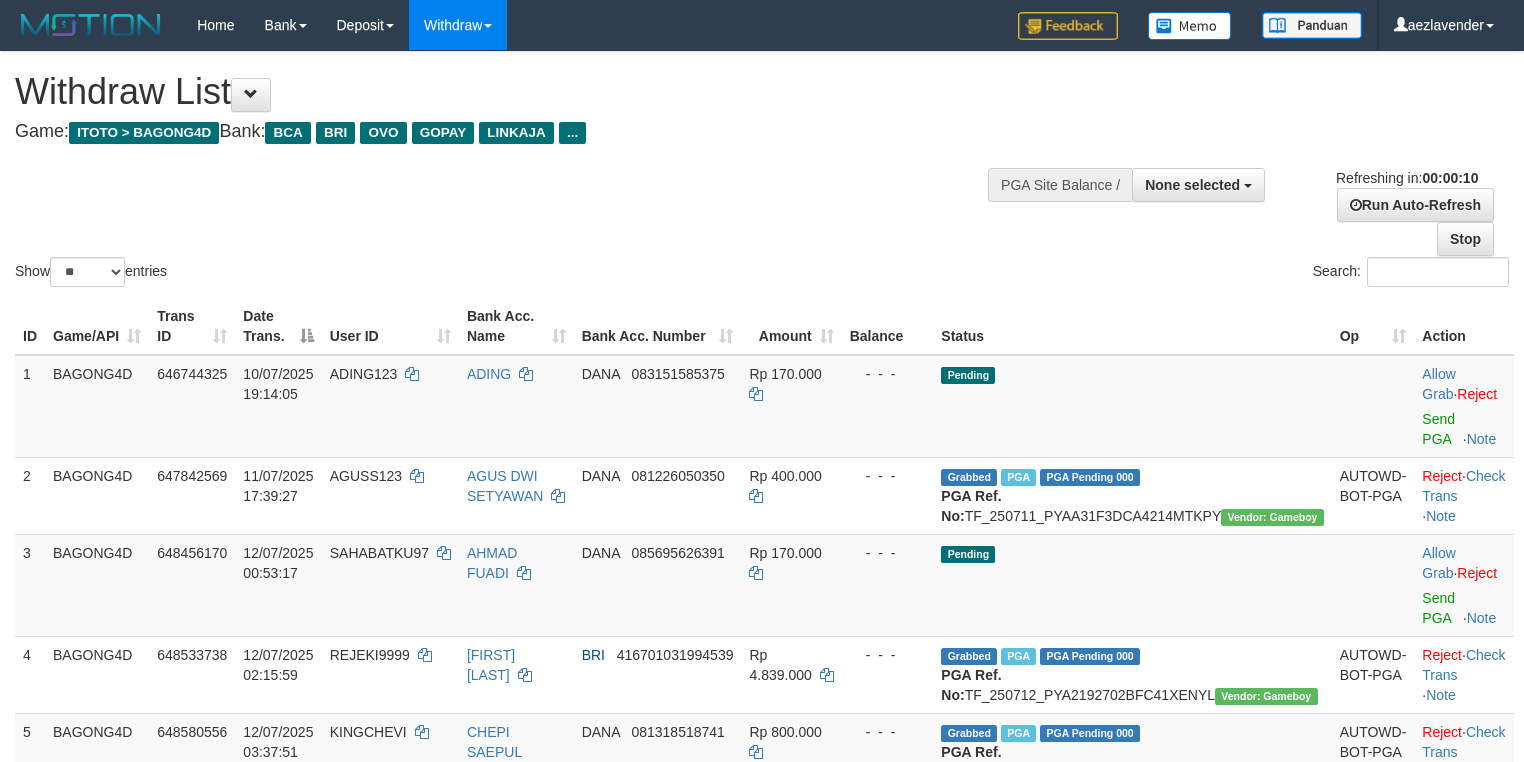 select 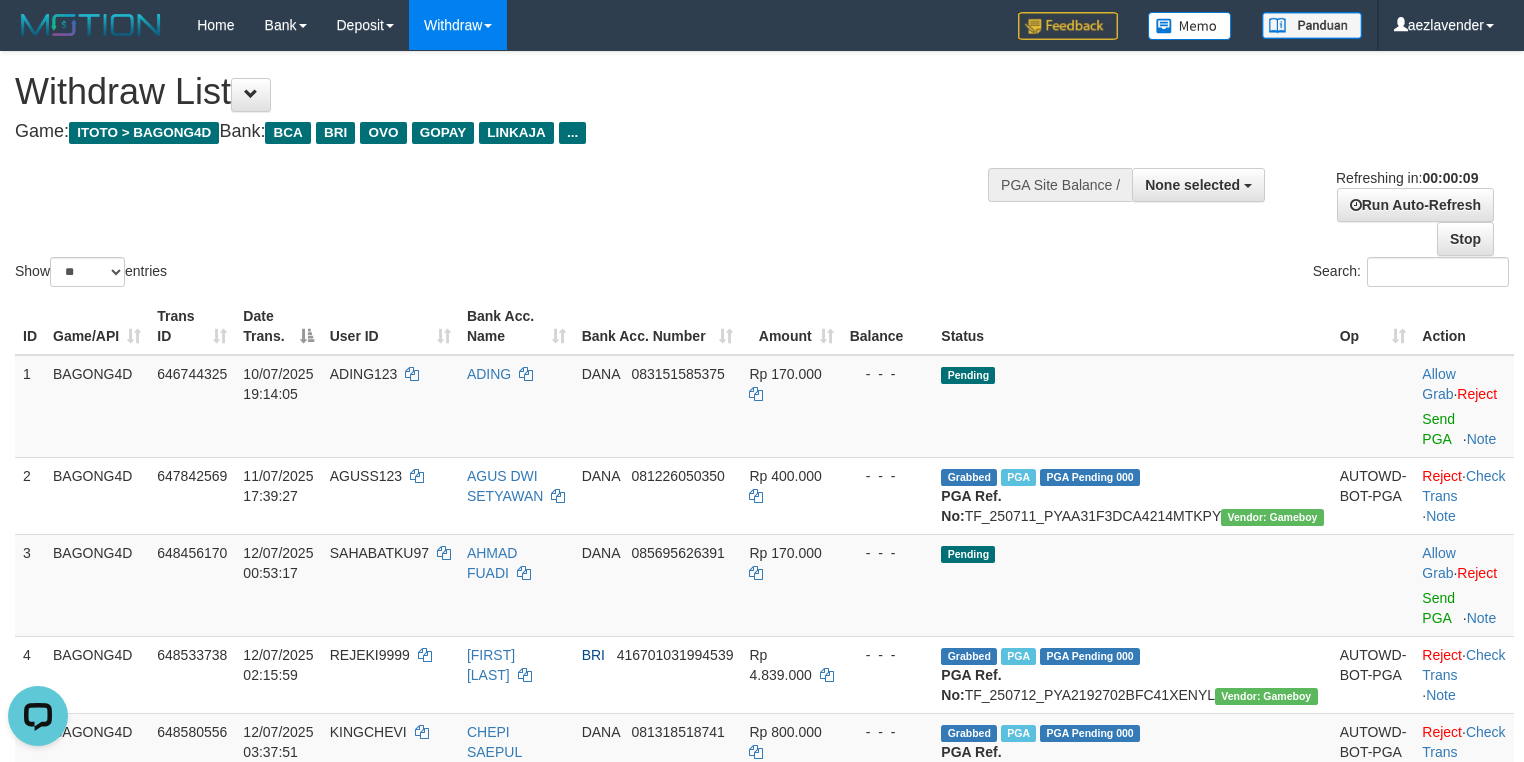 scroll, scrollTop: 0, scrollLeft: 0, axis: both 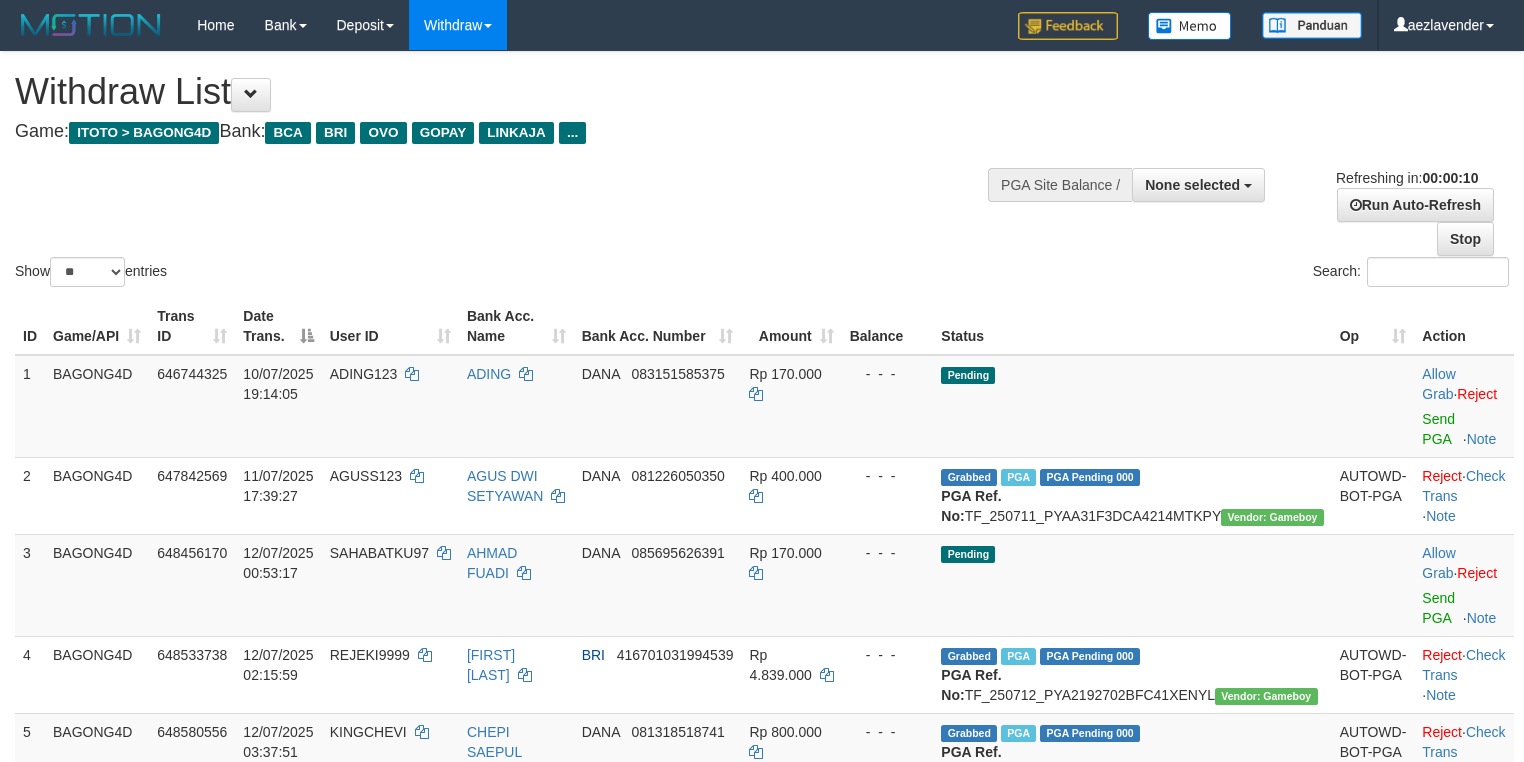 select 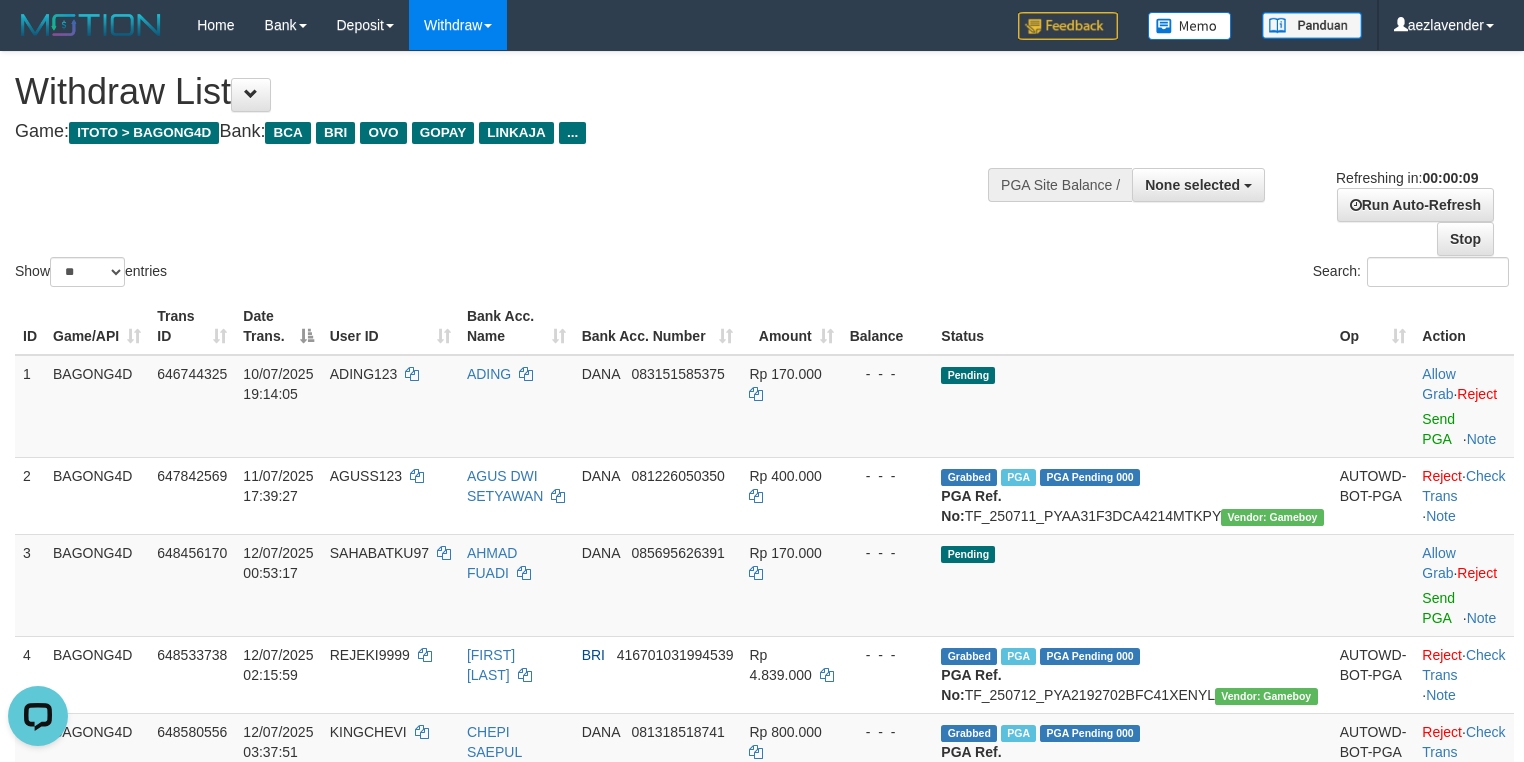 scroll, scrollTop: 0, scrollLeft: 0, axis: both 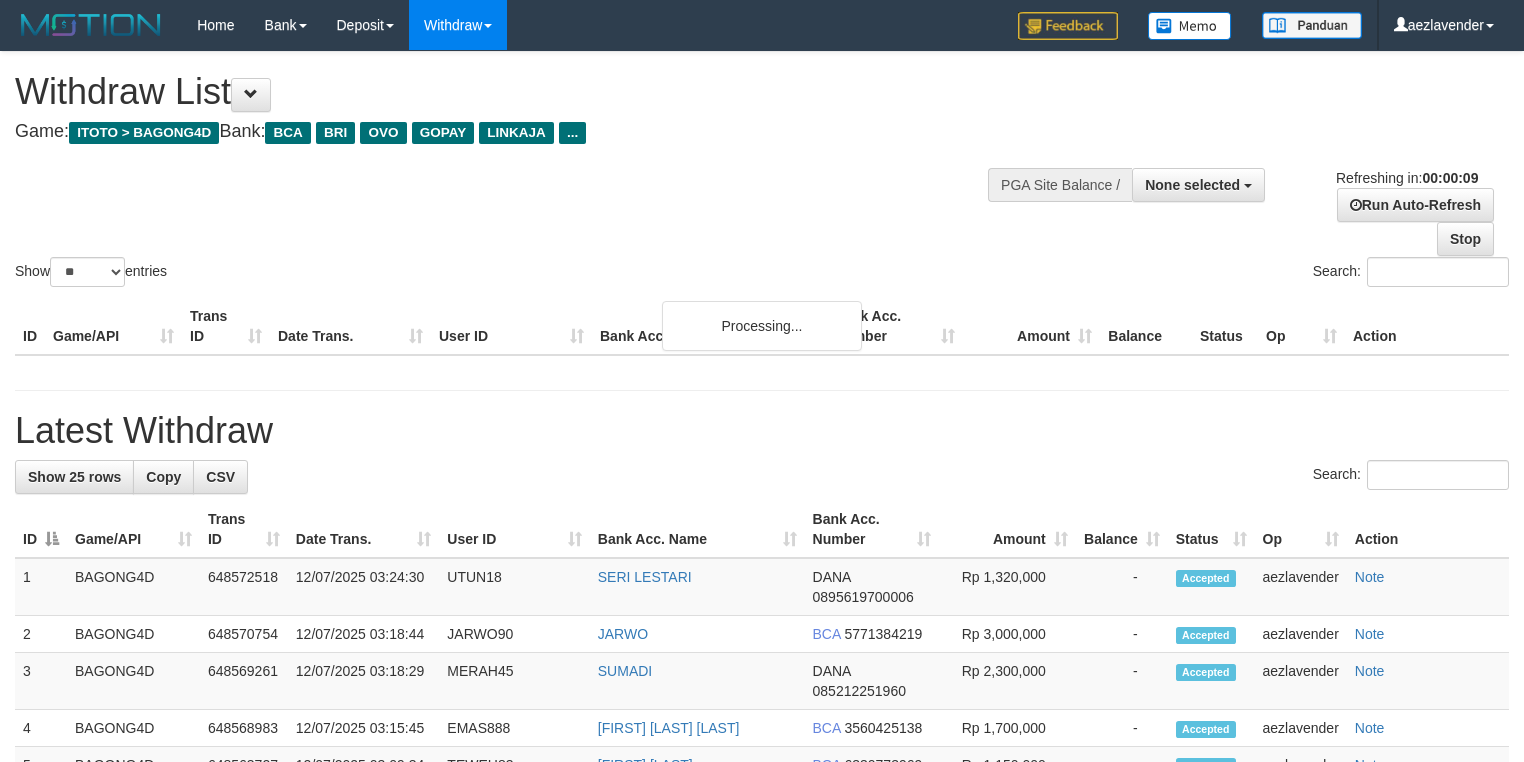 select 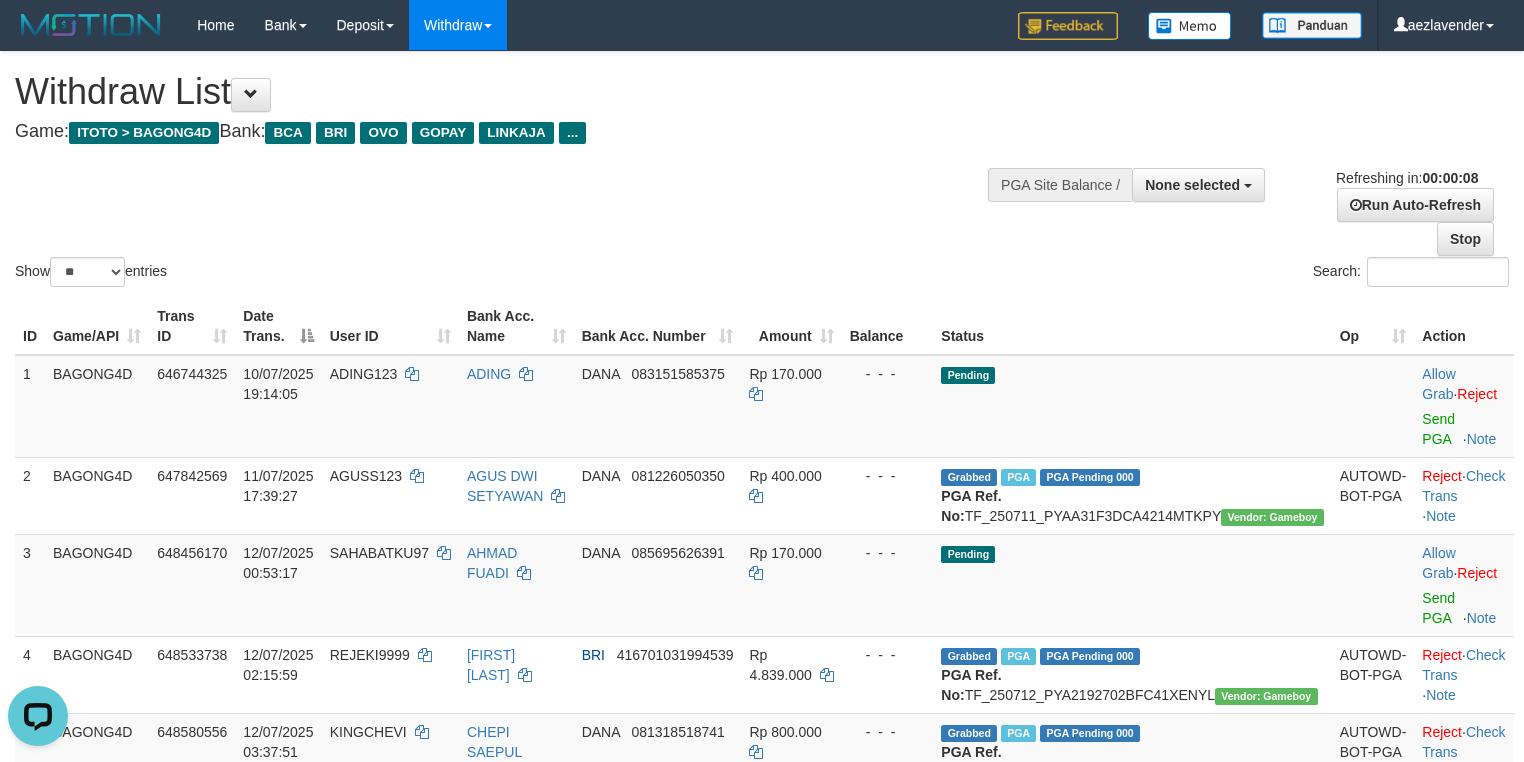 scroll, scrollTop: 0, scrollLeft: 0, axis: both 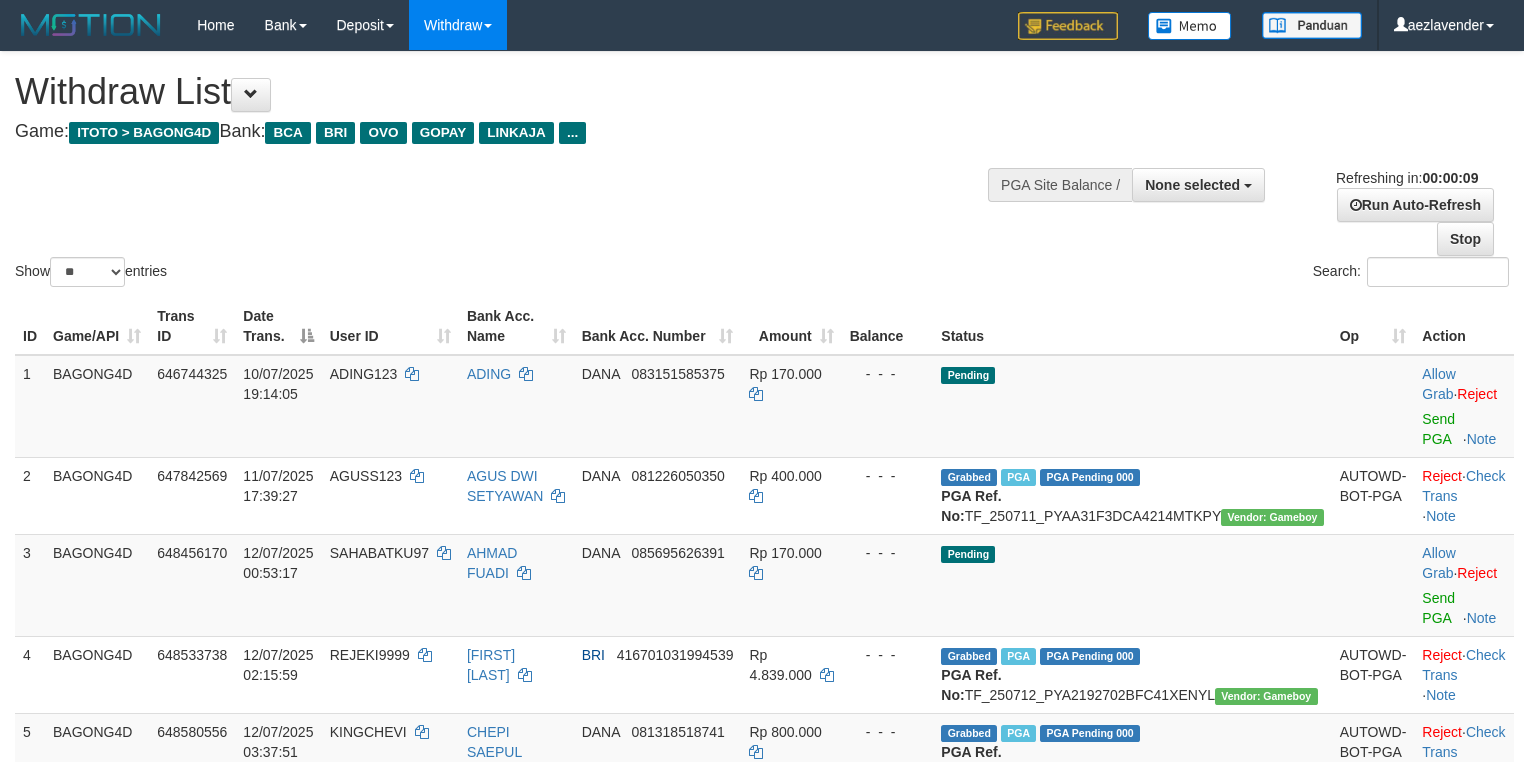 select 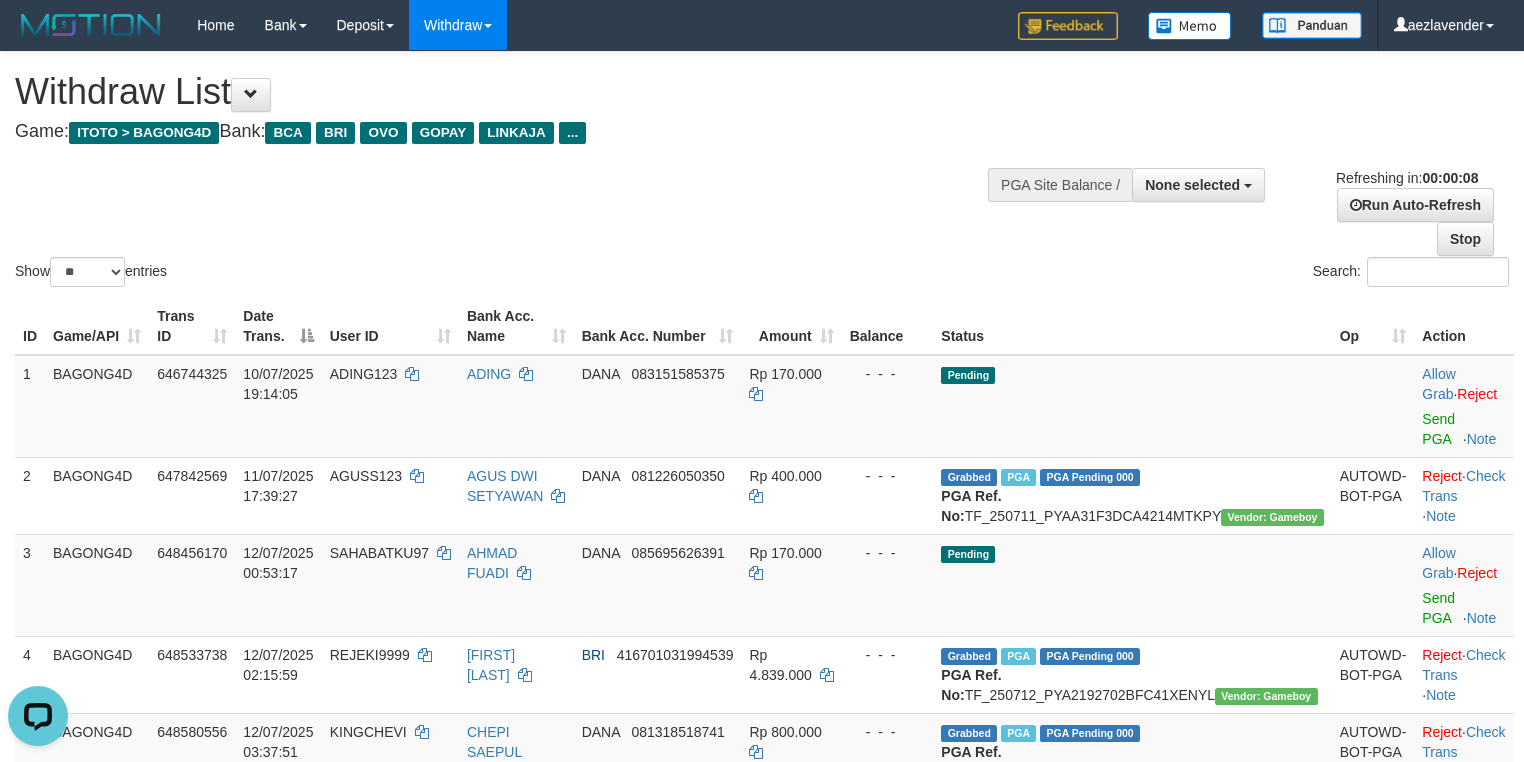 scroll, scrollTop: 0, scrollLeft: 0, axis: both 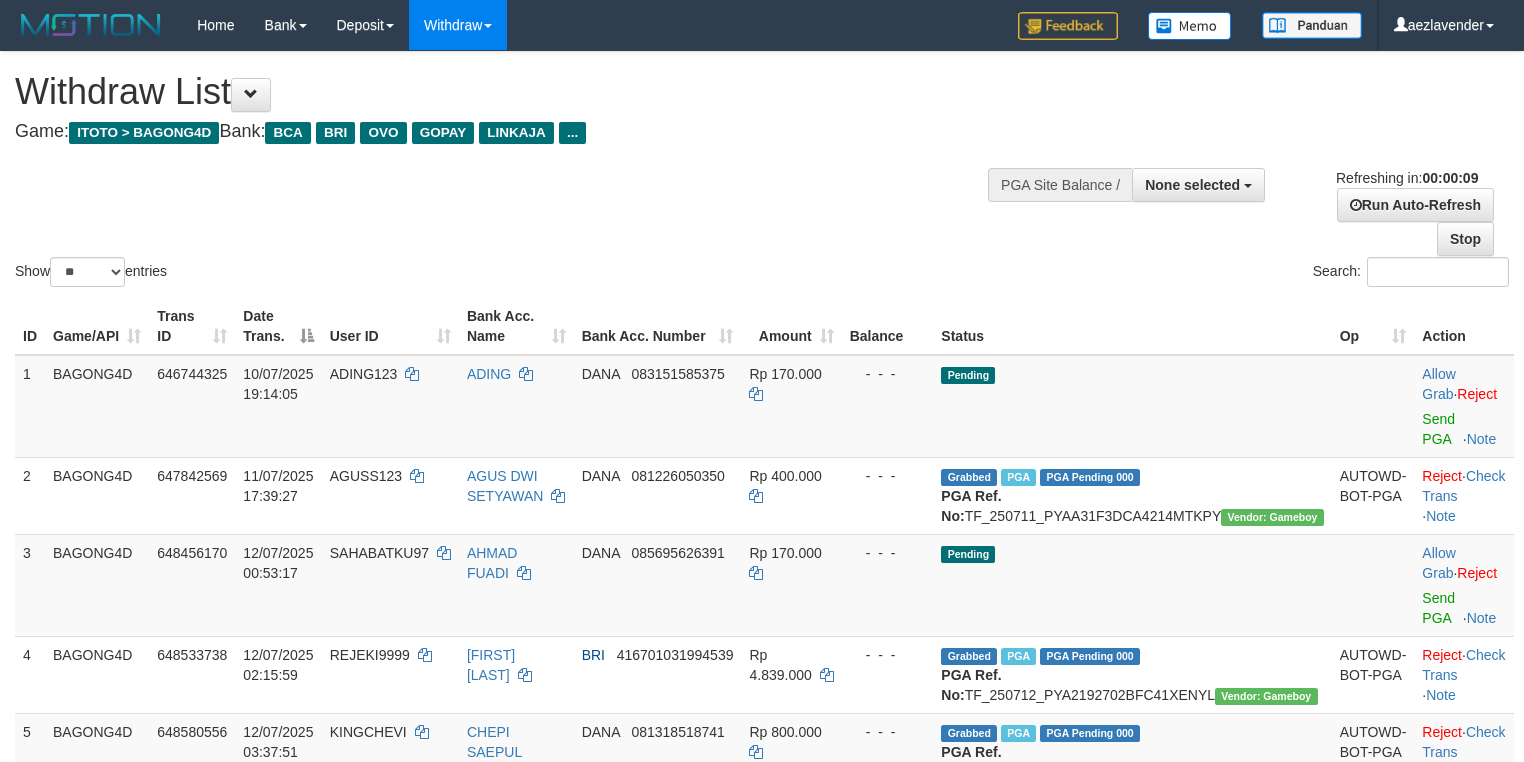 select 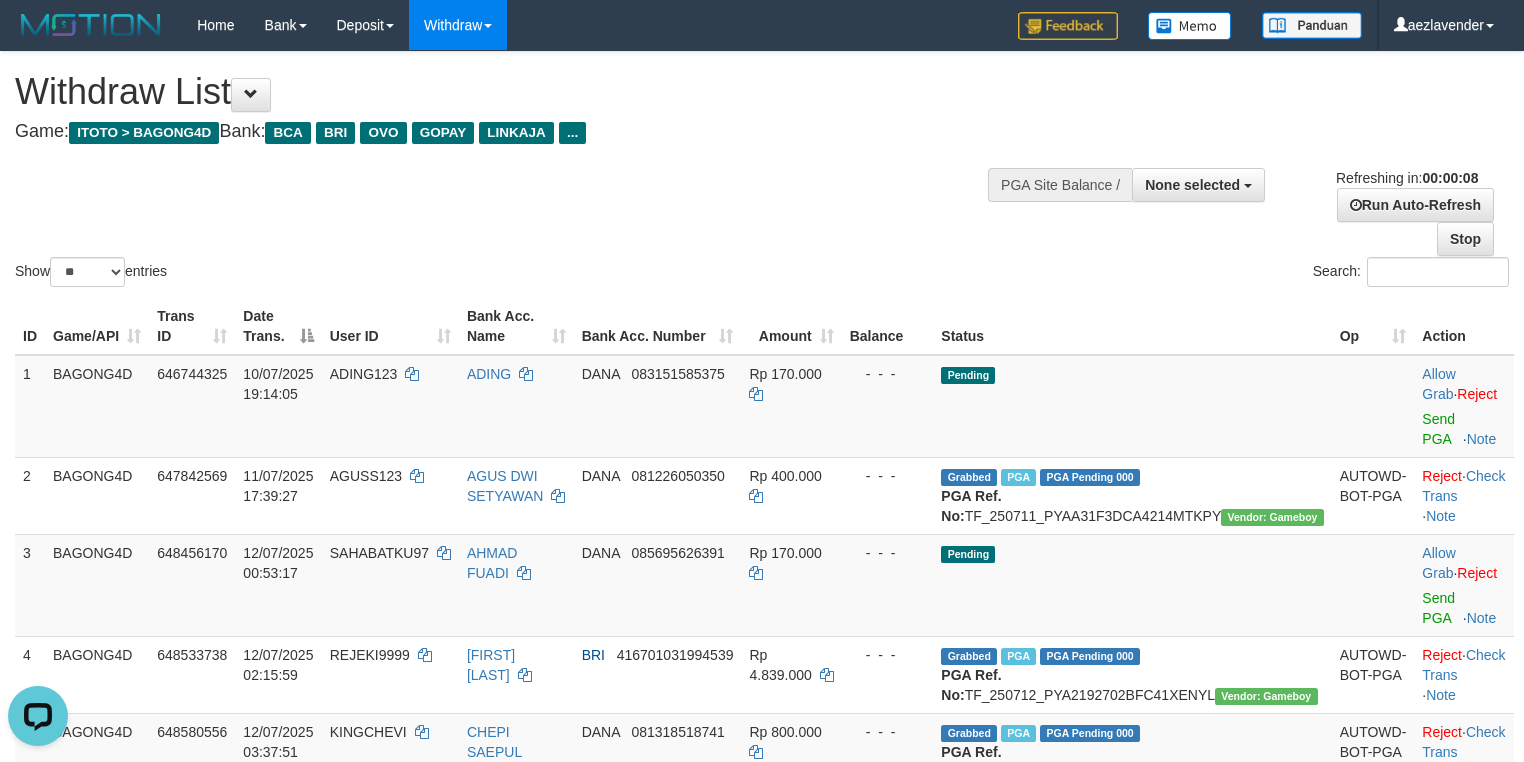 scroll, scrollTop: 0, scrollLeft: 0, axis: both 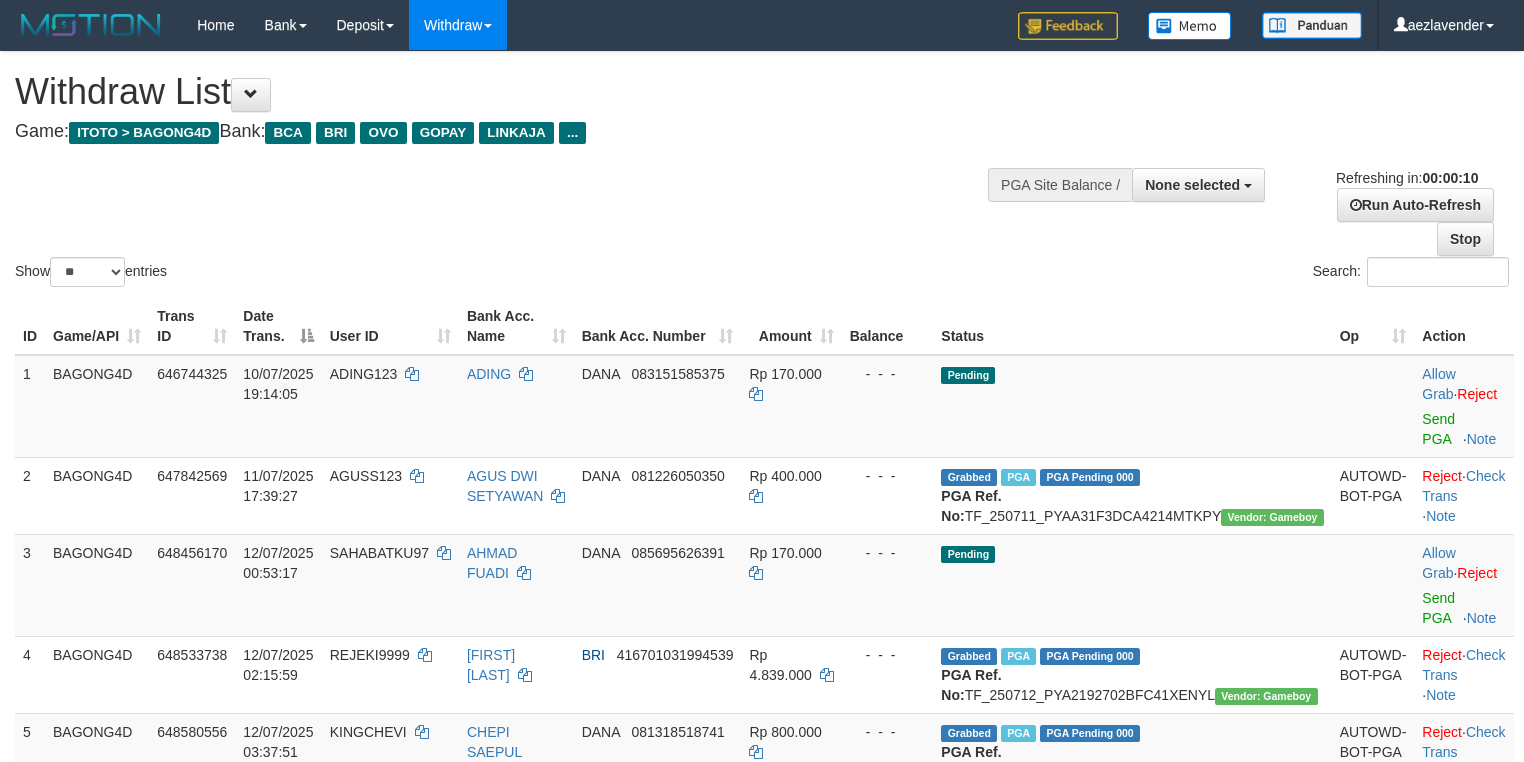 select 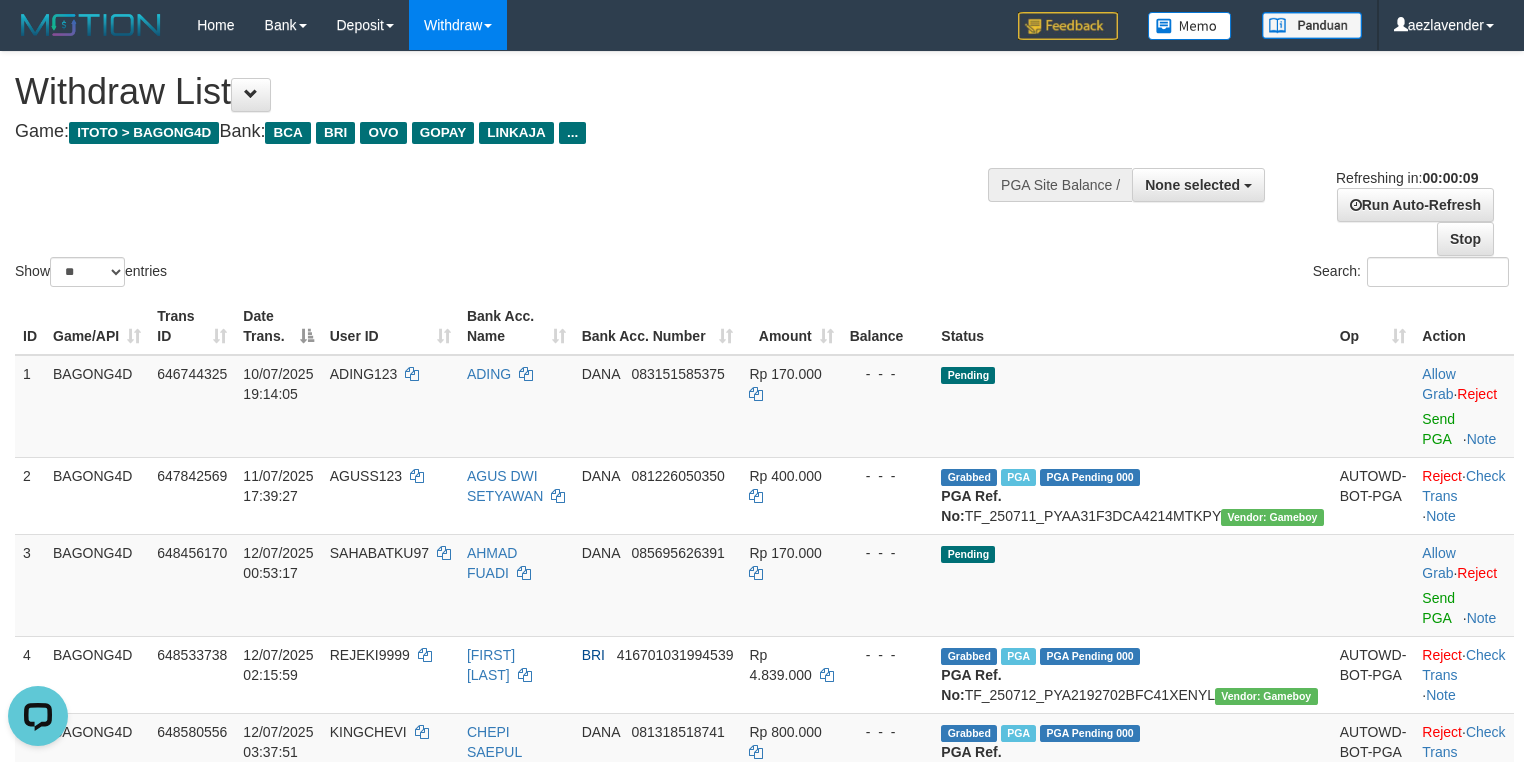scroll, scrollTop: 0, scrollLeft: 0, axis: both 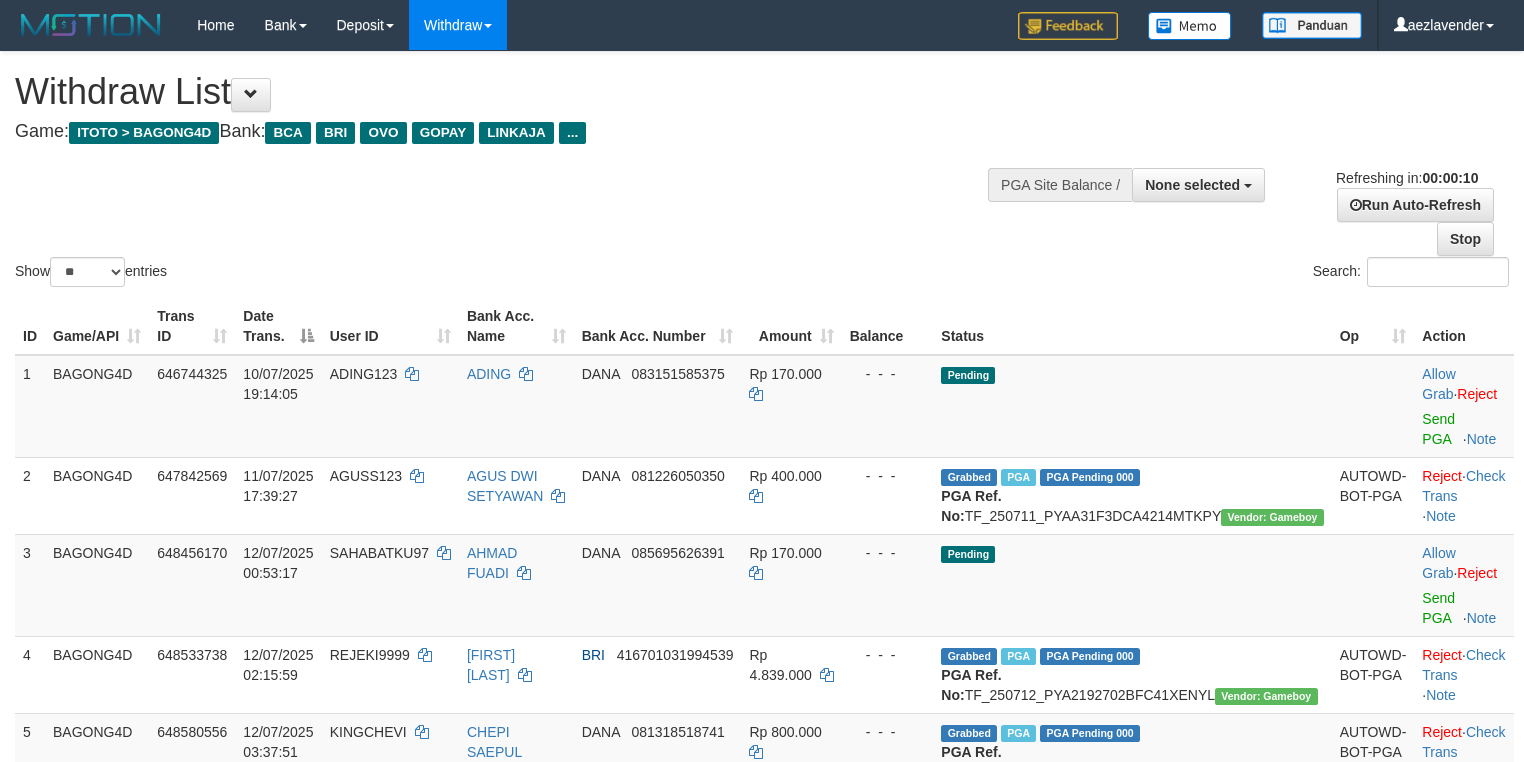 select 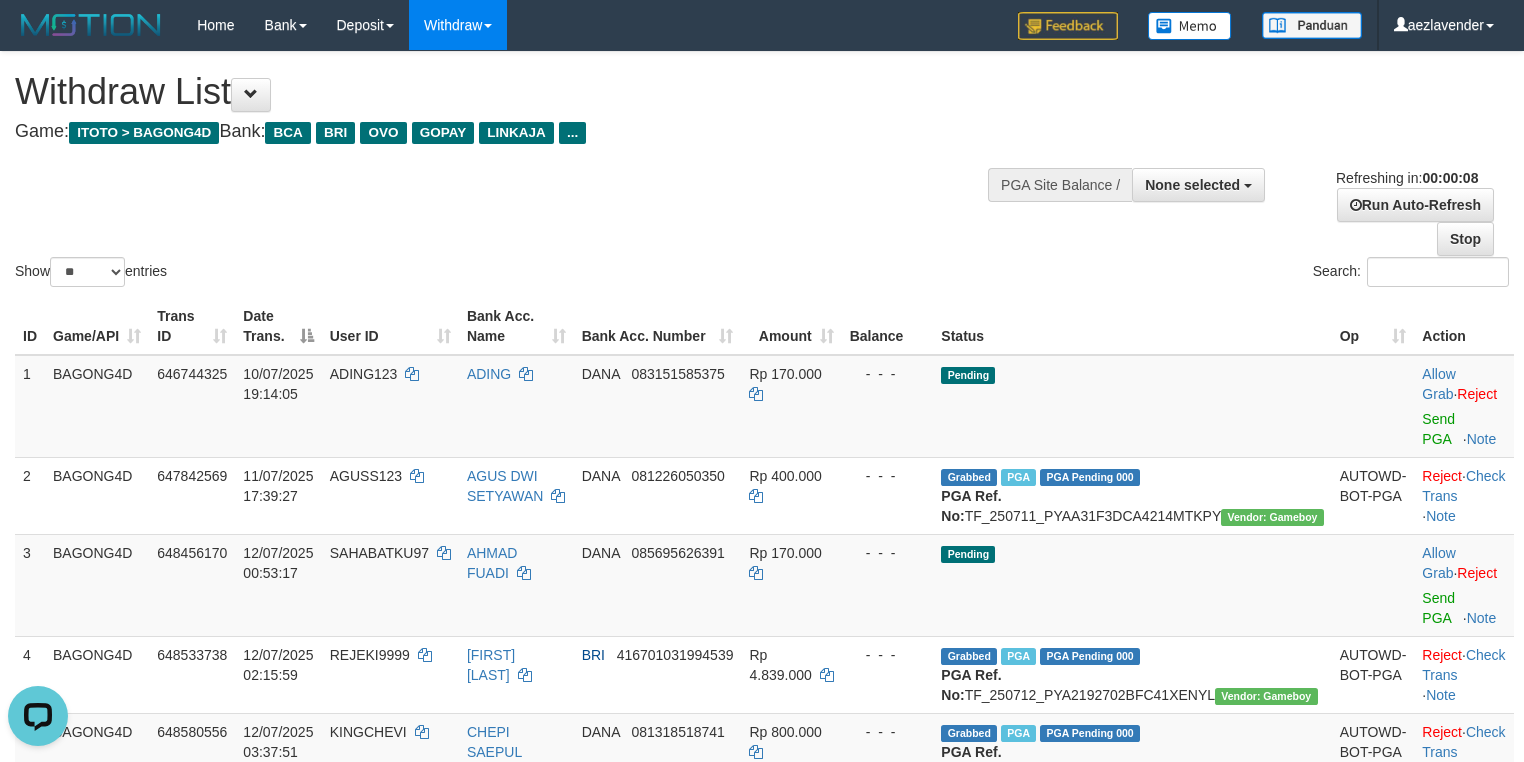 scroll, scrollTop: 0, scrollLeft: 0, axis: both 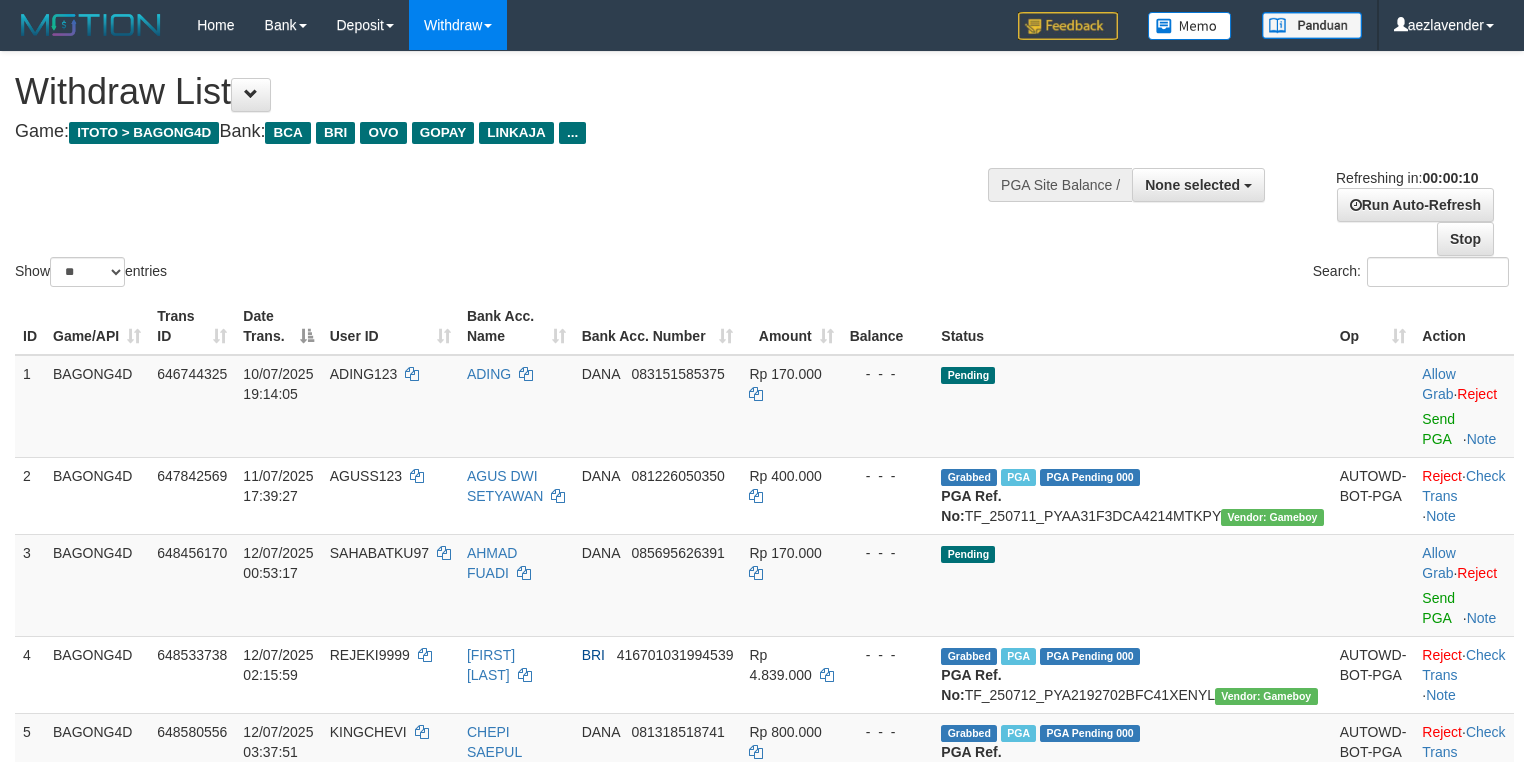 select 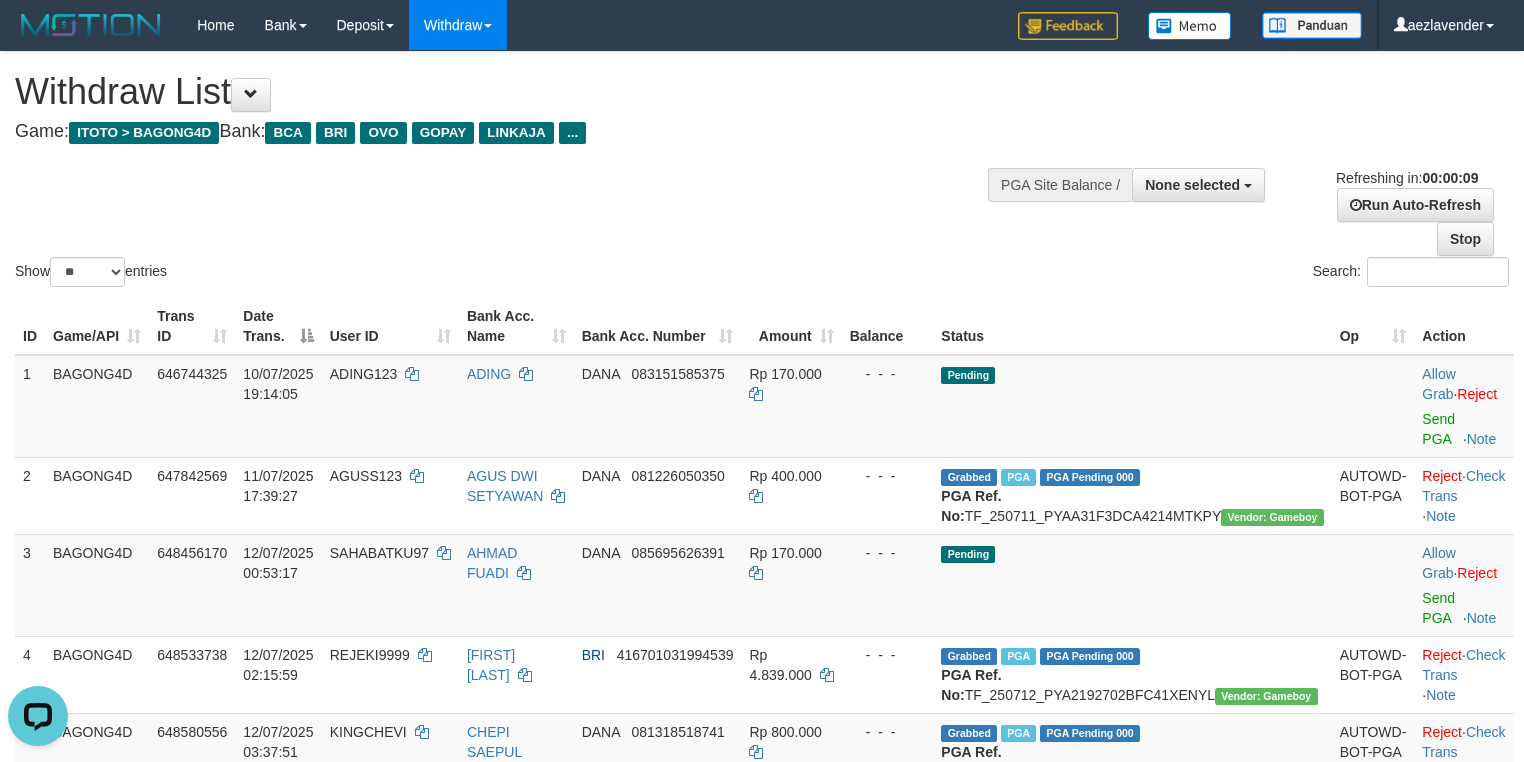 scroll, scrollTop: 0, scrollLeft: 0, axis: both 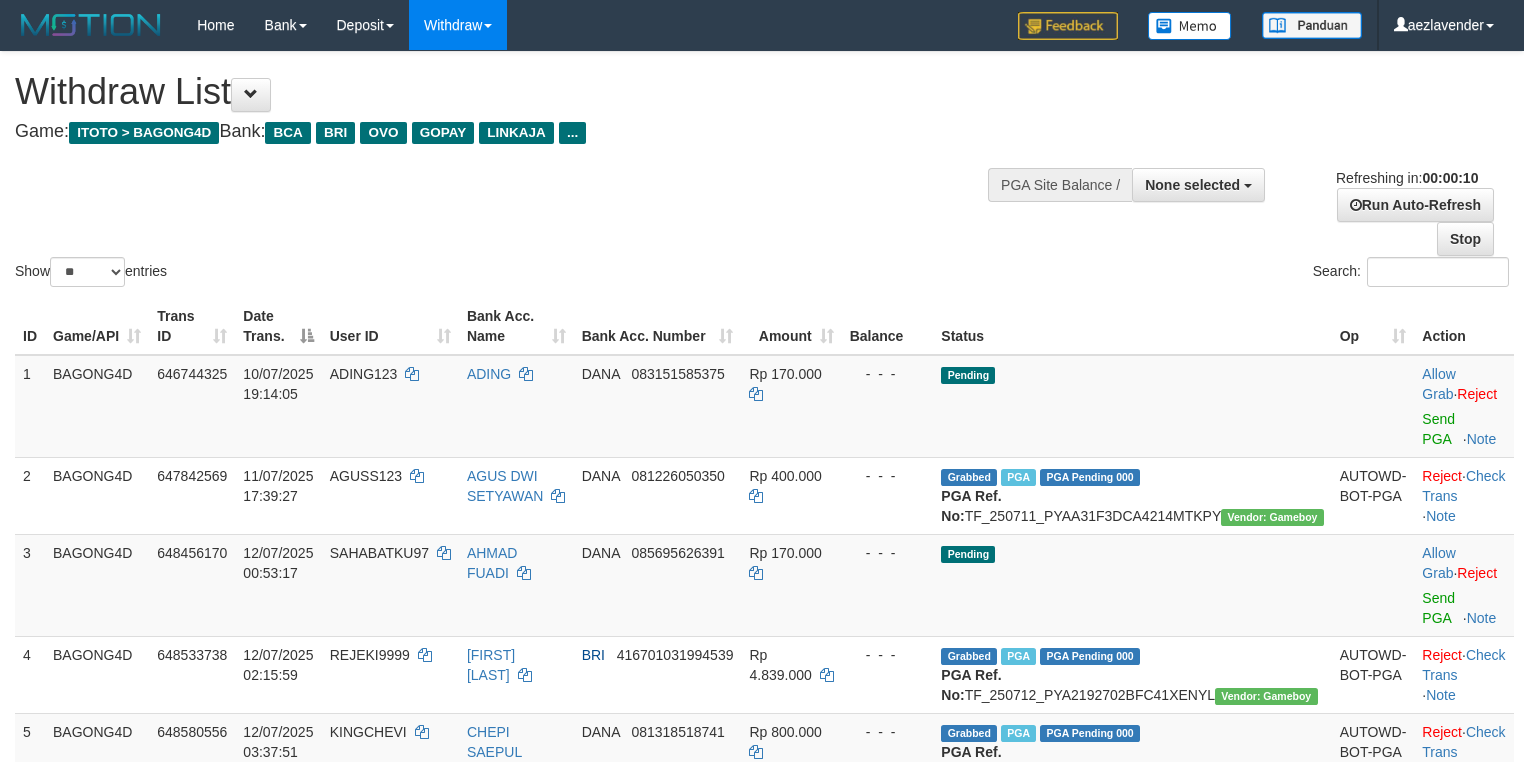 select 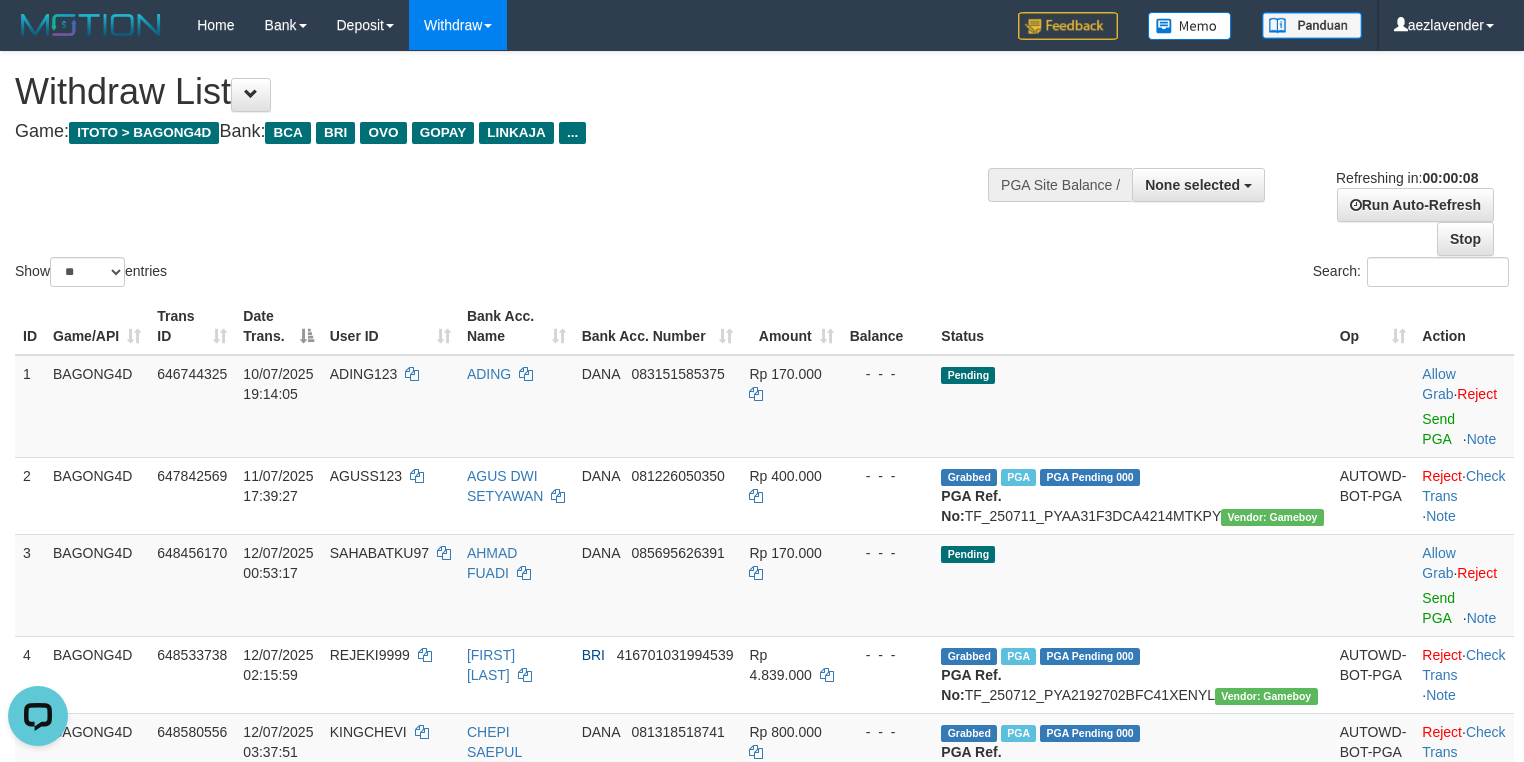 scroll, scrollTop: 0, scrollLeft: 0, axis: both 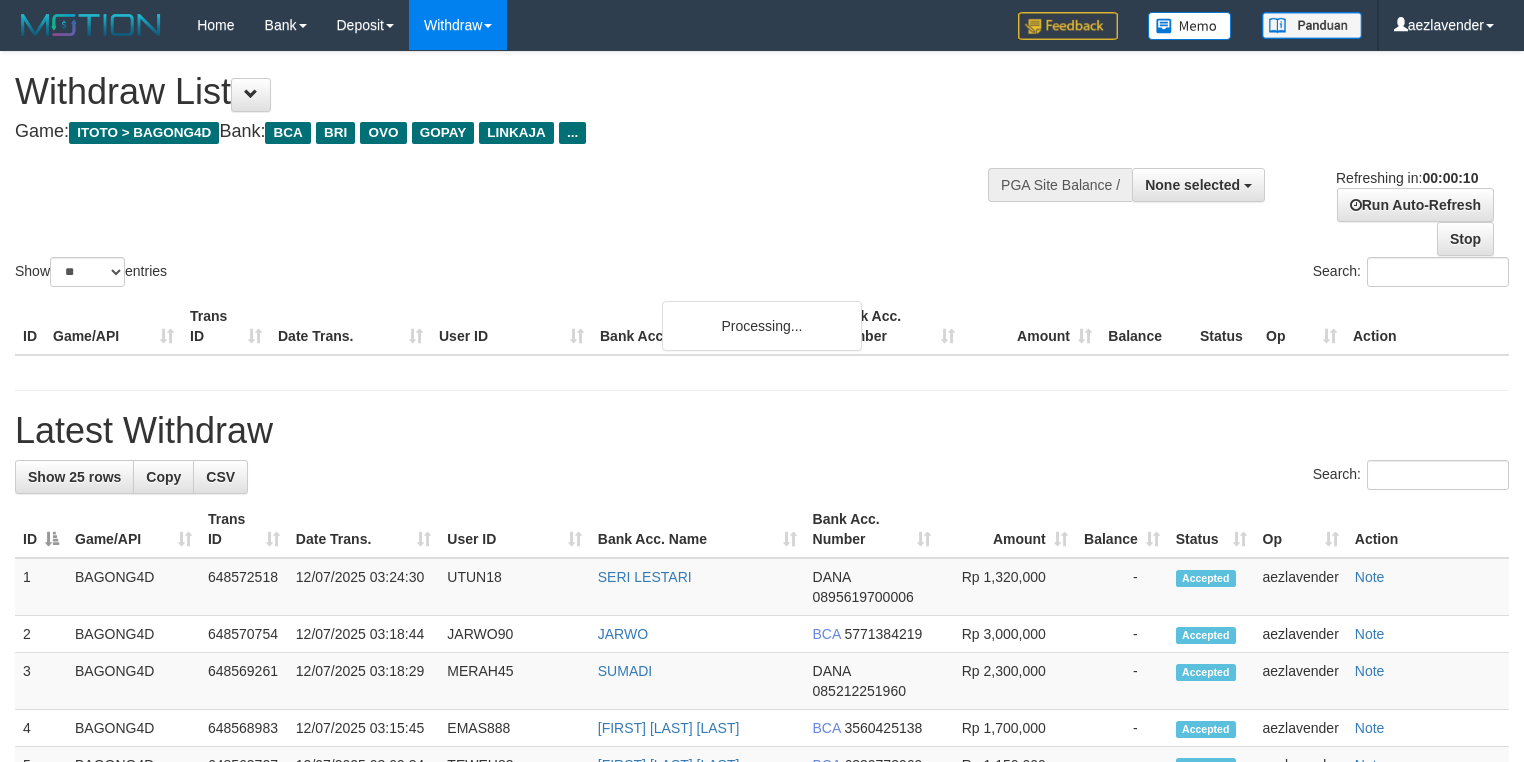 select 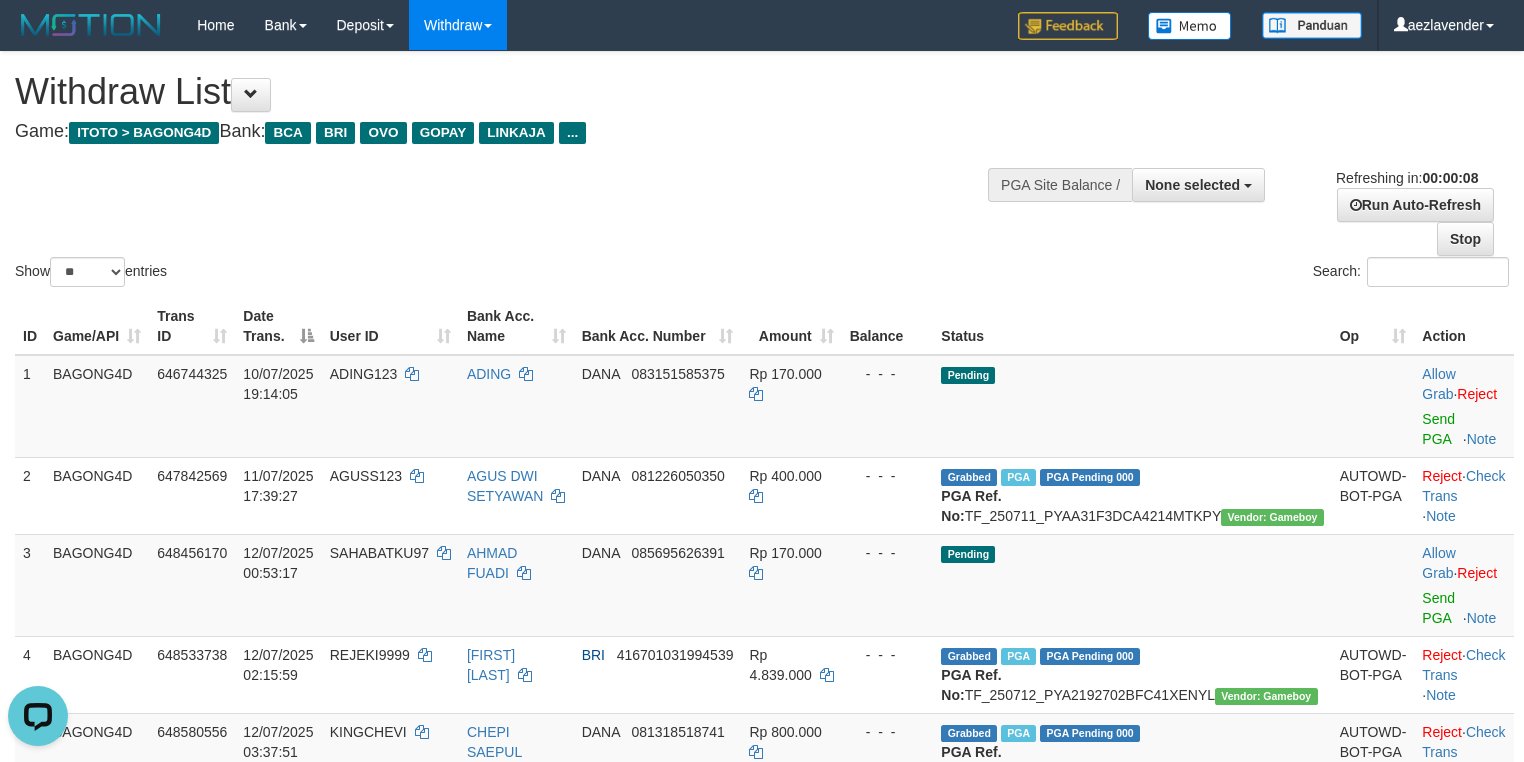 scroll, scrollTop: 0, scrollLeft: 0, axis: both 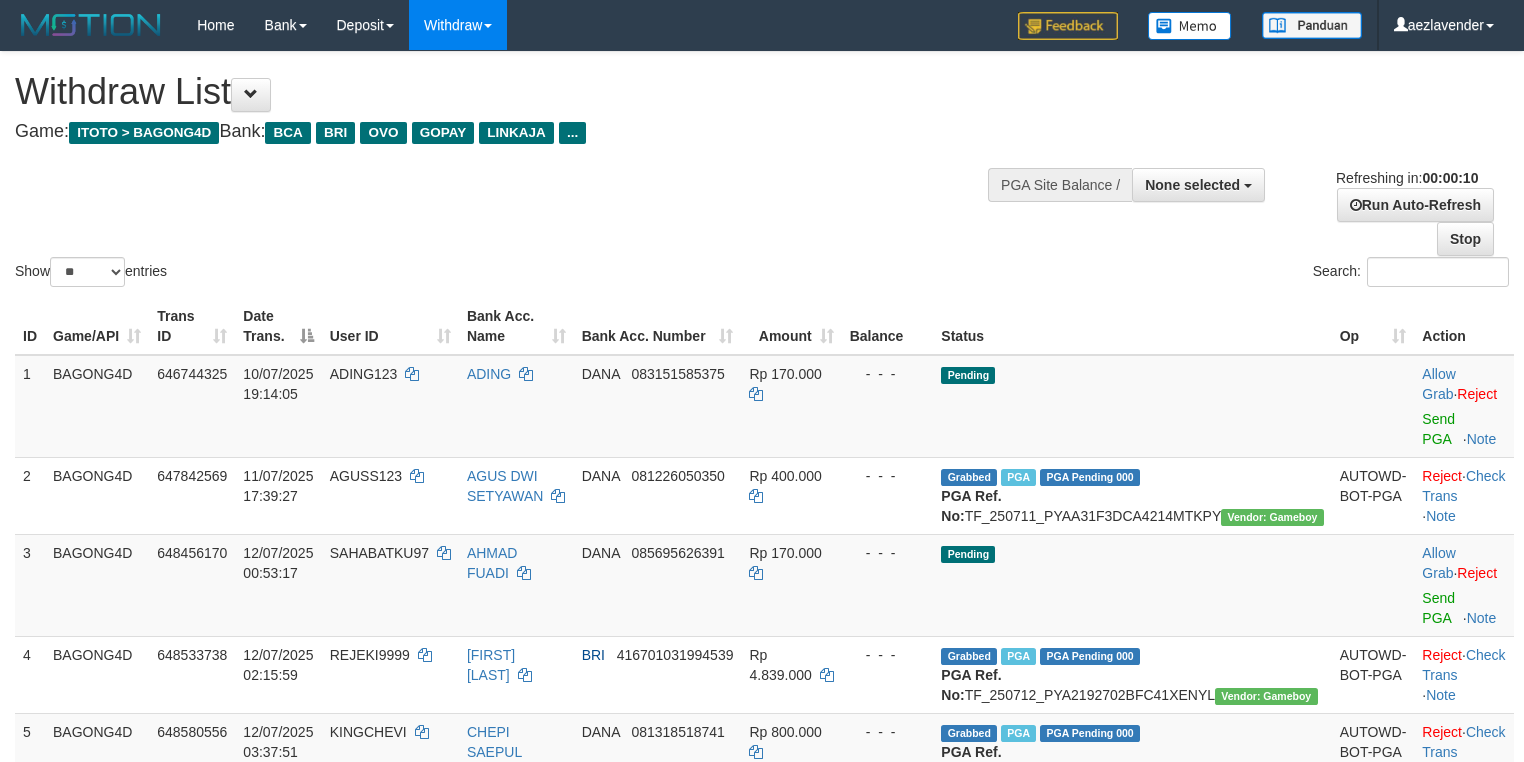select 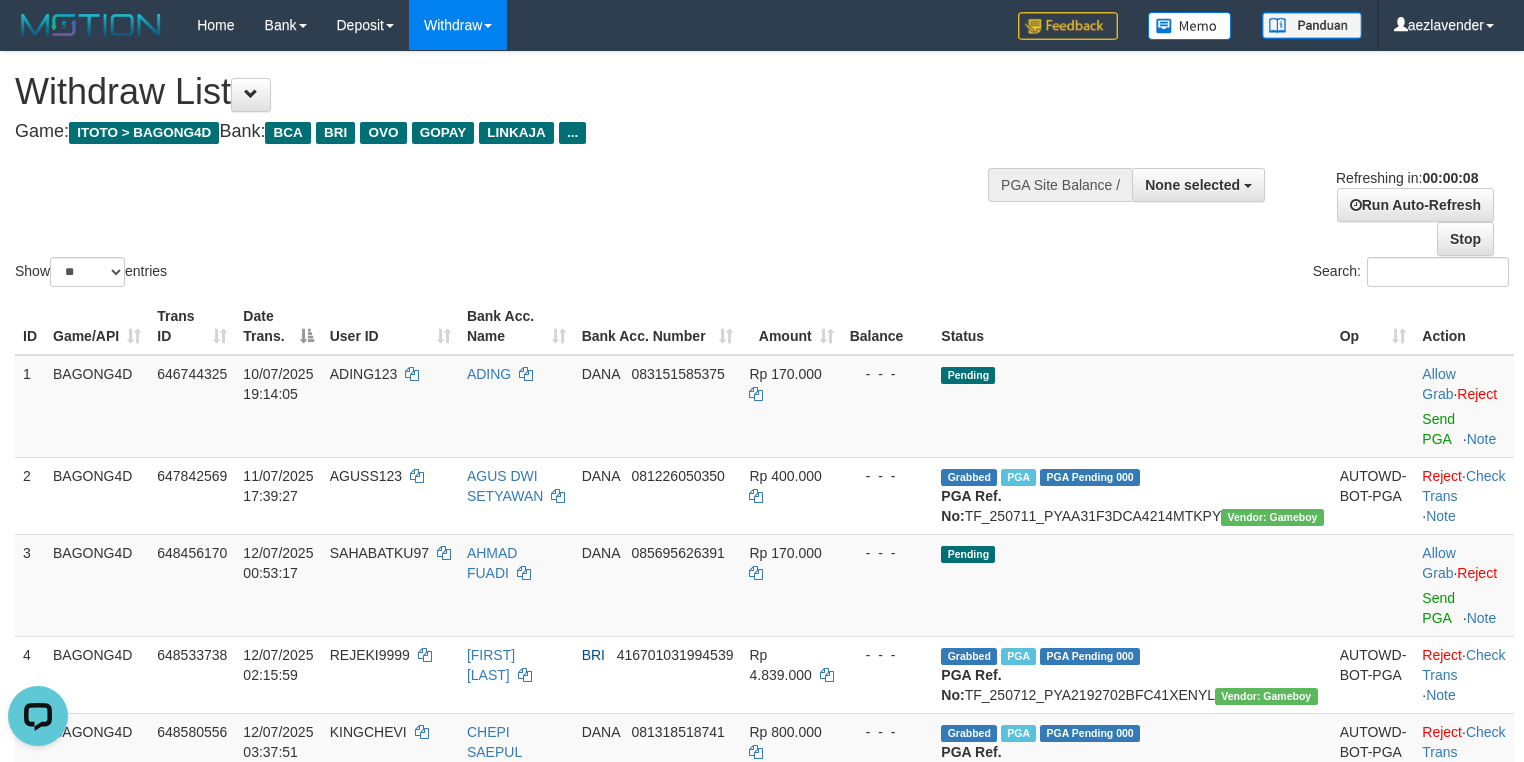 scroll, scrollTop: 0, scrollLeft: 0, axis: both 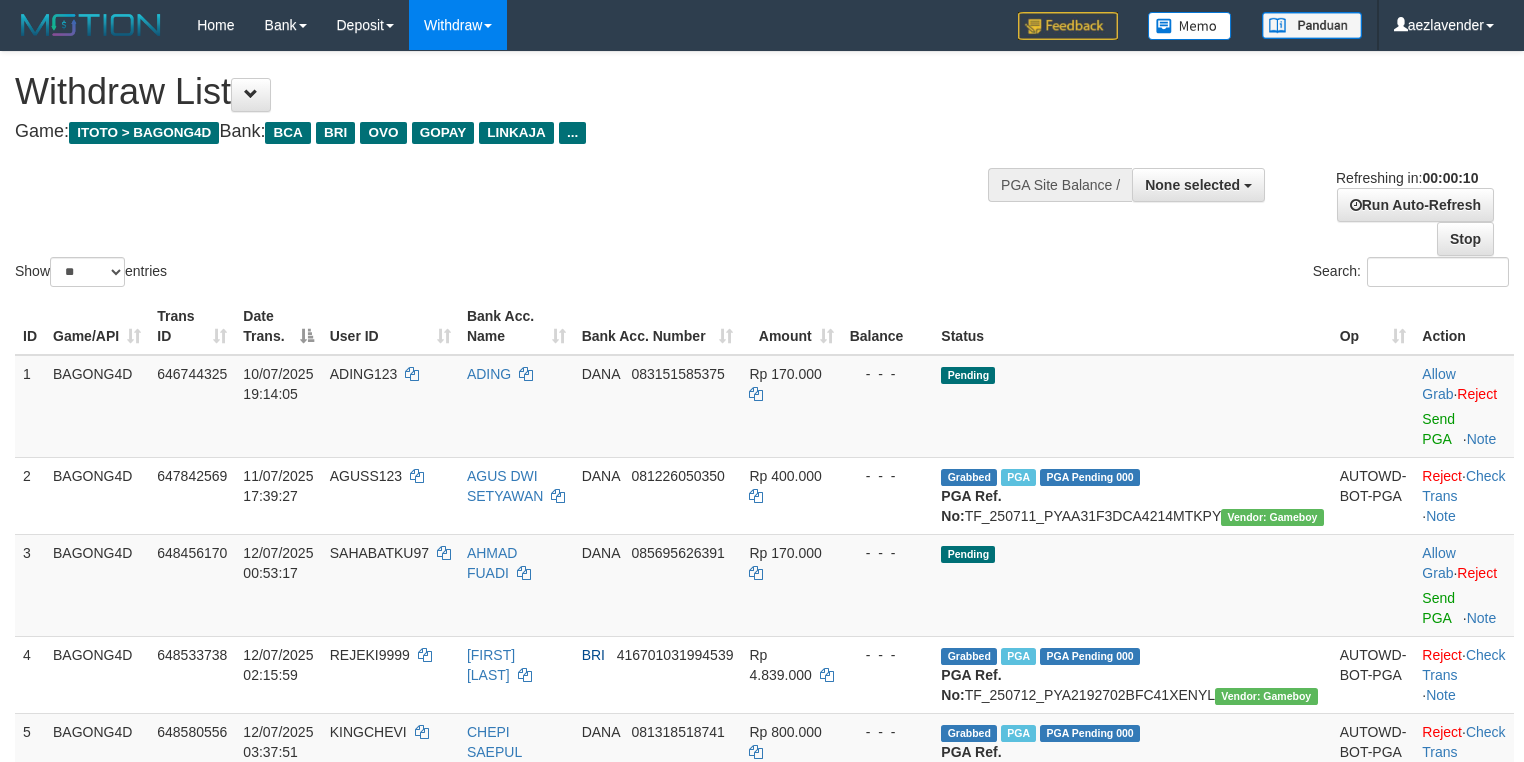 select 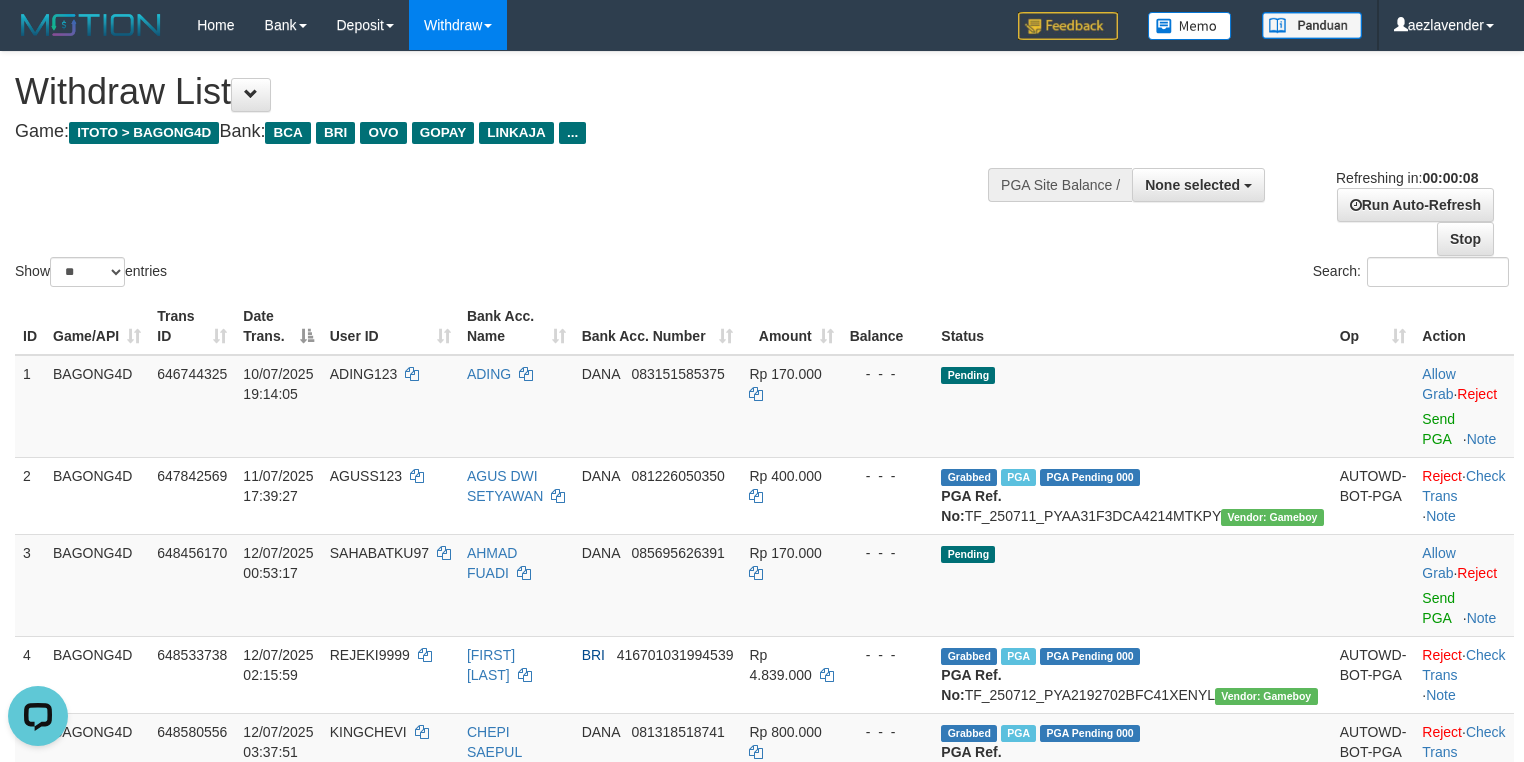 scroll, scrollTop: 0, scrollLeft: 0, axis: both 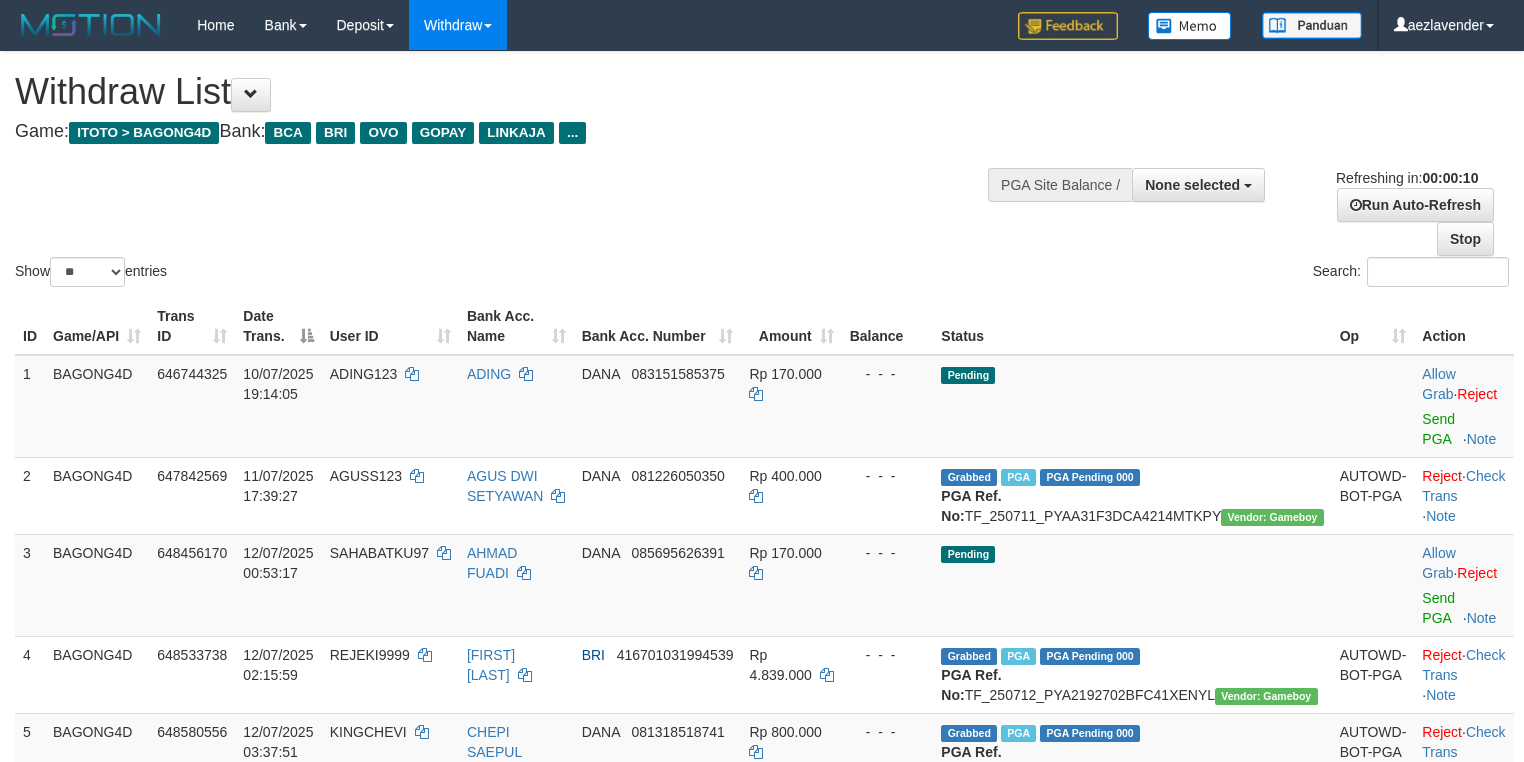 select 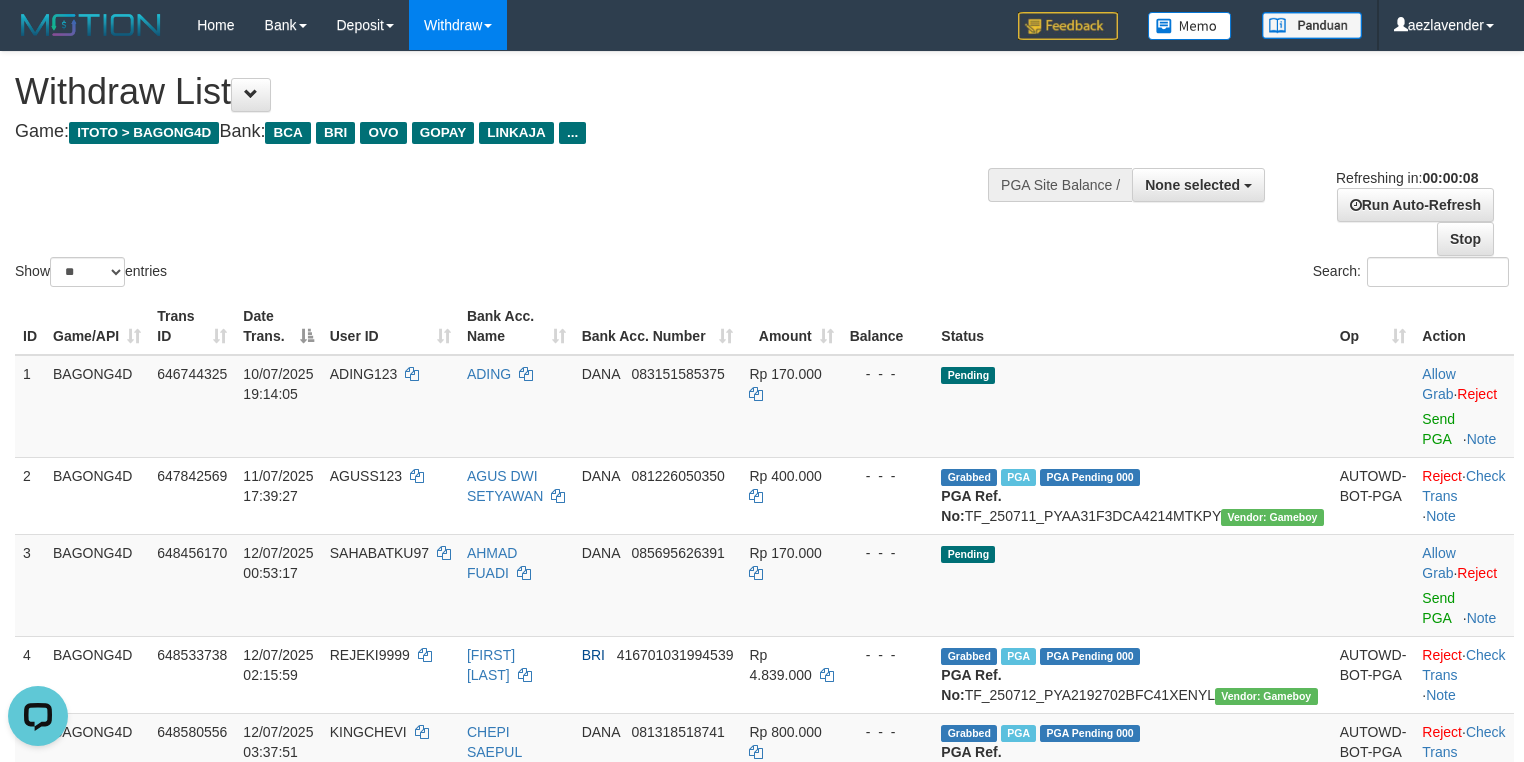 scroll, scrollTop: 0, scrollLeft: 0, axis: both 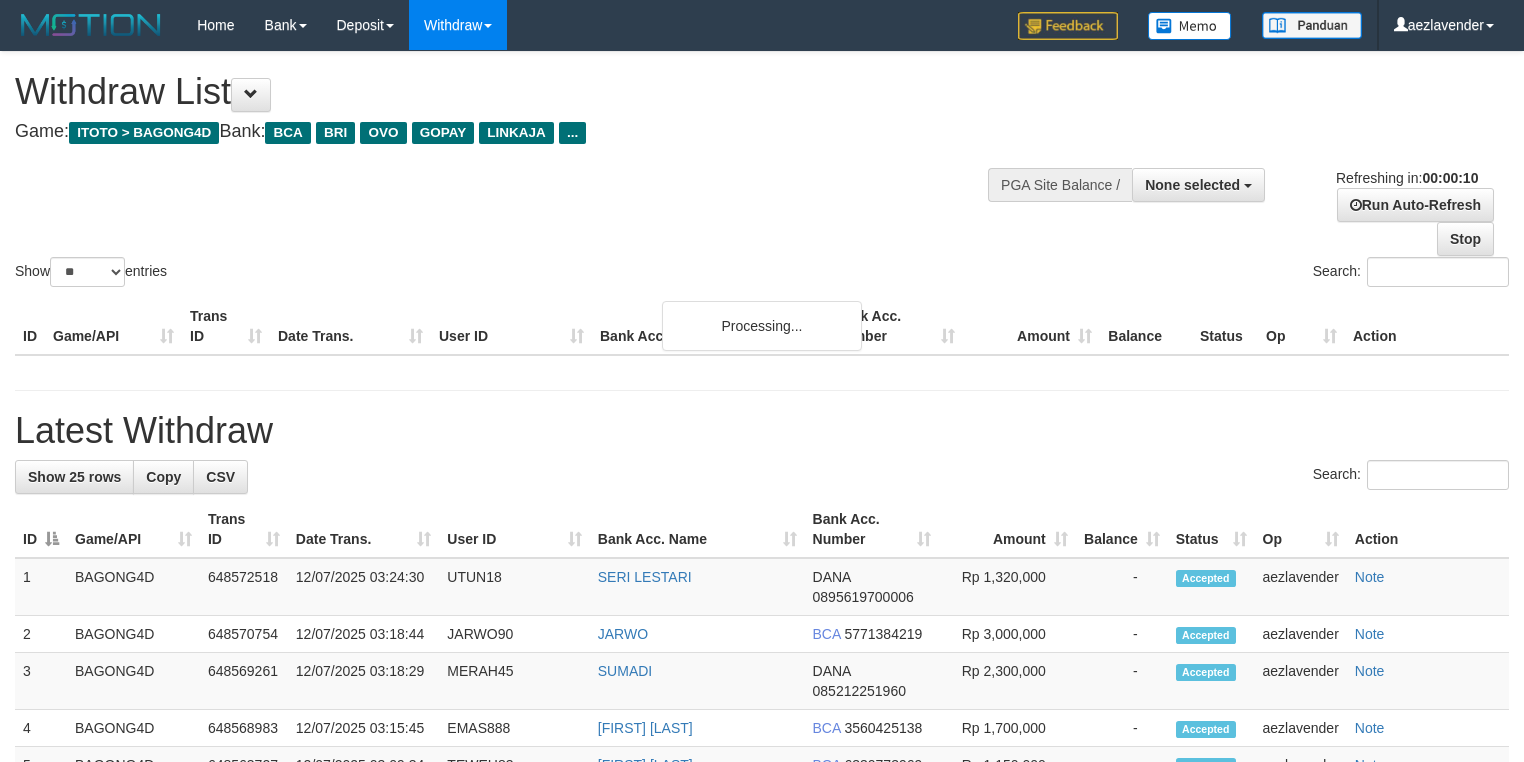 select 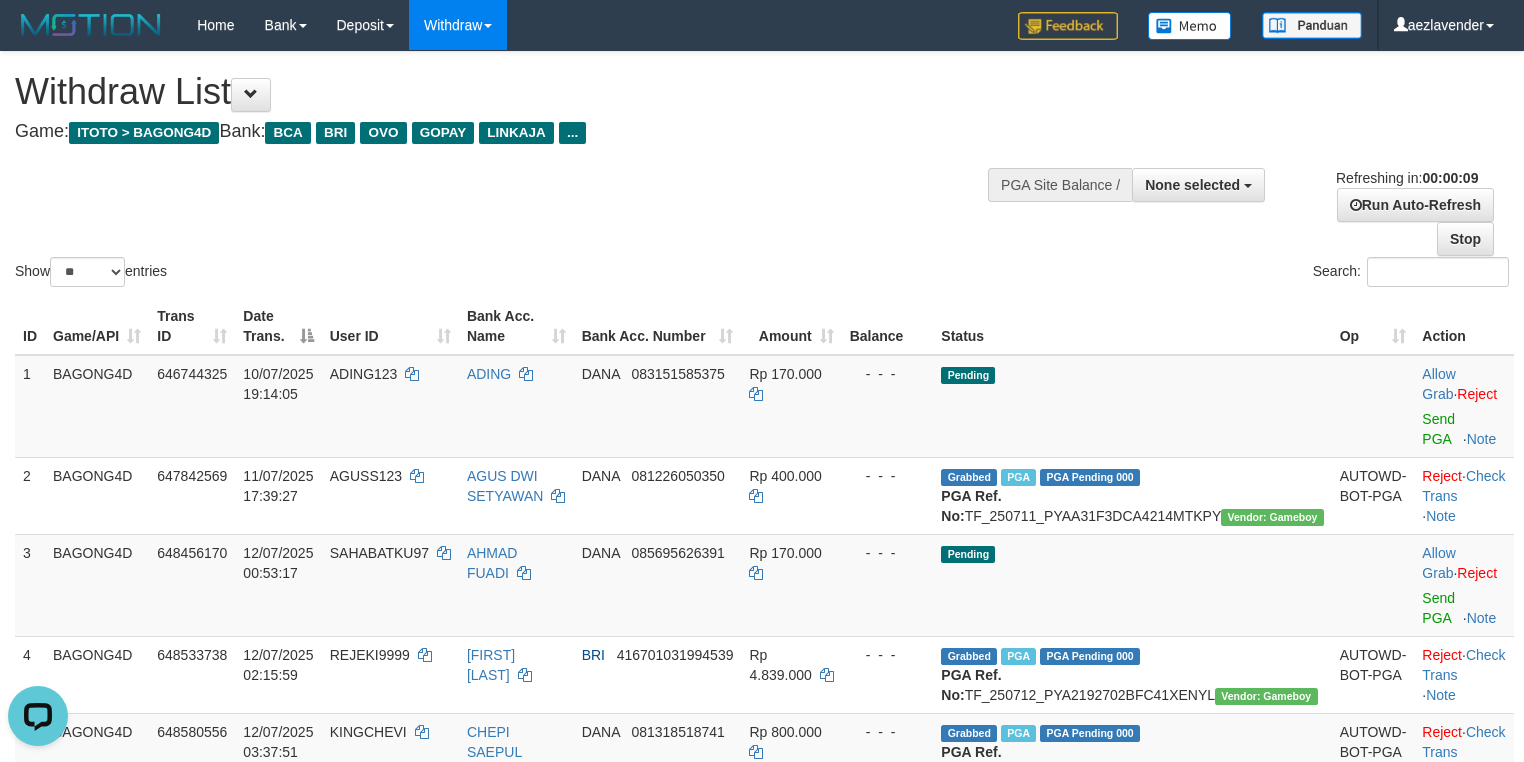 scroll, scrollTop: 0, scrollLeft: 0, axis: both 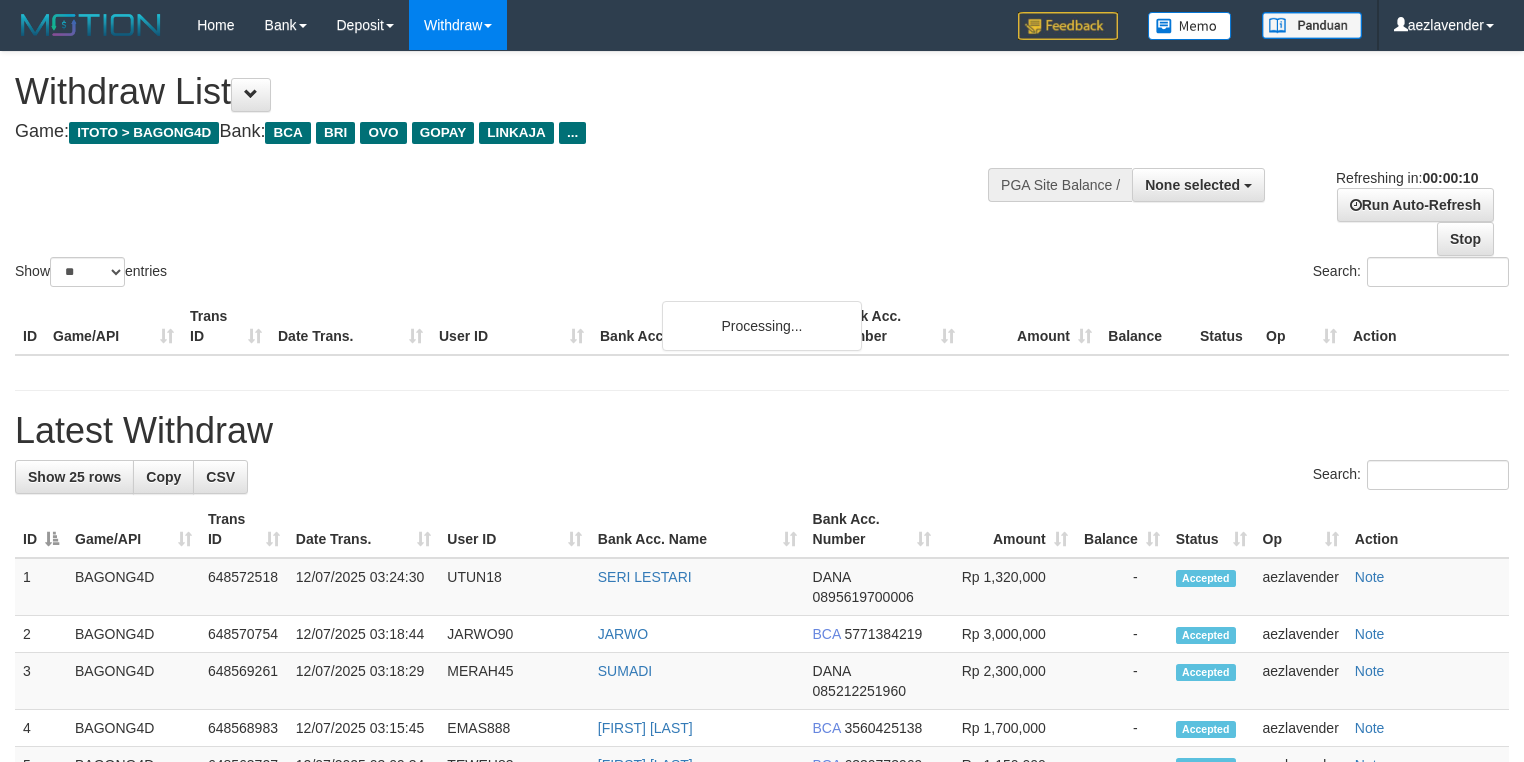select 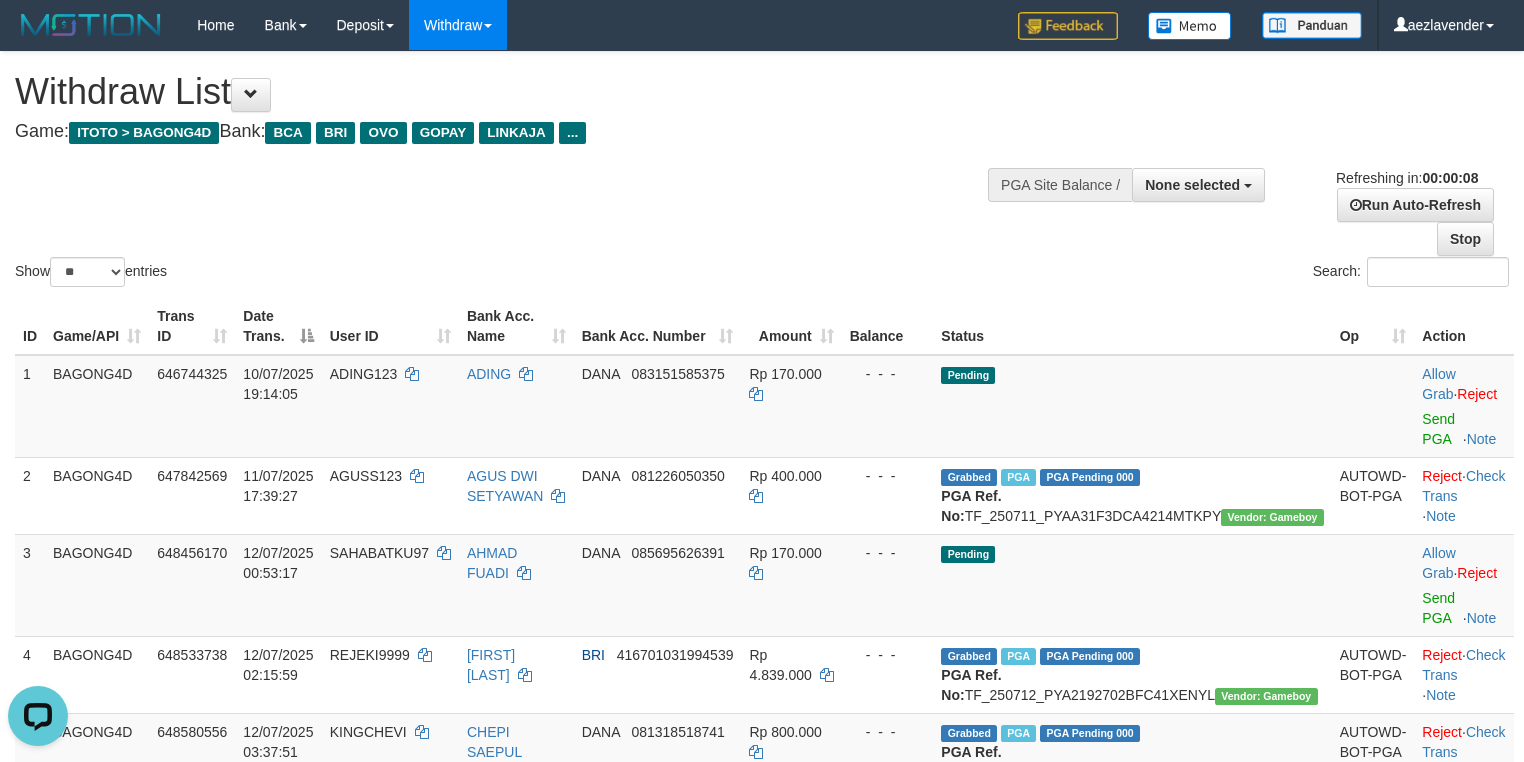 scroll, scrollTop: 0, scrollLeft: 0, axis: both 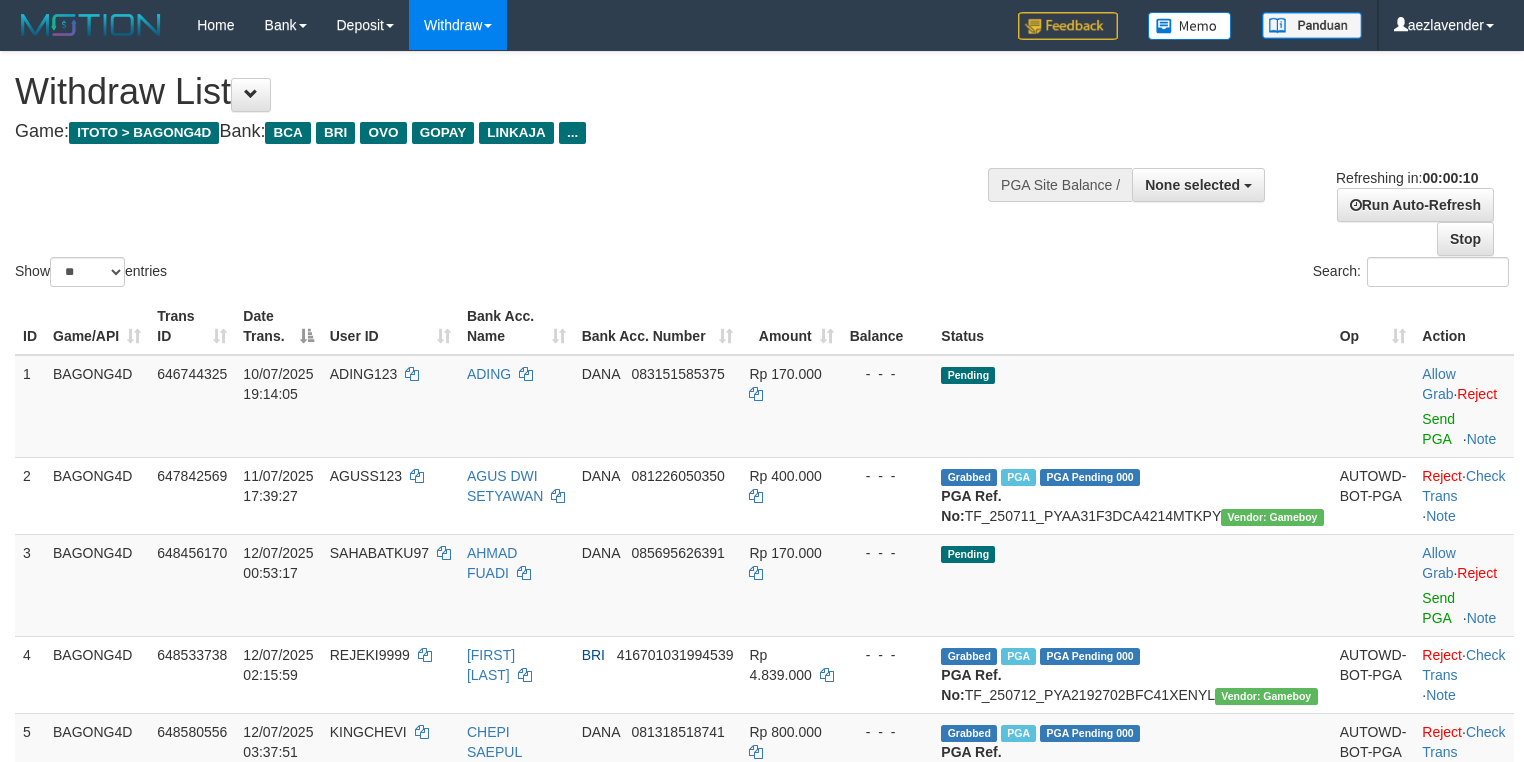 select 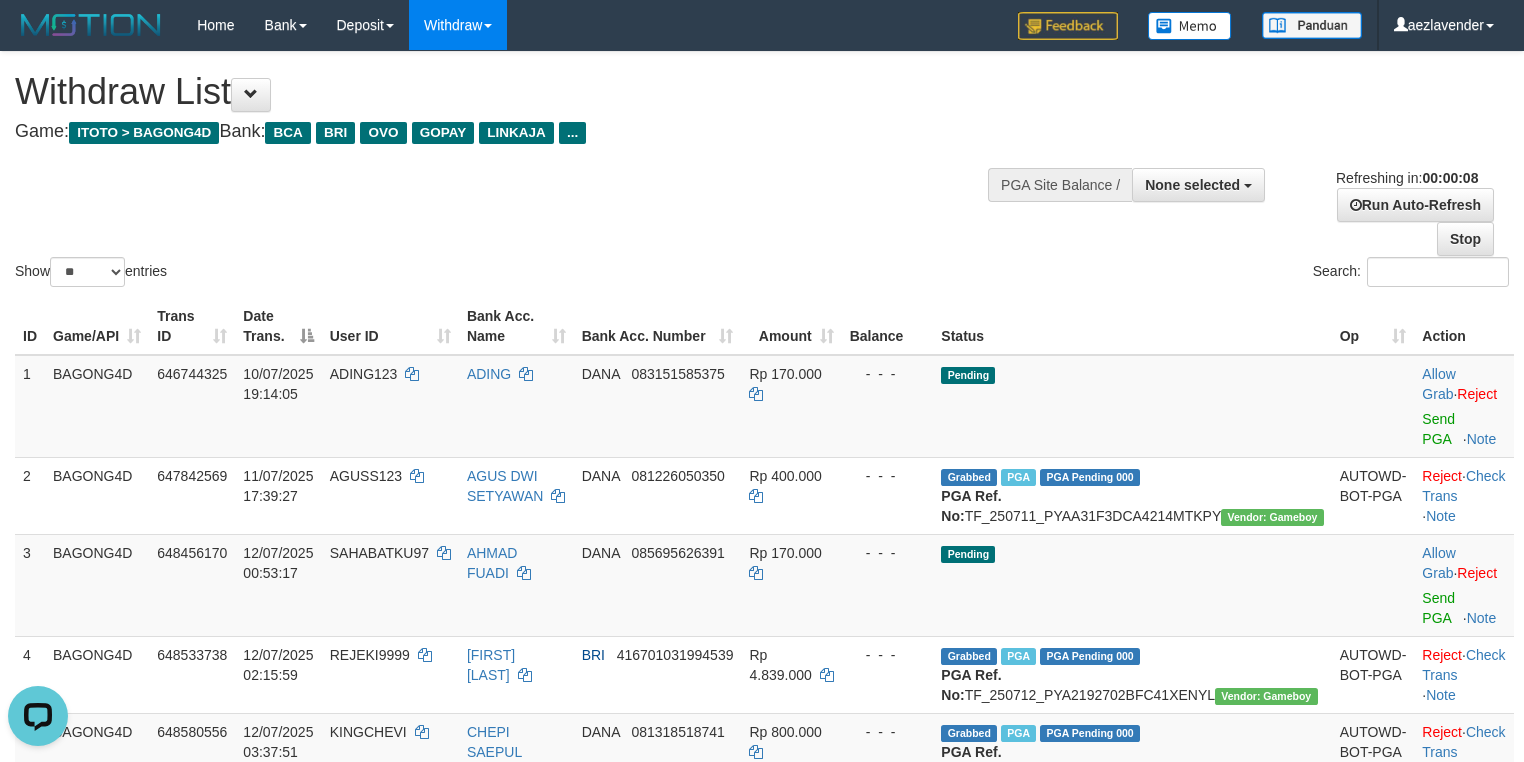 scroll, scrollTop: 0, scrollLeft: 0, axis: both 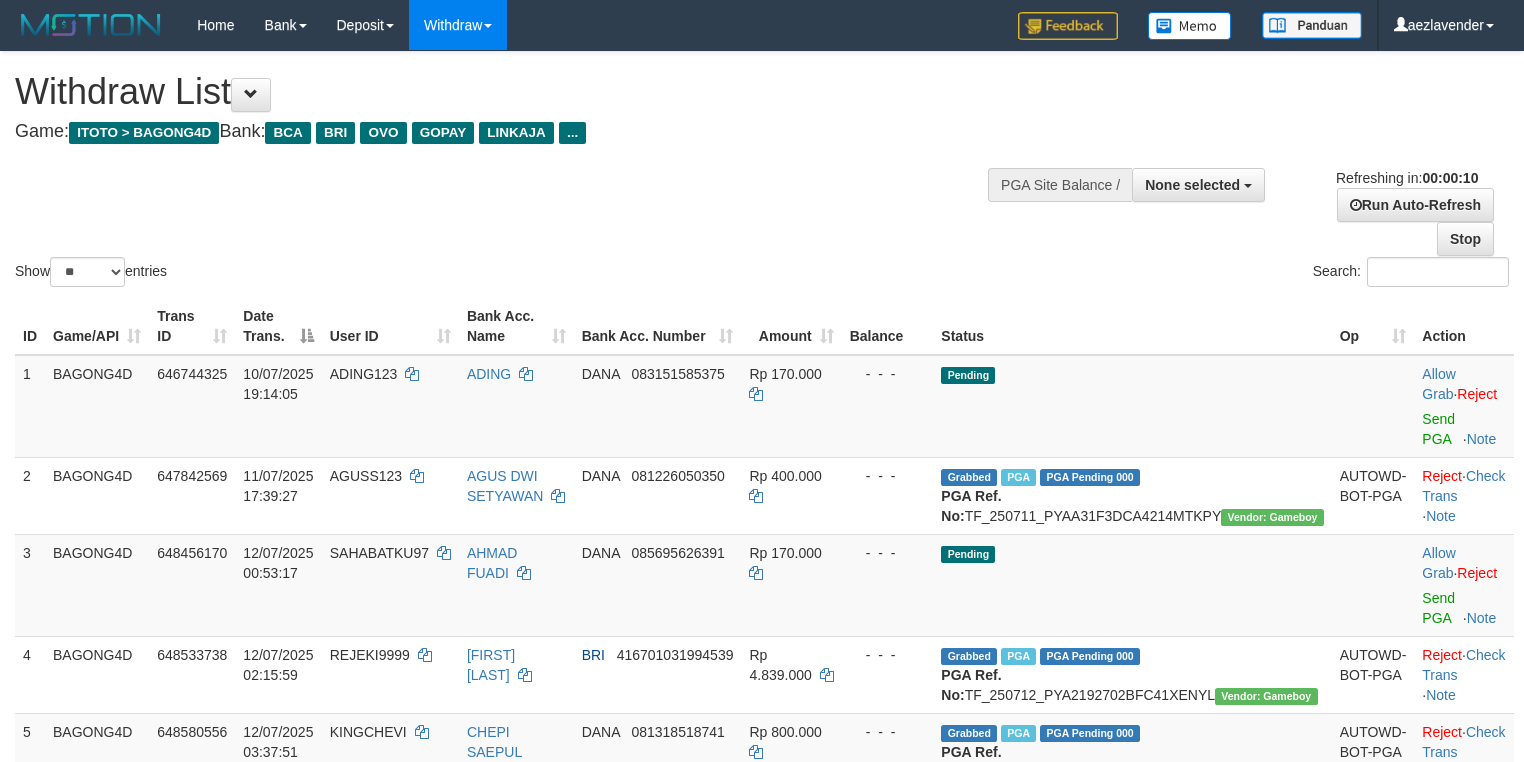 select 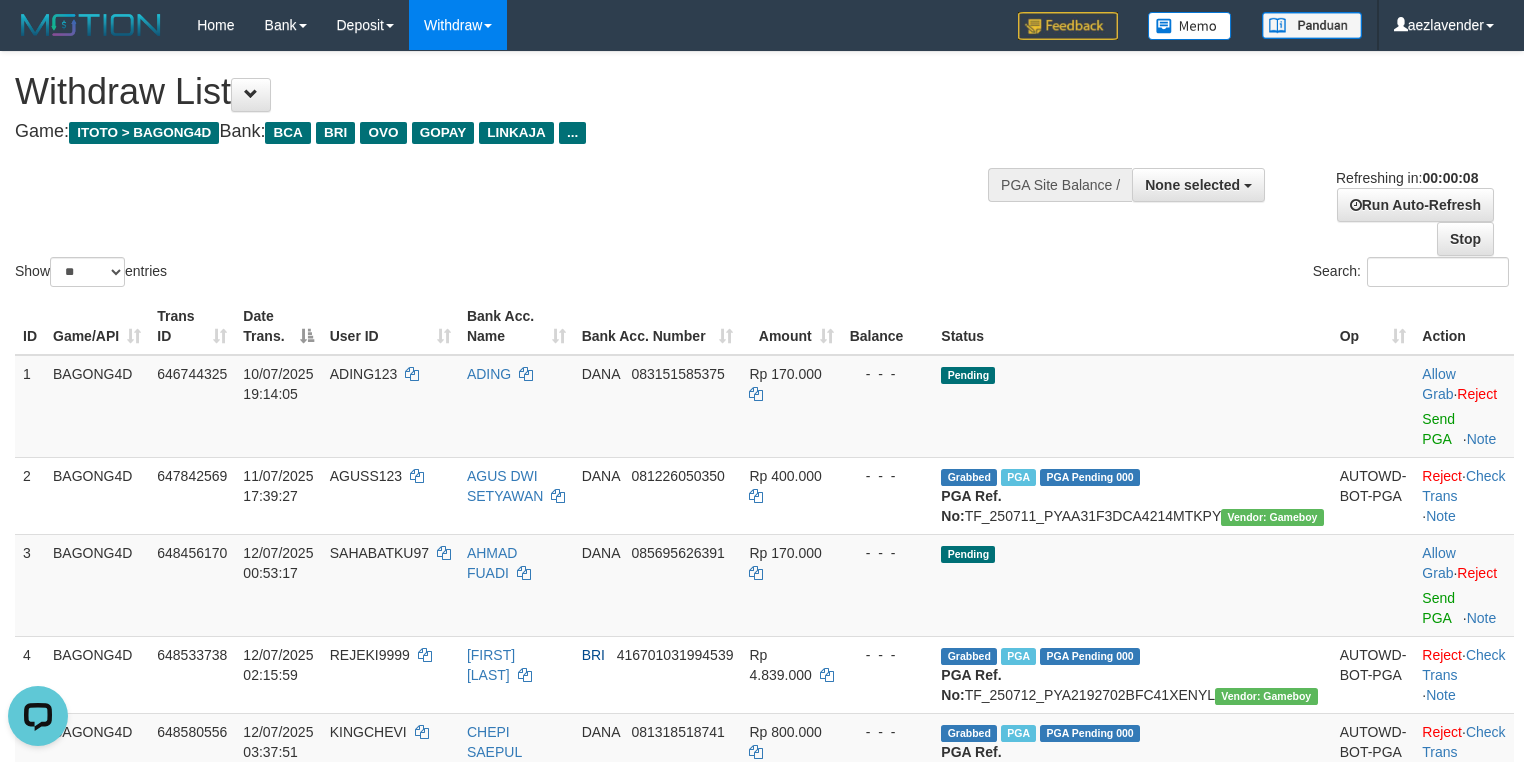 scroll, scrollTop: 0, scrollLeft: 0, axis: both 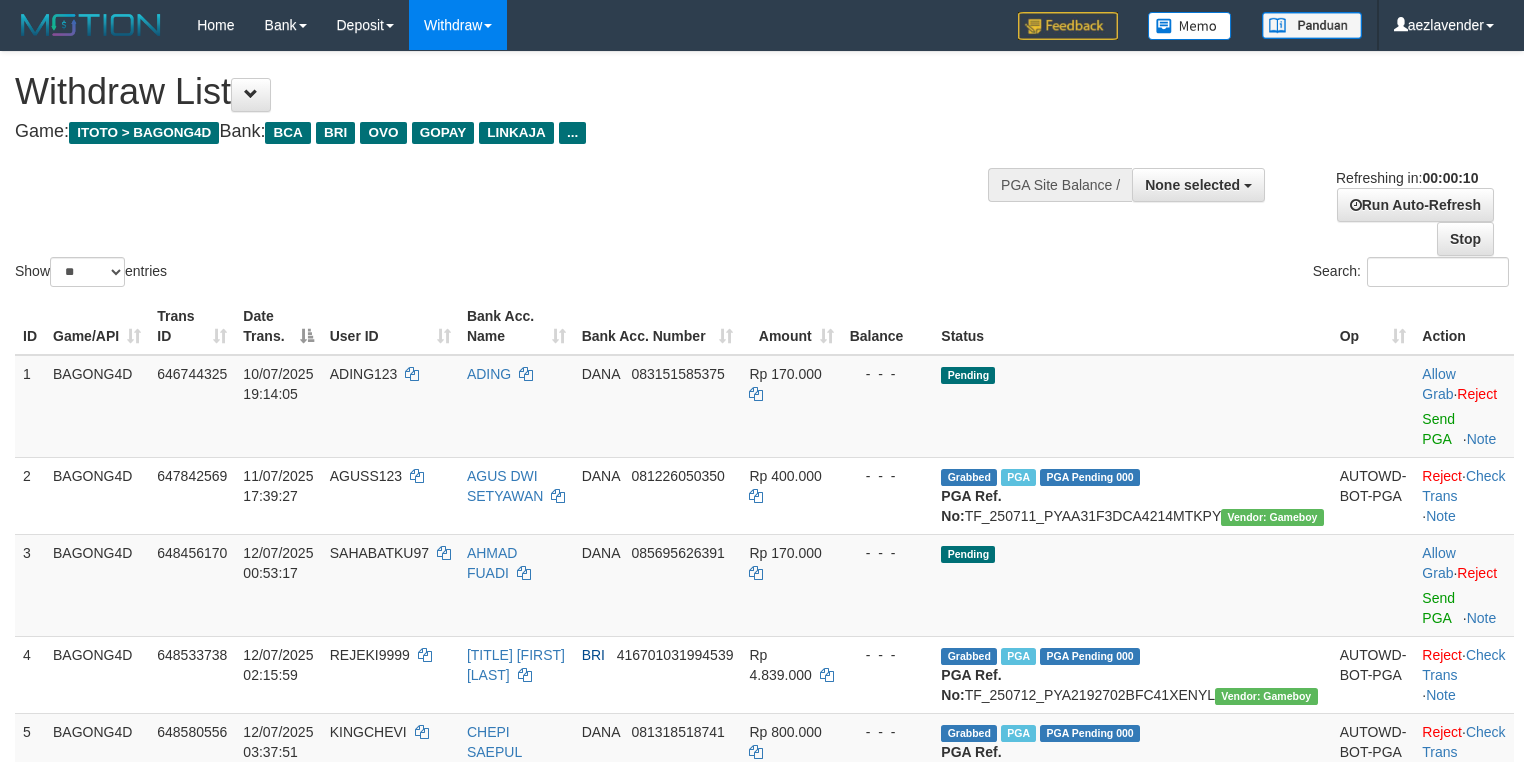 select 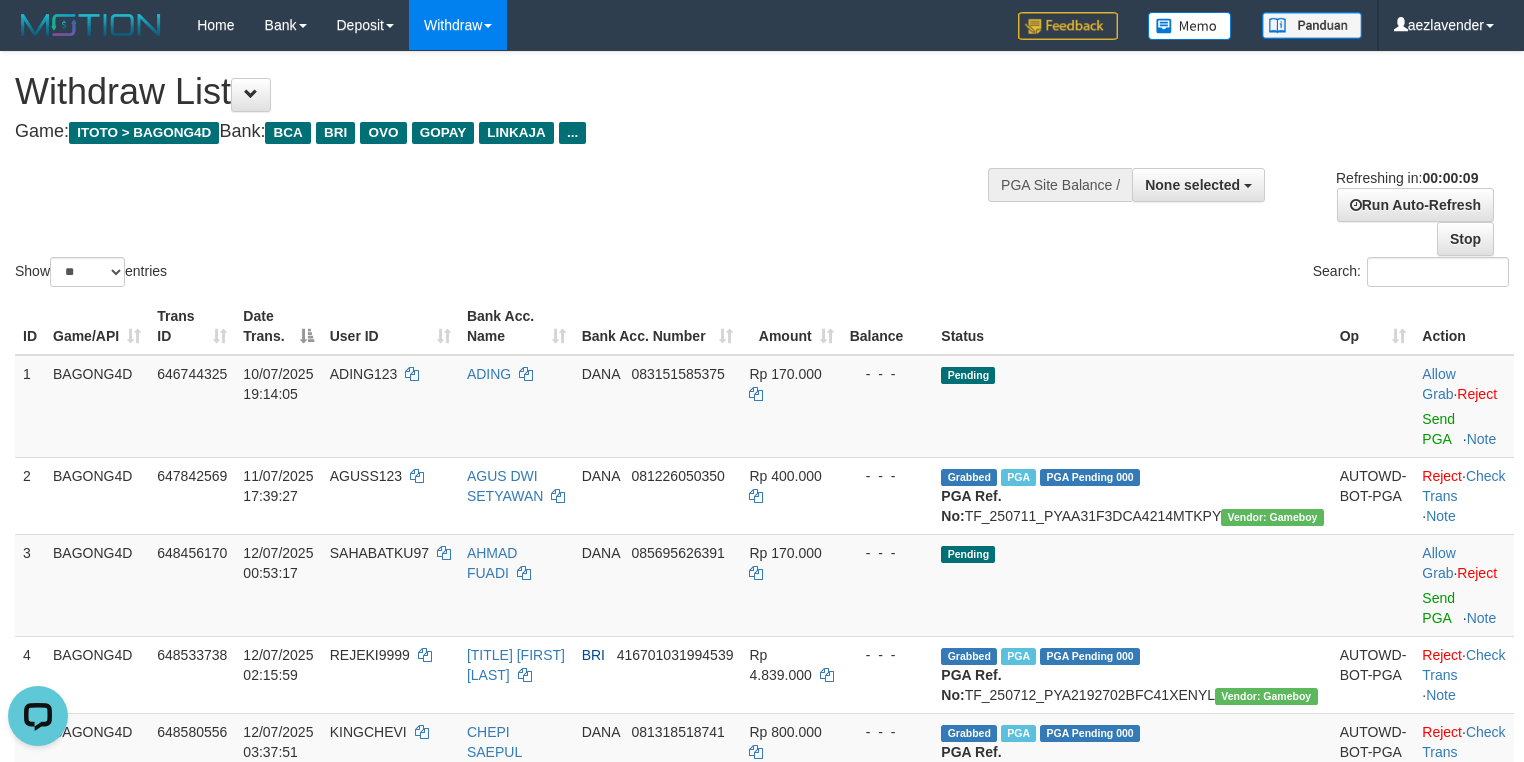scroll, scrollTop: 0, scrollLeft: 0, axis: both 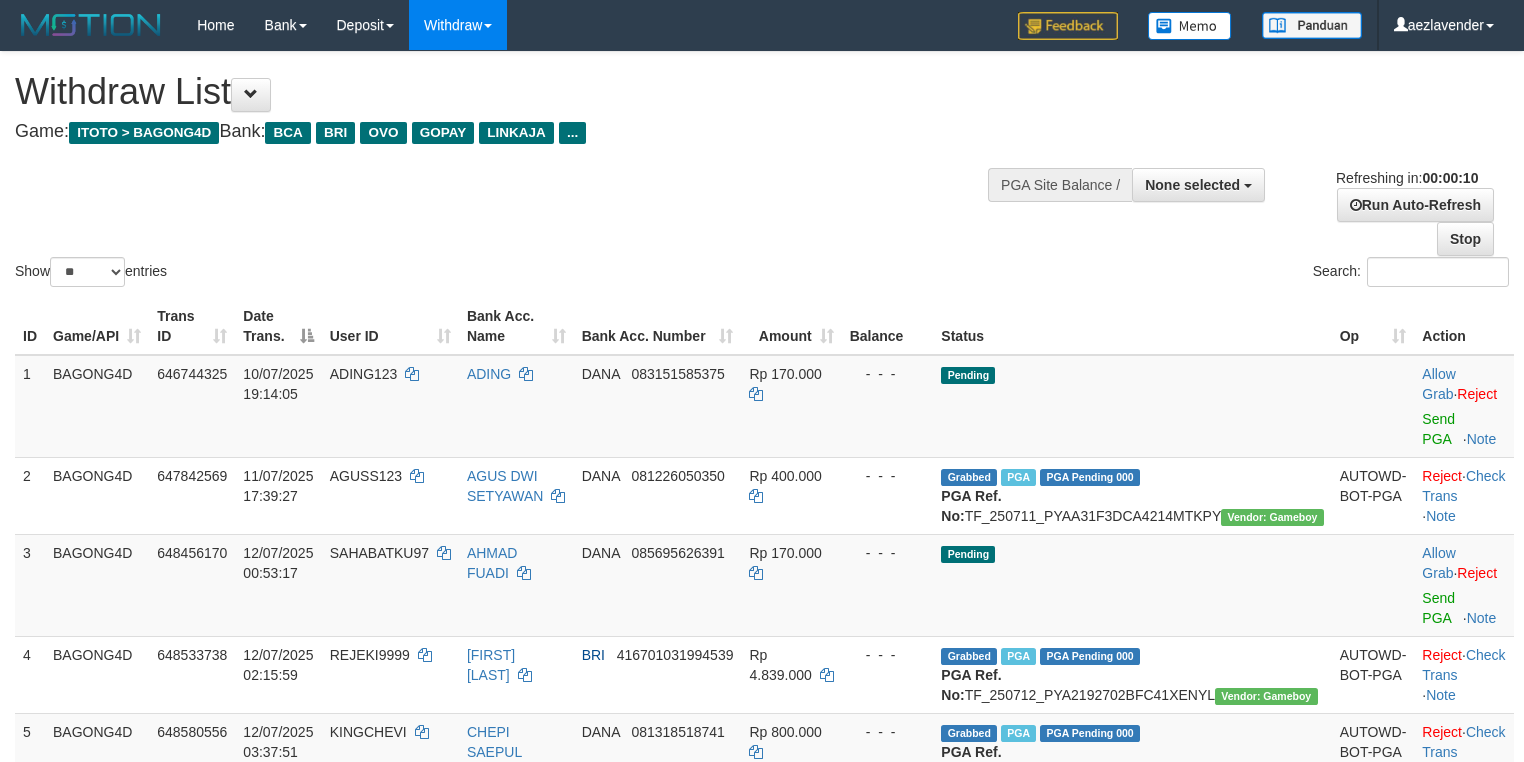 select 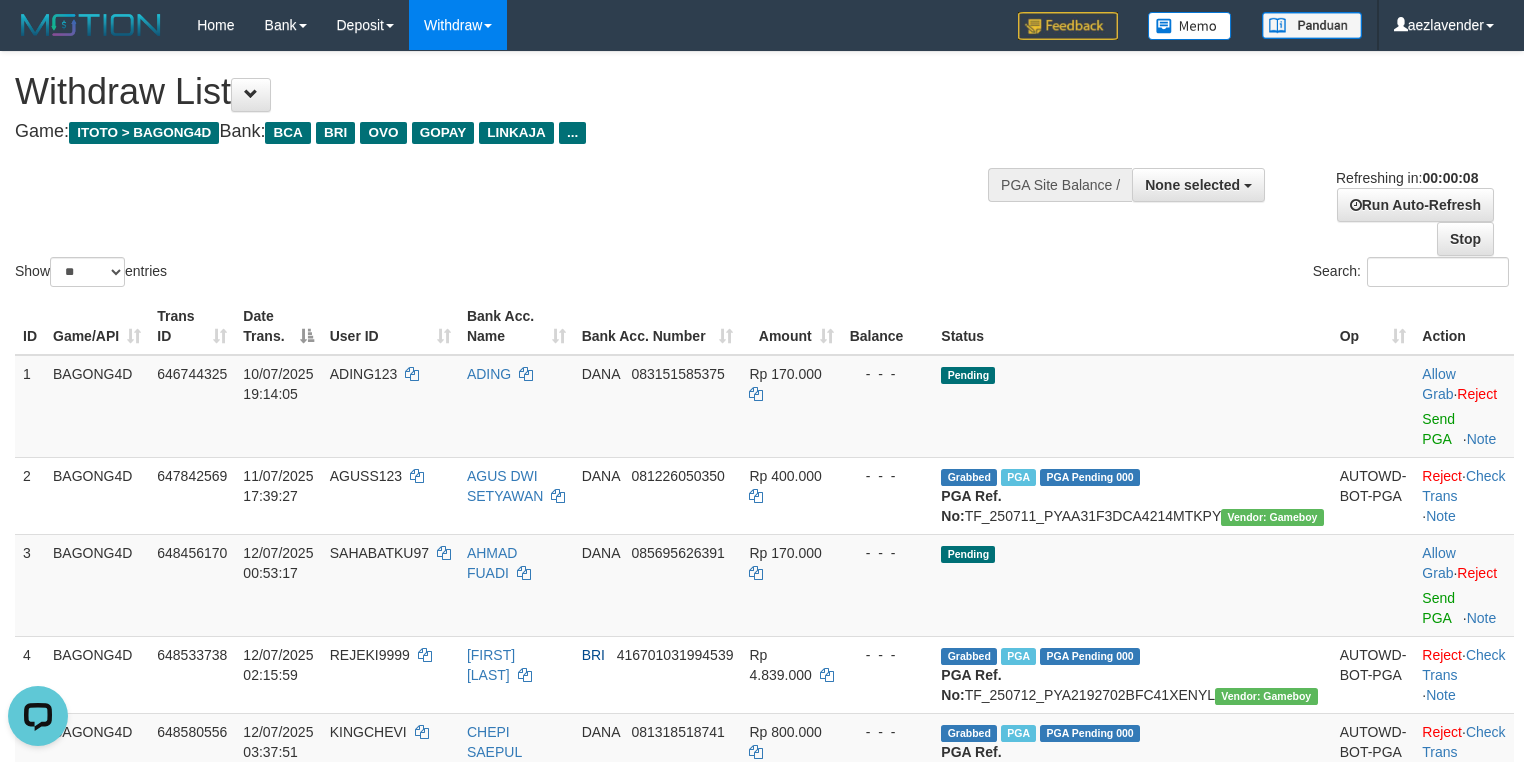 scroll, scrollTop: 0, scrollLeft: 0, axis: both 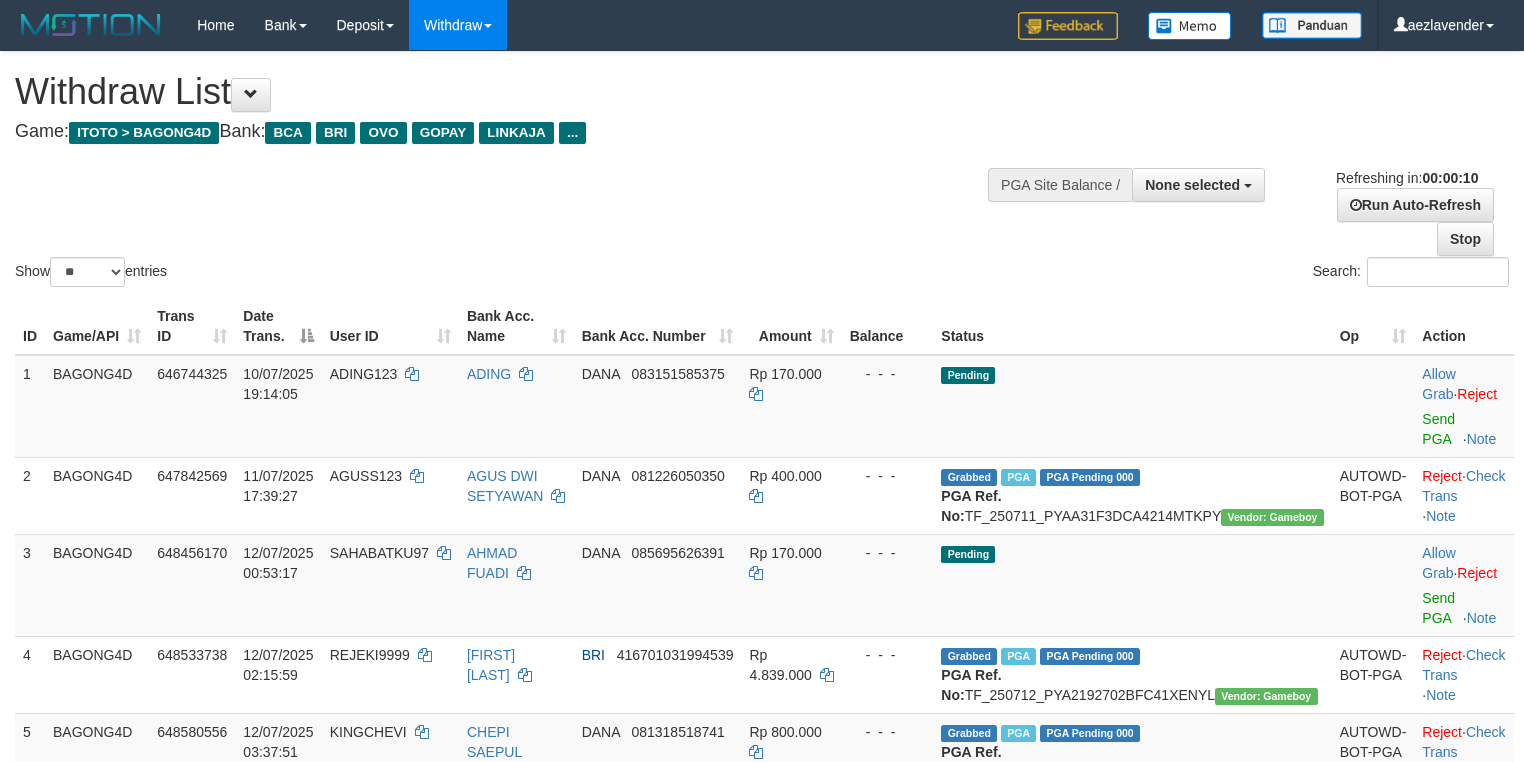 select 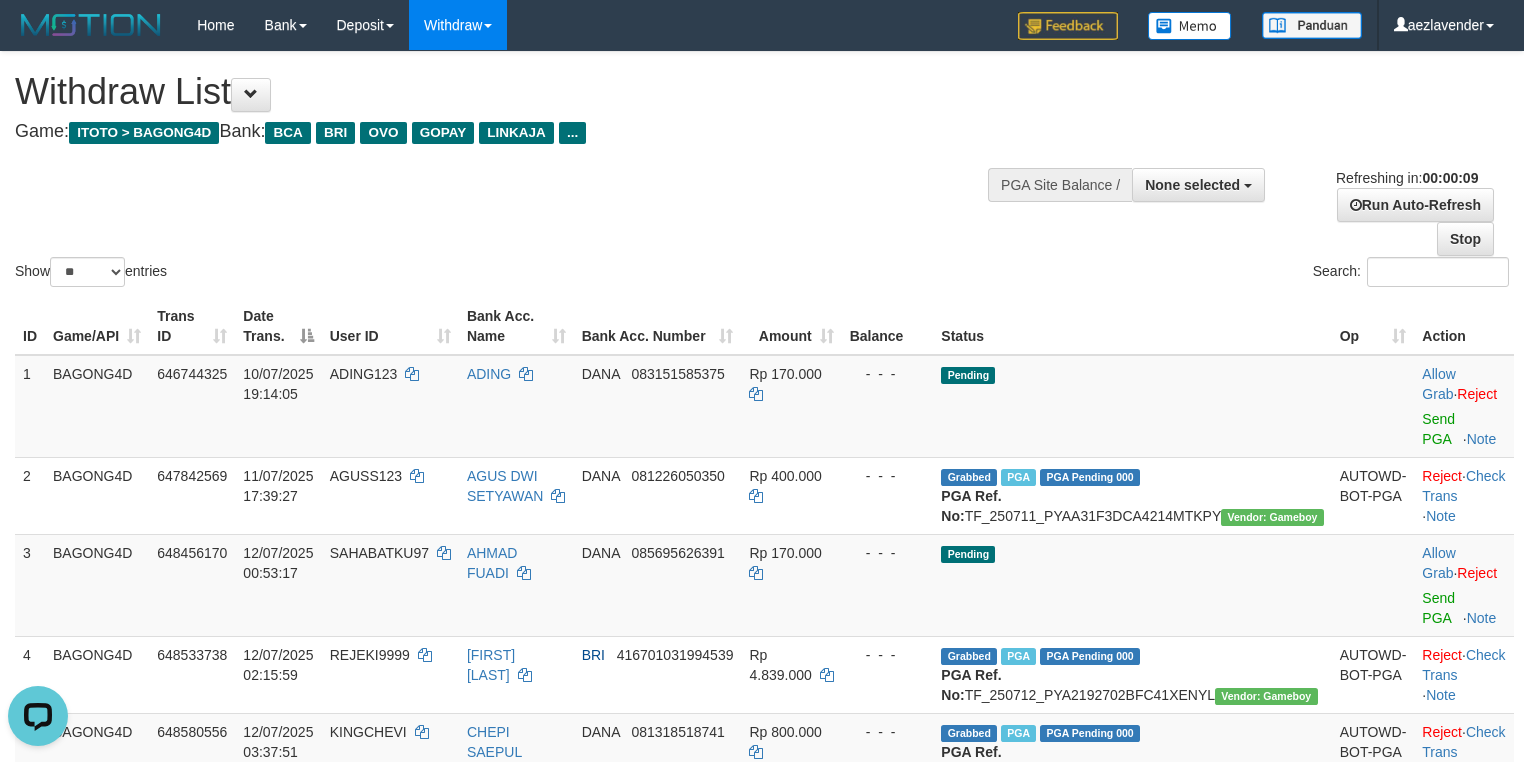 scroll, scrollTop: 0, scrollLeft: 0, axis: both 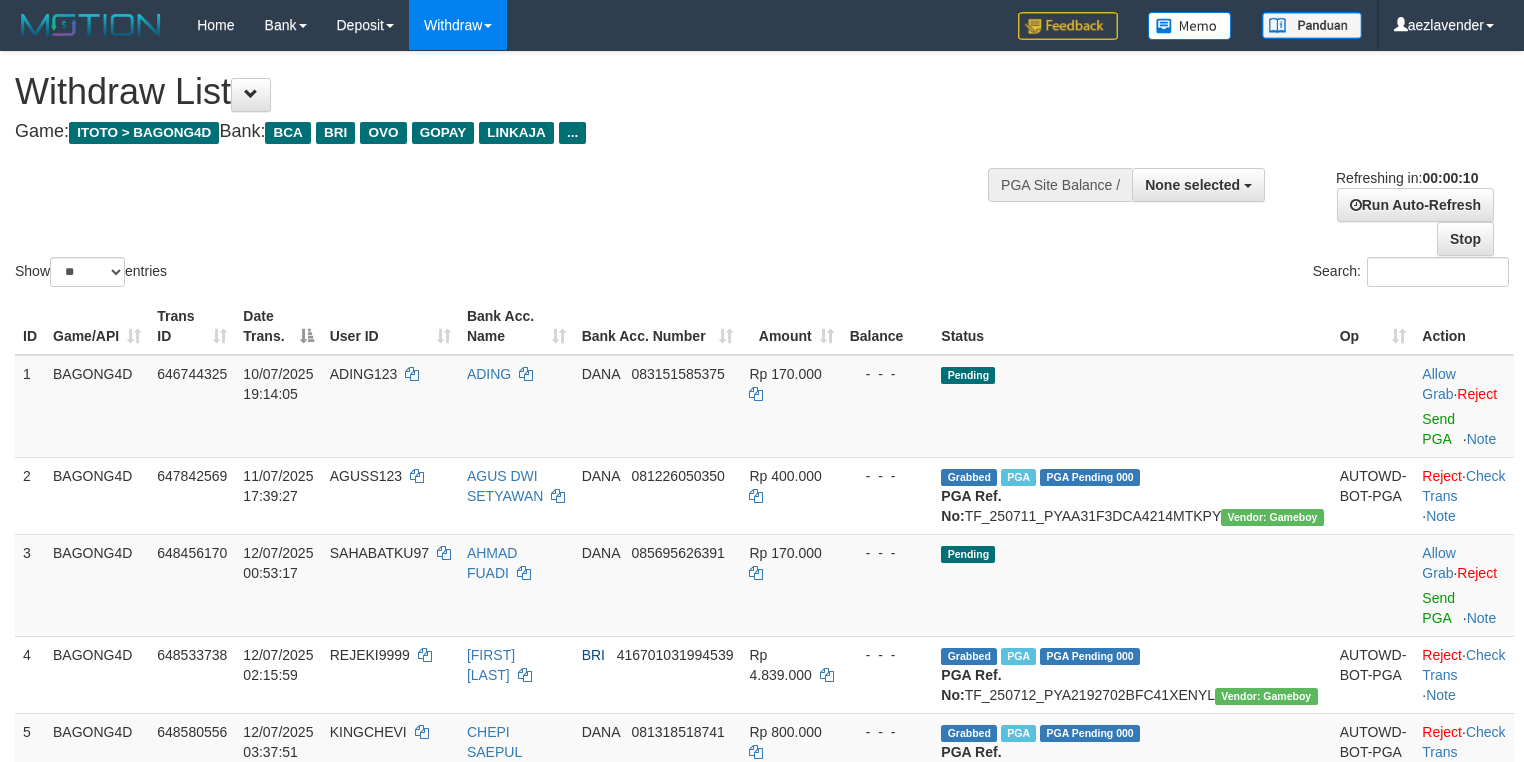 select 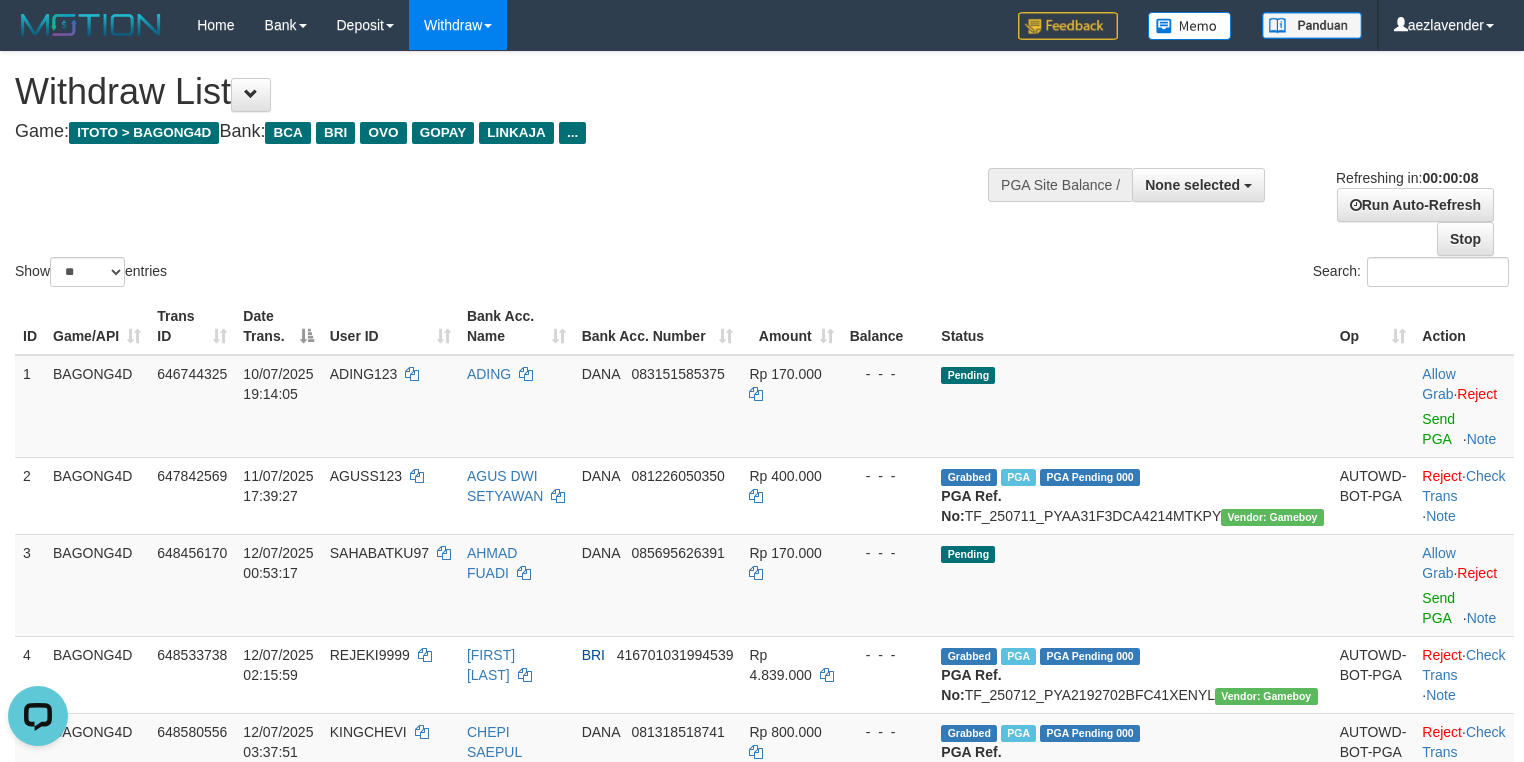 scroll, scrollTop: 0, scrollLeft: 0, axis: both 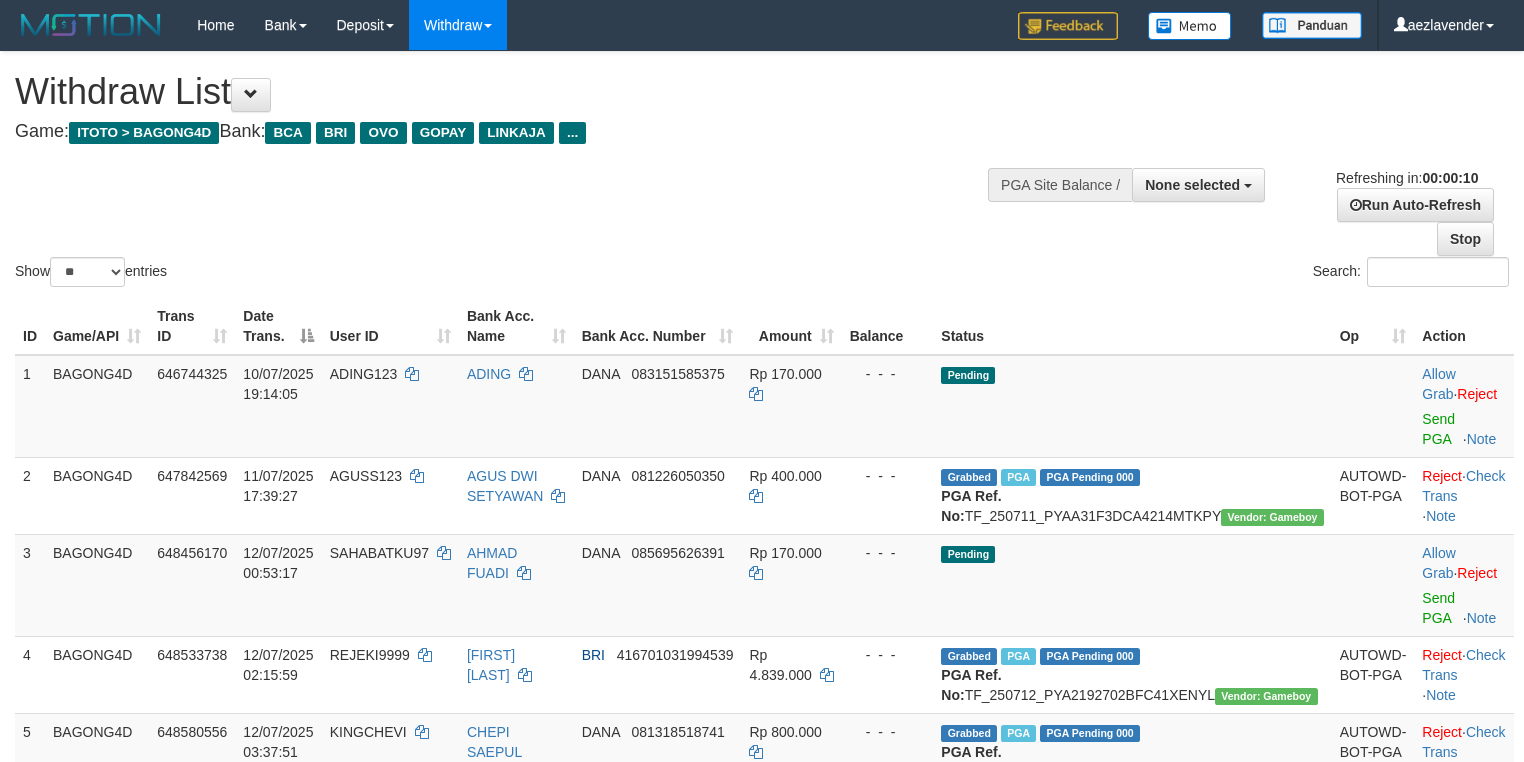 select 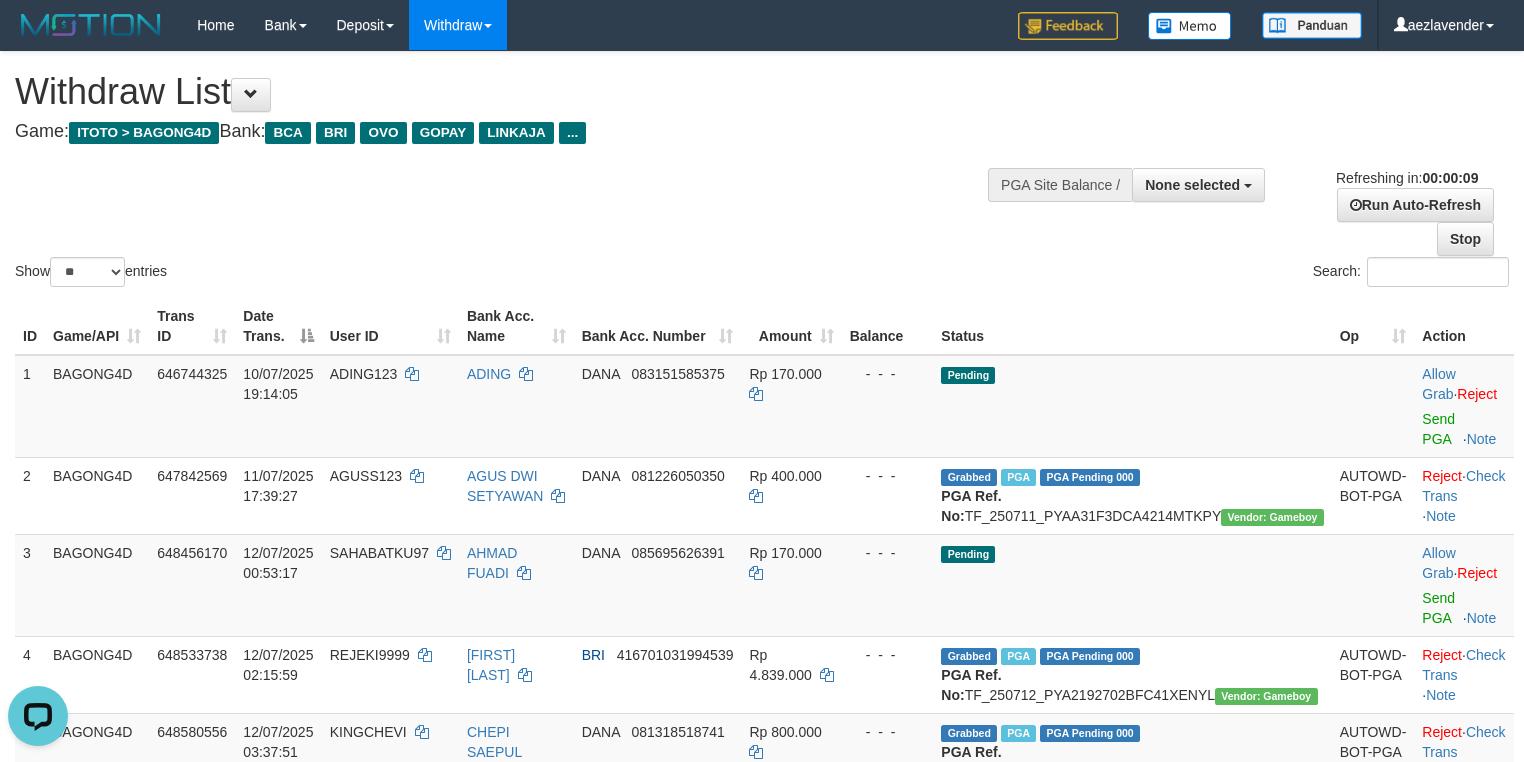 scroll, scrollTop: 0, scrollLeft: 0, axis: both 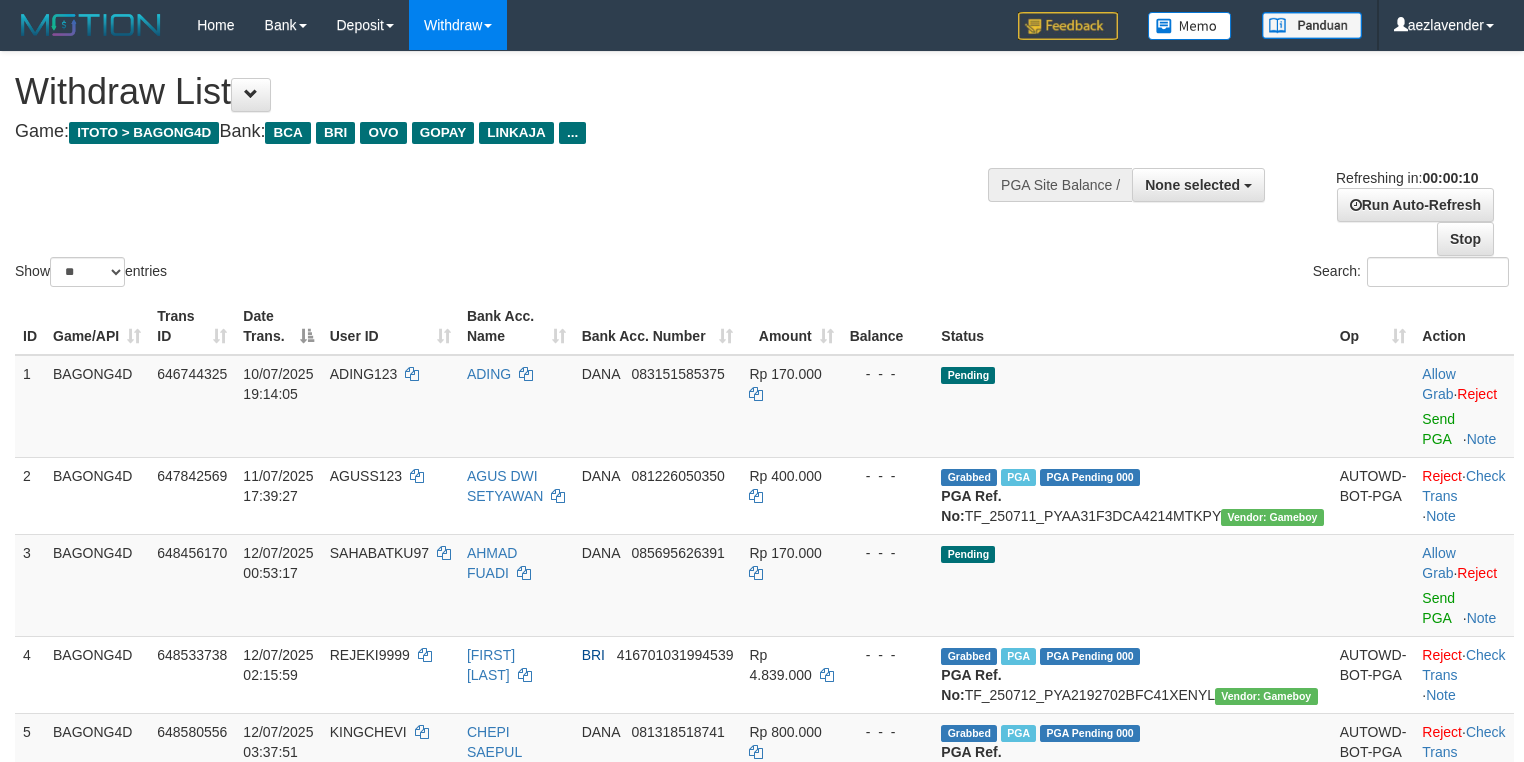 select 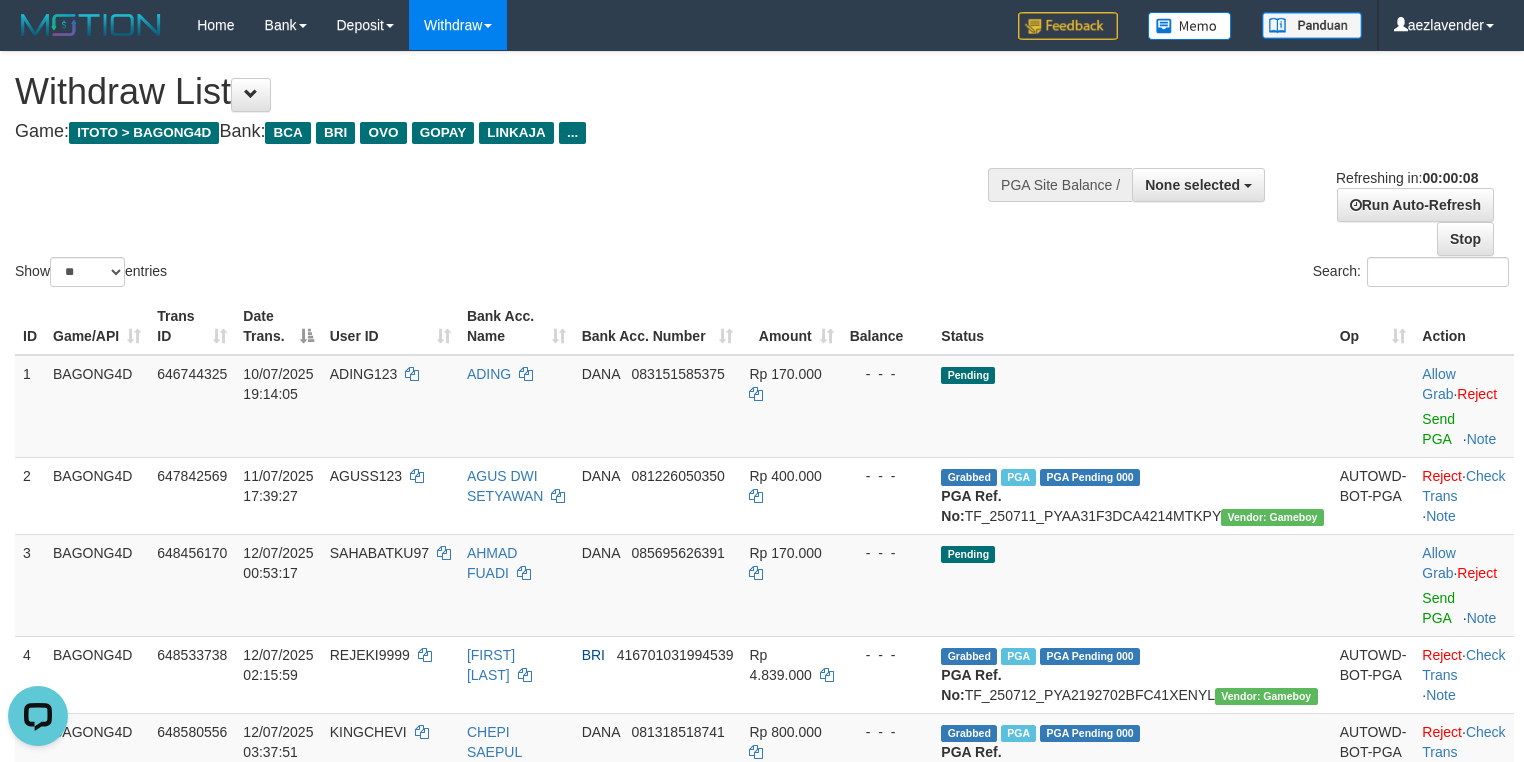 scroll, scrollTop: 0, scrollLeft: 0, axis: both 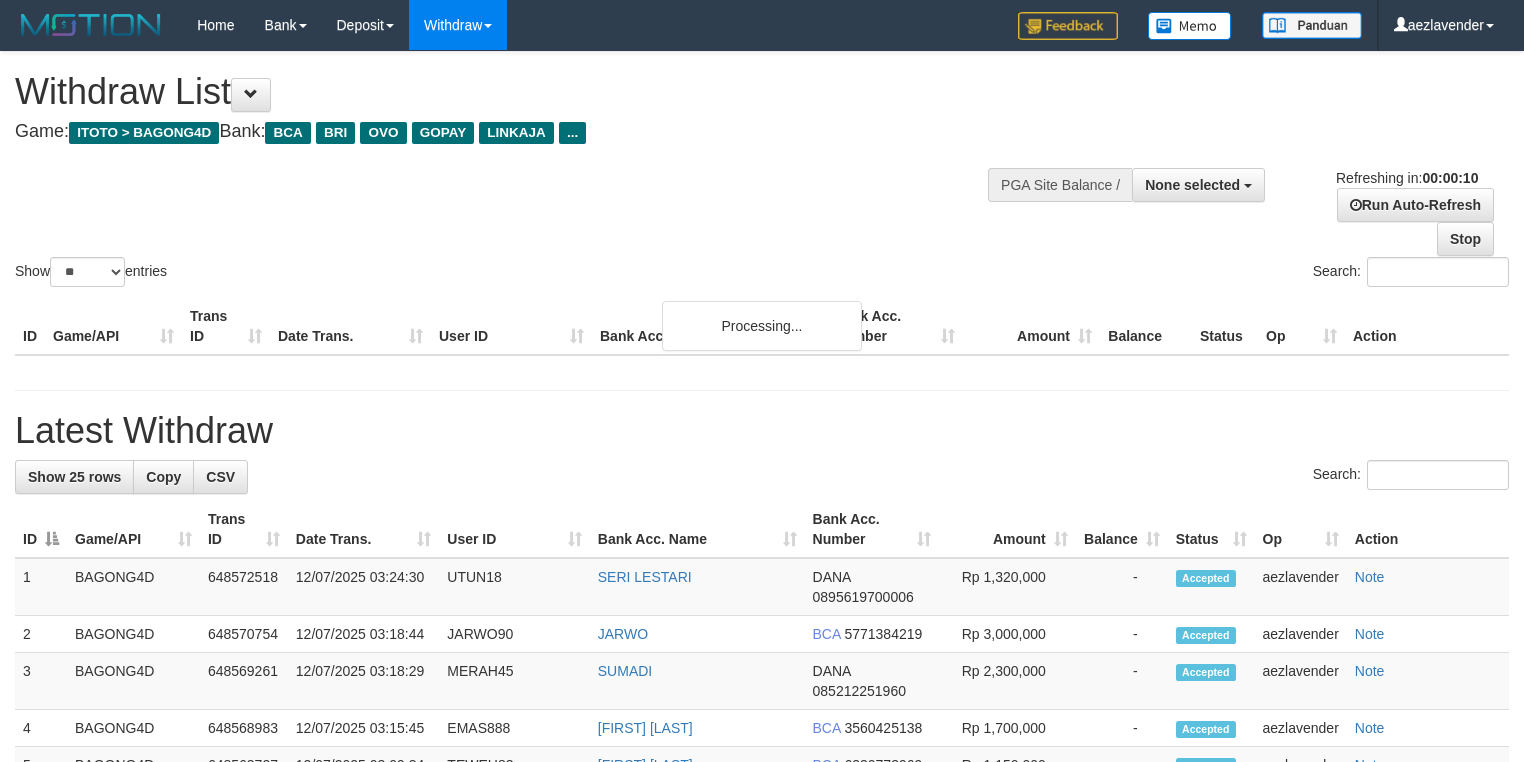 select 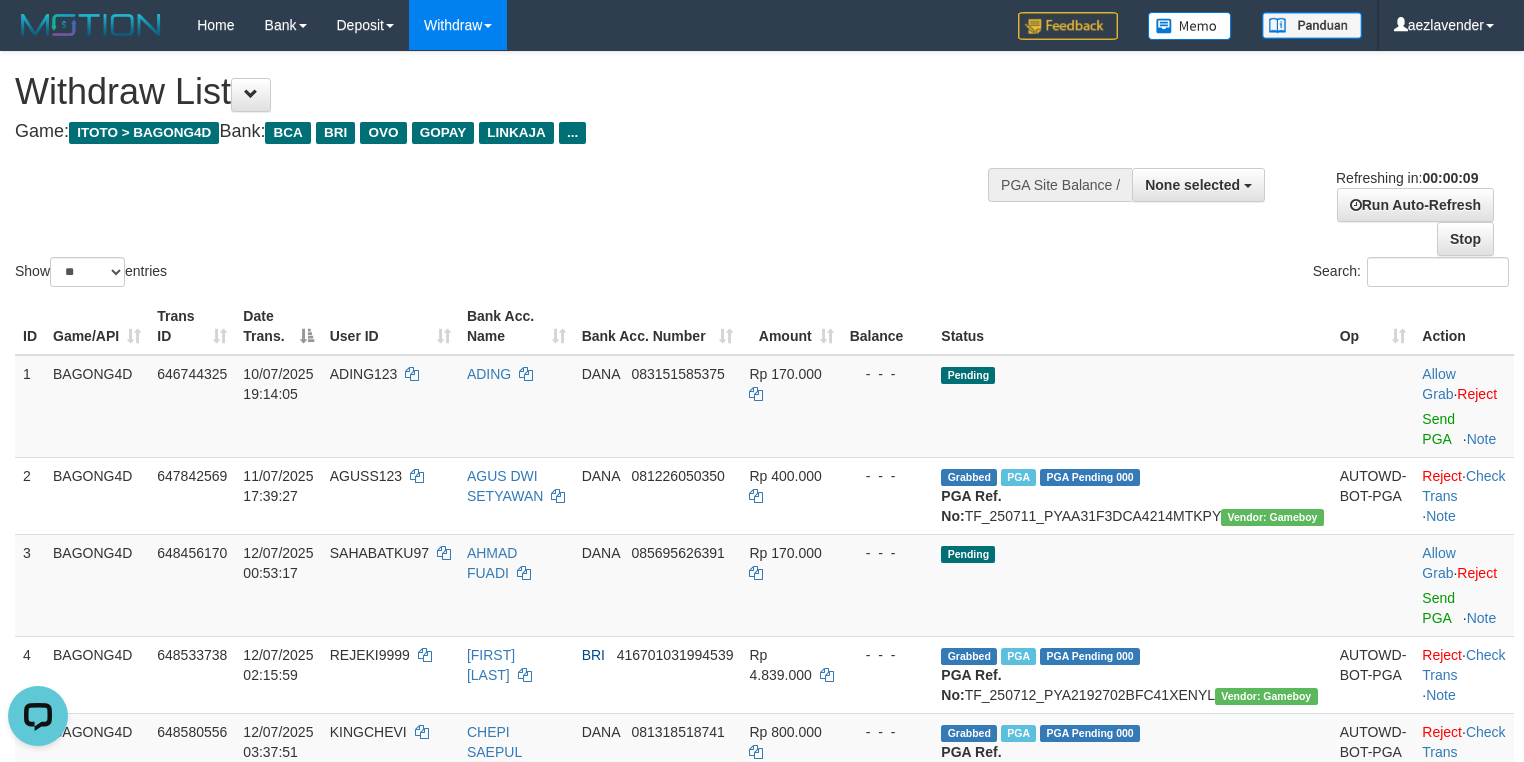 scroll, scrollTop: 0, scrollLeft: 0, axis: both 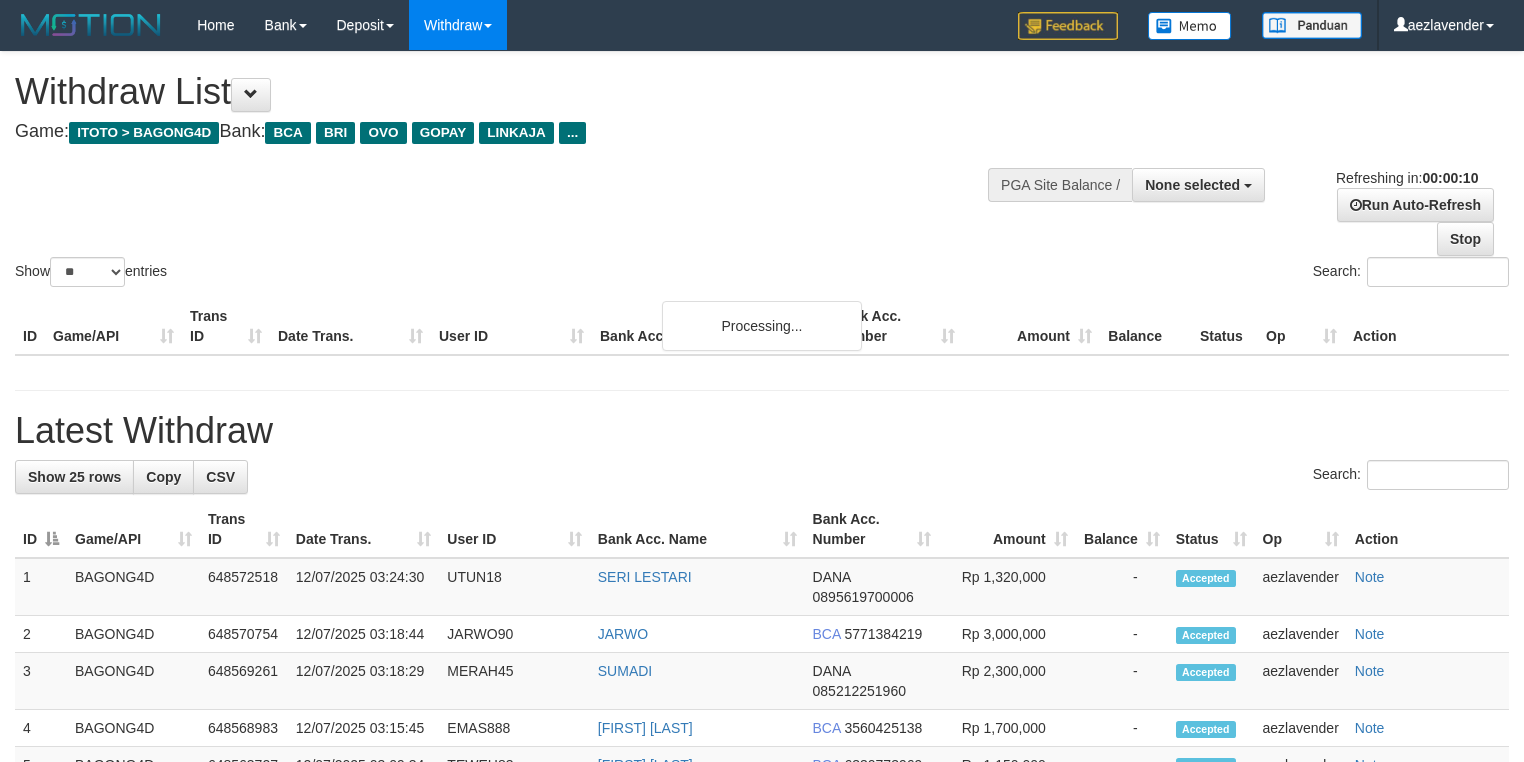 select 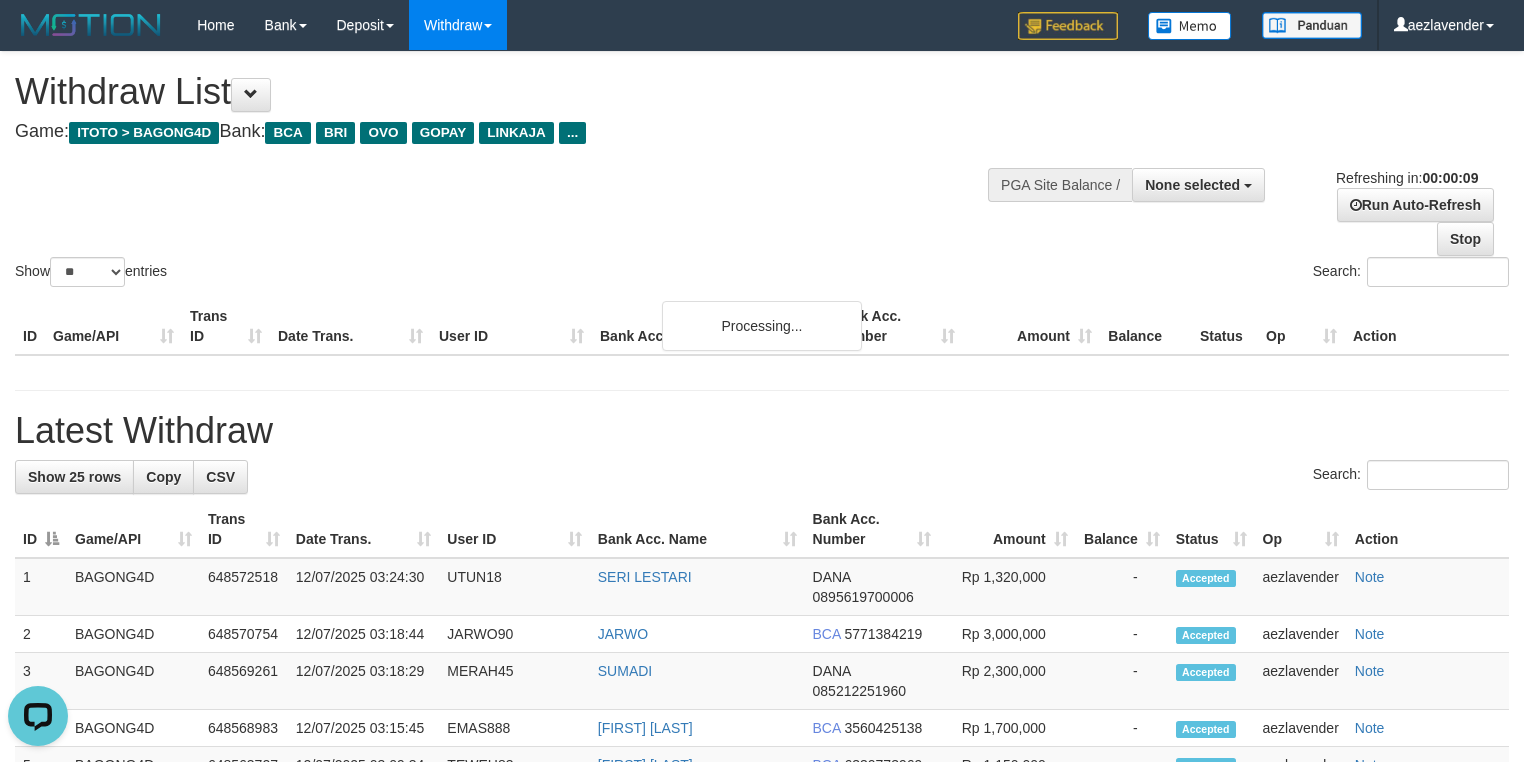 scroll, scrollTop: 0, scrollLeft: 0, axis: both 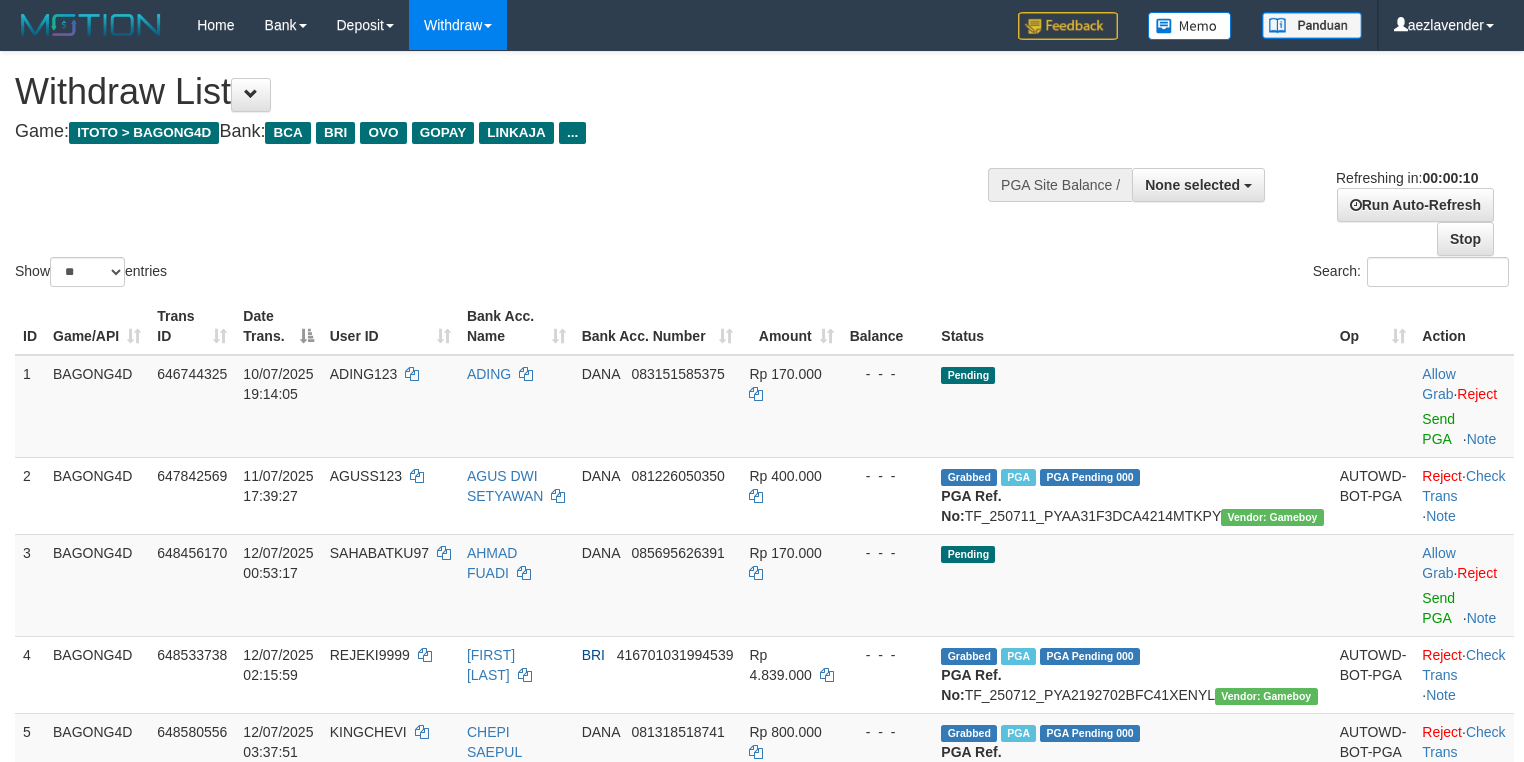 select 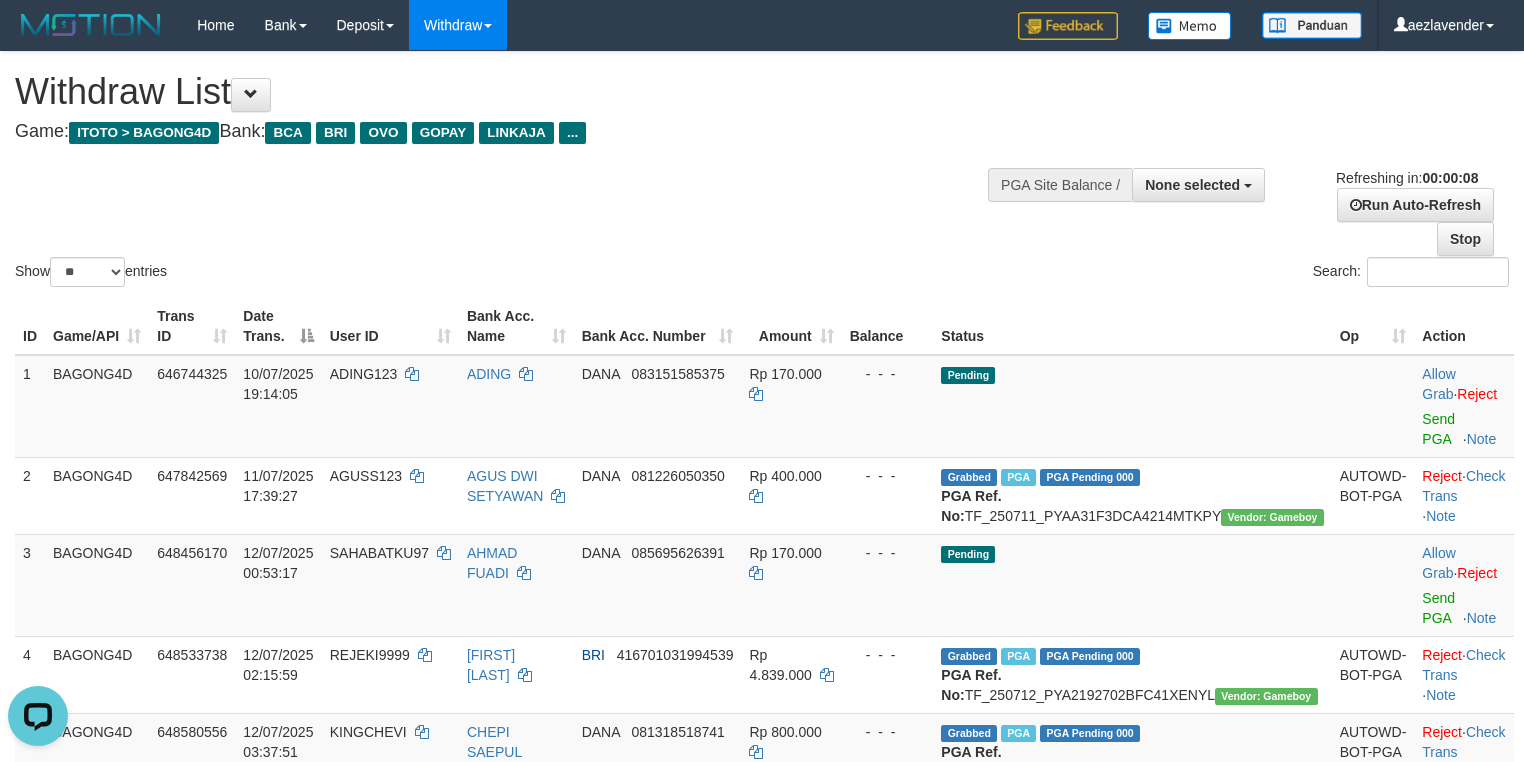 scroll, scrollTop: 0, scrollLeft: 0, axis: both 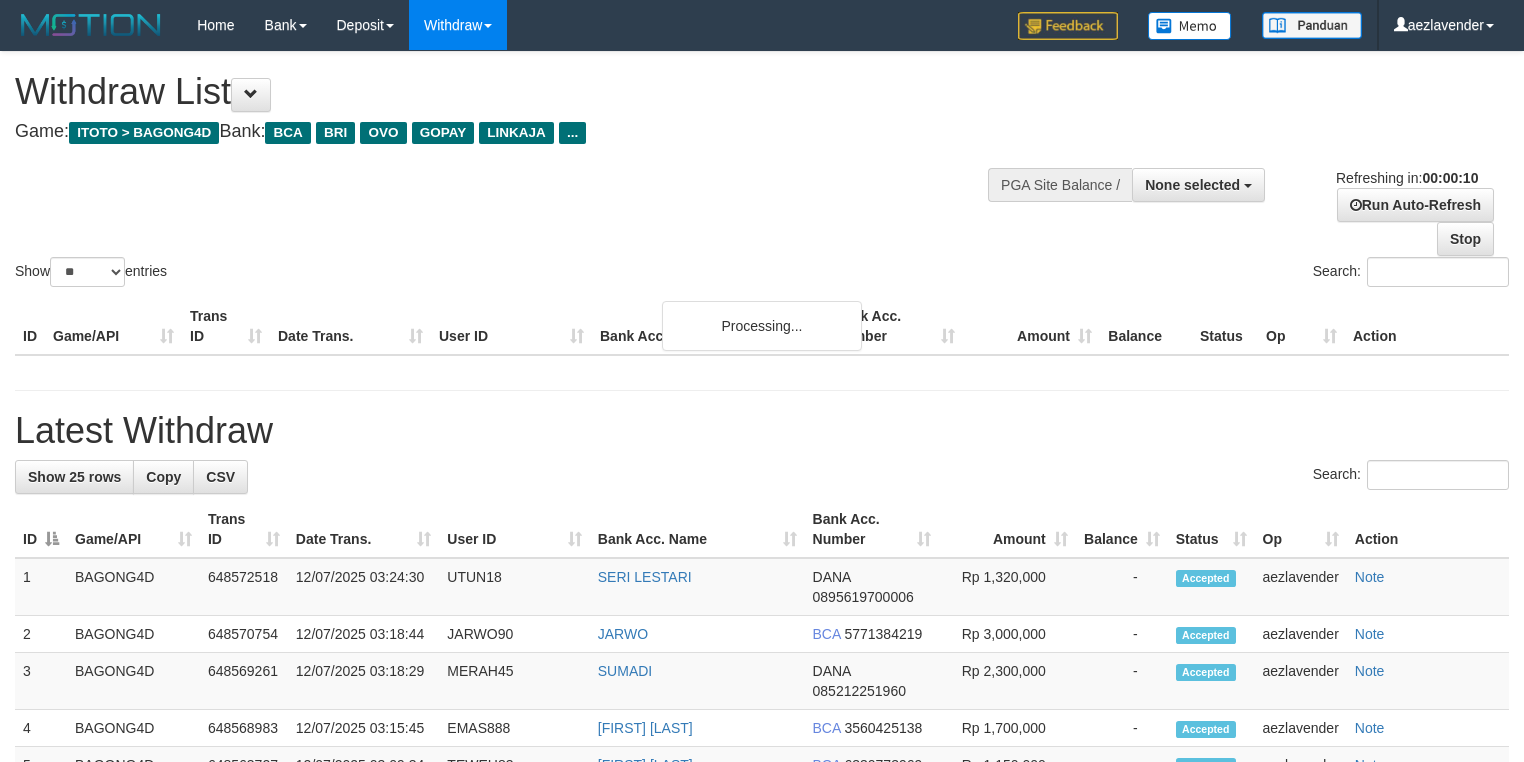 select 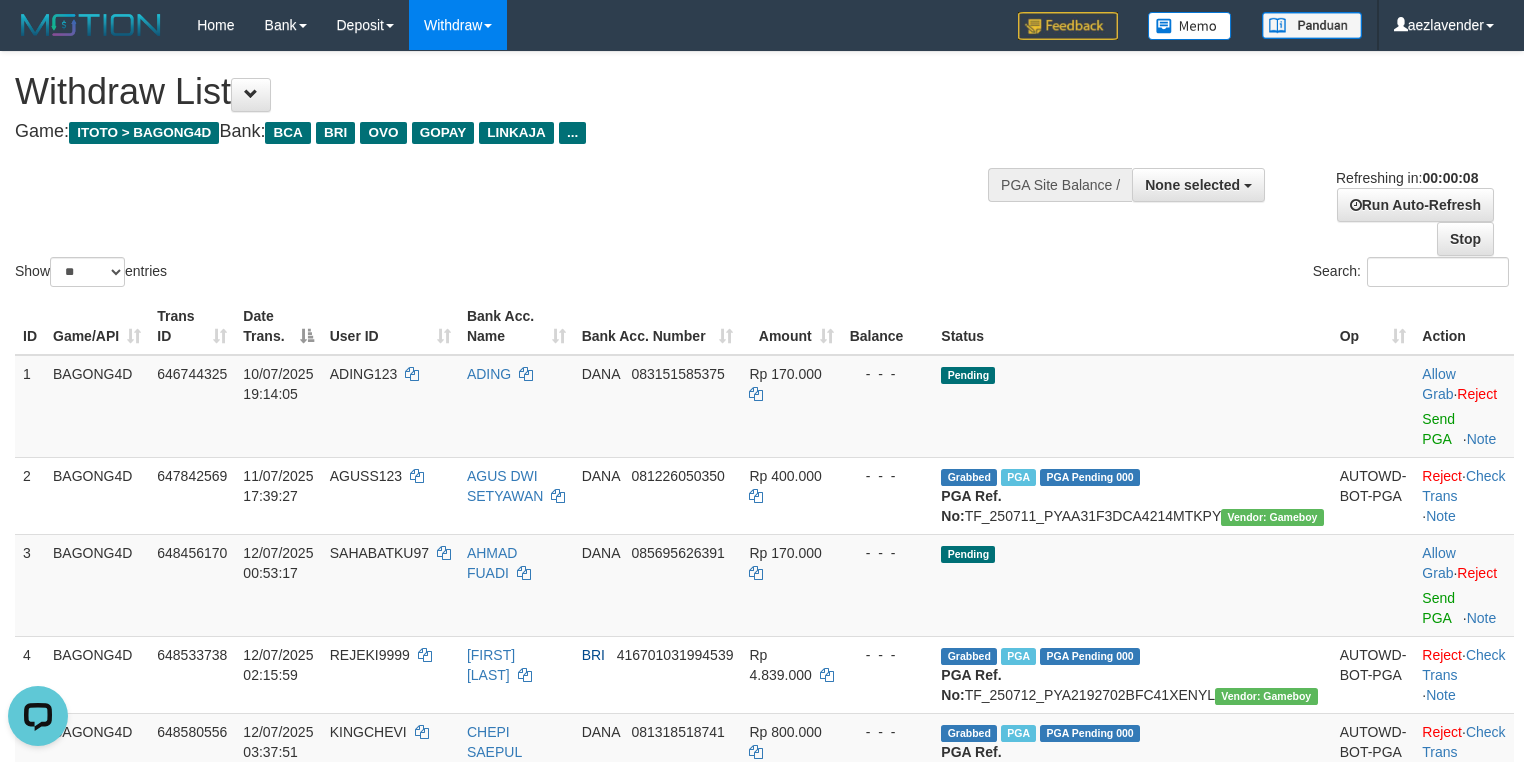 scroll, scrollTop: 0, scrollLeft: 0, axis: both 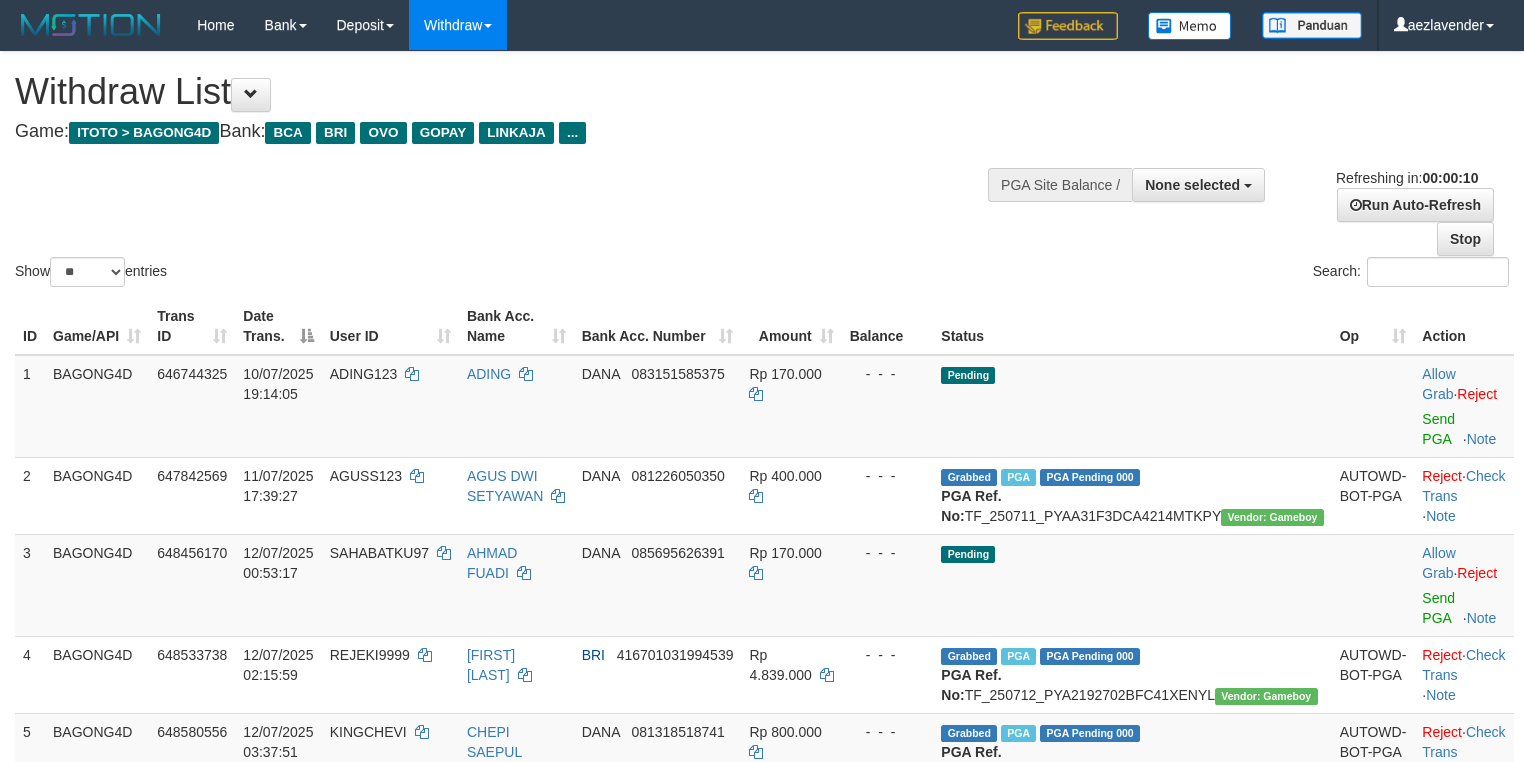 select 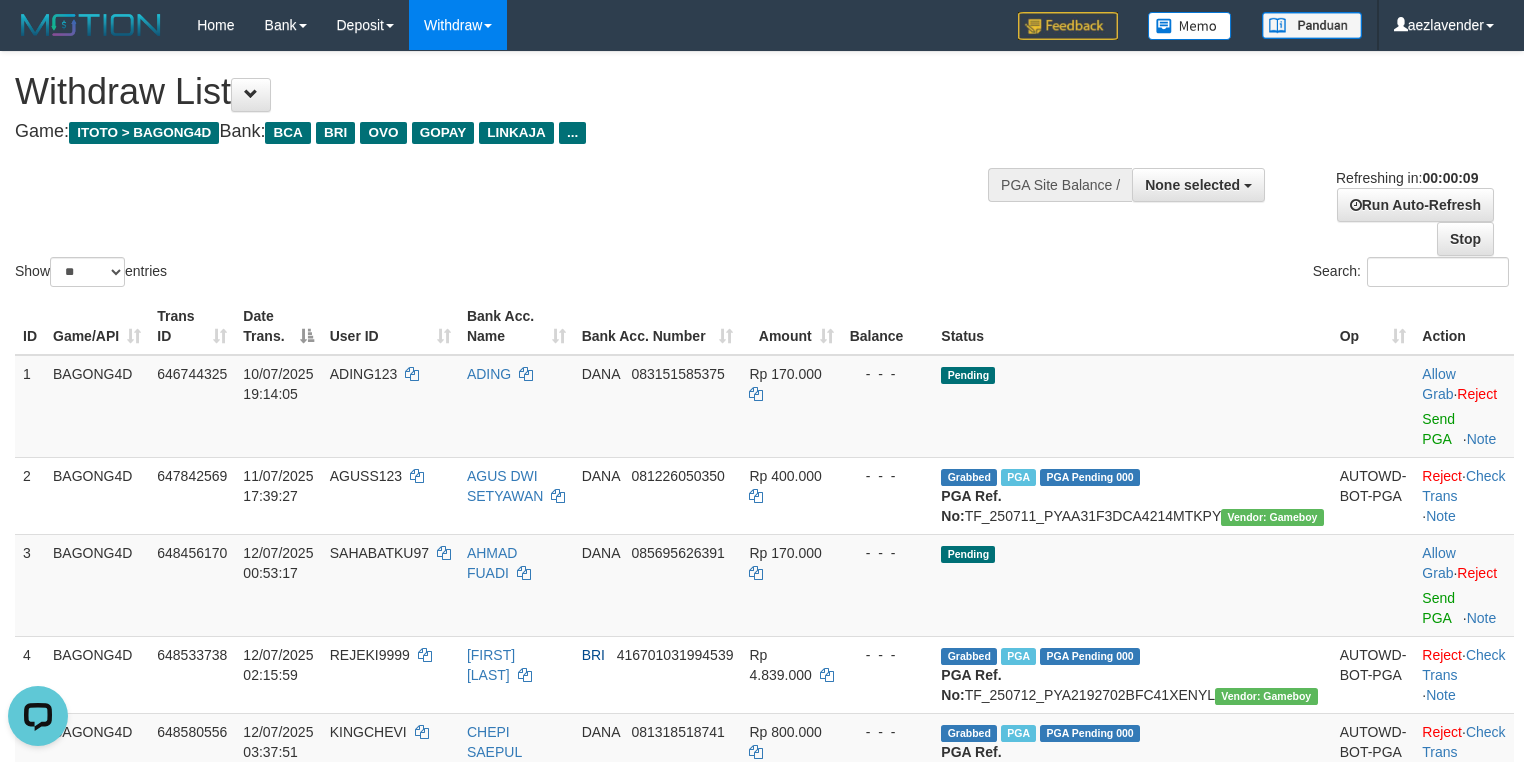 scroll, scrollTop: 0, scrollLeft: 0, axis: both 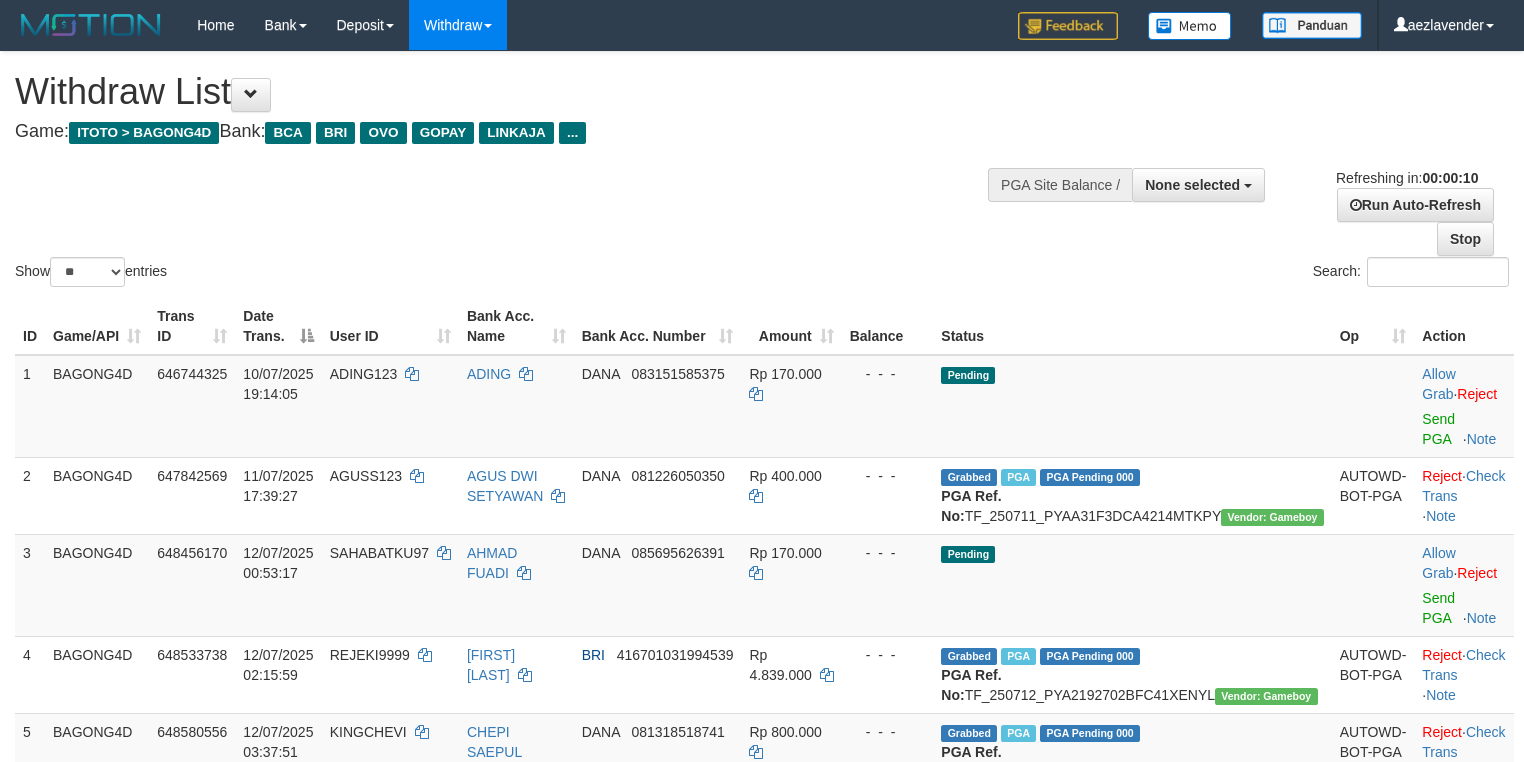 select 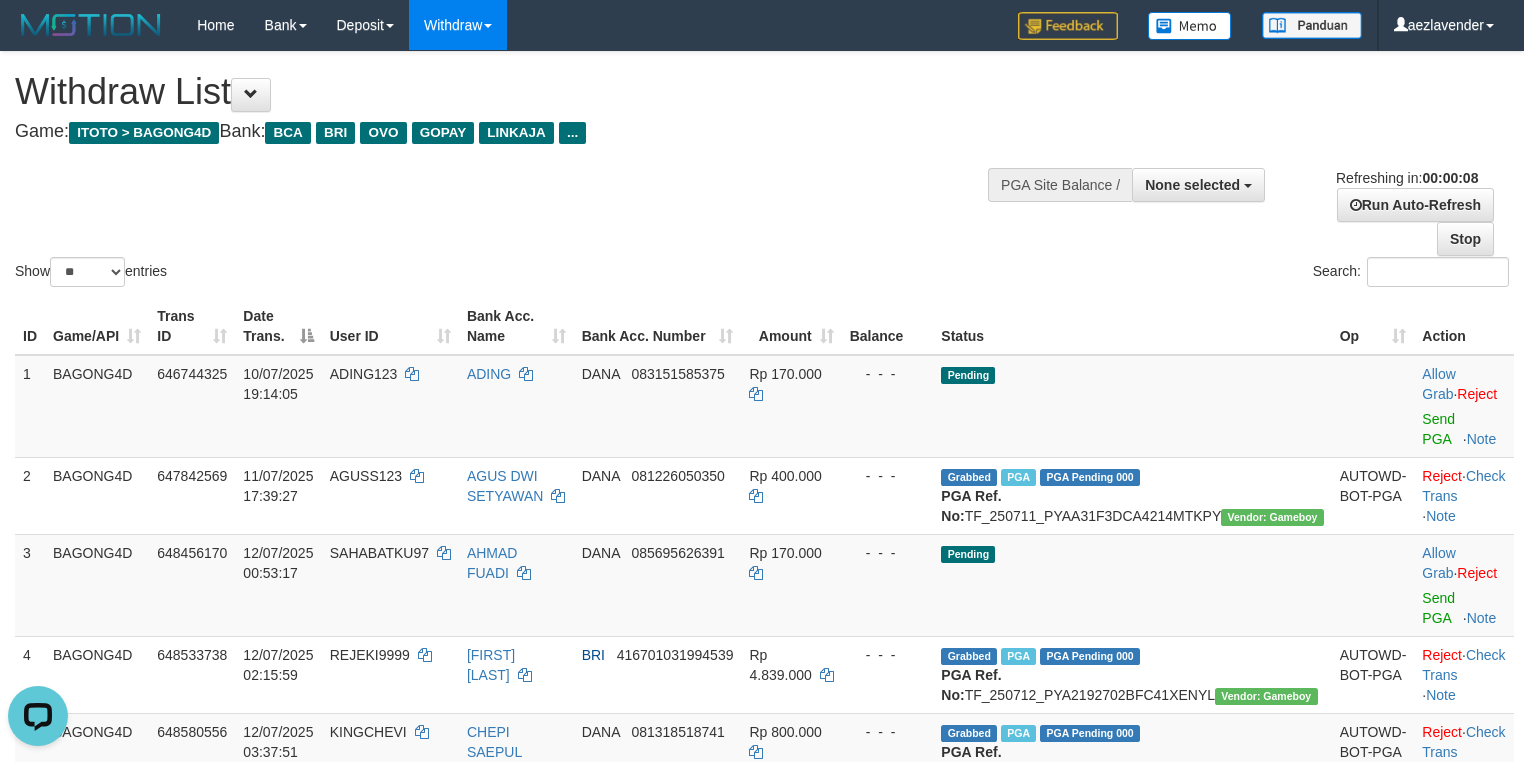 scroll, scrollTop: 0, scrollLeft: 0, axis: both 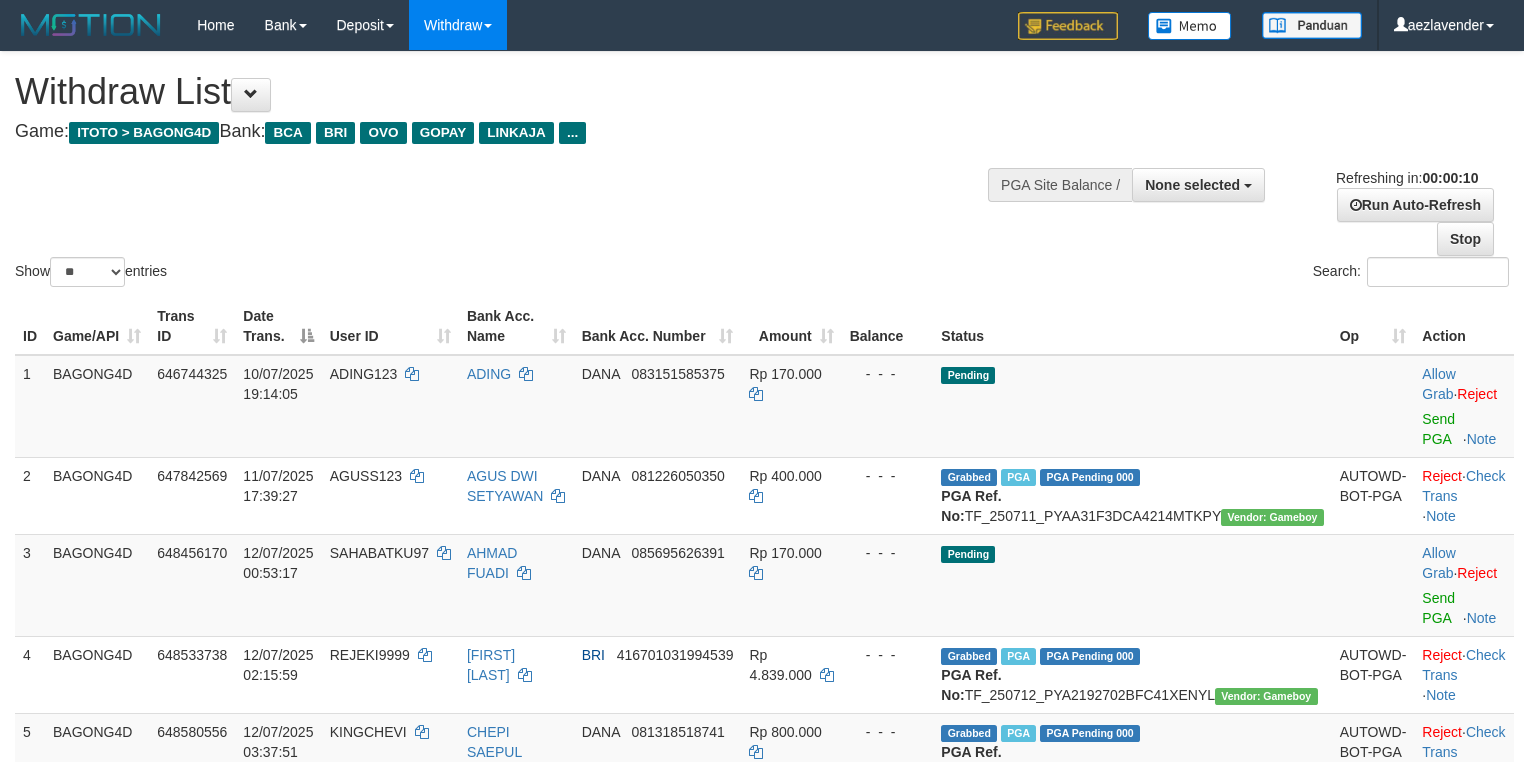 select 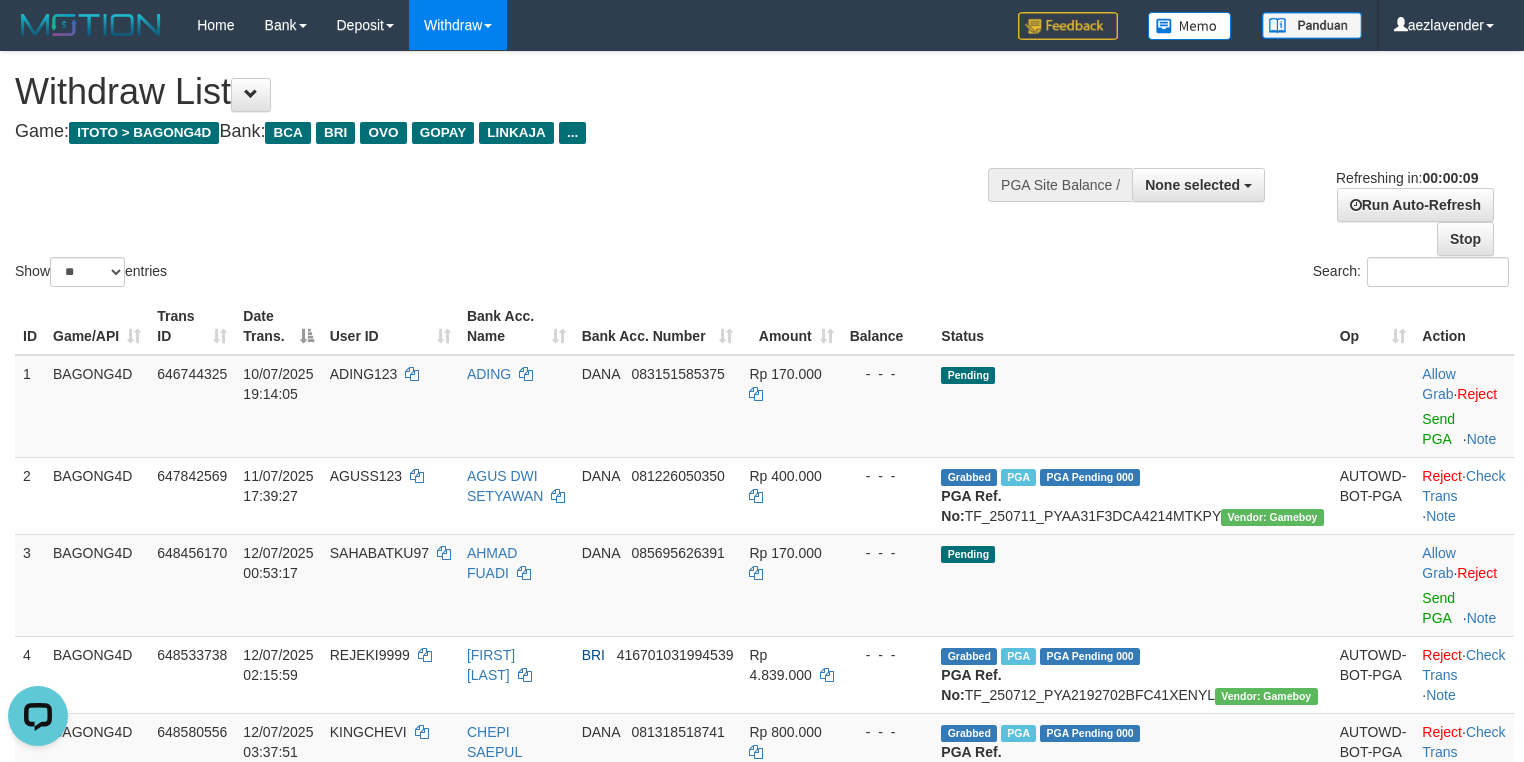 scroll, scrollTop: 0, scrollLeft: 0, axis: both 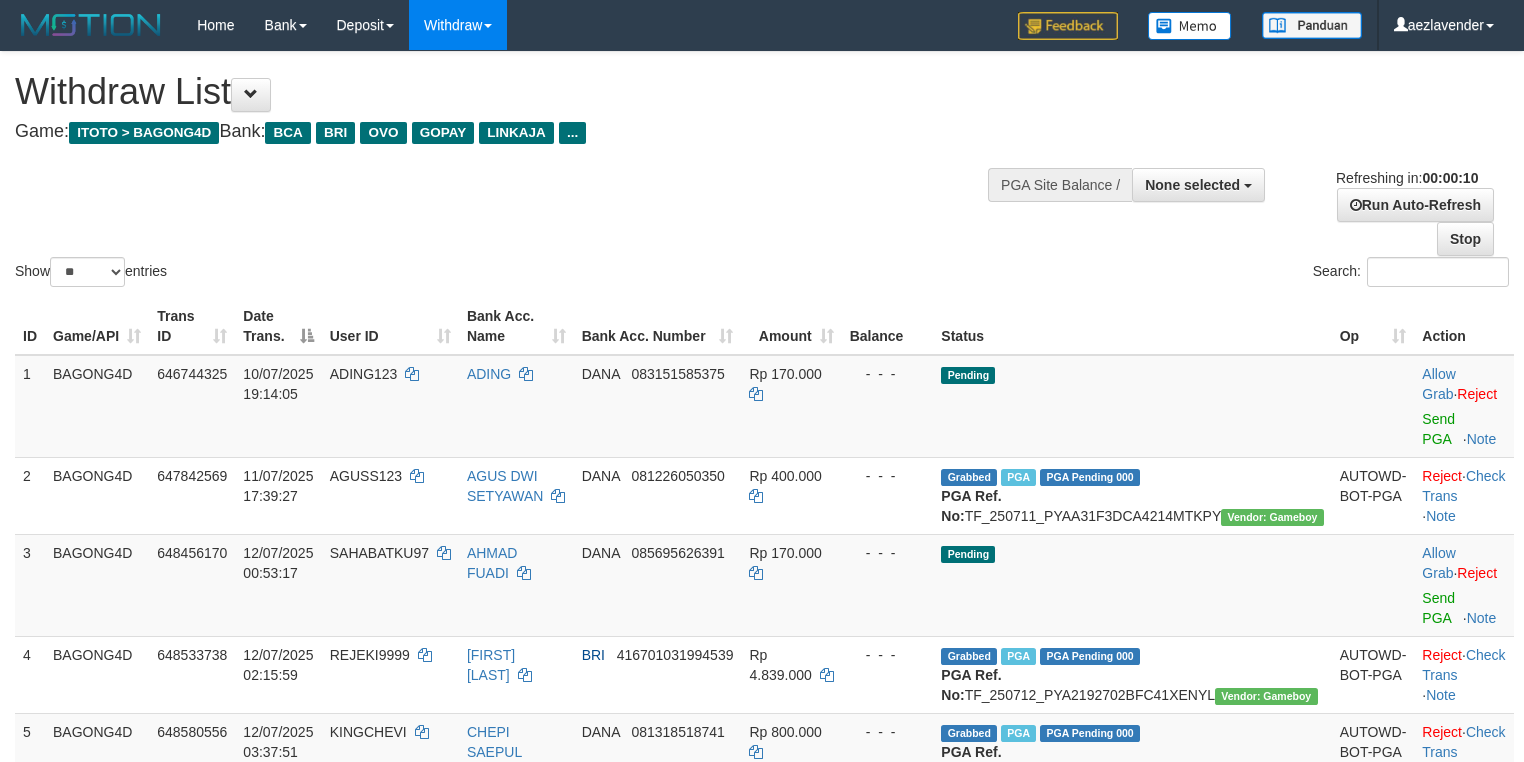select 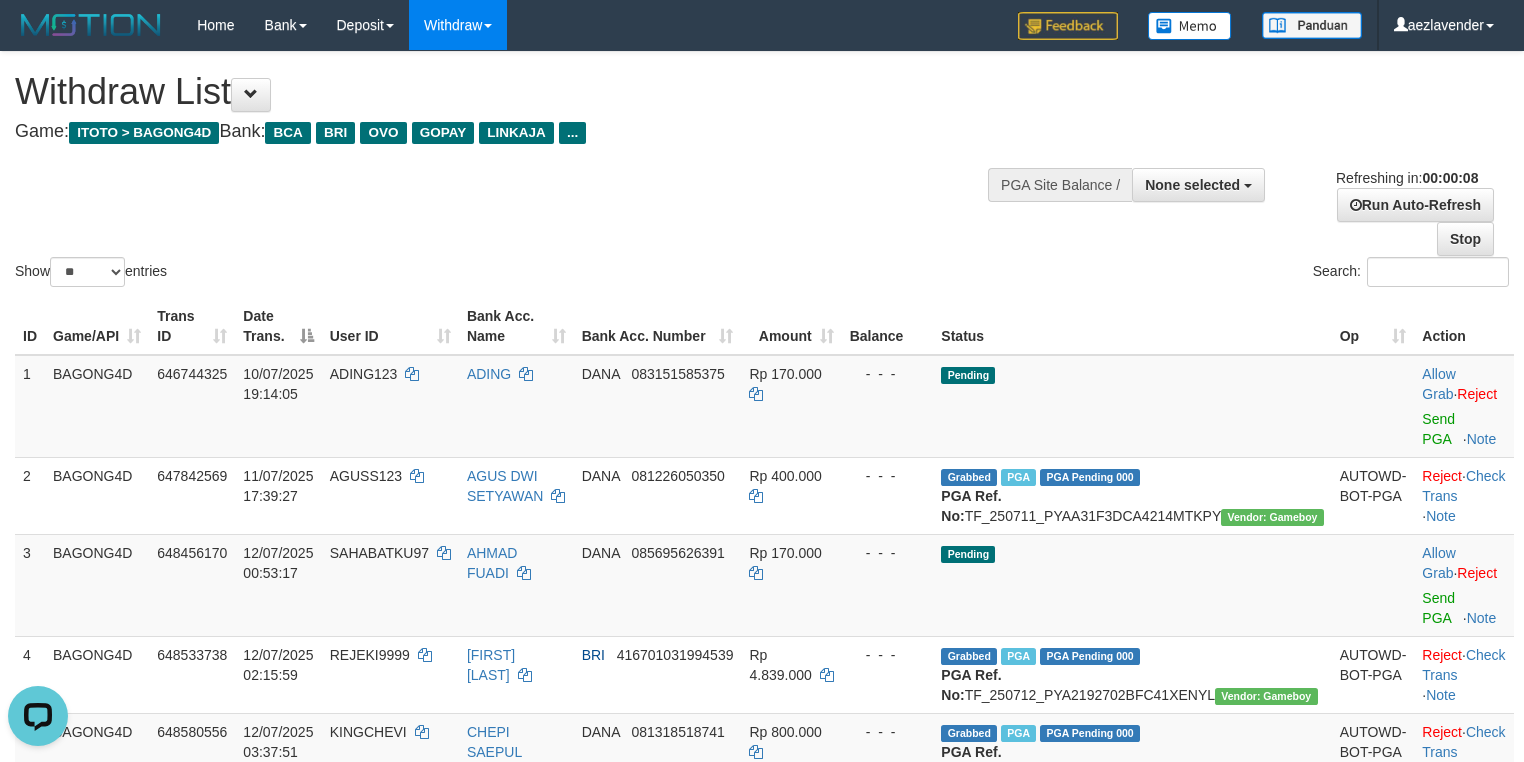 scroll, scrollTop: 0, scrollLeft: 0, axis: both 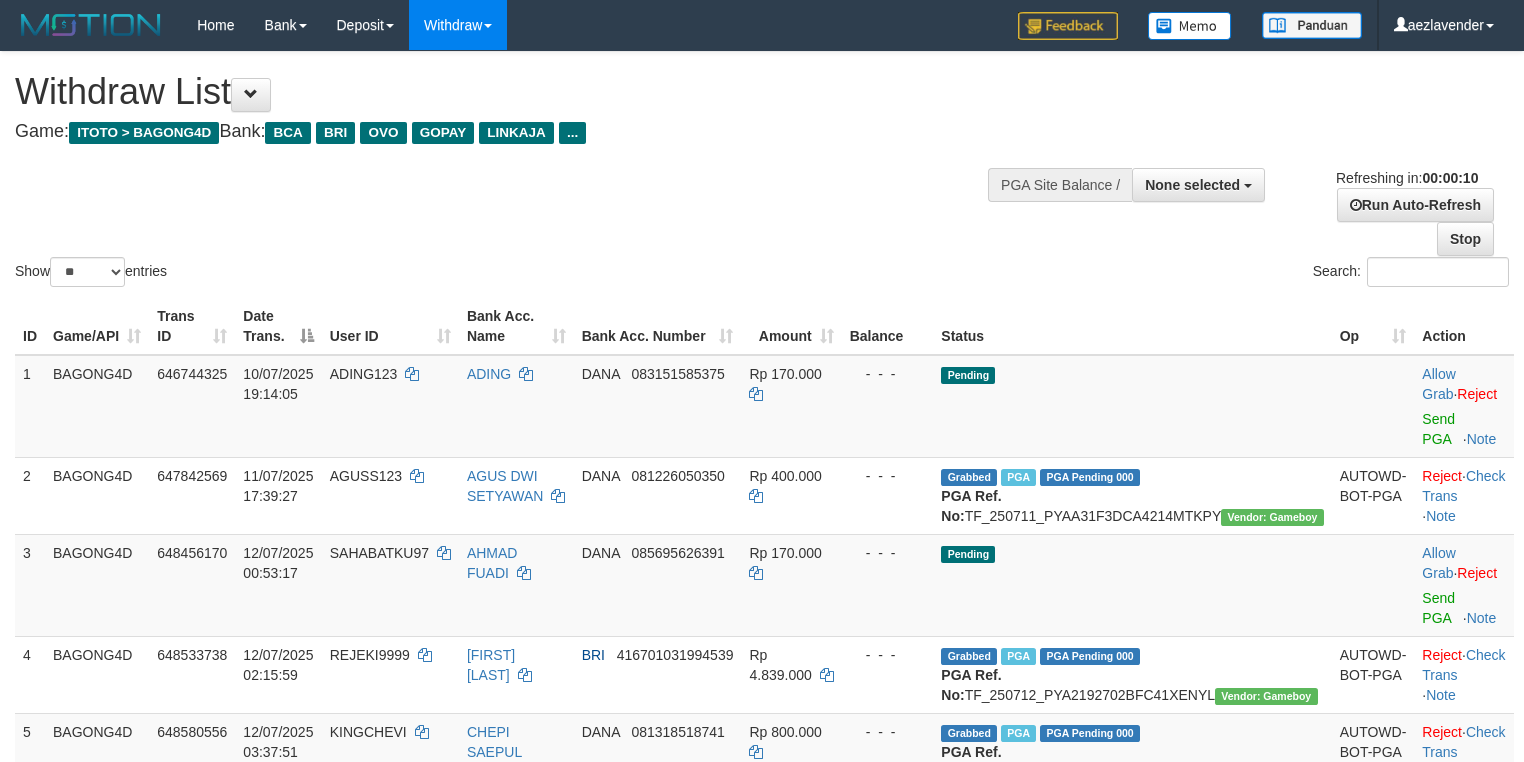 select 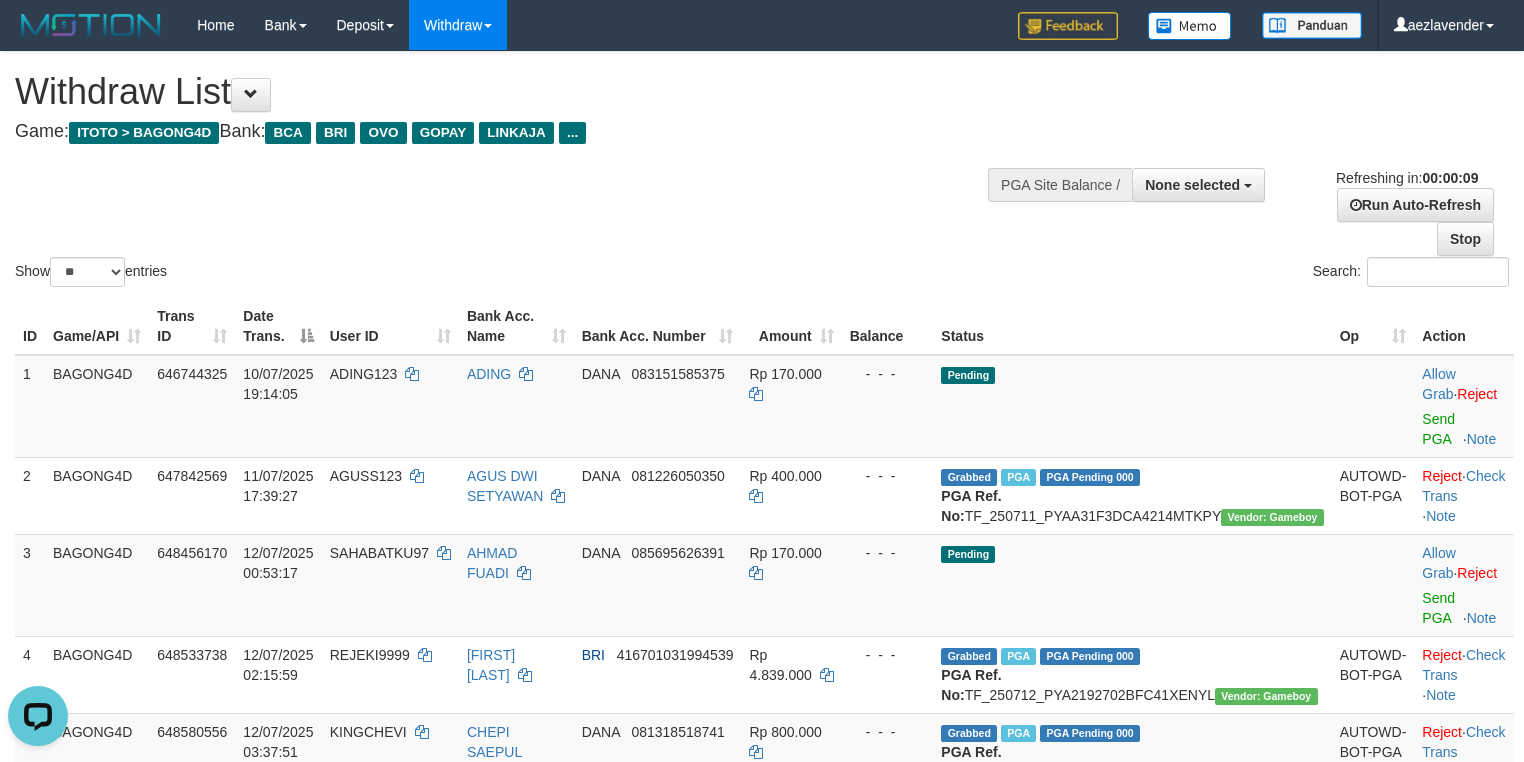 scroll, scrollTop: 0, scrollLeft: 0, axis: both 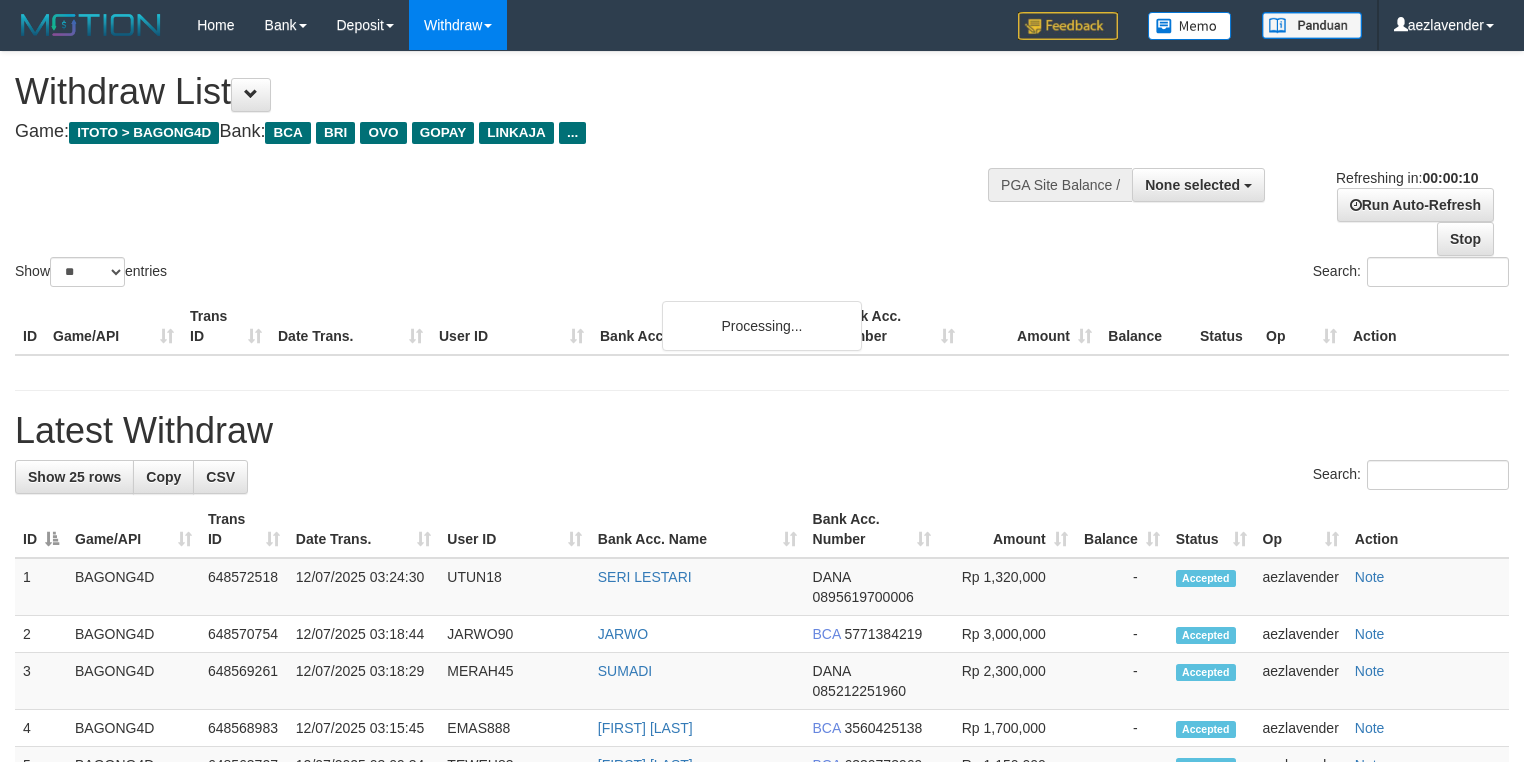 select 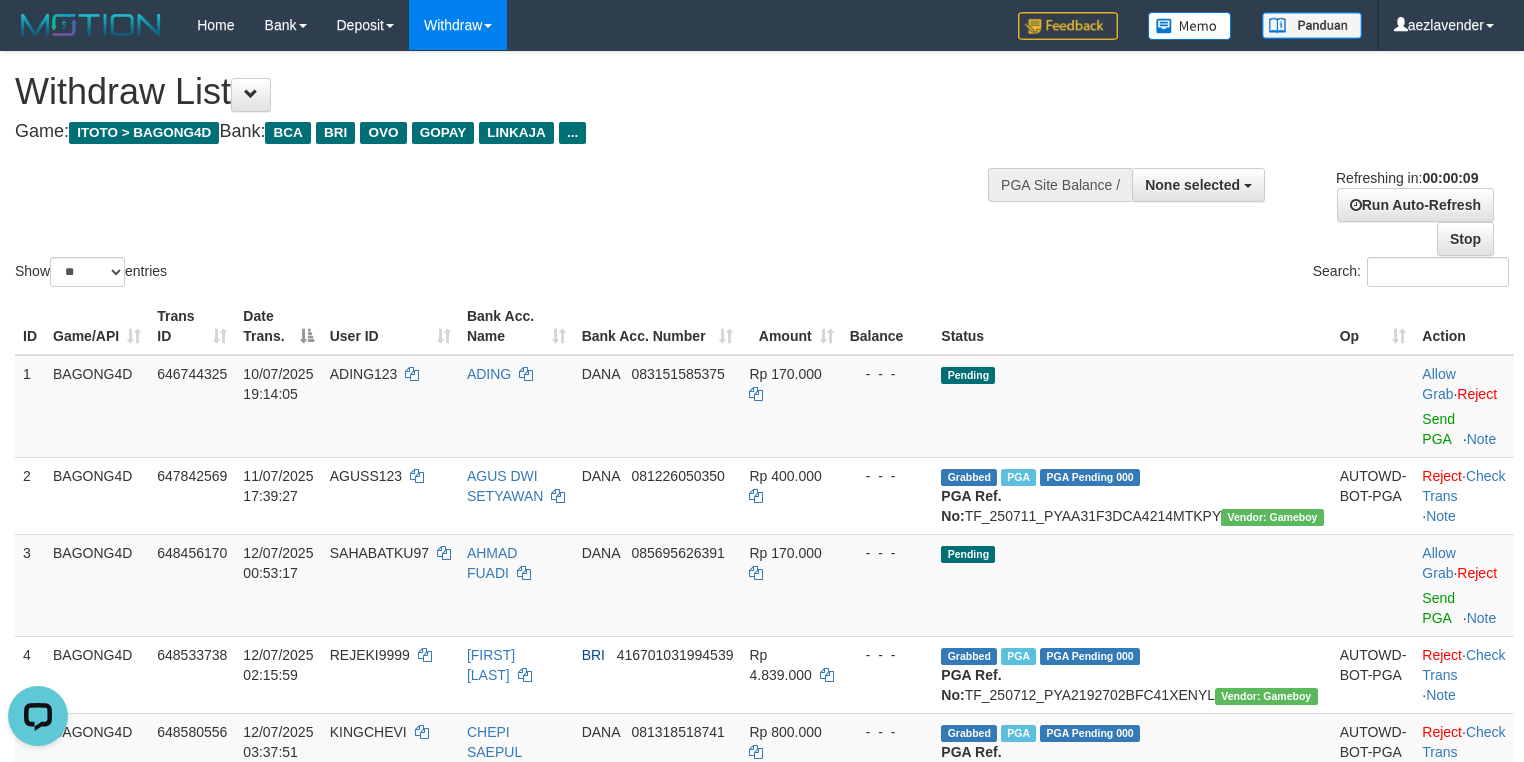 scroll, scrollTop: 0, scrollLeft: 0, axis: both 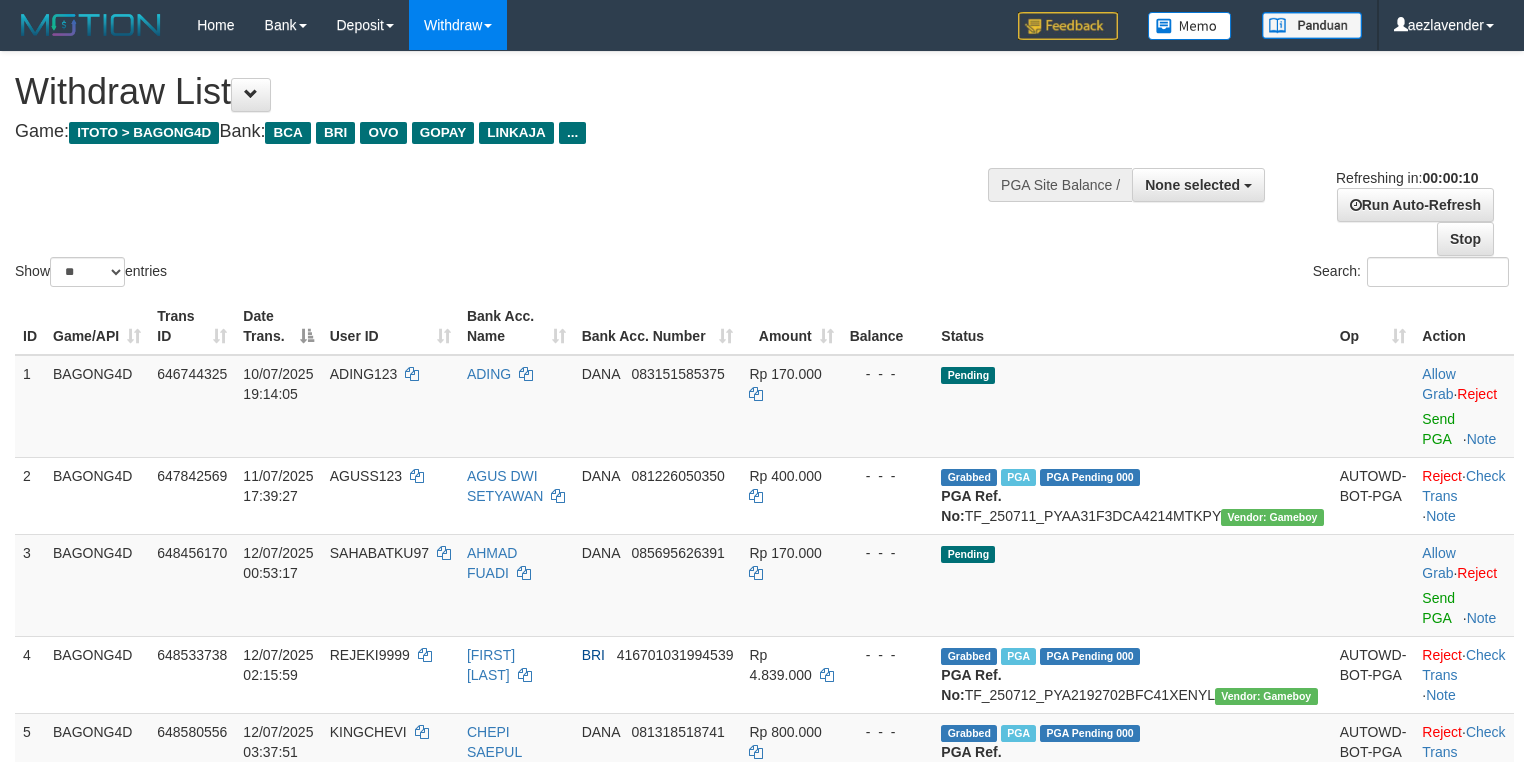 select 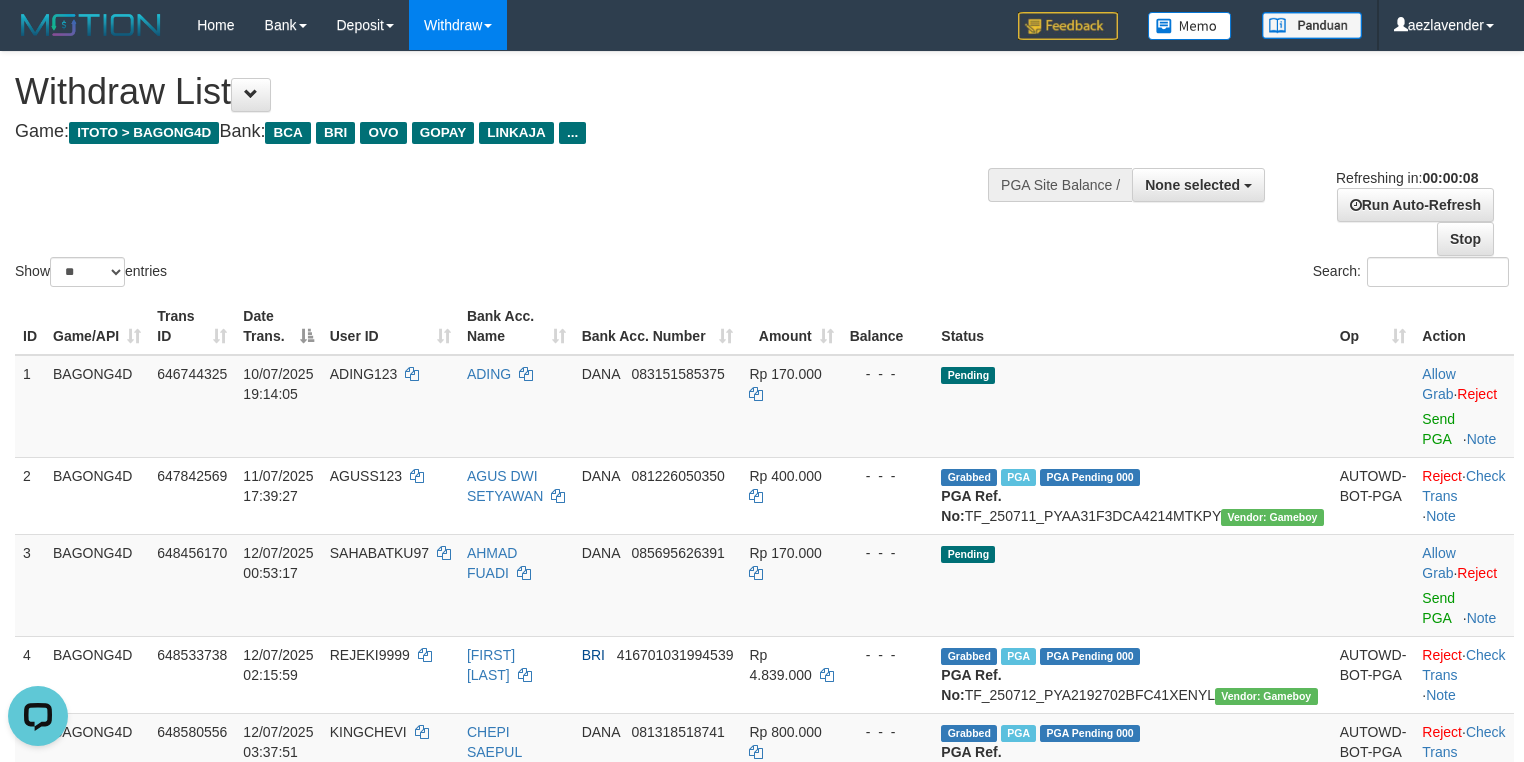 scroll, scrollTop: 0, scrollLeft: 0, axis: both 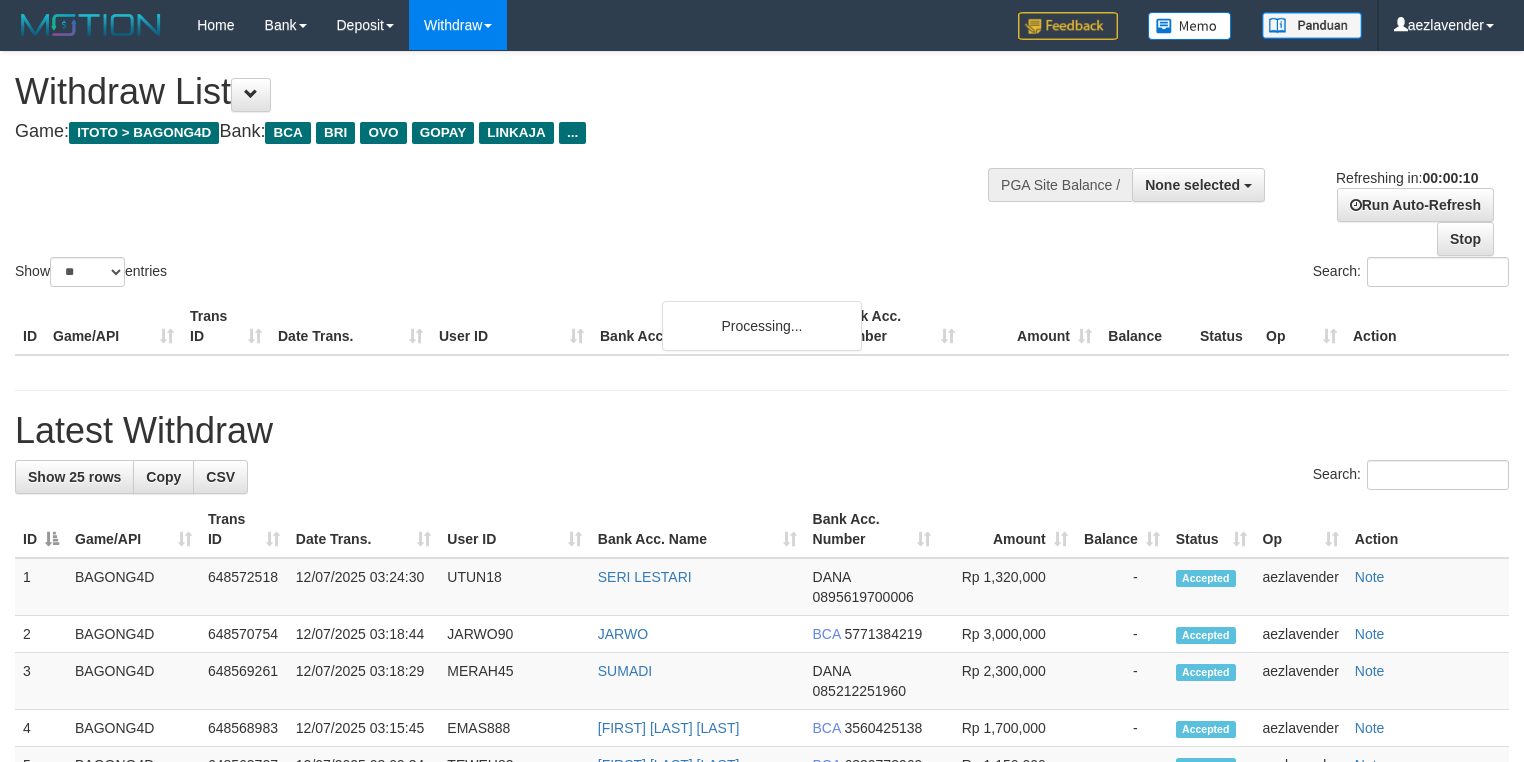 select 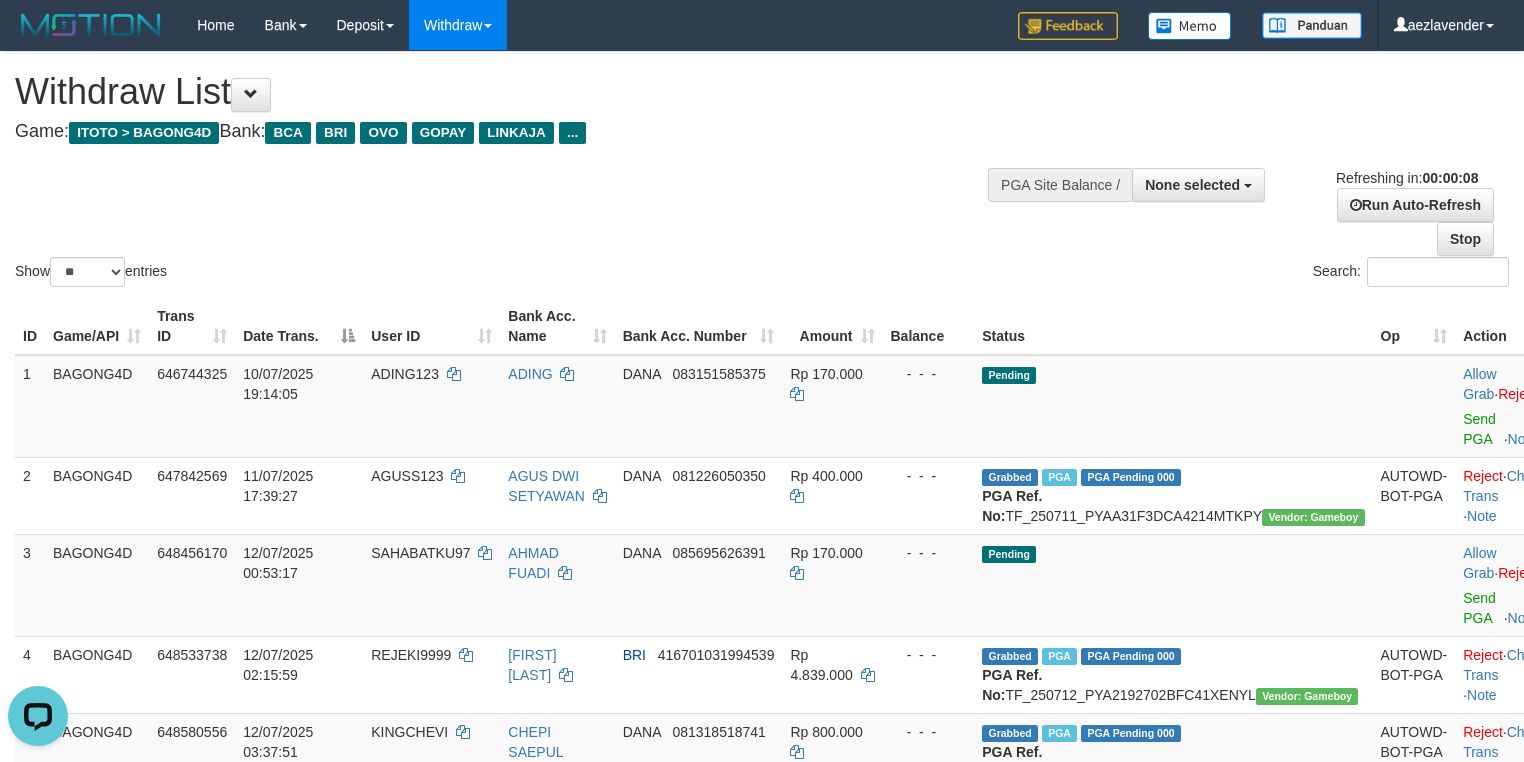scroll, scrollTop: 0, scrollLeft: 0, axis: both 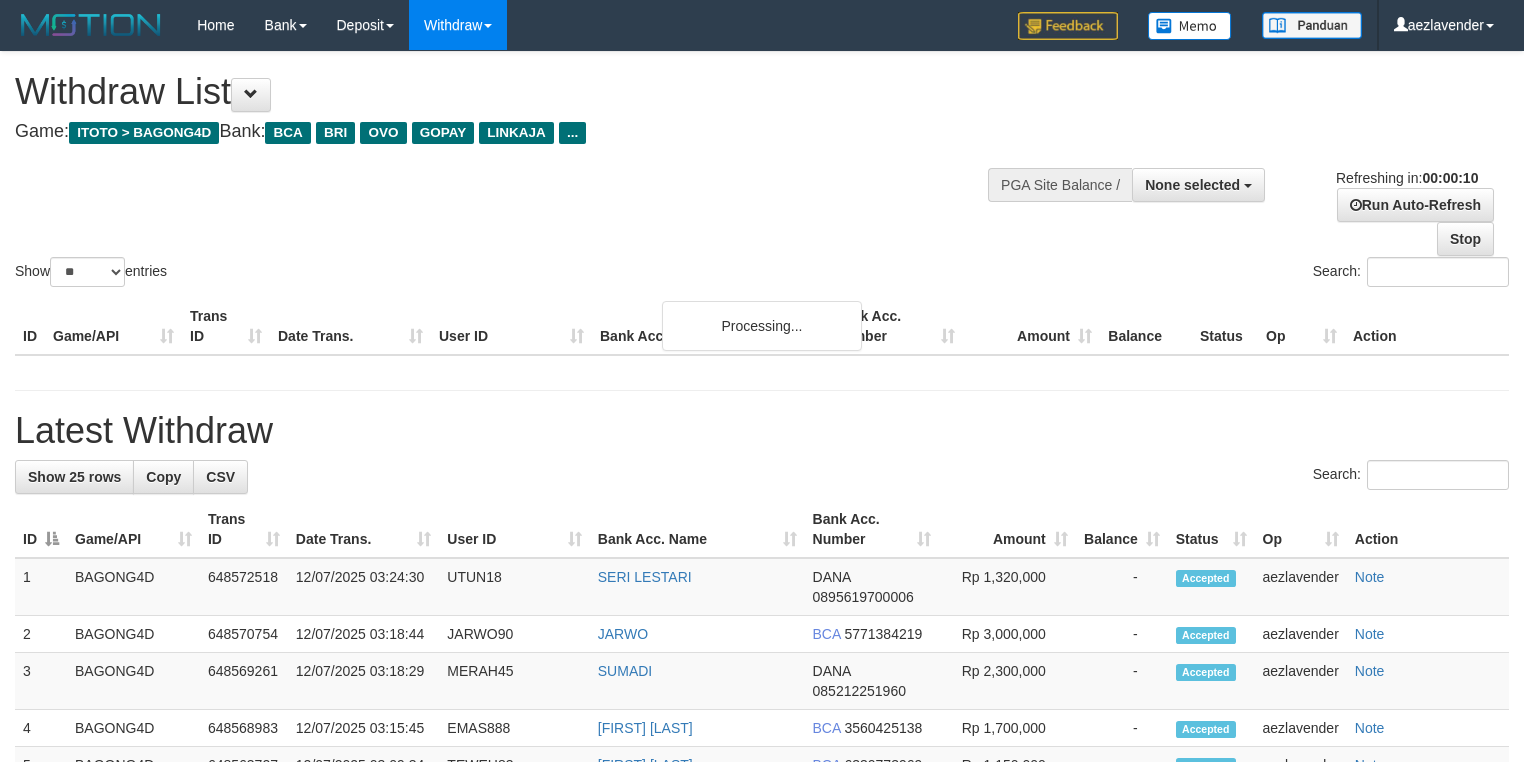 select 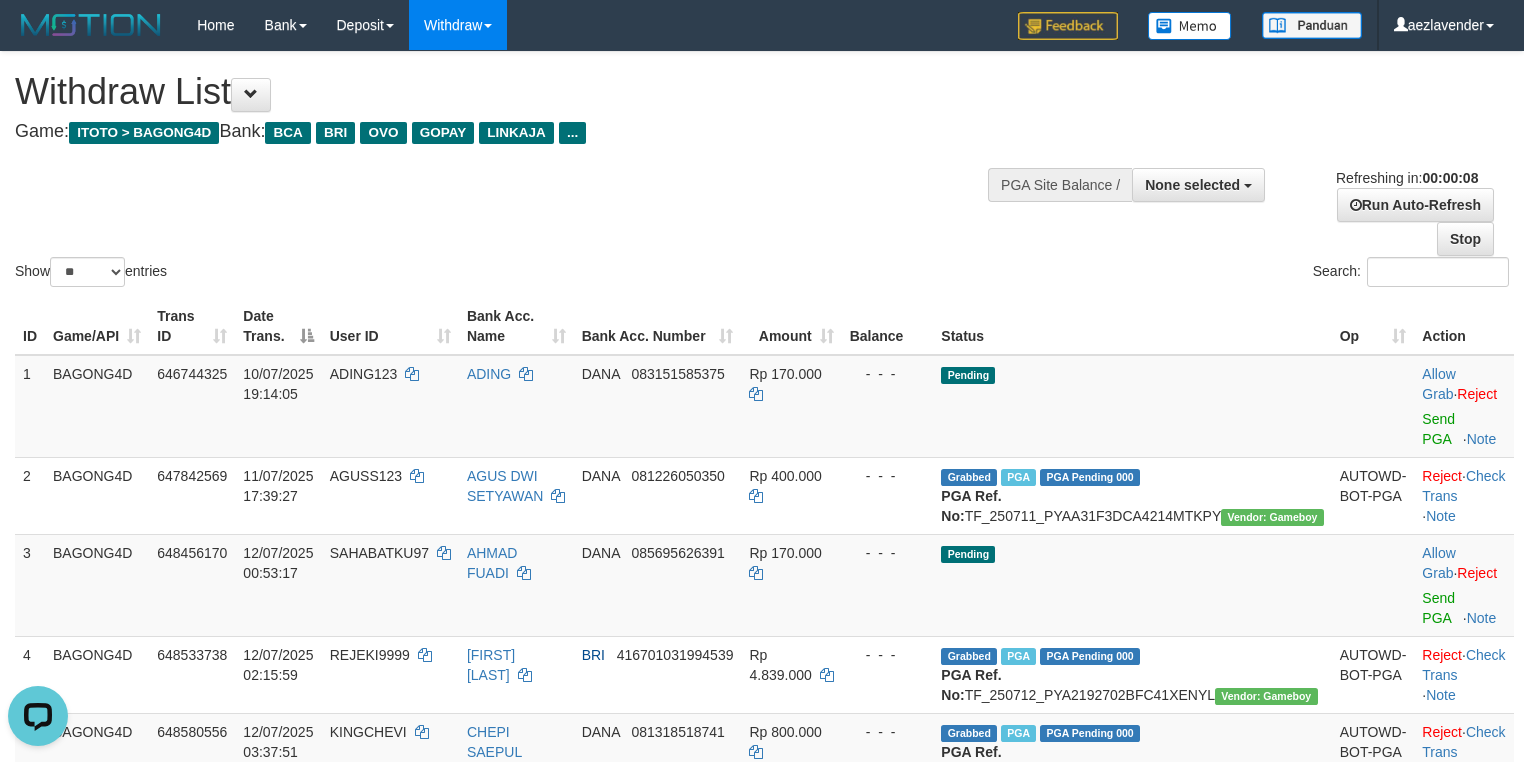 scroll, scrollTop: 0, scrollLeft: 0, axis: both 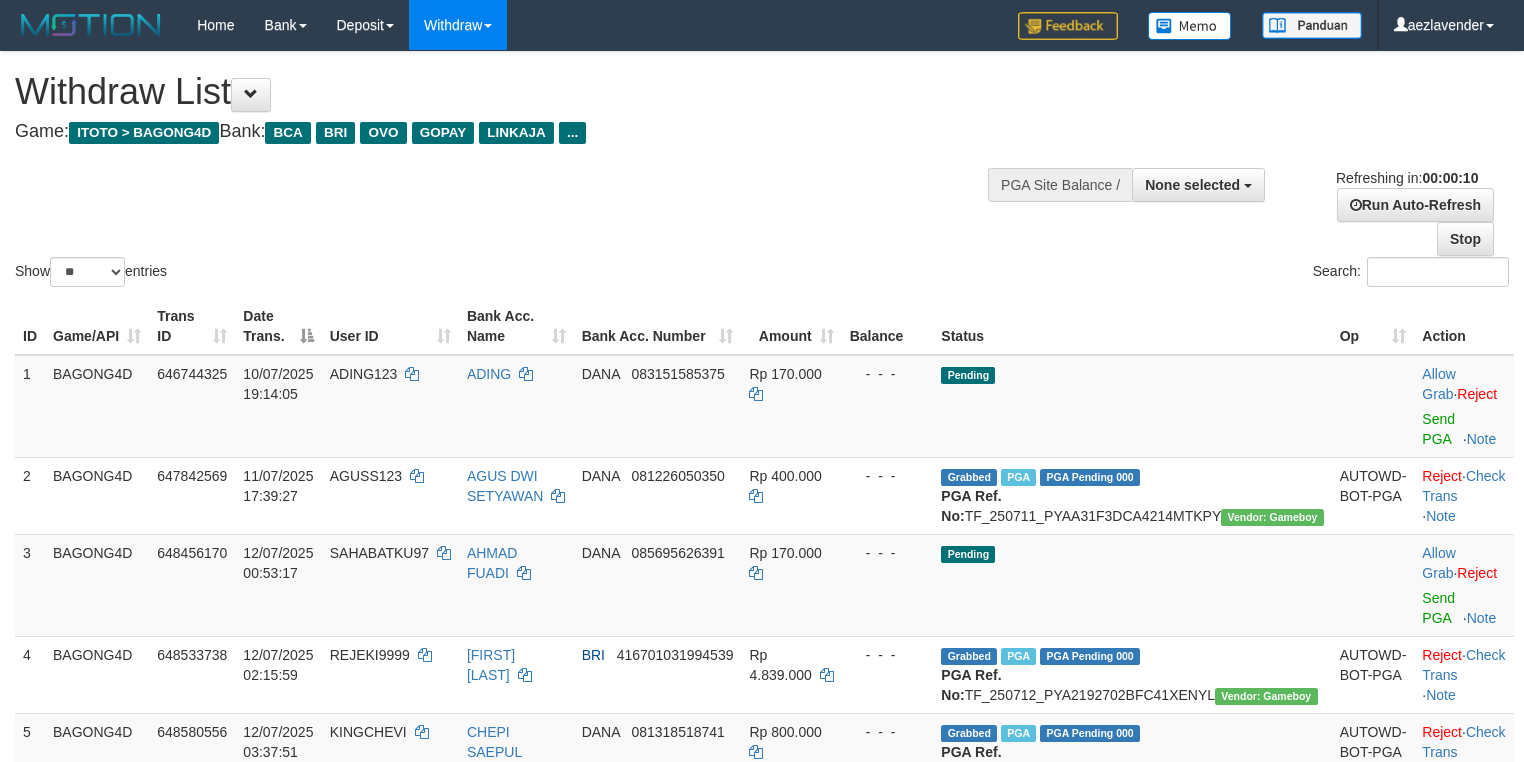 select 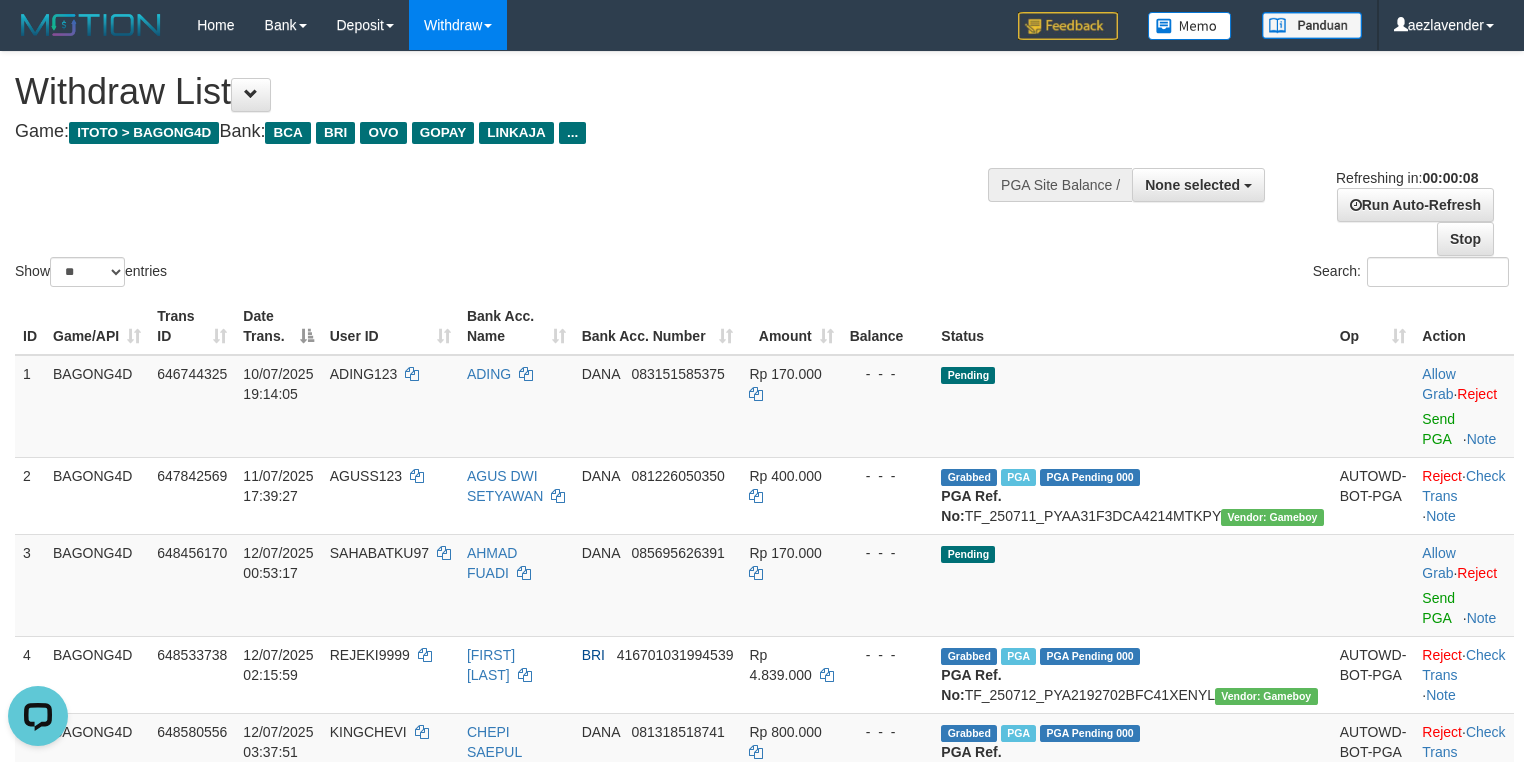 scroll, scrollTop: 0, scrollLeft: 0, axis: both 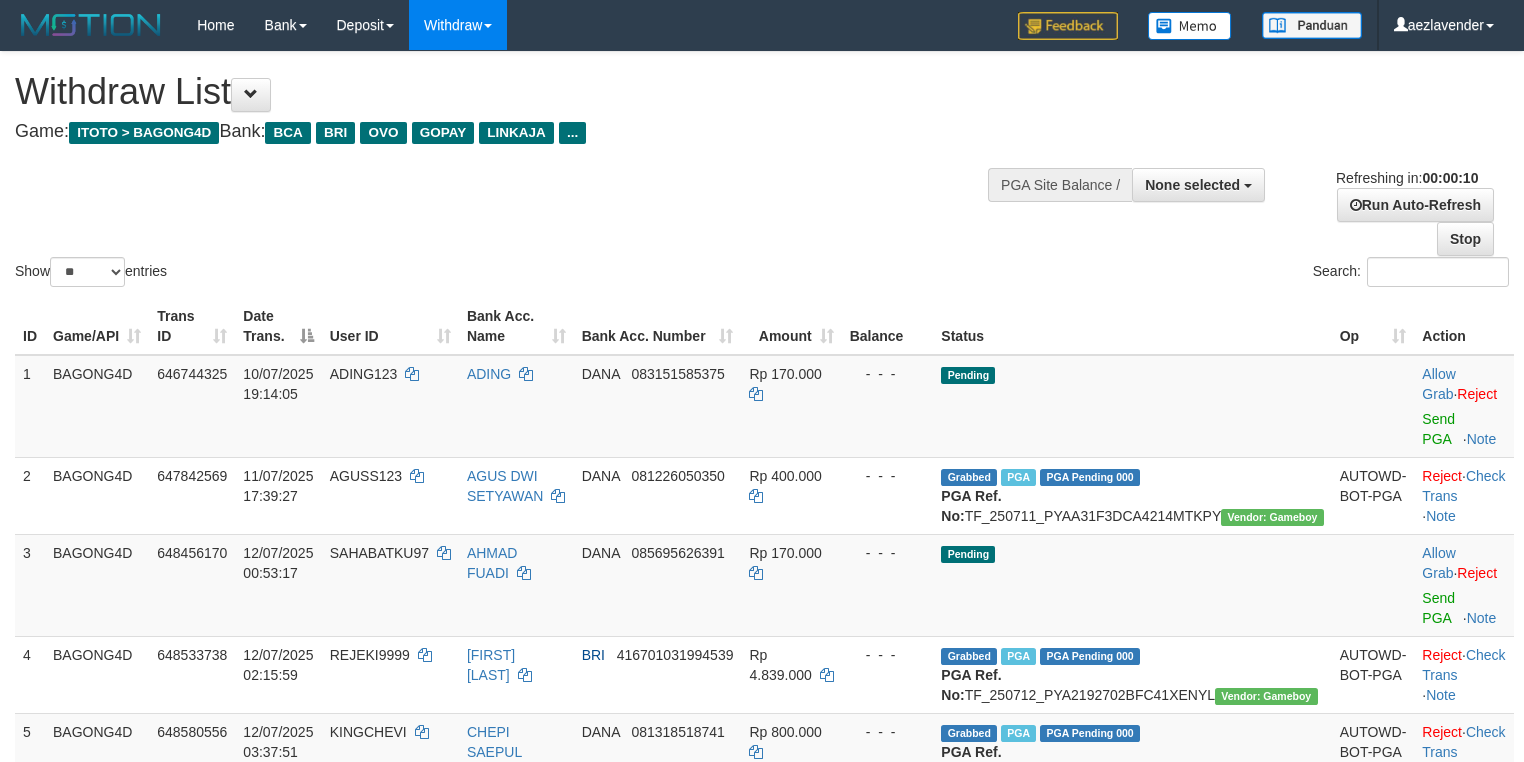 select 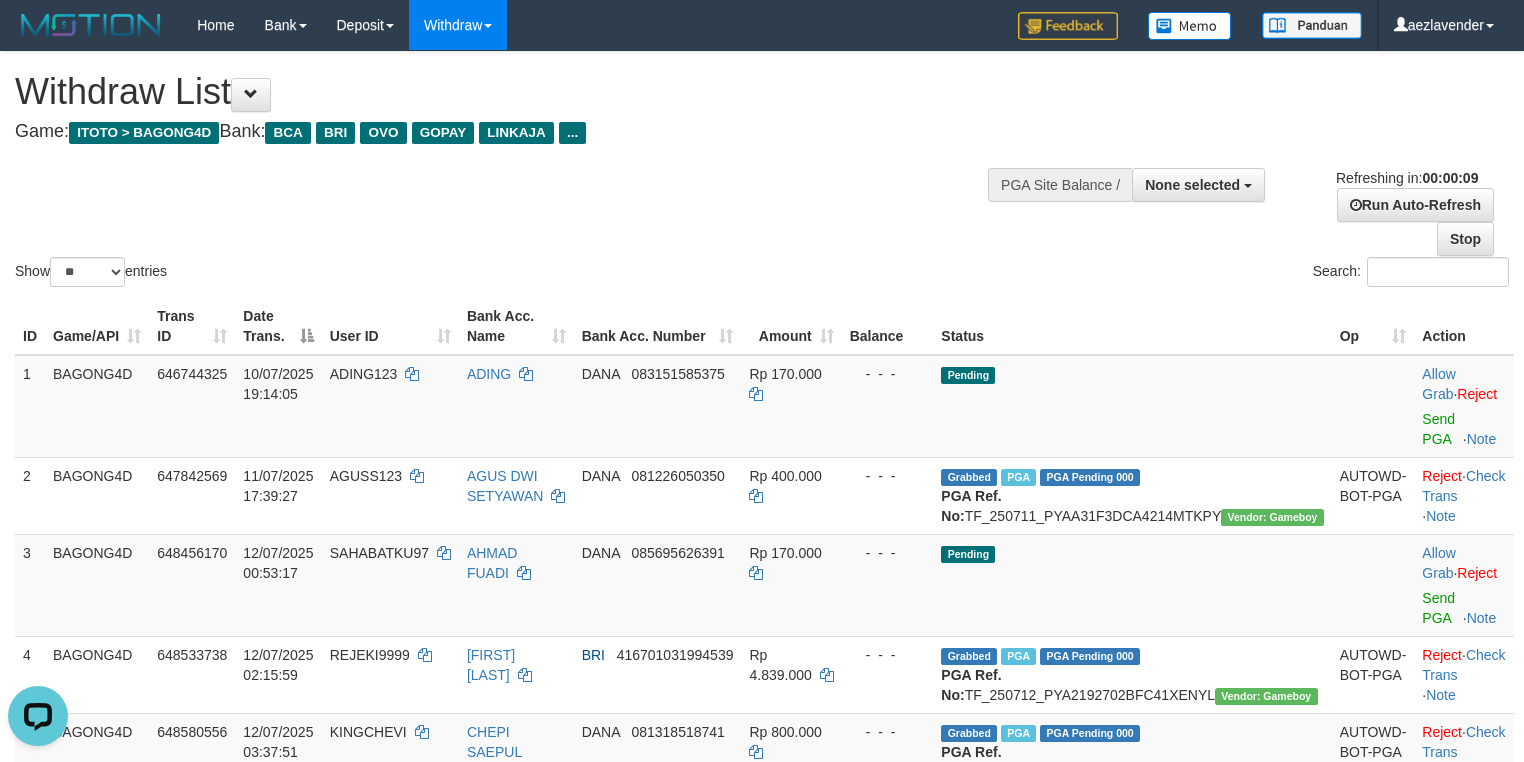 scroll, scrollTop: 0, scrollLeft: 0, axis: both 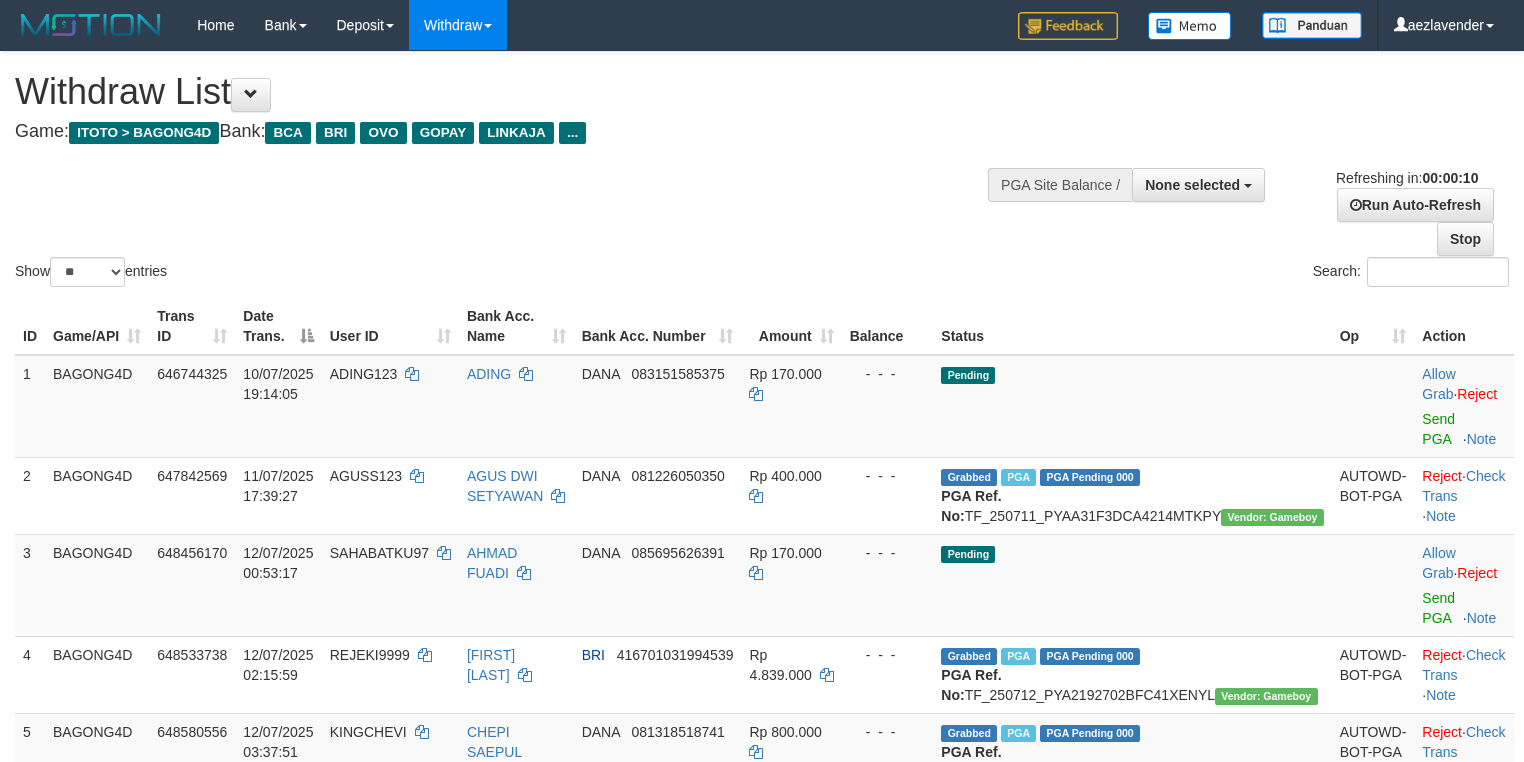select 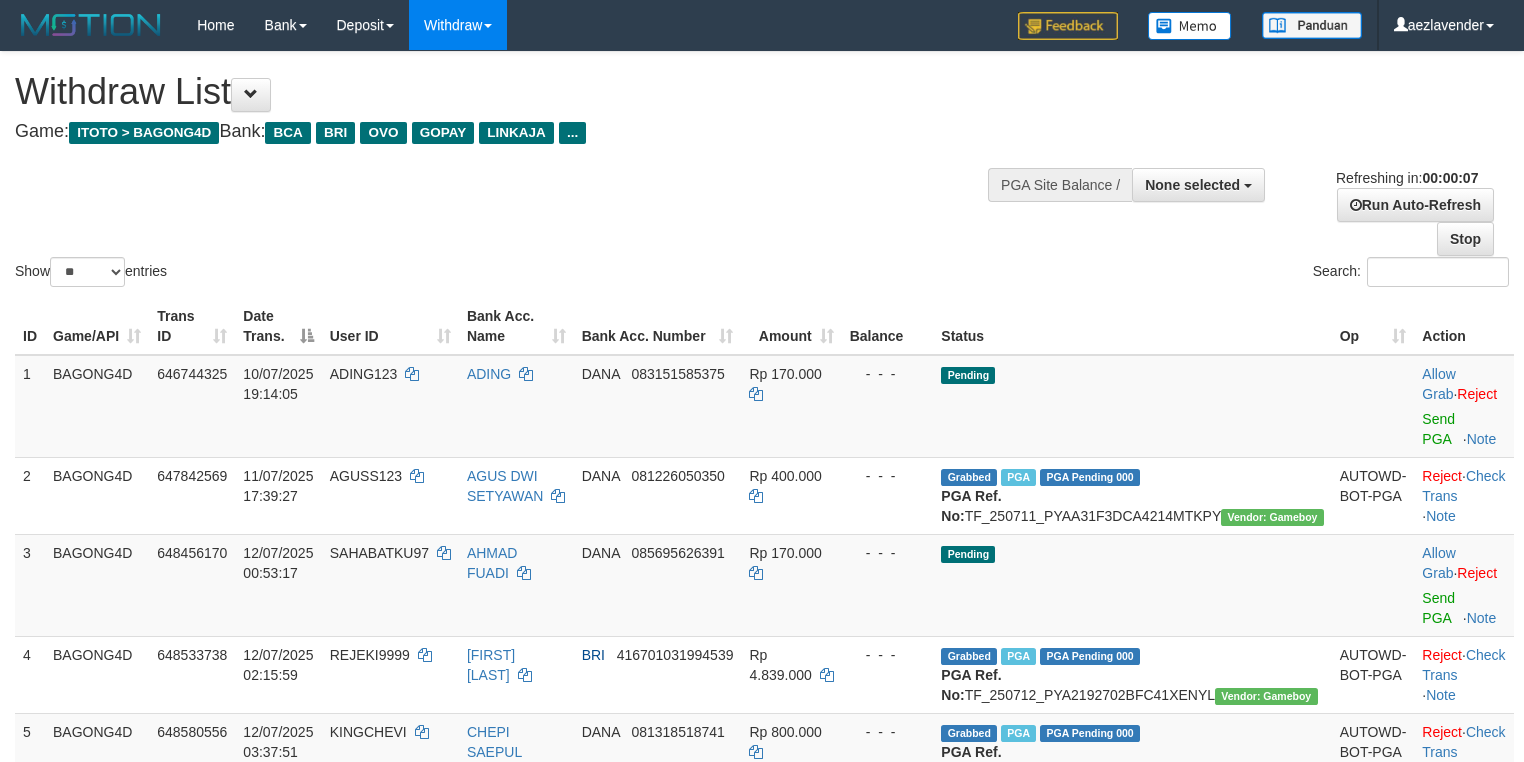 scroll, scrollTop: 0, scrollLeft: 0, axis: both 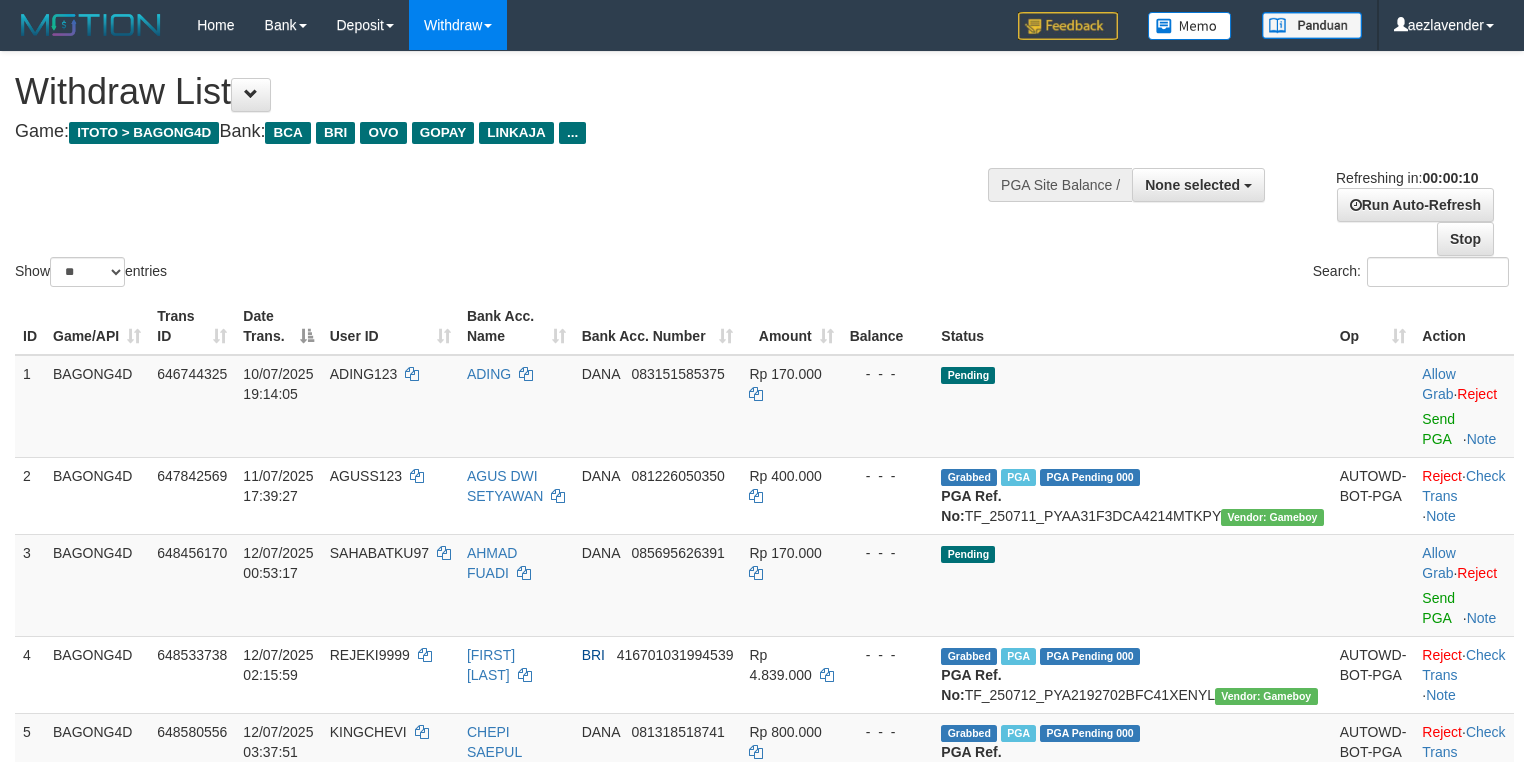 select 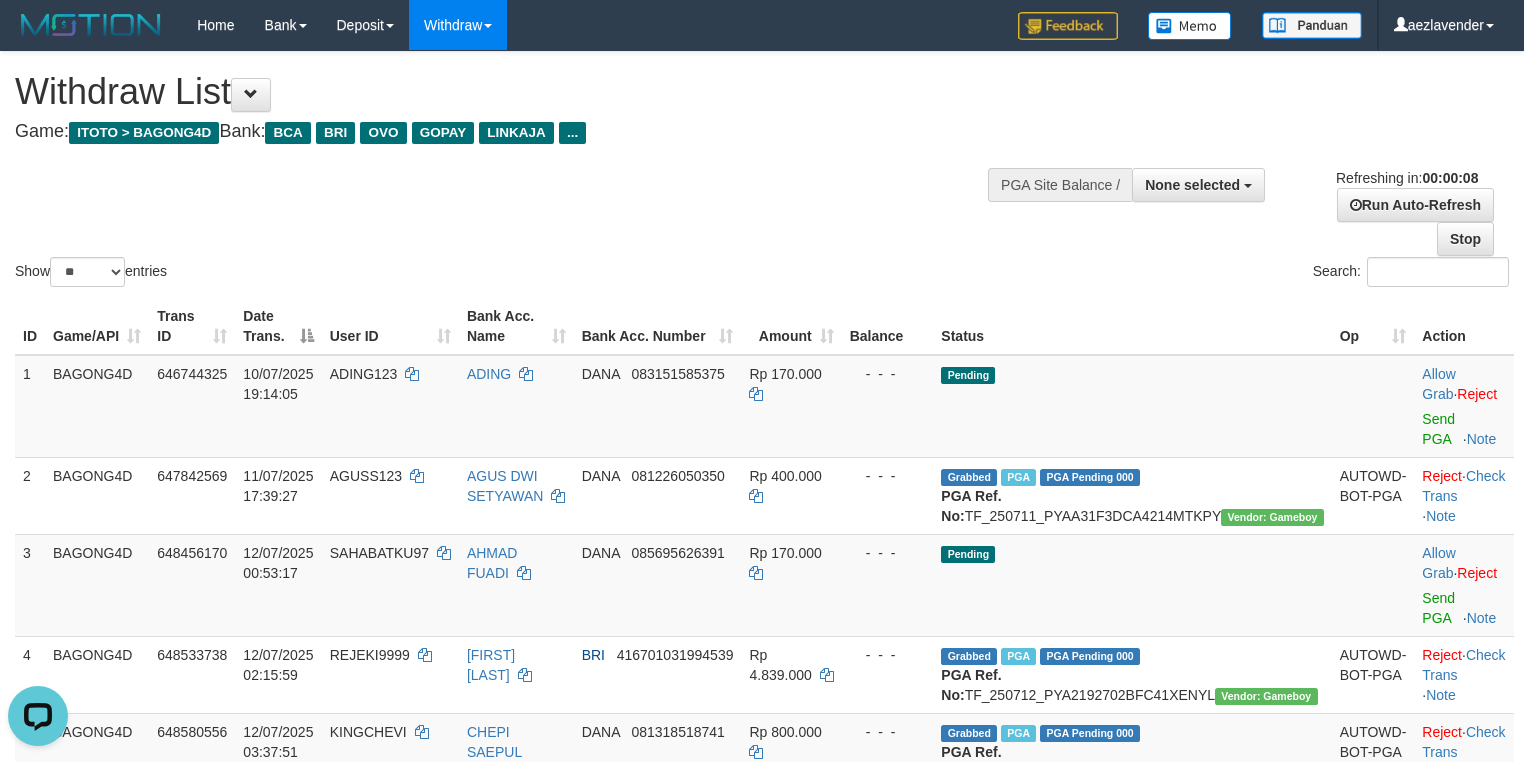 scroll, scrollTop: 0, scrollLeft: 0, axis: both 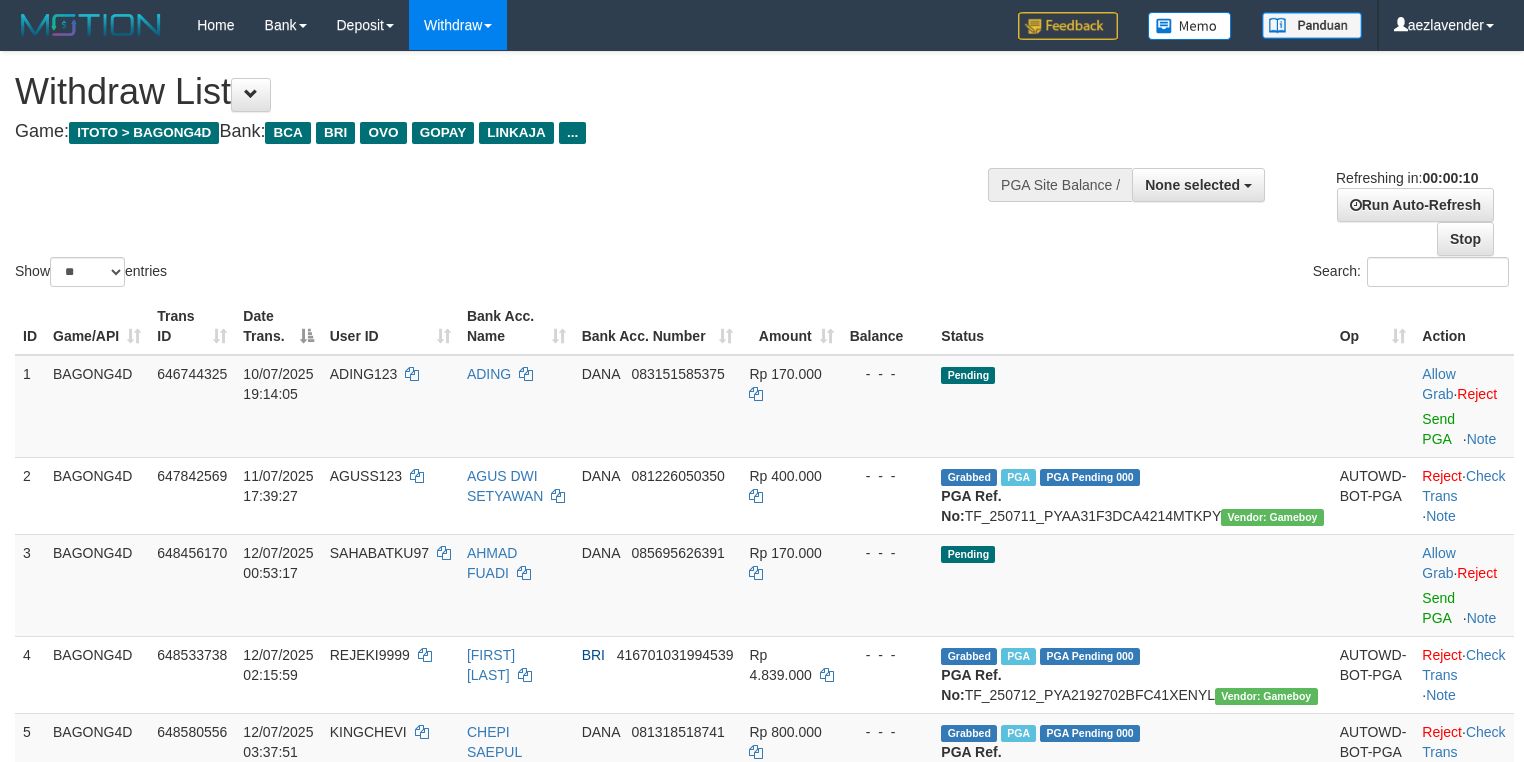 select 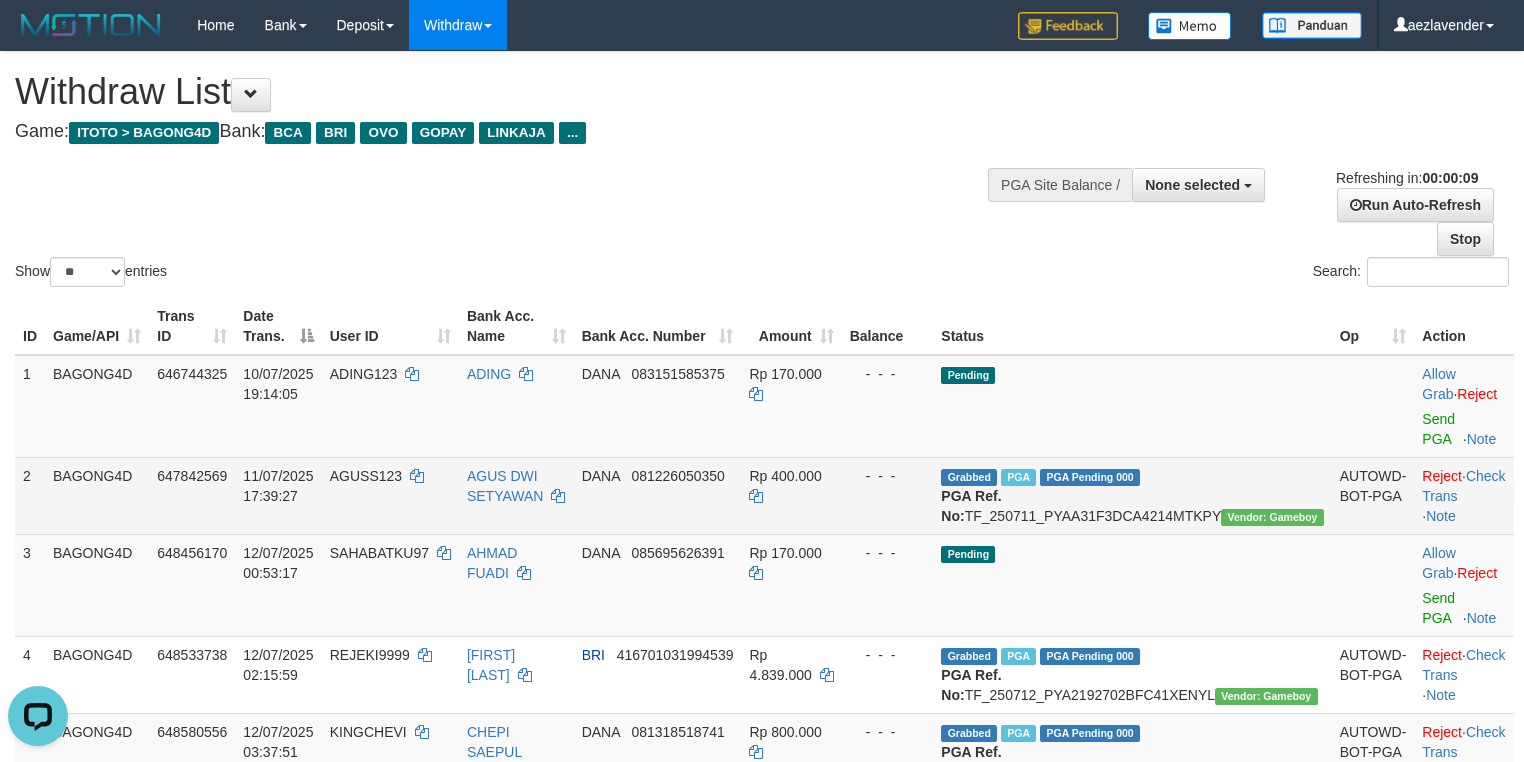 scroll, scrollTop: 0, scrollLeft: 0, axis: both 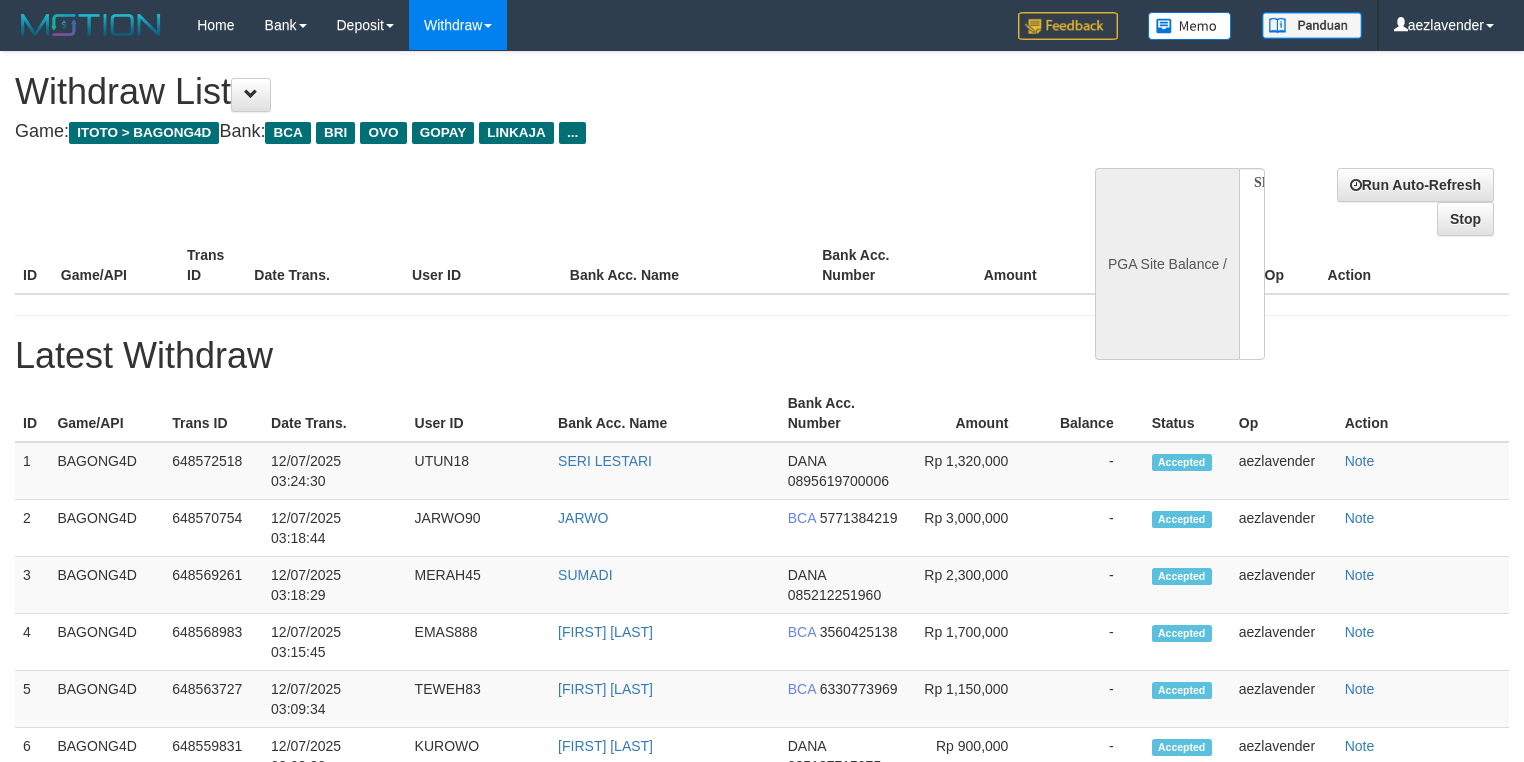 select 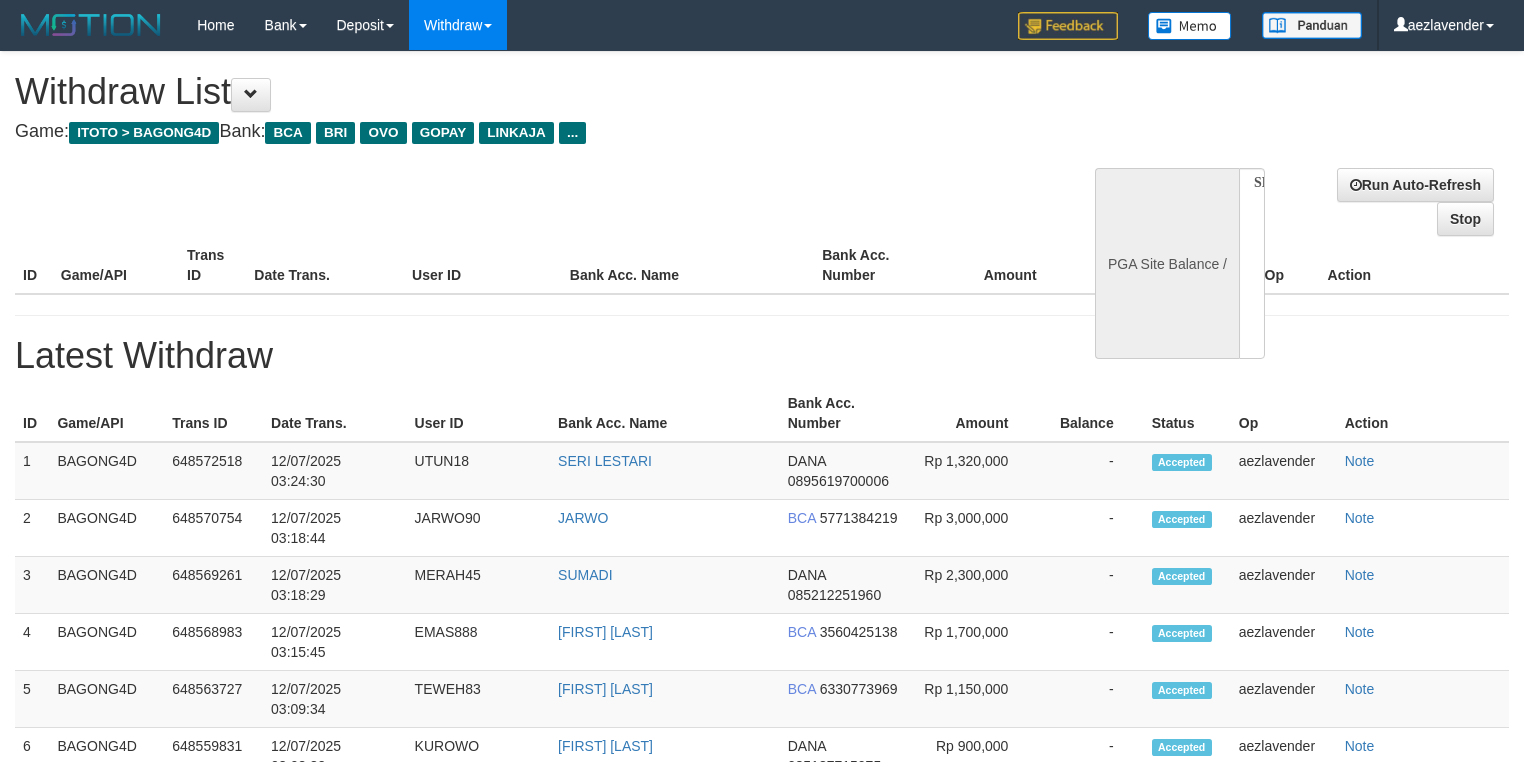 scroll, scrollTop: 0, scrollLeft: 0, axis: both 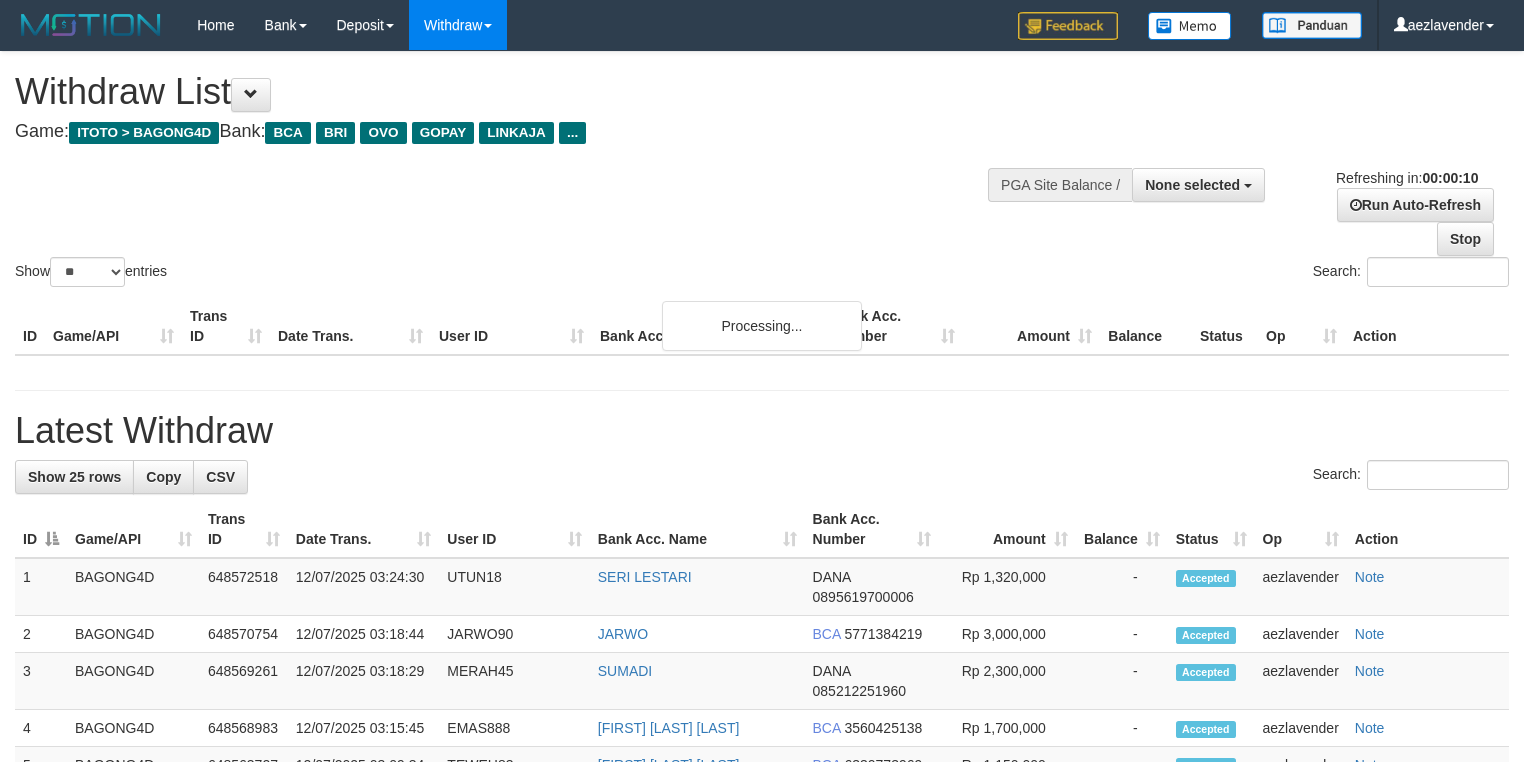 select 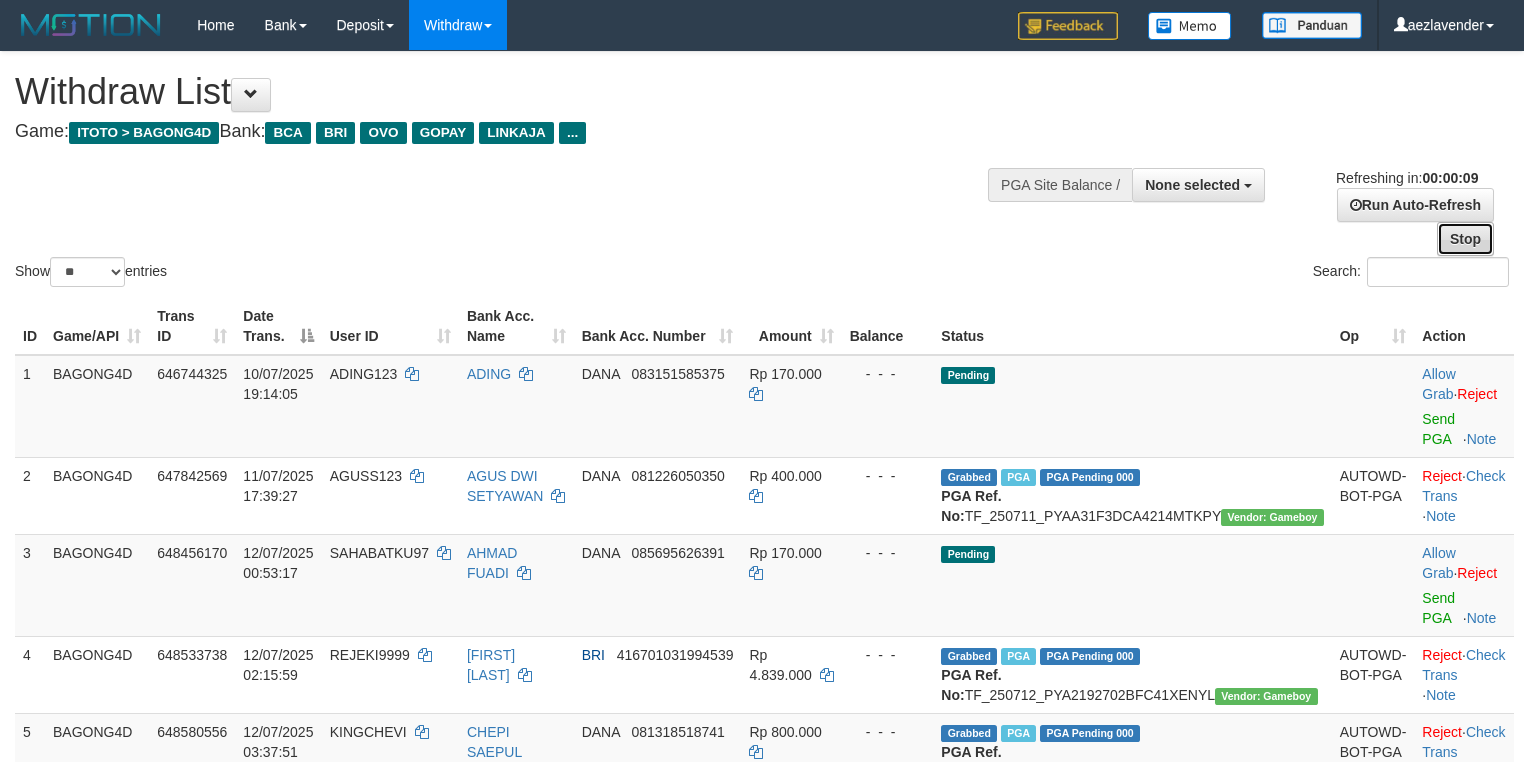 click on "Stop" at bounding box center [1465, 239] 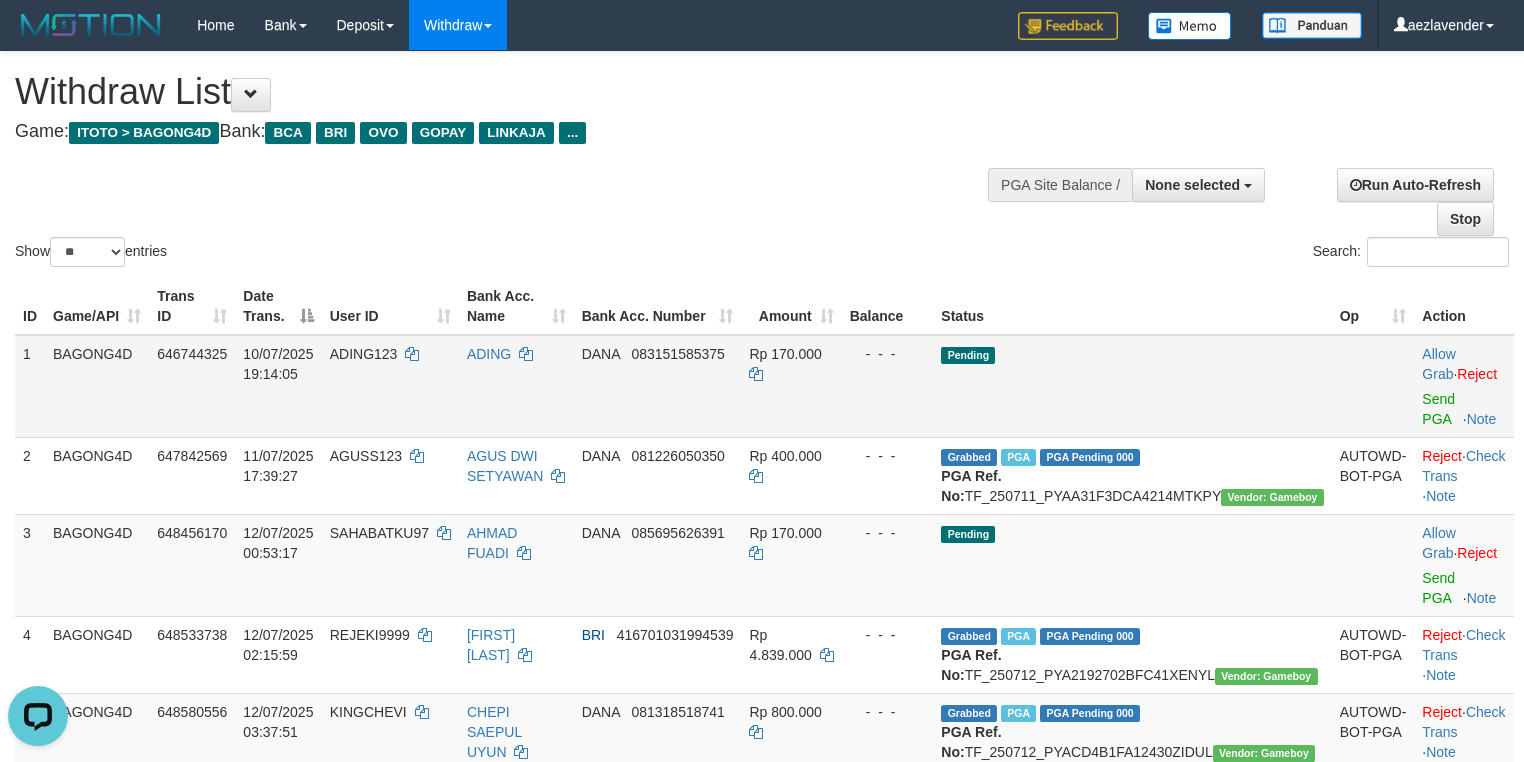scroll, scrollTop: 0, scrollLeft: 0, axis: both 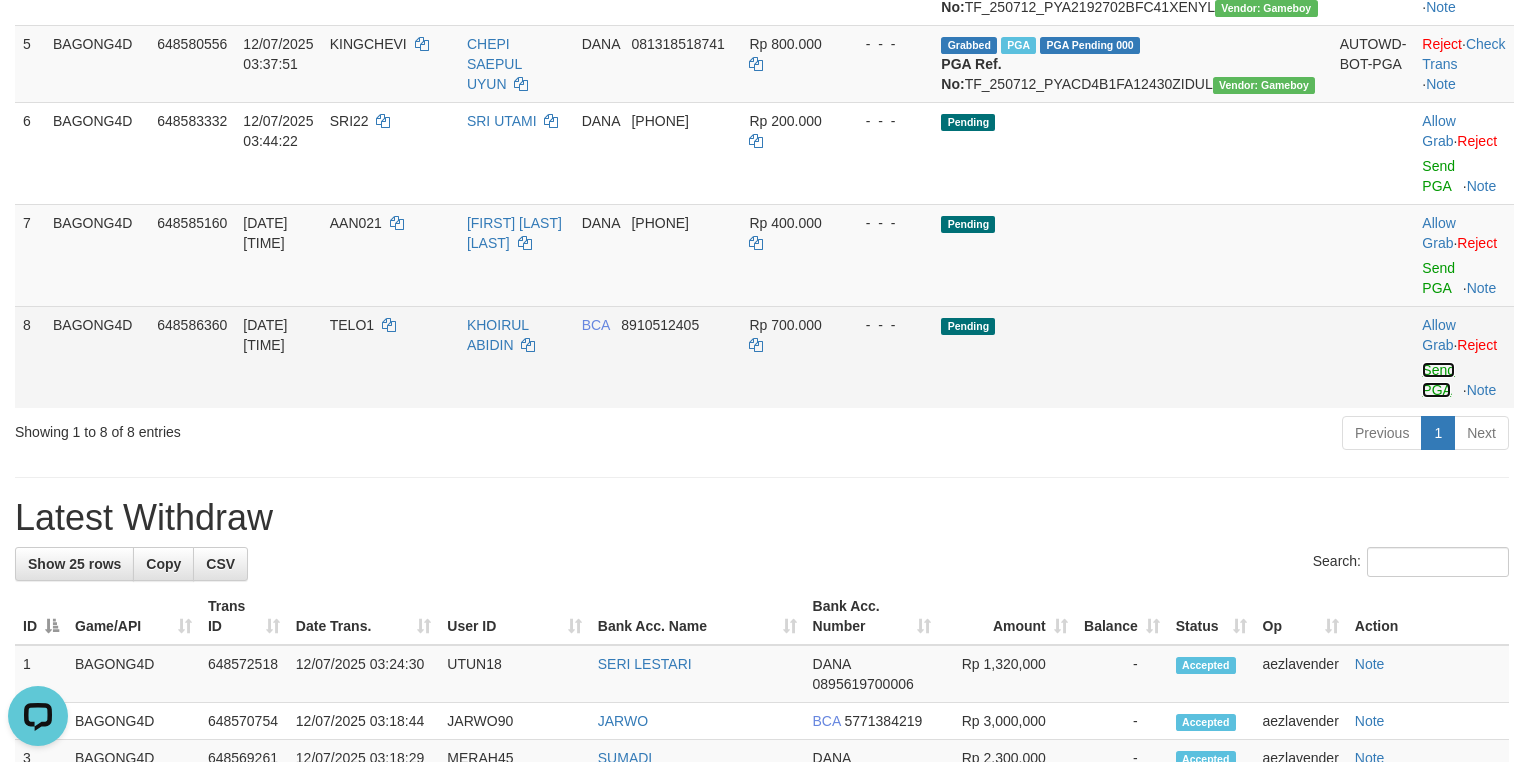 click on "Send PGA" at bounding box center [1438, 380] 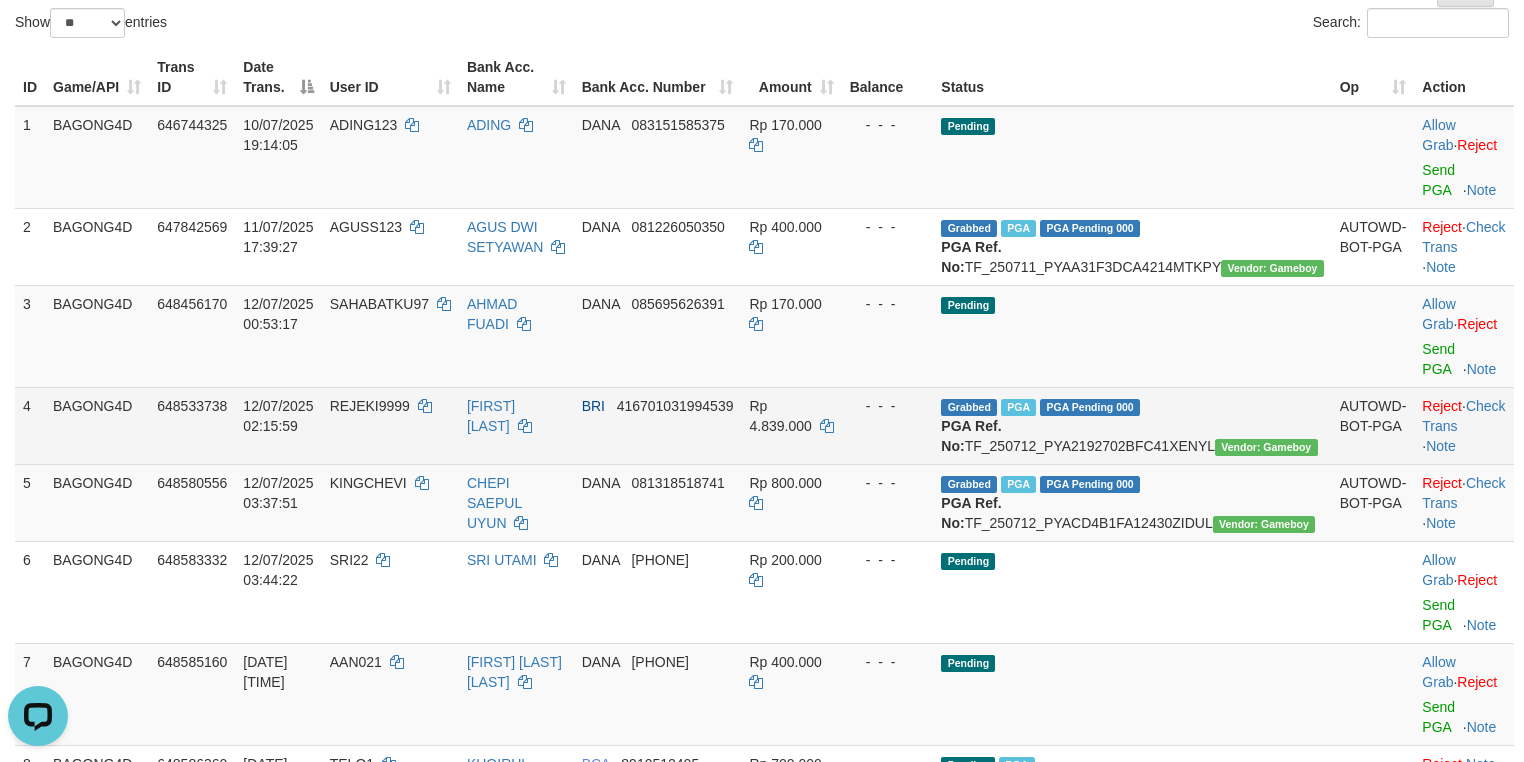 scroll, scrollTop: 268, scrollLeft: 0, axis: vertical 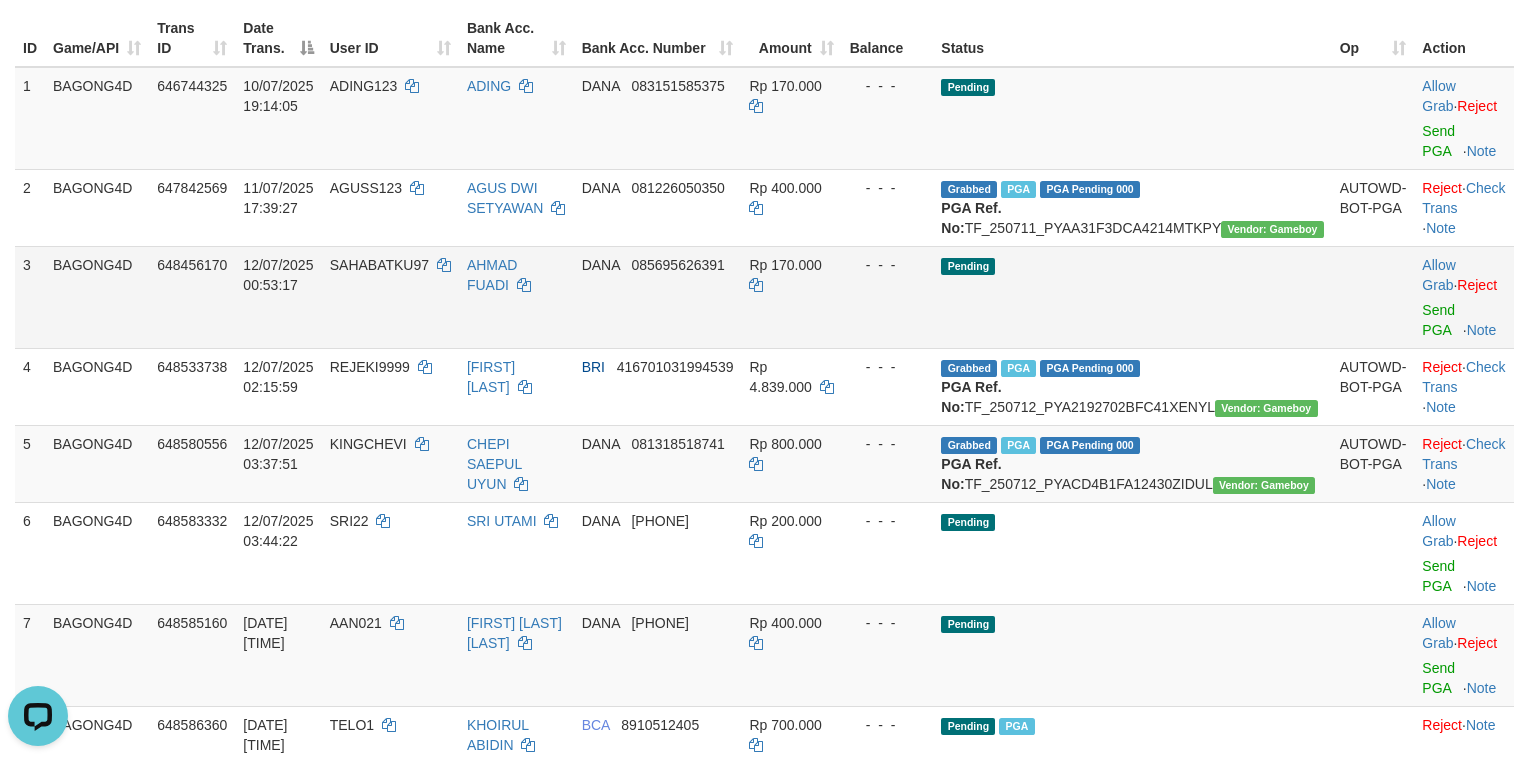 click on "SAHABATKU97" at bounding box center [390, 297] 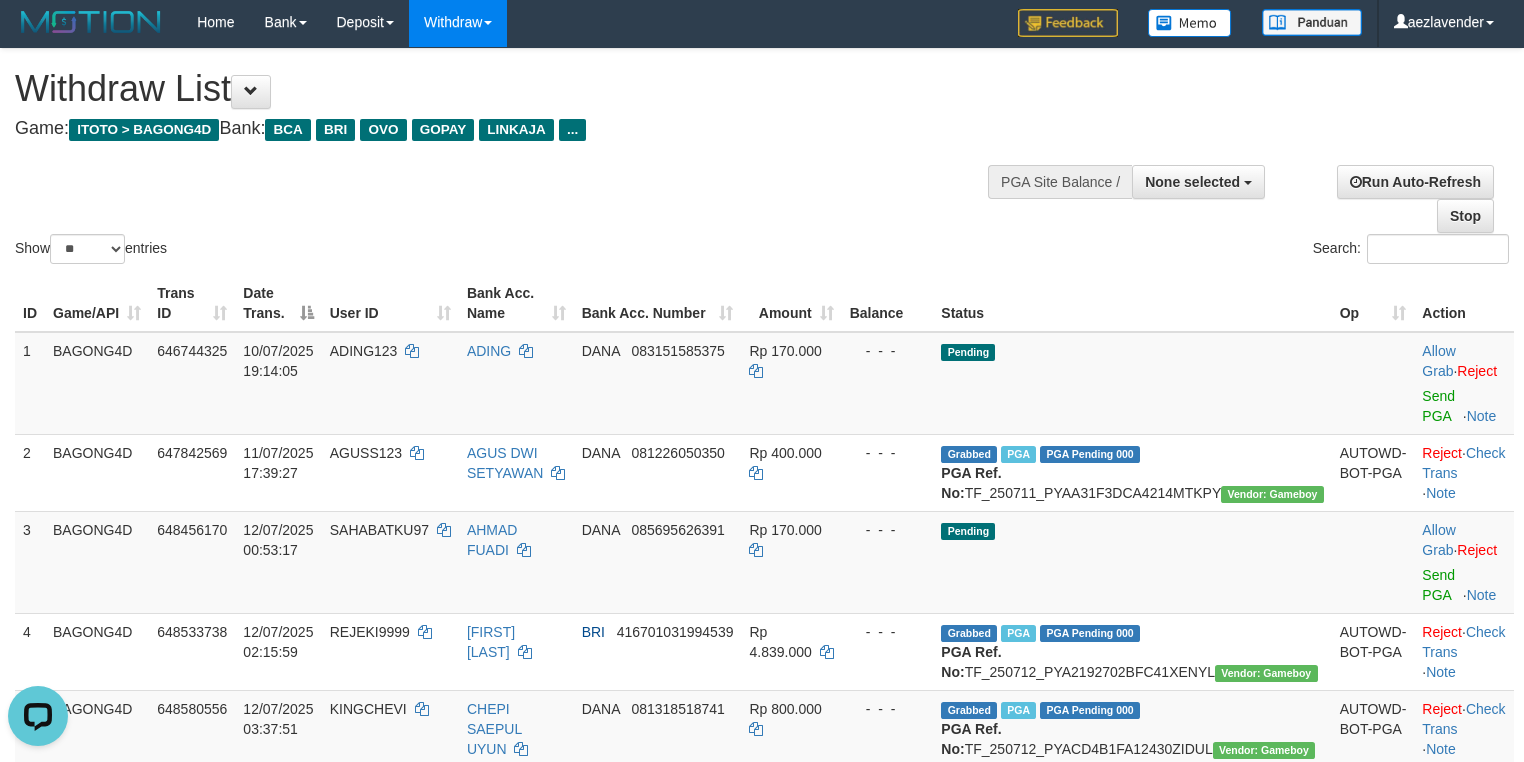 scroll, scrollTop: 0, scrollLeft: 0, axis: both 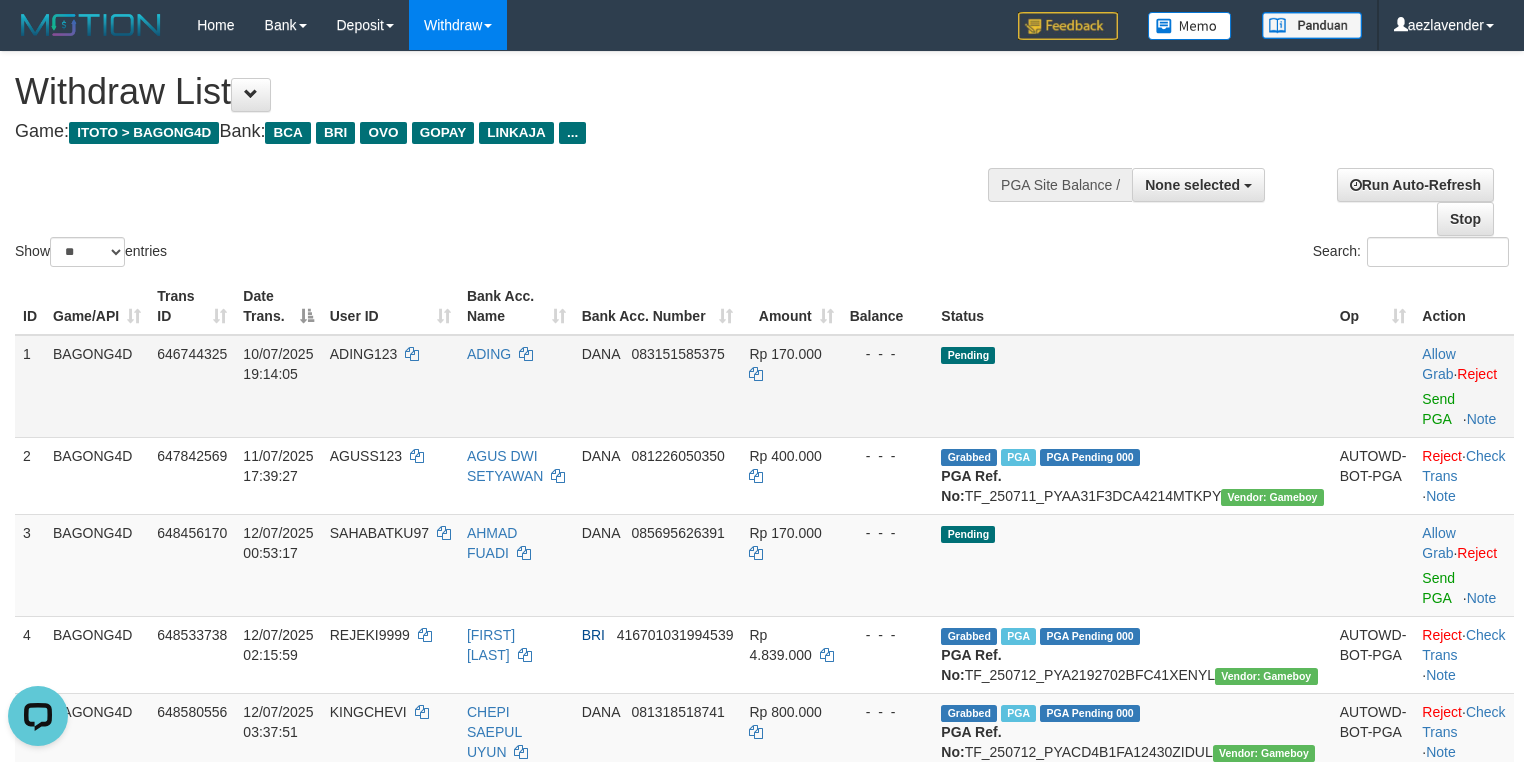 click on "Pending" at bounding box center [1132, 386] 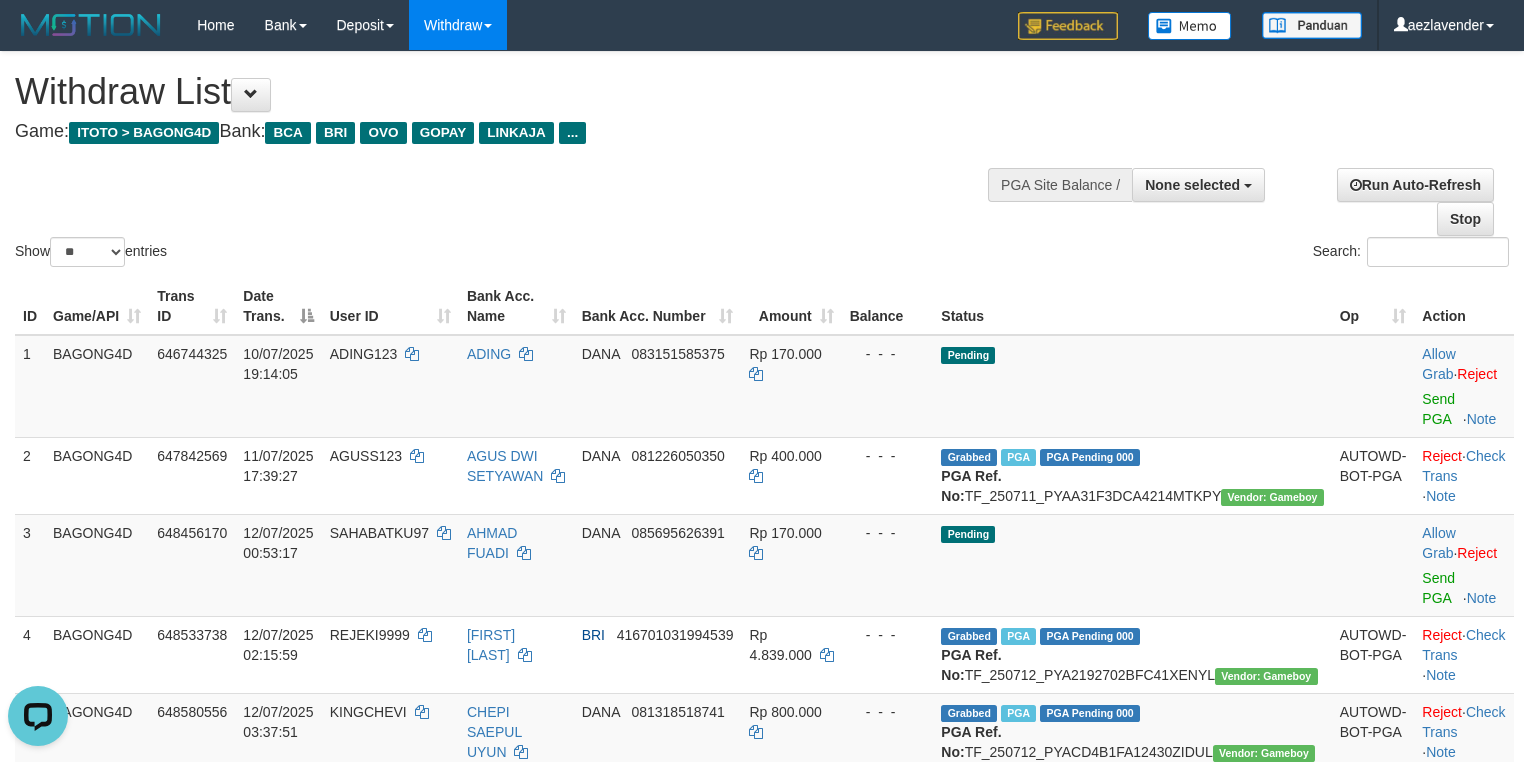 click on "Bank Acc. Number" at bounding box center (658, 306) 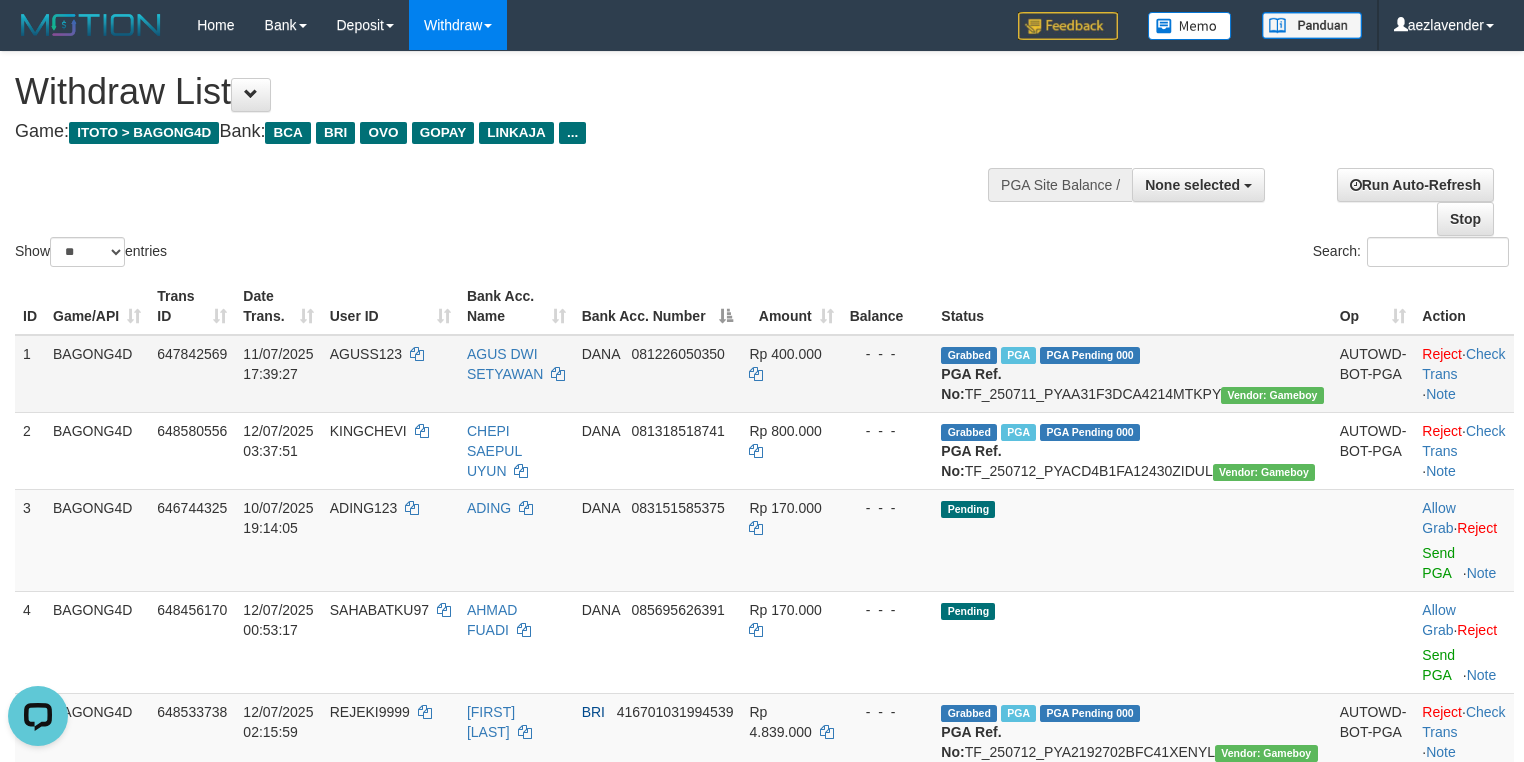 click on "AGUS DWI SETYAWAN" at bounding box center [516, 374] 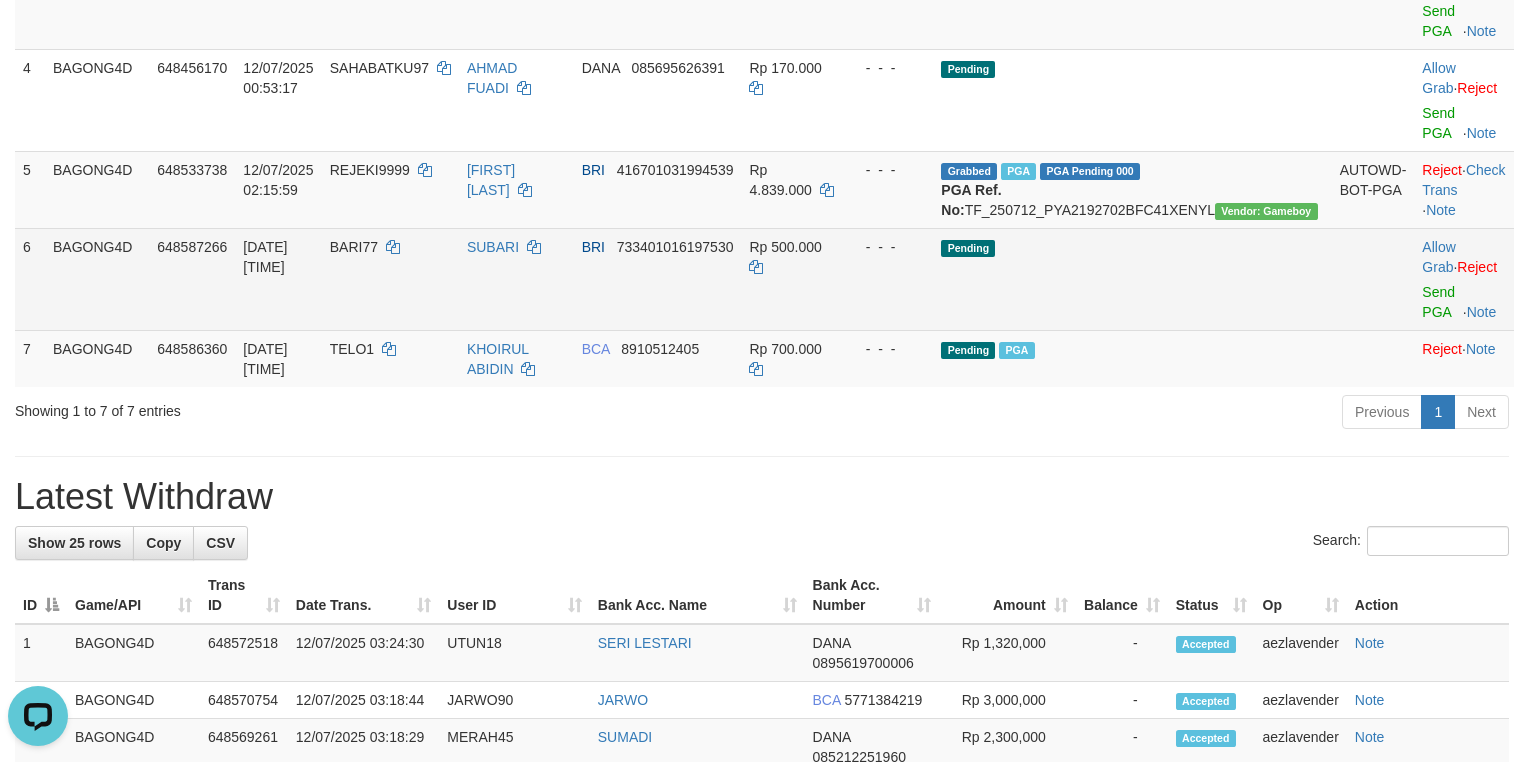 scroll, scrollTop: 598, scrollLeft: 0, axis: vertical 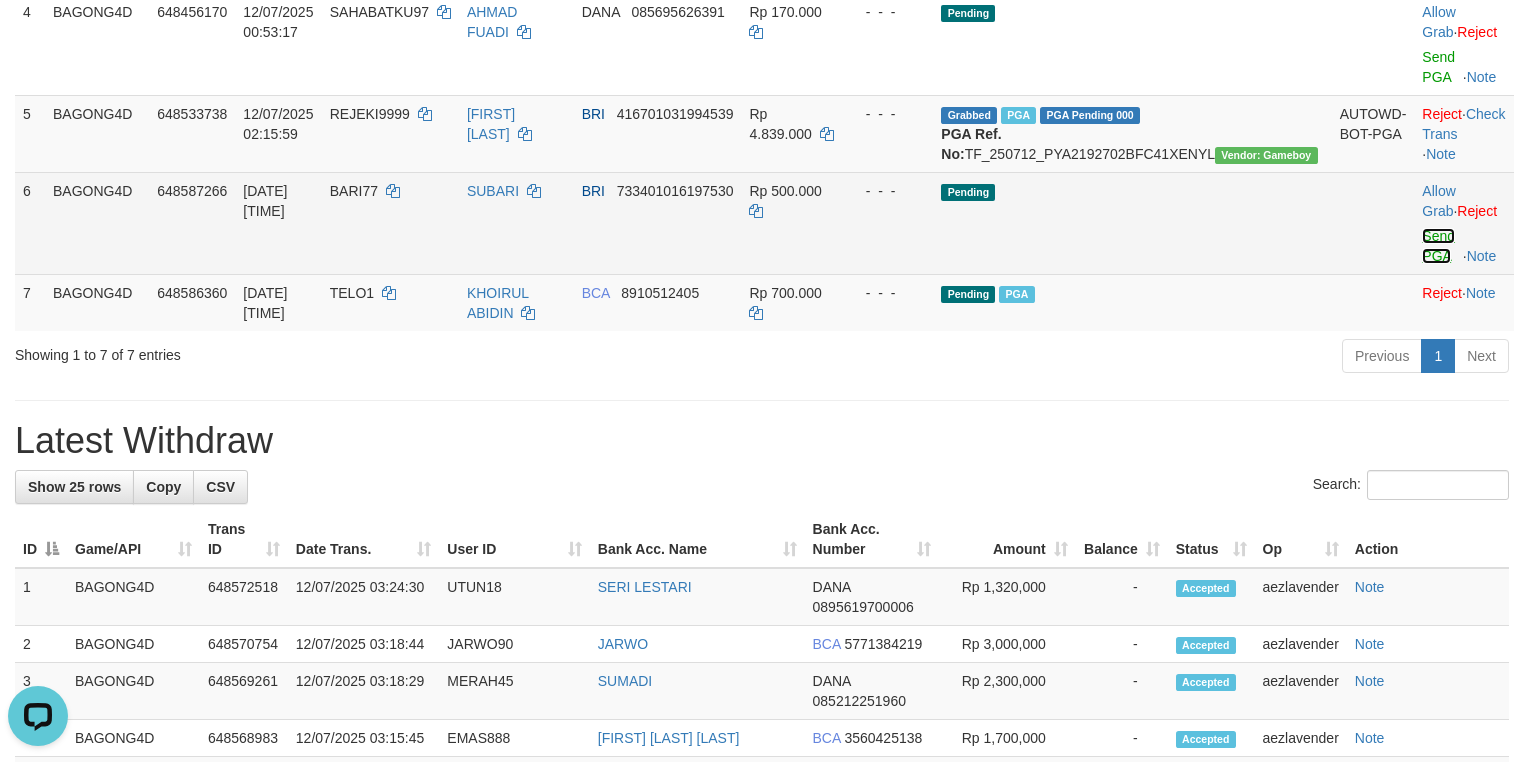 click on "Send PGA" at bounding box center (1438, 246) 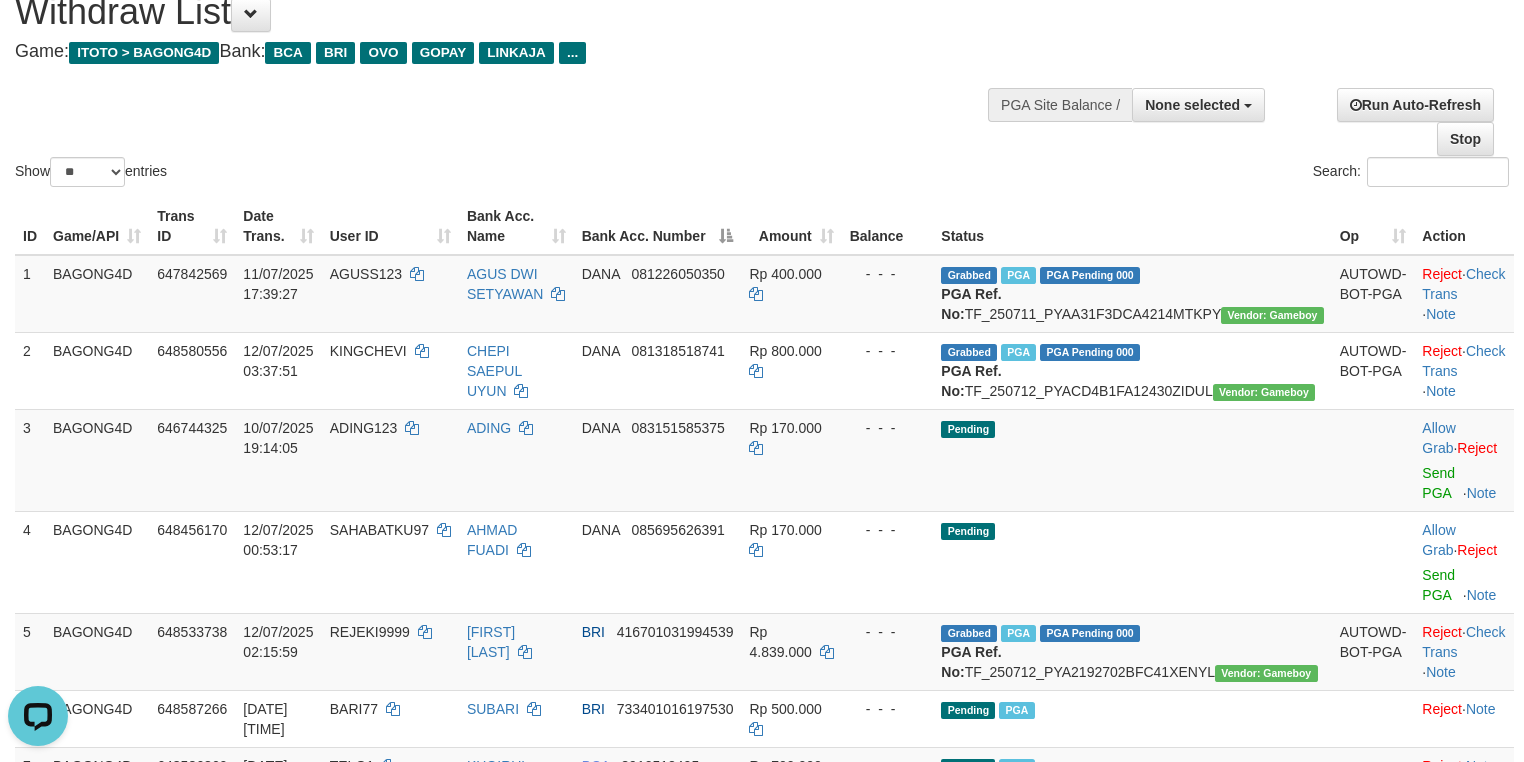 scroll, scrollTop: 64, scrollLeft: 0, axis: vertical 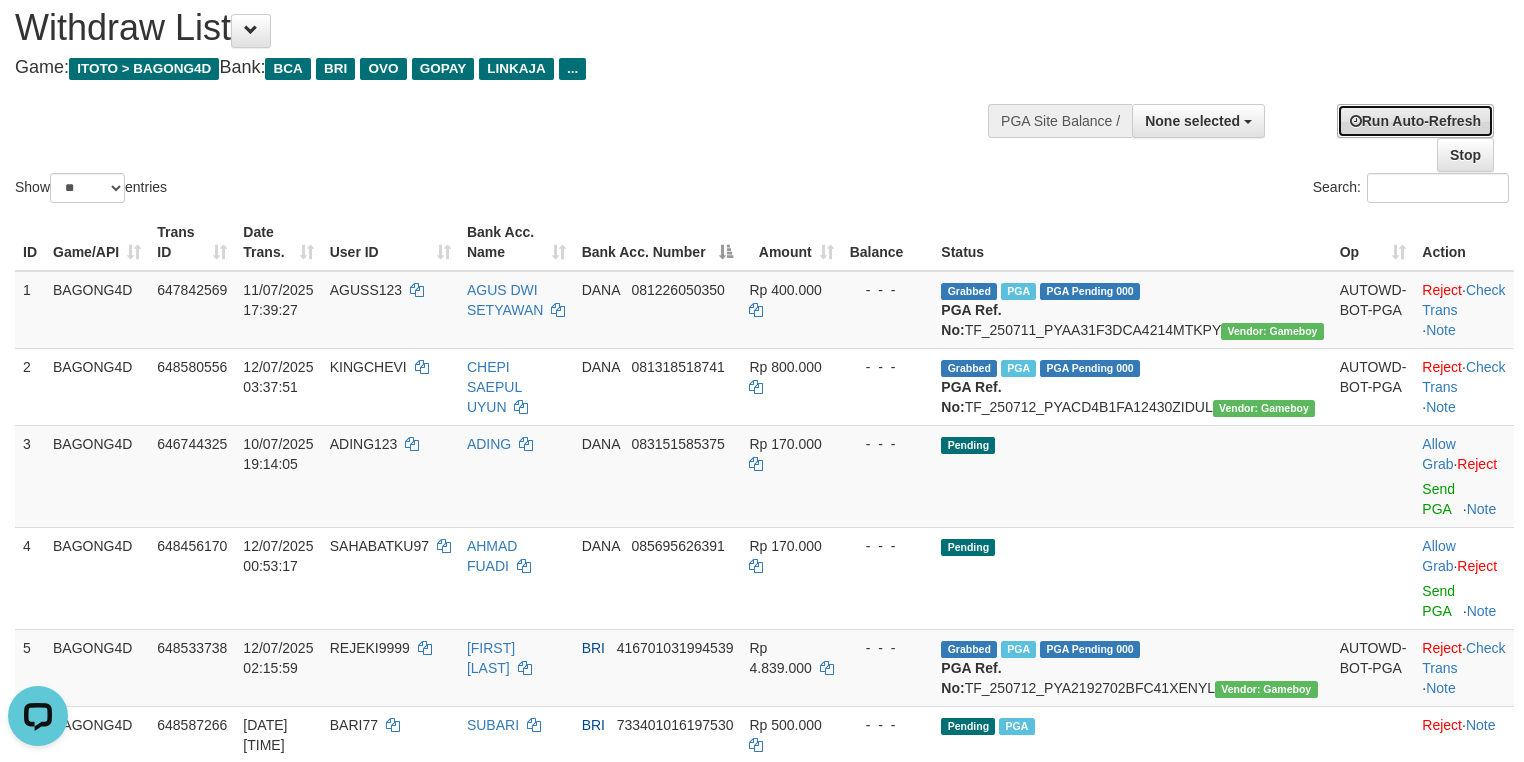 click on "Run Auto-Refresh" at bounding box center (1415, 121) 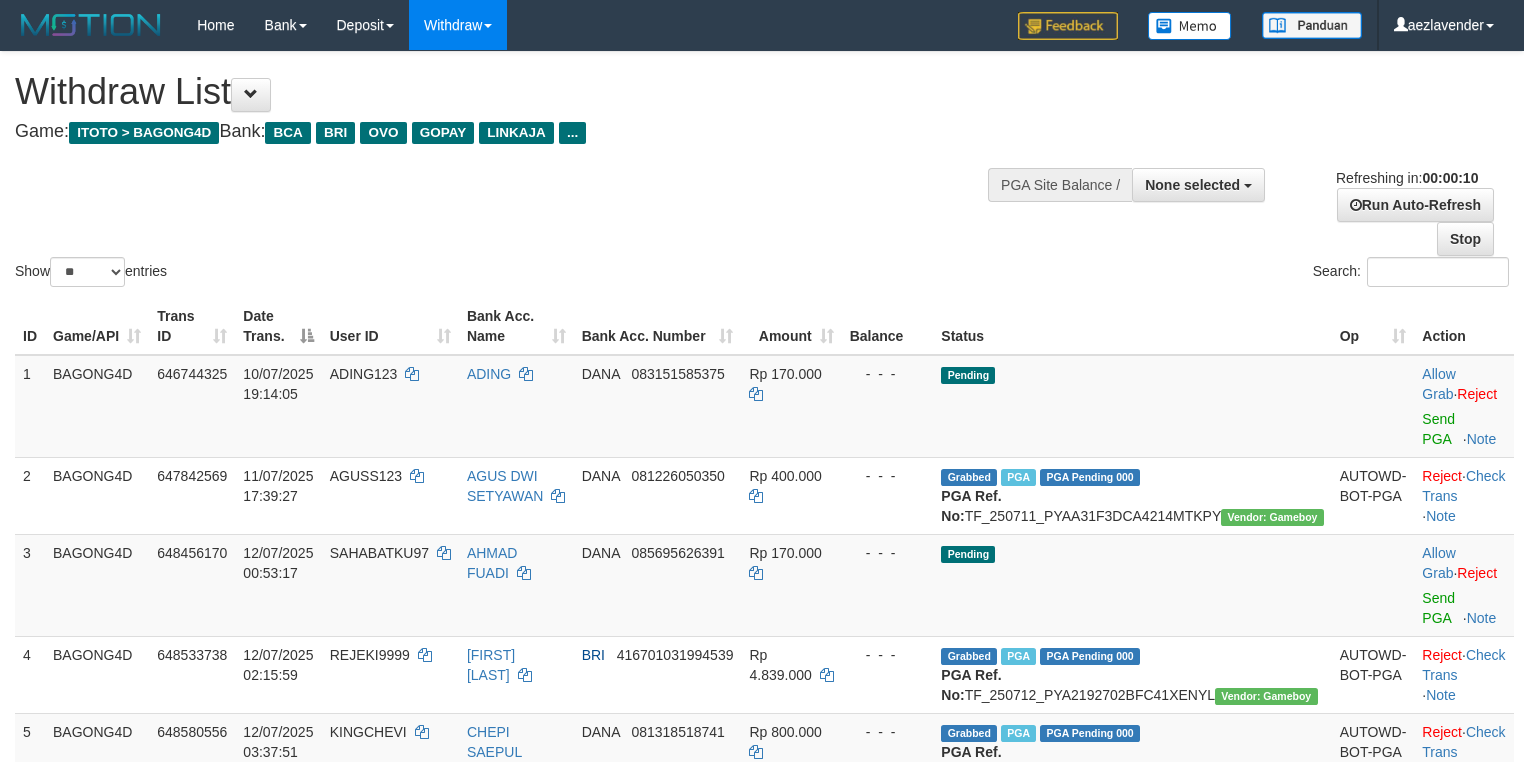 select 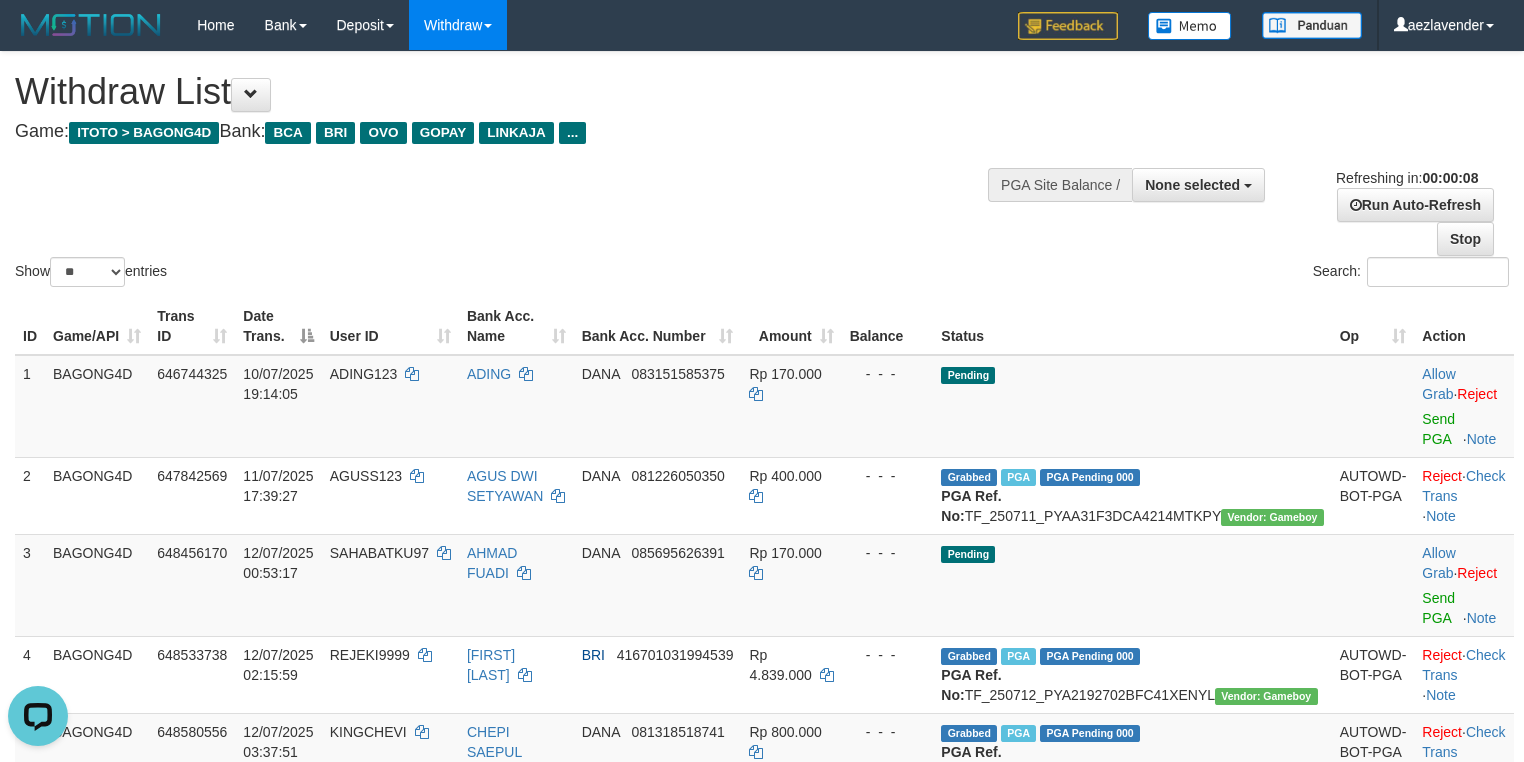 scroll, scrollTop: 0, scrollLeft: 0, axis: both 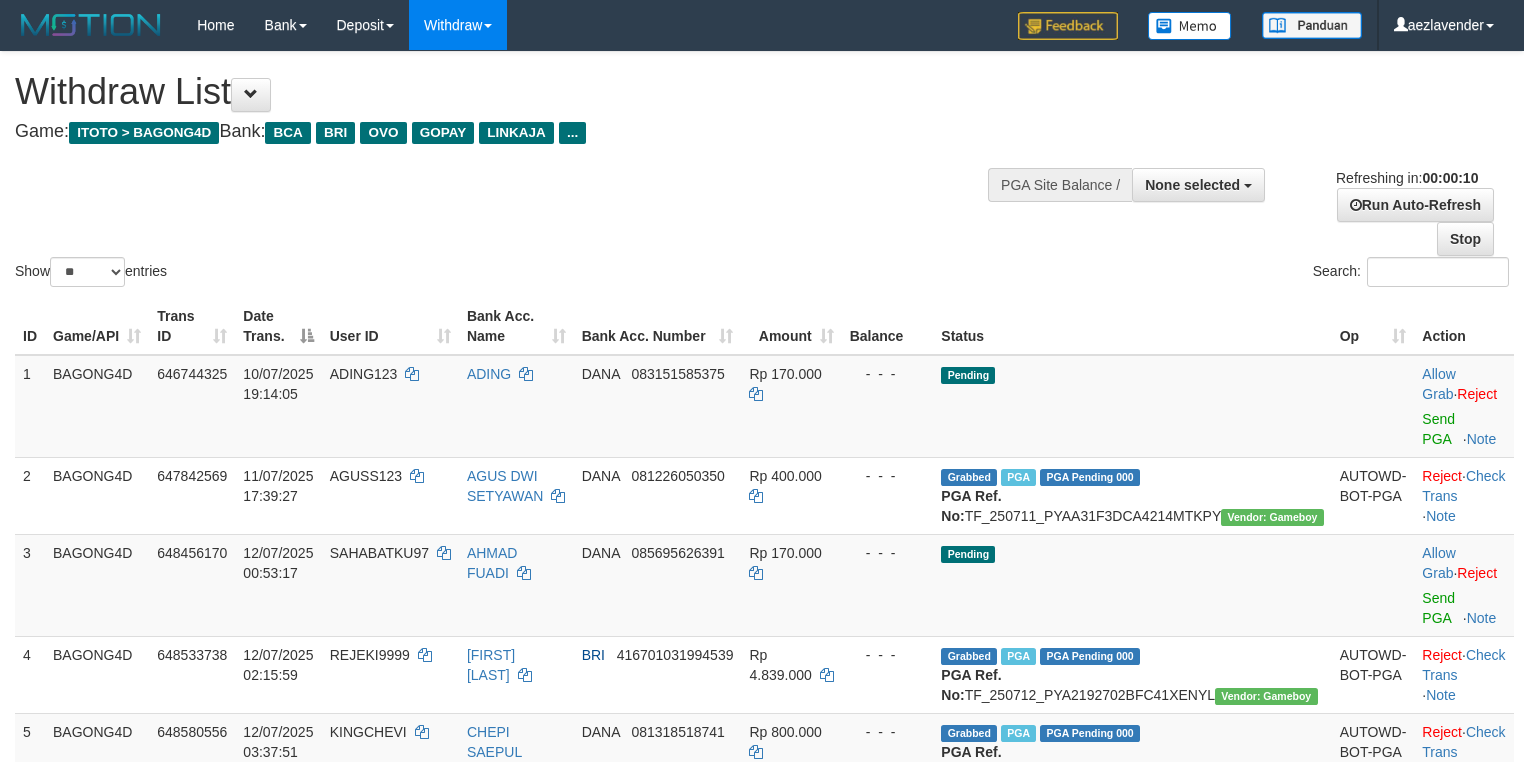 select 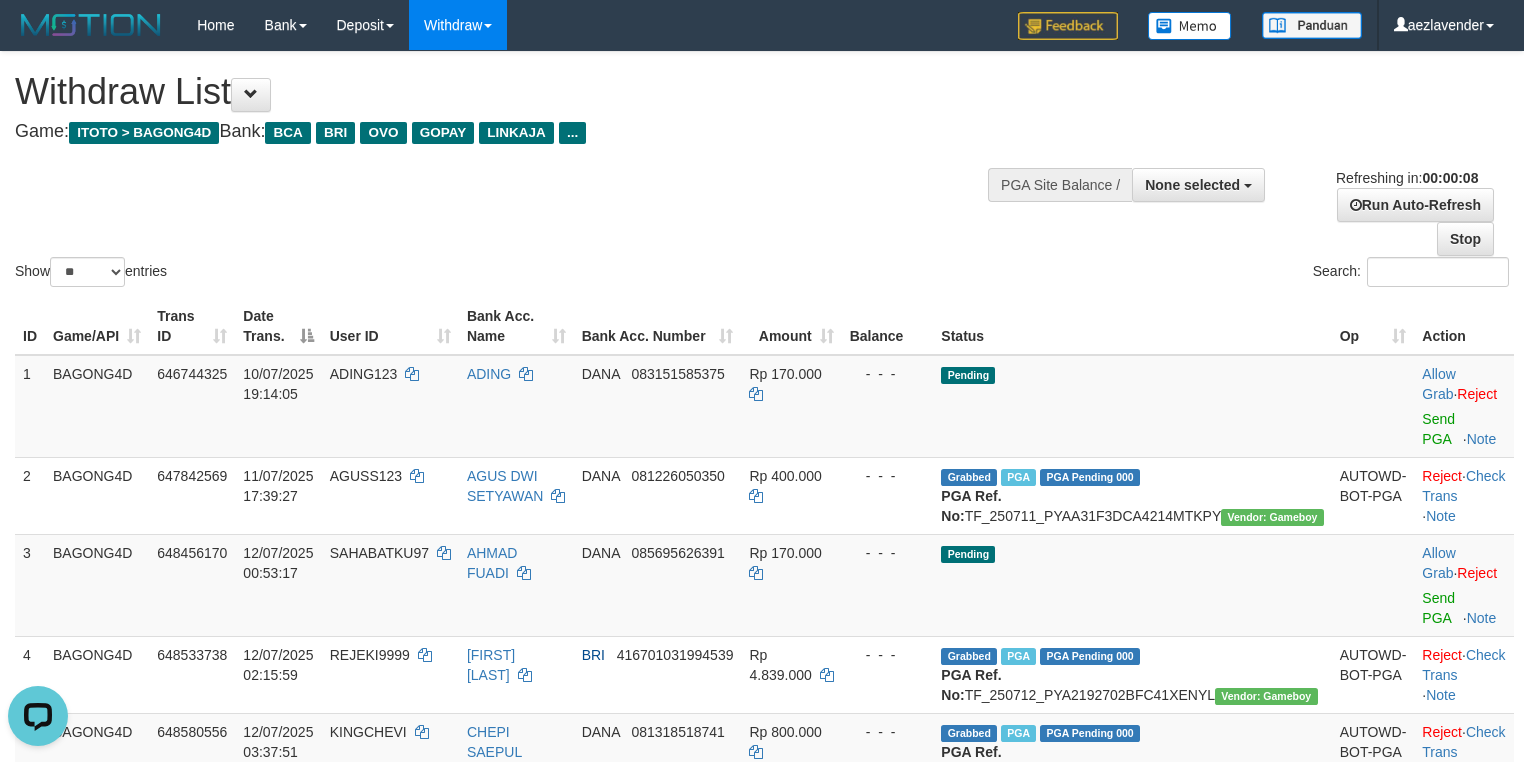 scroll, scrollTop: 0, scrollLeft: 0, axis: both 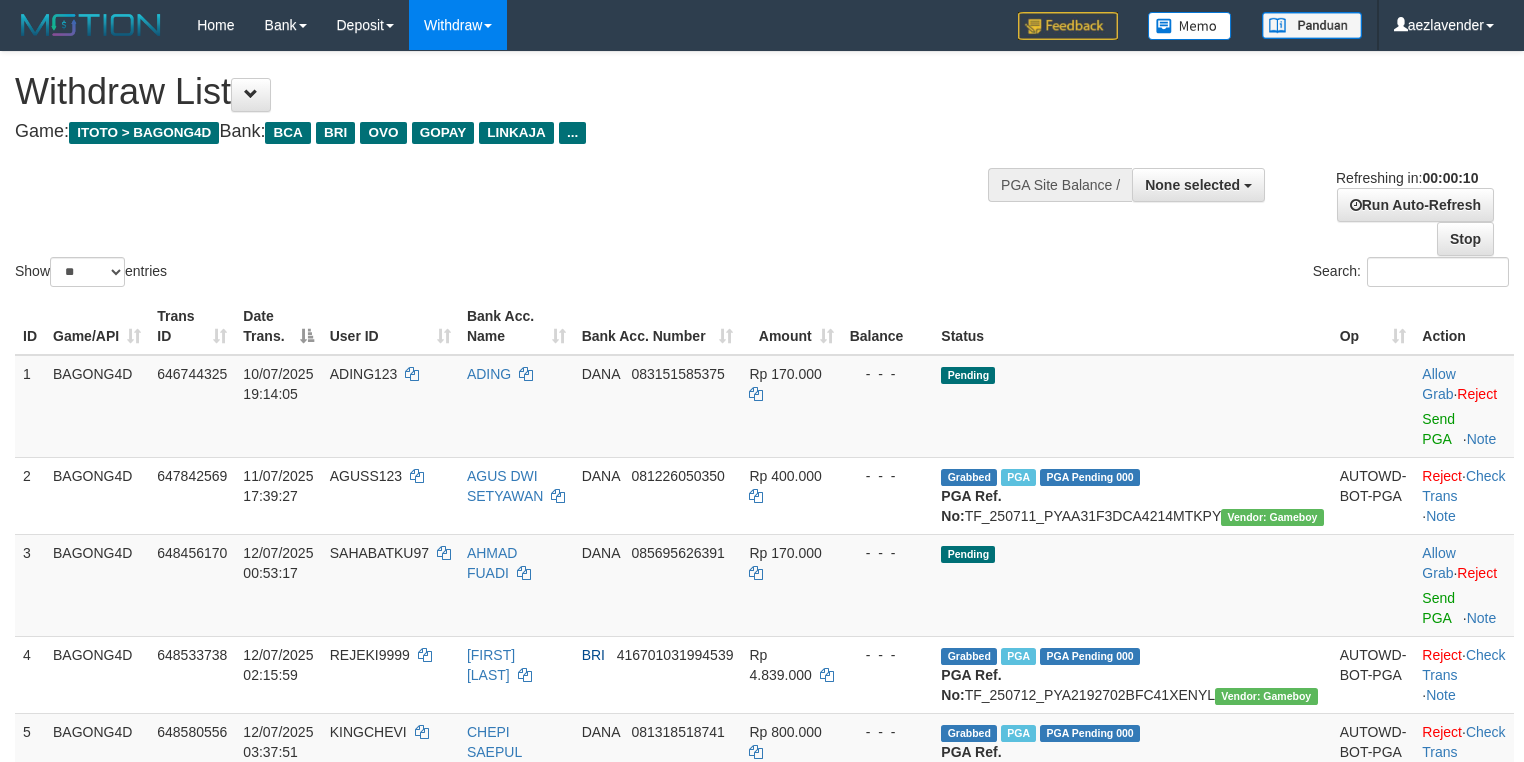select 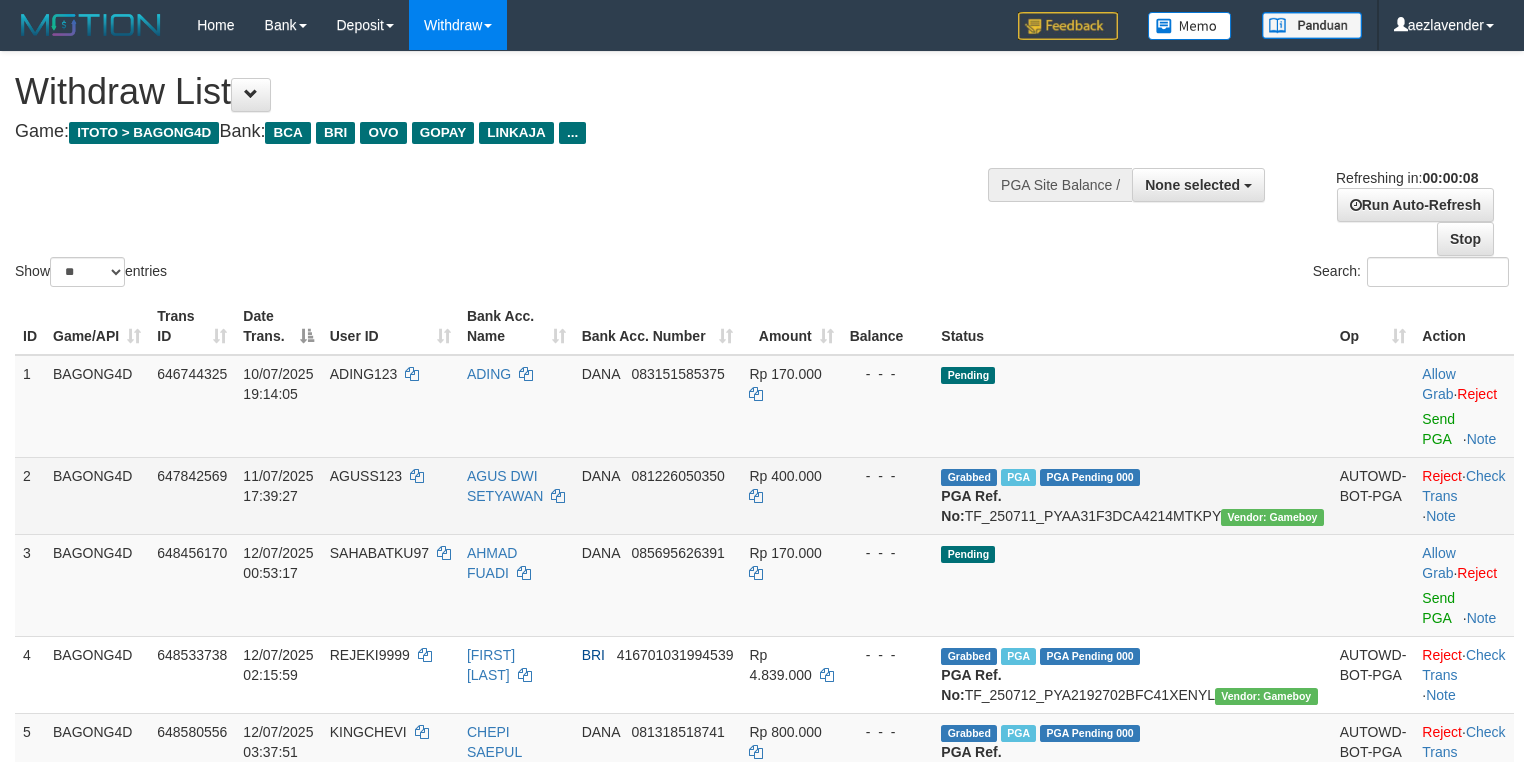 scroll, scrollTop: 249, scrollLeft: 0, axis: vertical 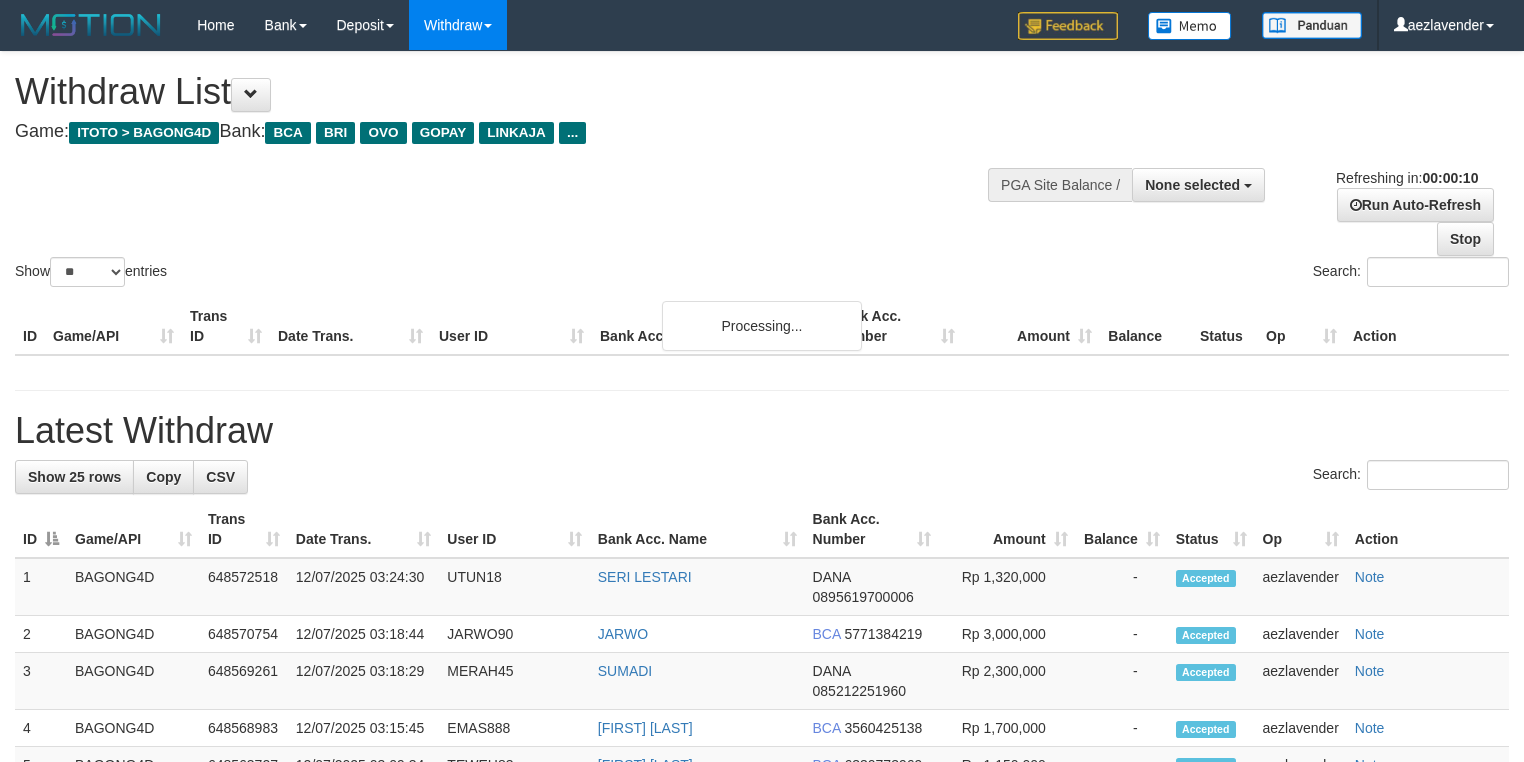 select 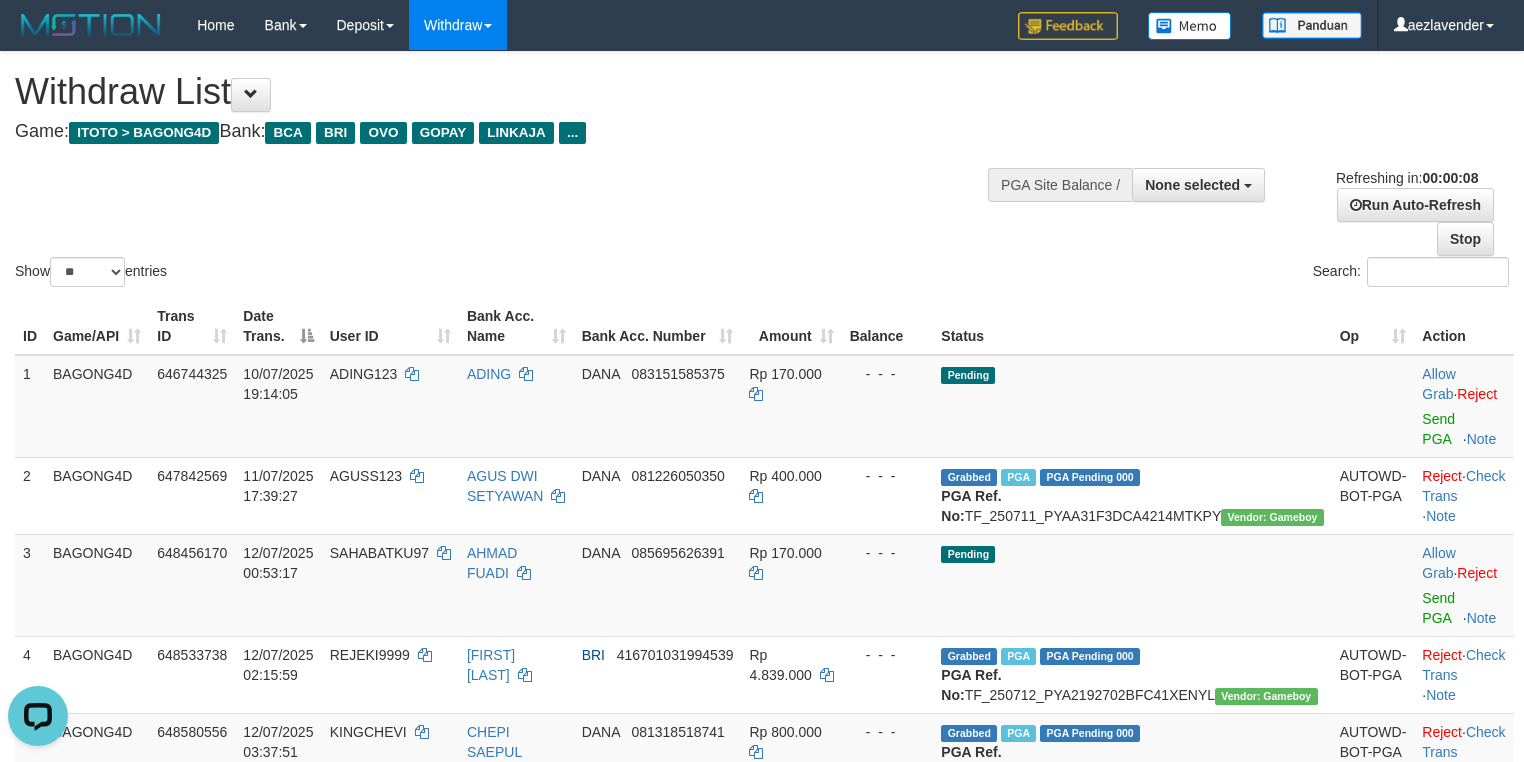scroll, scrollTop: 0, scrollLeft: 0, axis: both 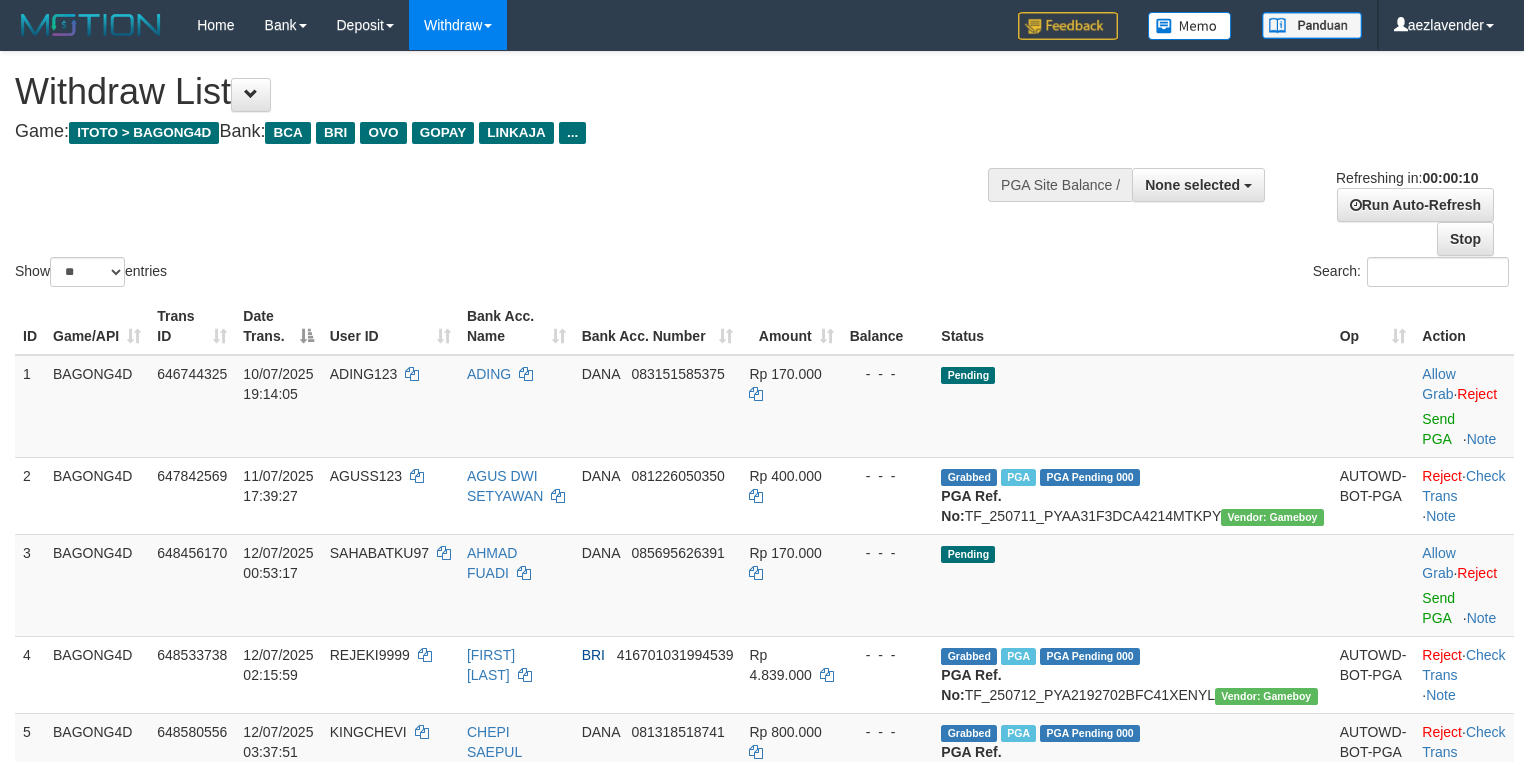 select 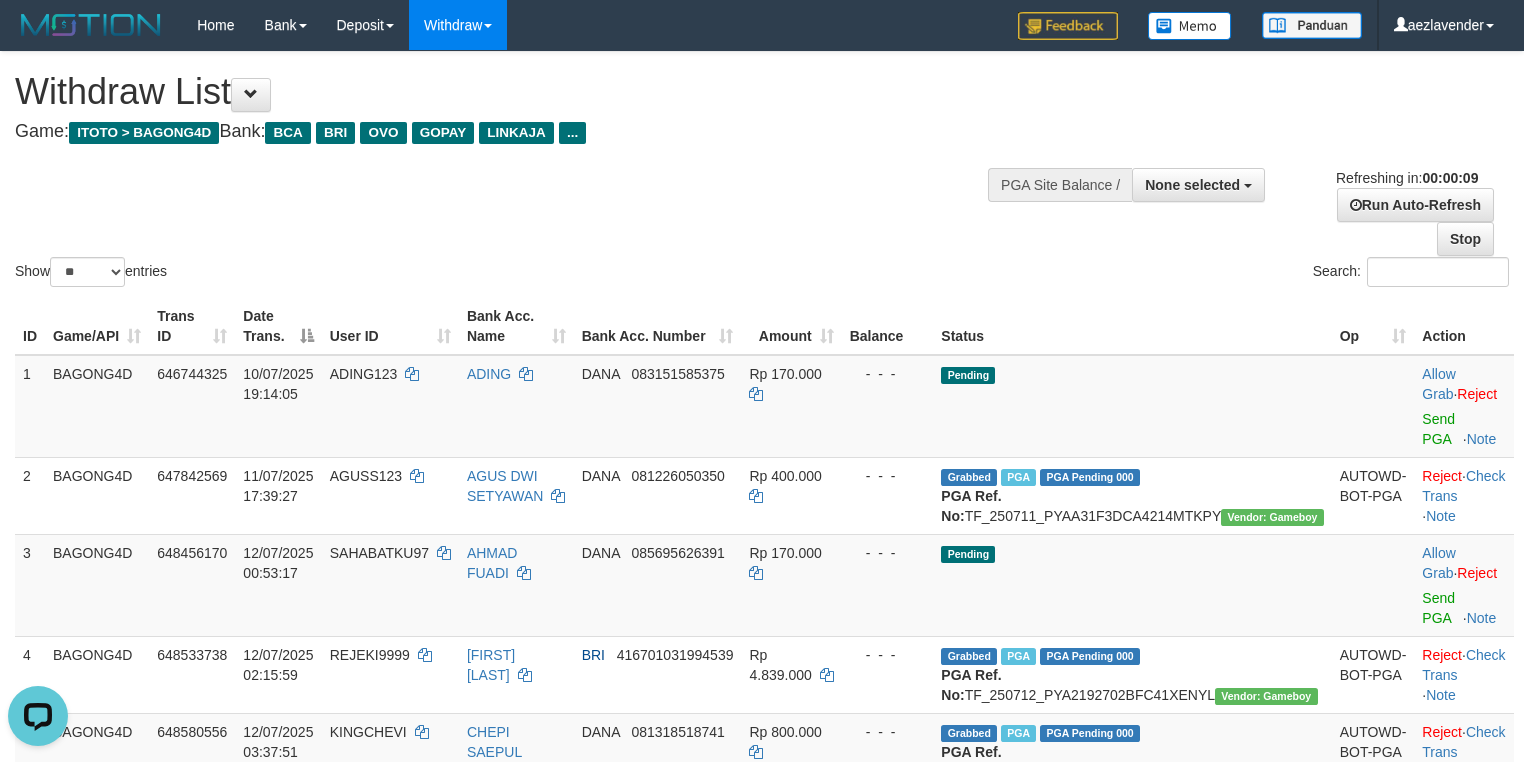scroll, scrollTop: 0, scrollLeft: 0, axis: both 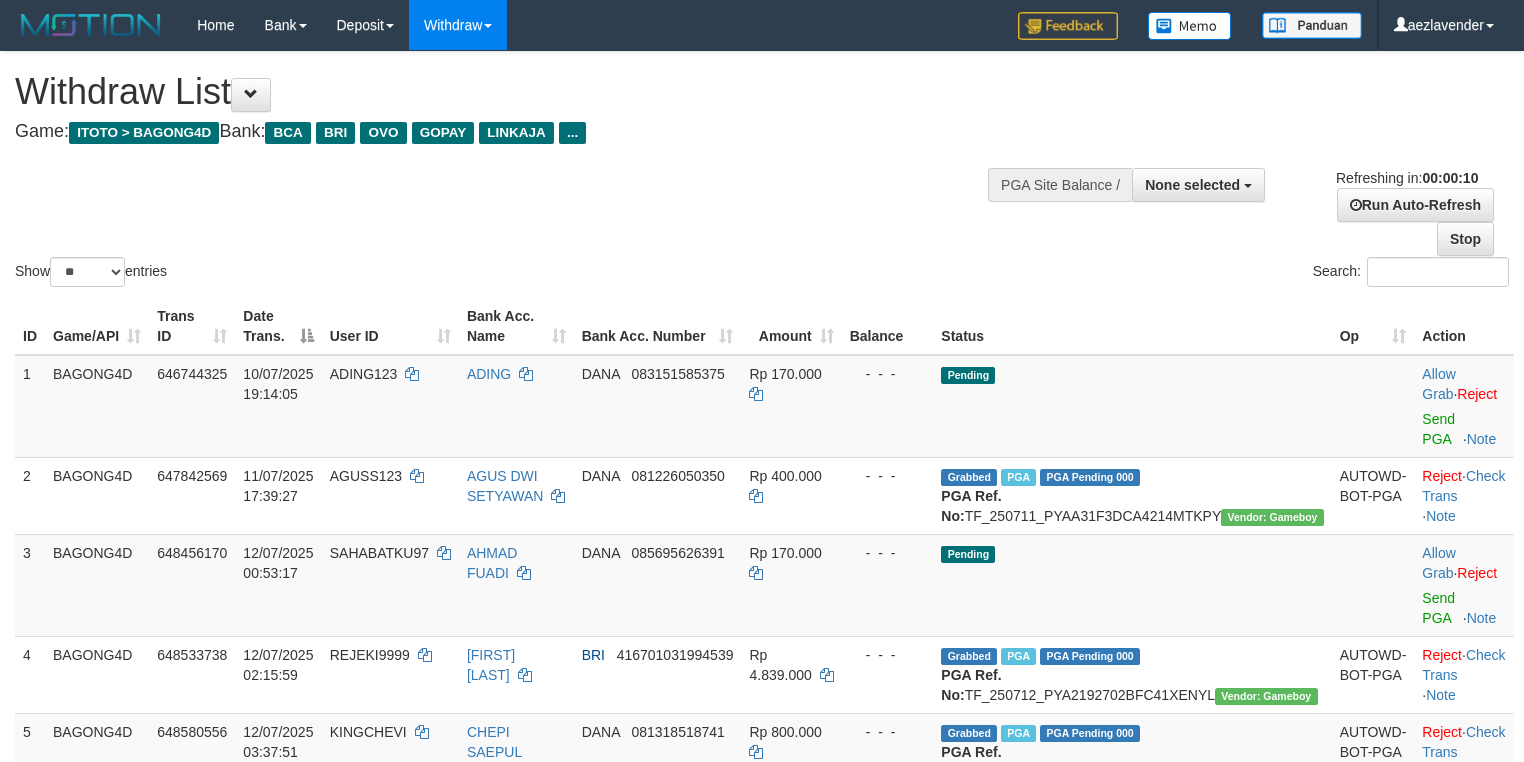 select 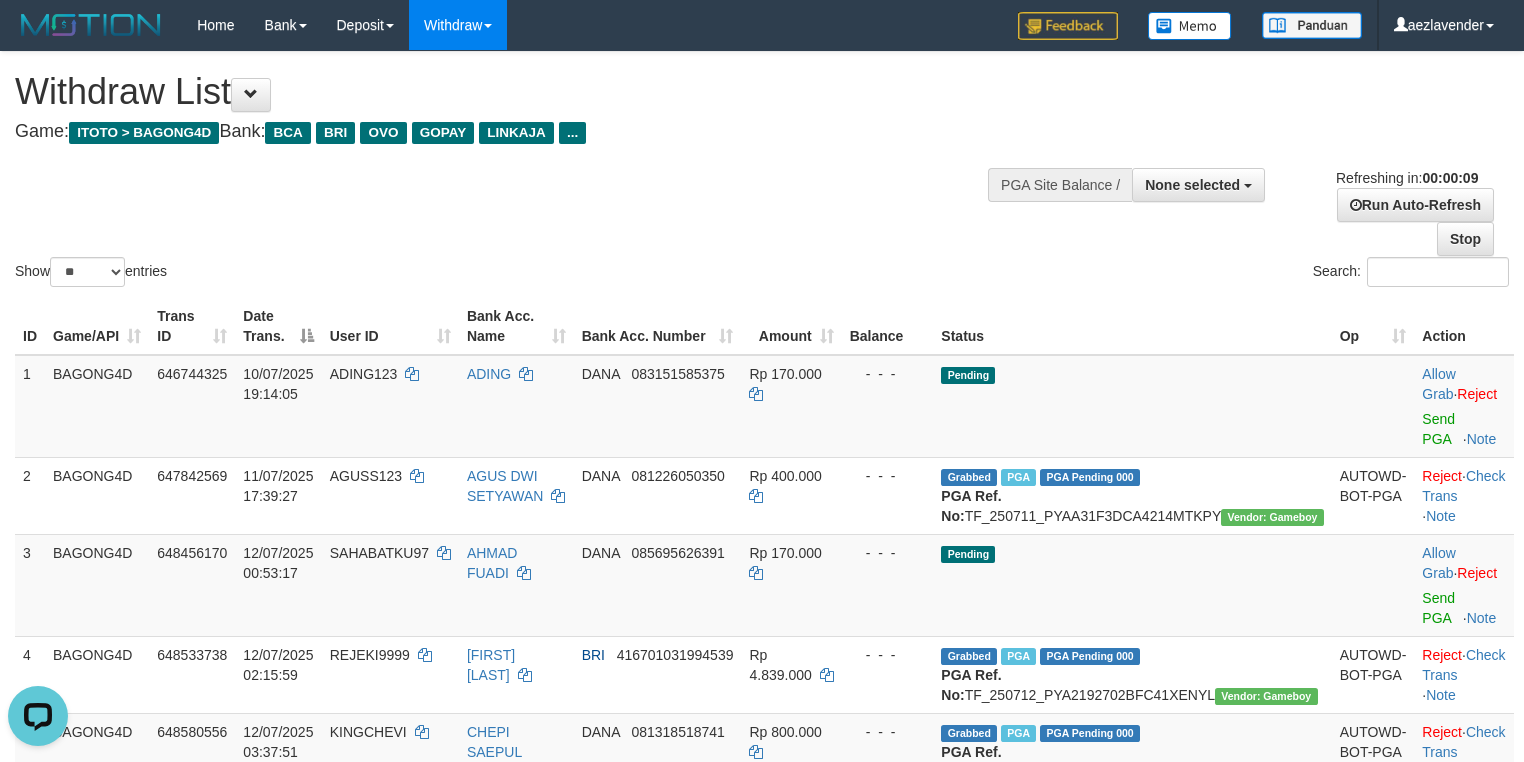 scroll, scrollTop: 0, scrollLeft: 0, axis: both 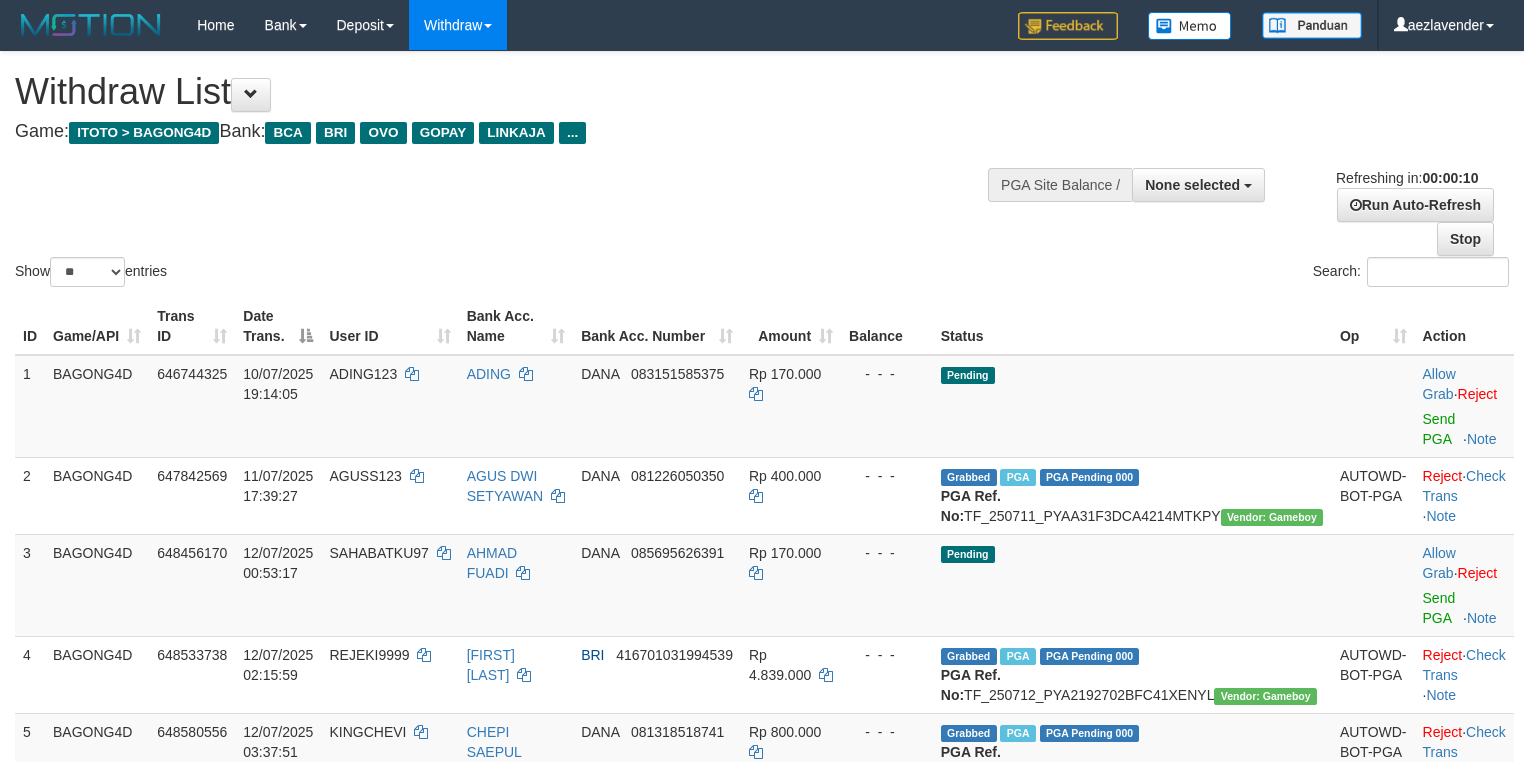 select 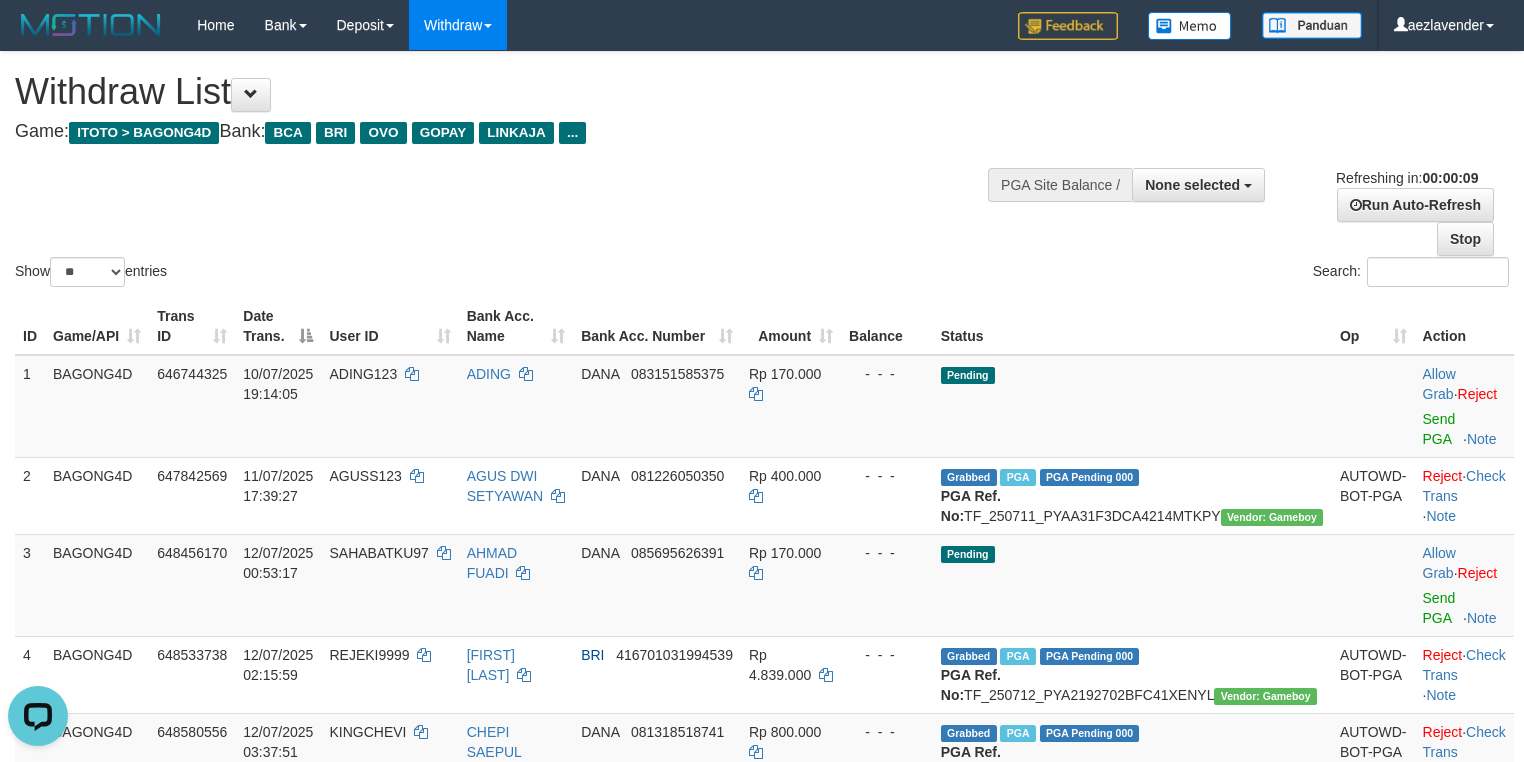 scroll, scrollTop: 0, scrollLeft: 0, axis: both 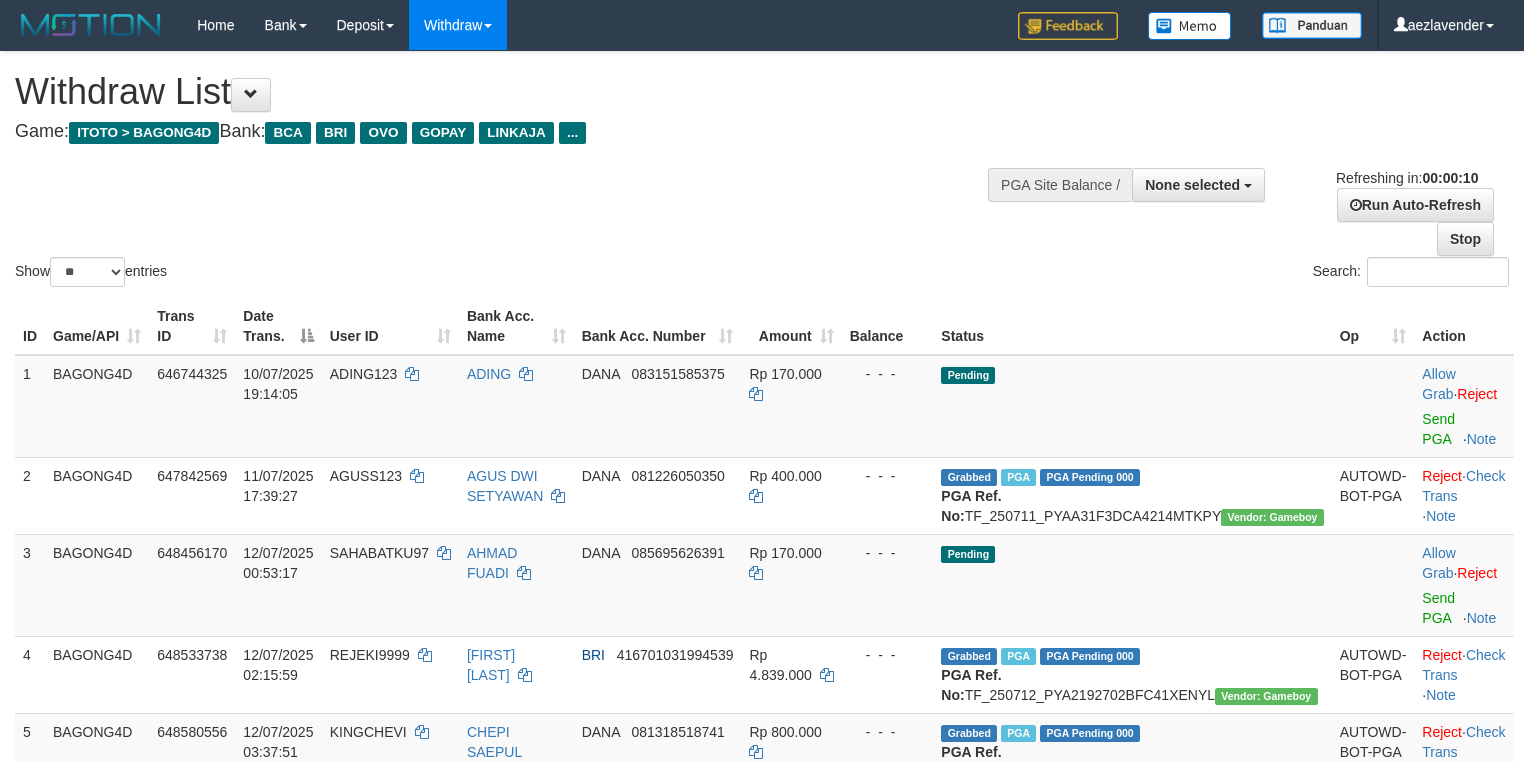 select 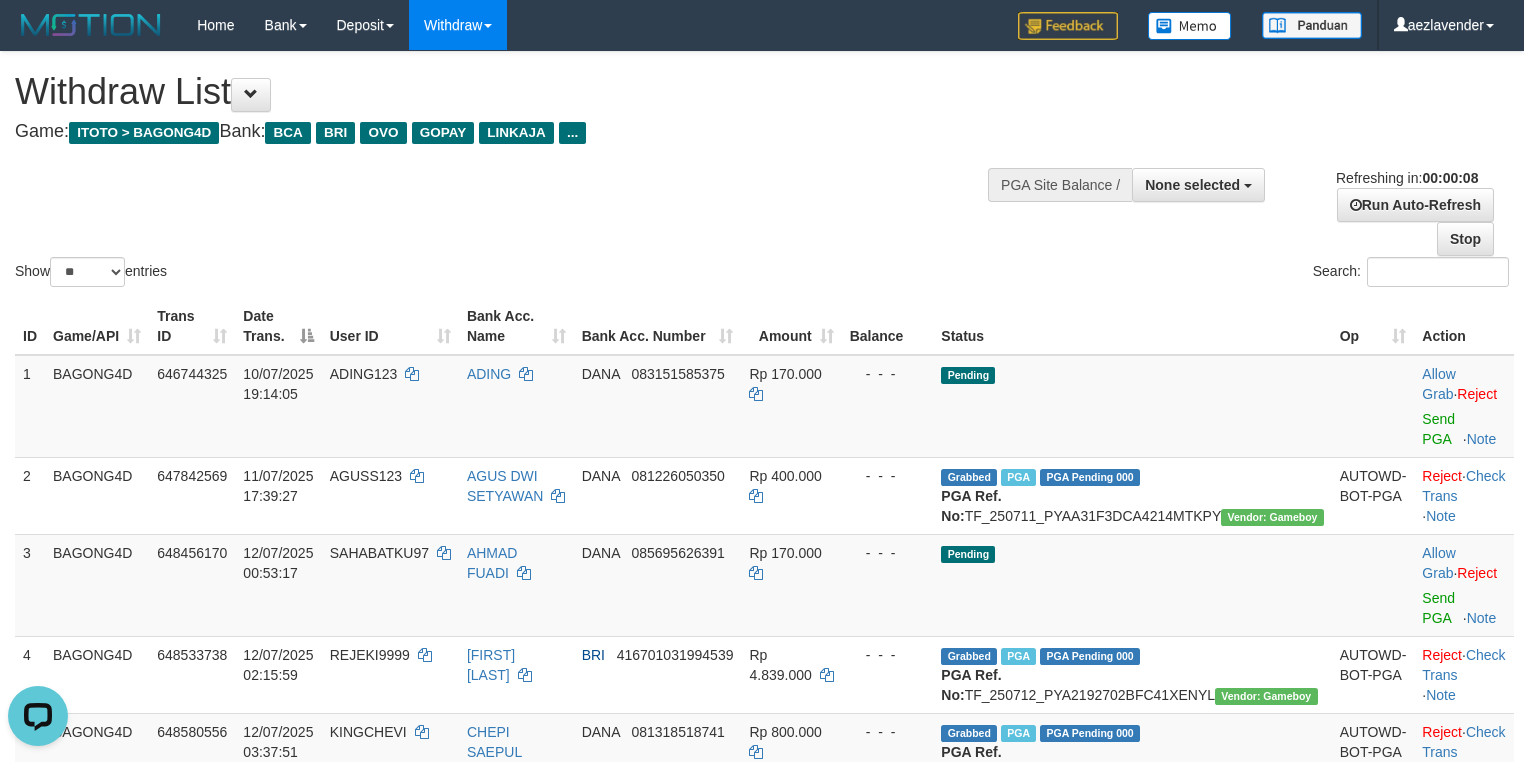 scroll, scrollTop: 0, scrollLeft: 0, axis: both 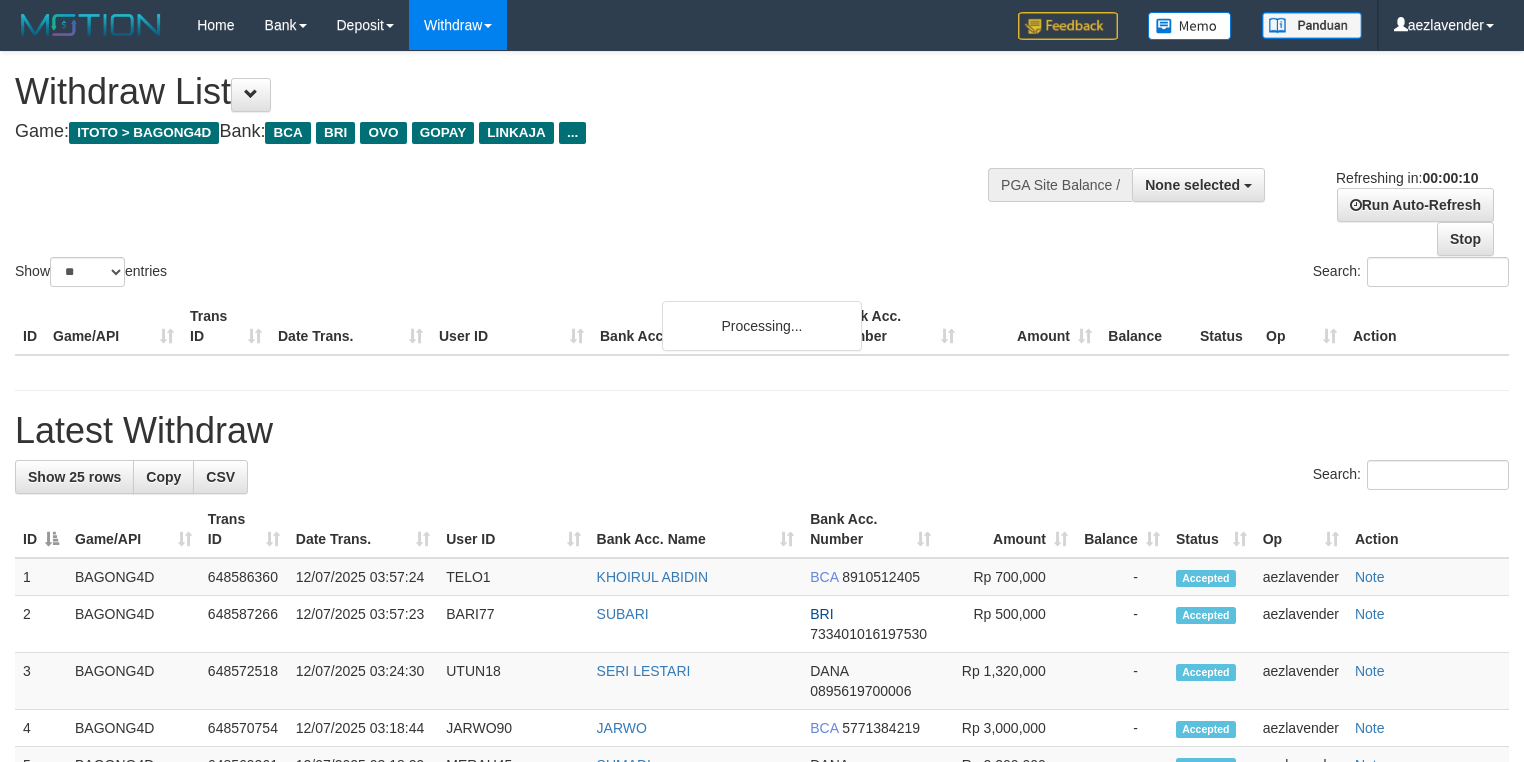 select 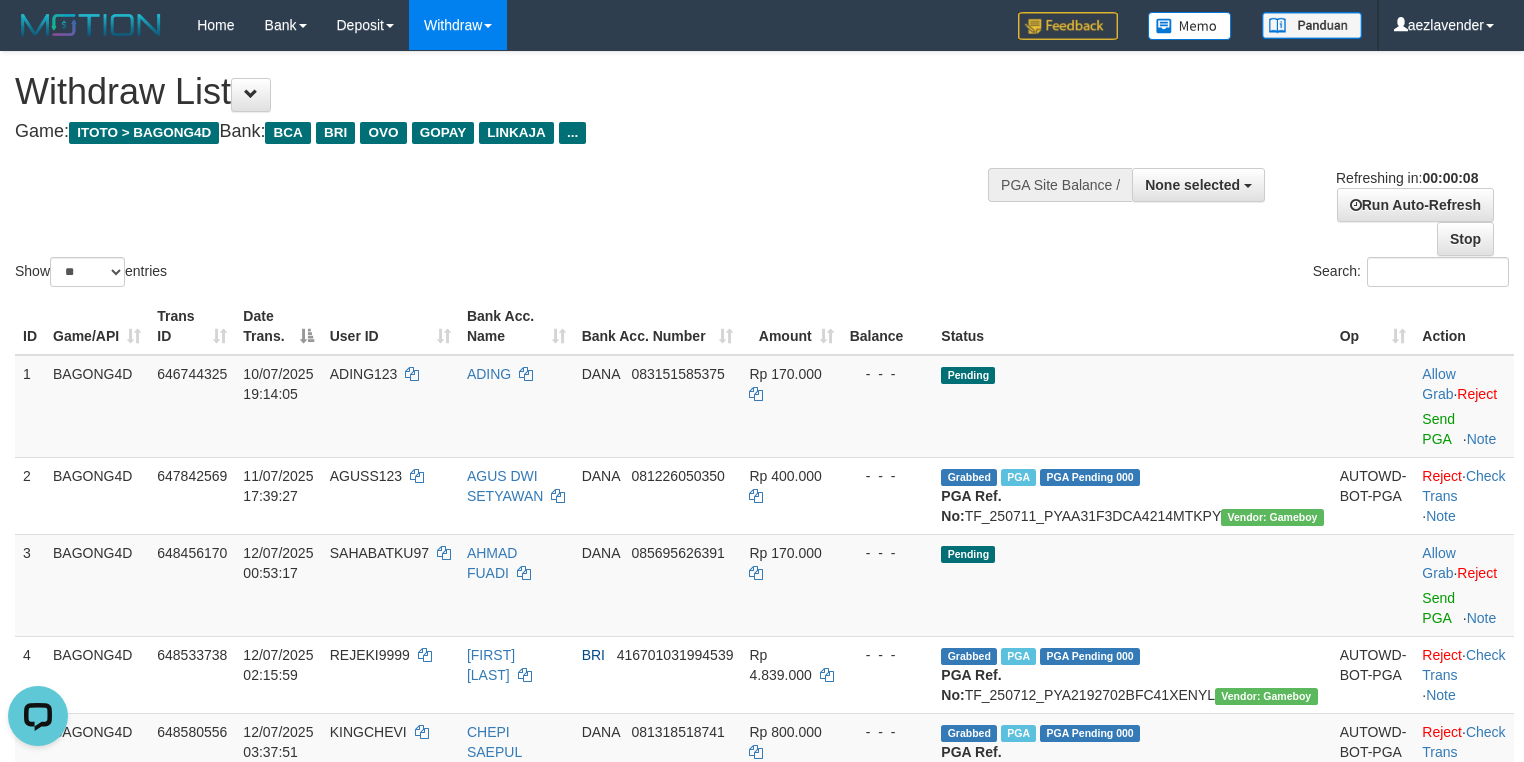 scroll, scrollTop: 0, scrollLeft: 0, axis: both 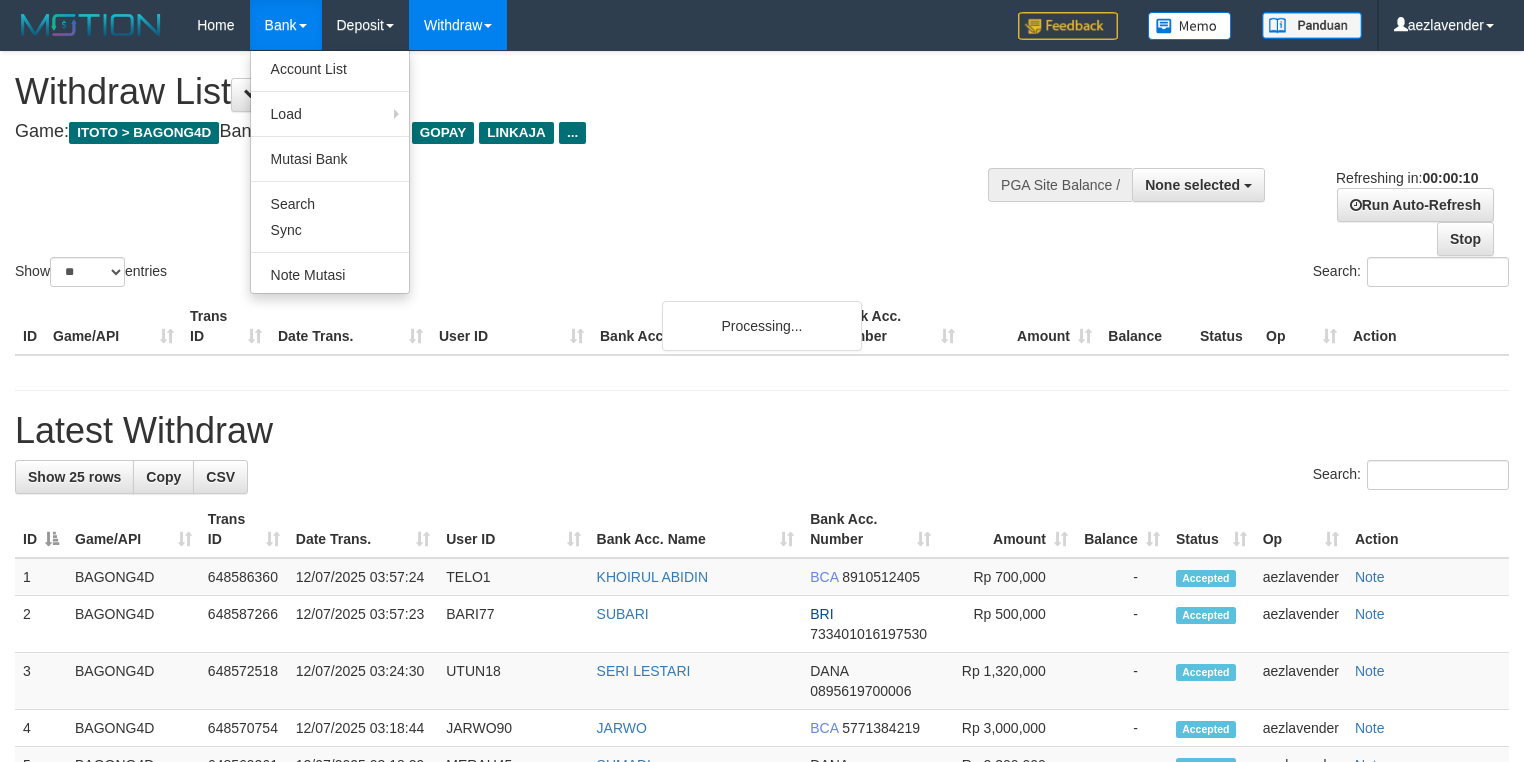 select 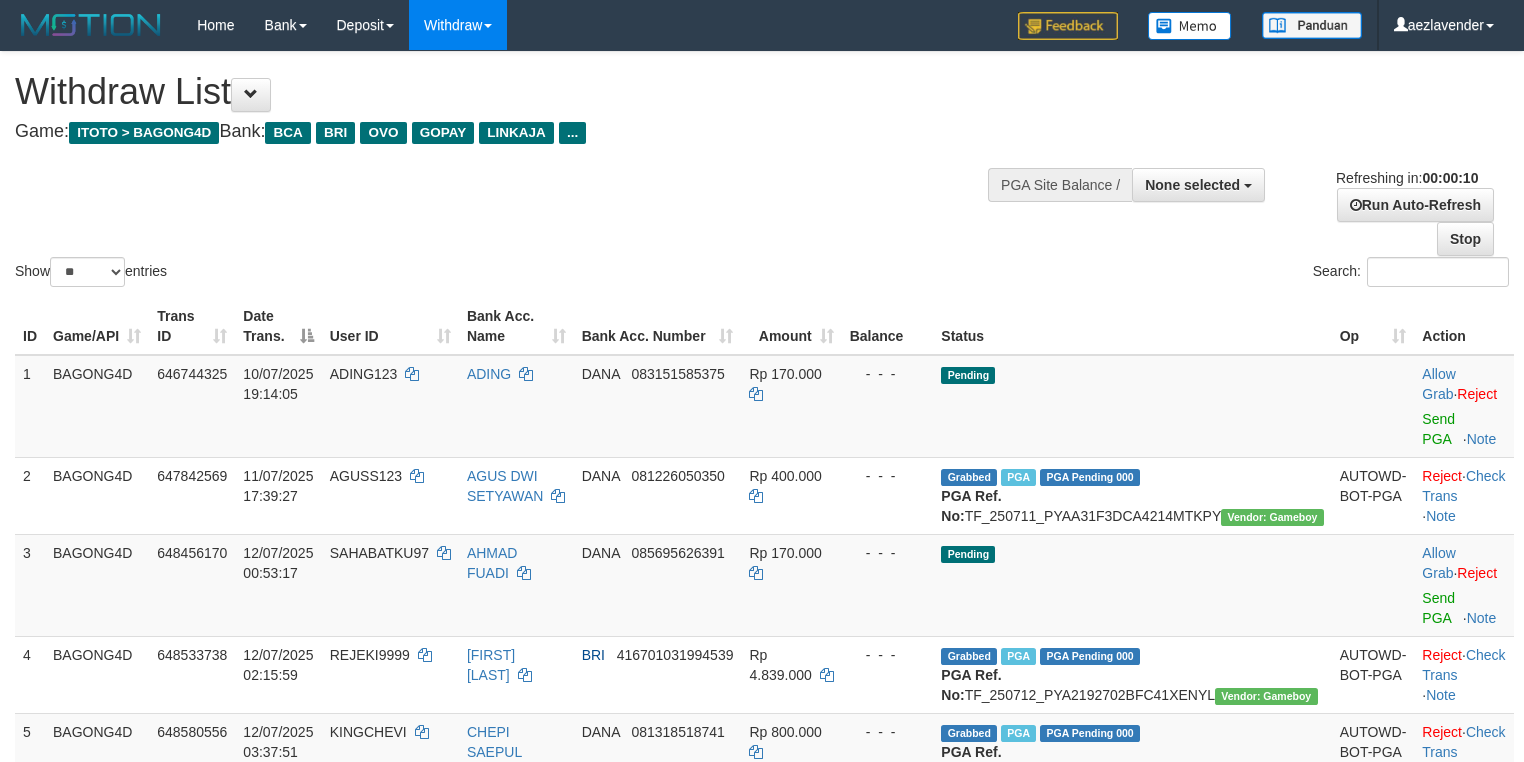 select 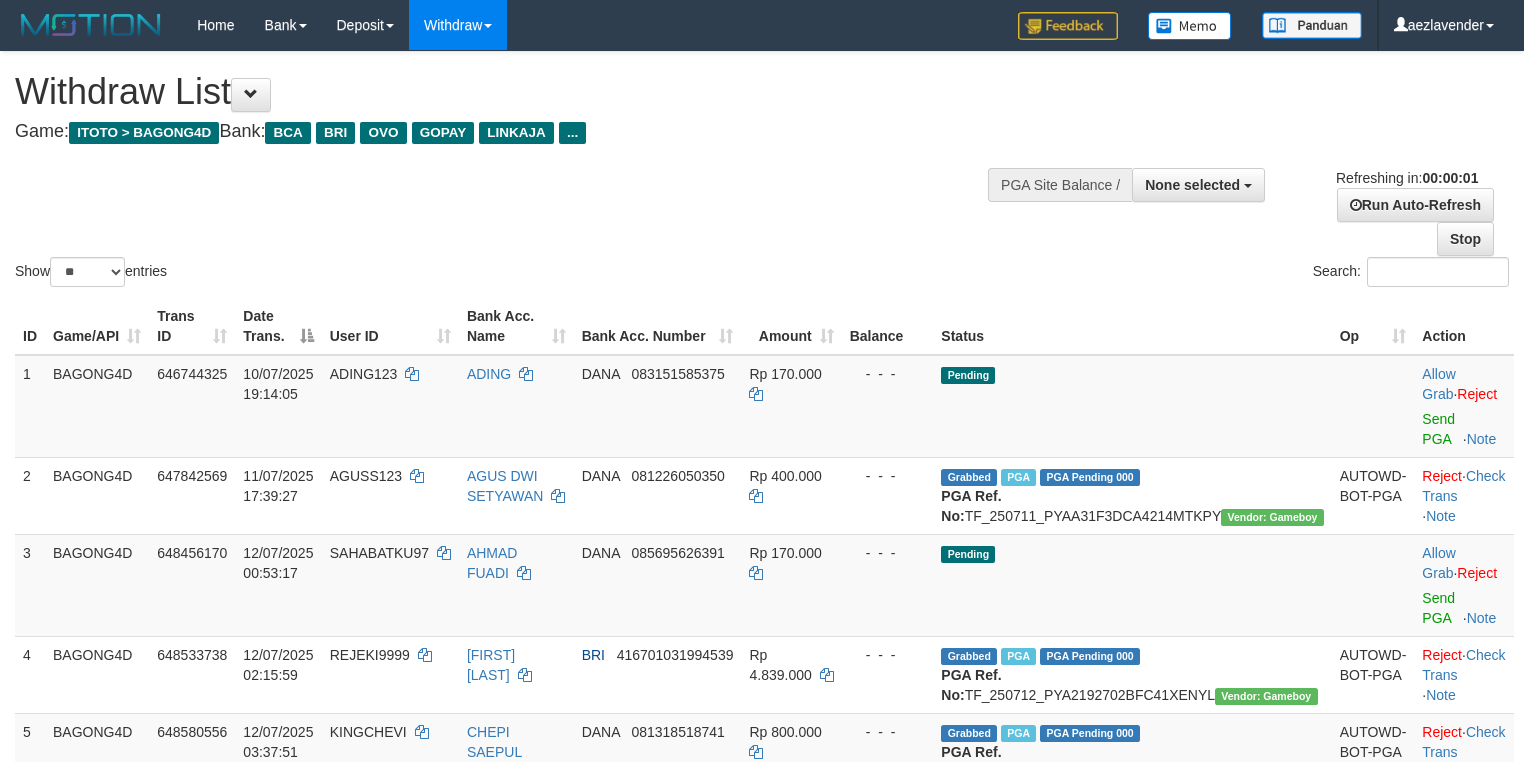 scroll, scrollTop: 0, scrollLeft: 0, axis: both 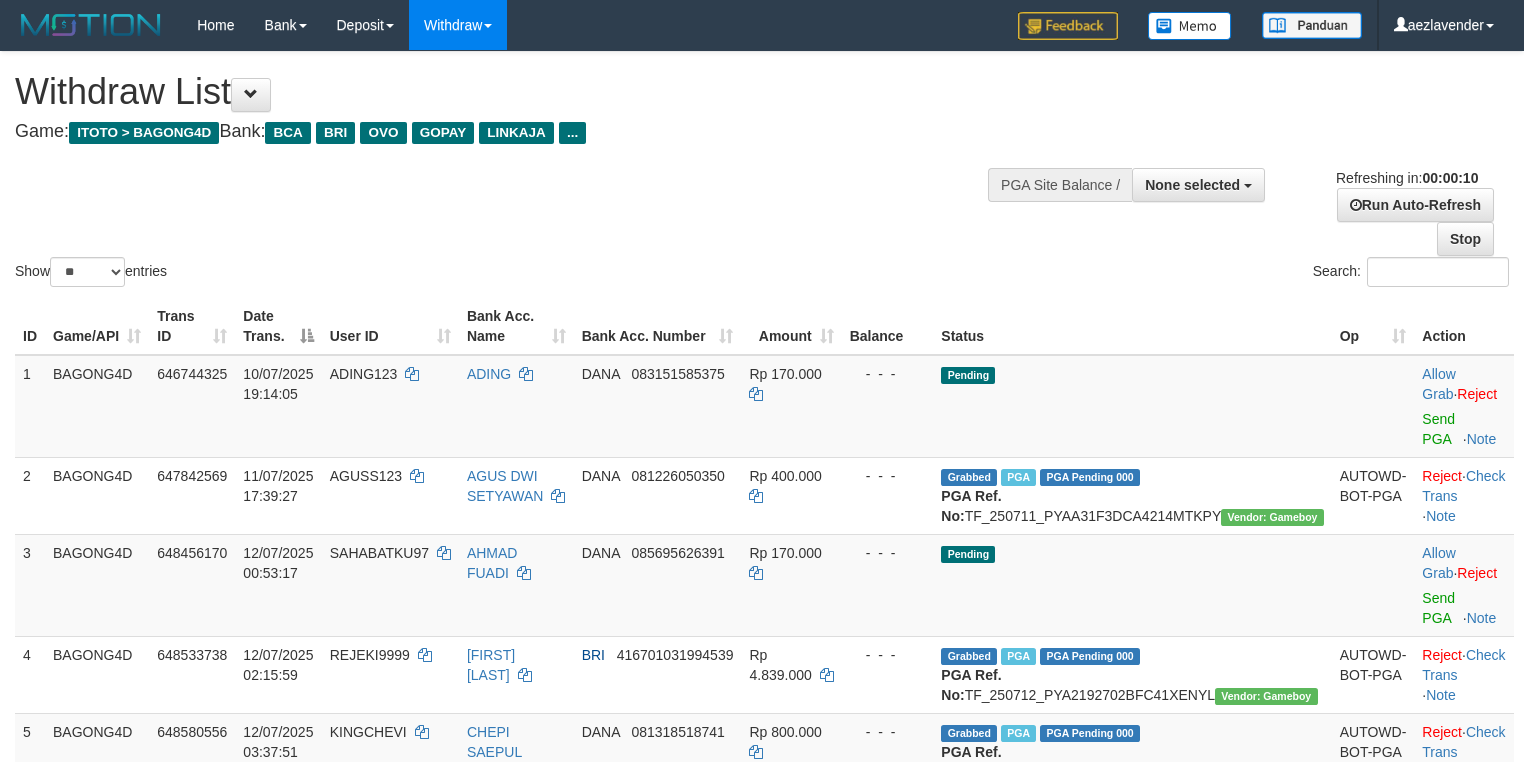 select 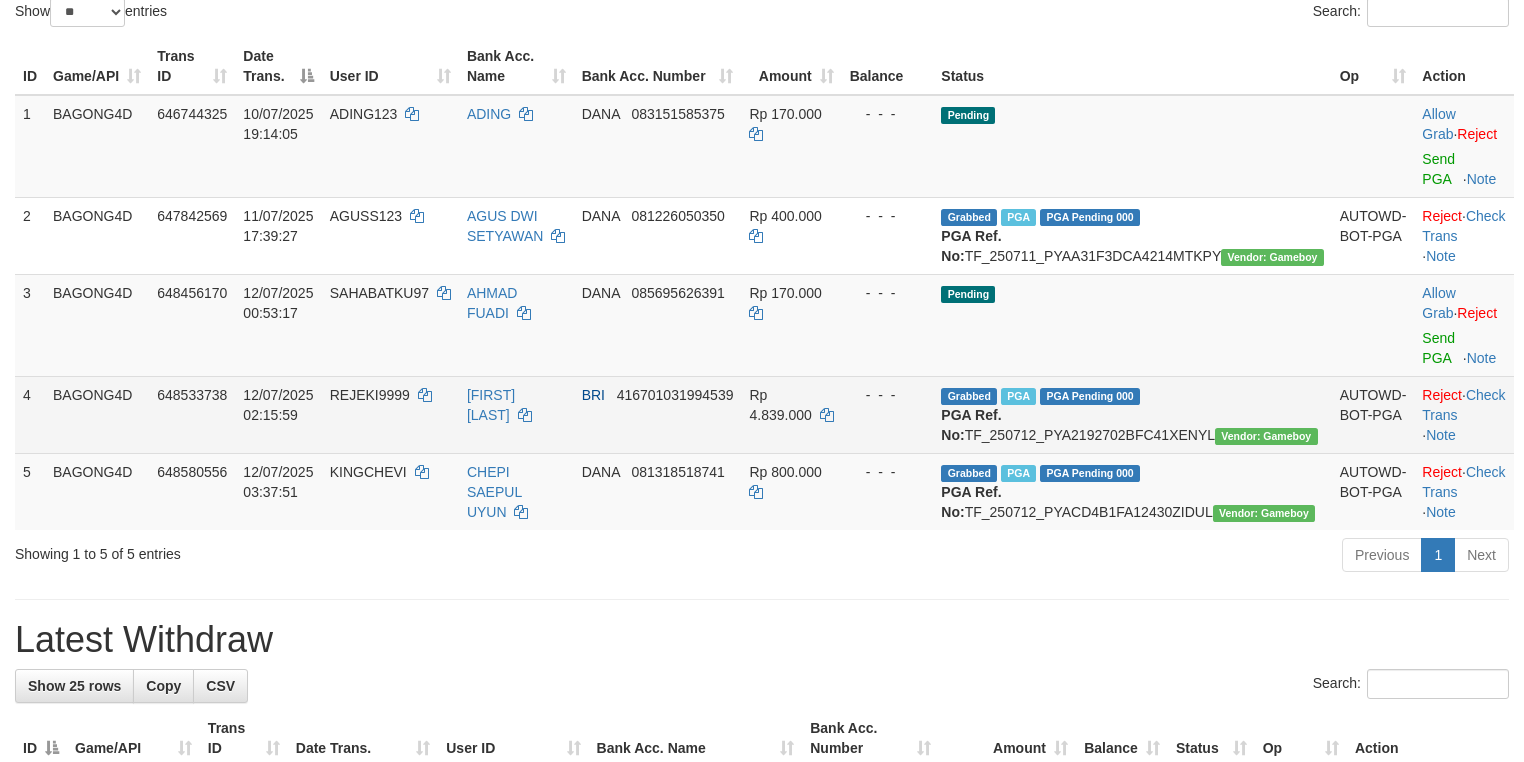 scroll, scrollTop: 266, scrollLeft: 0, axis: vertical 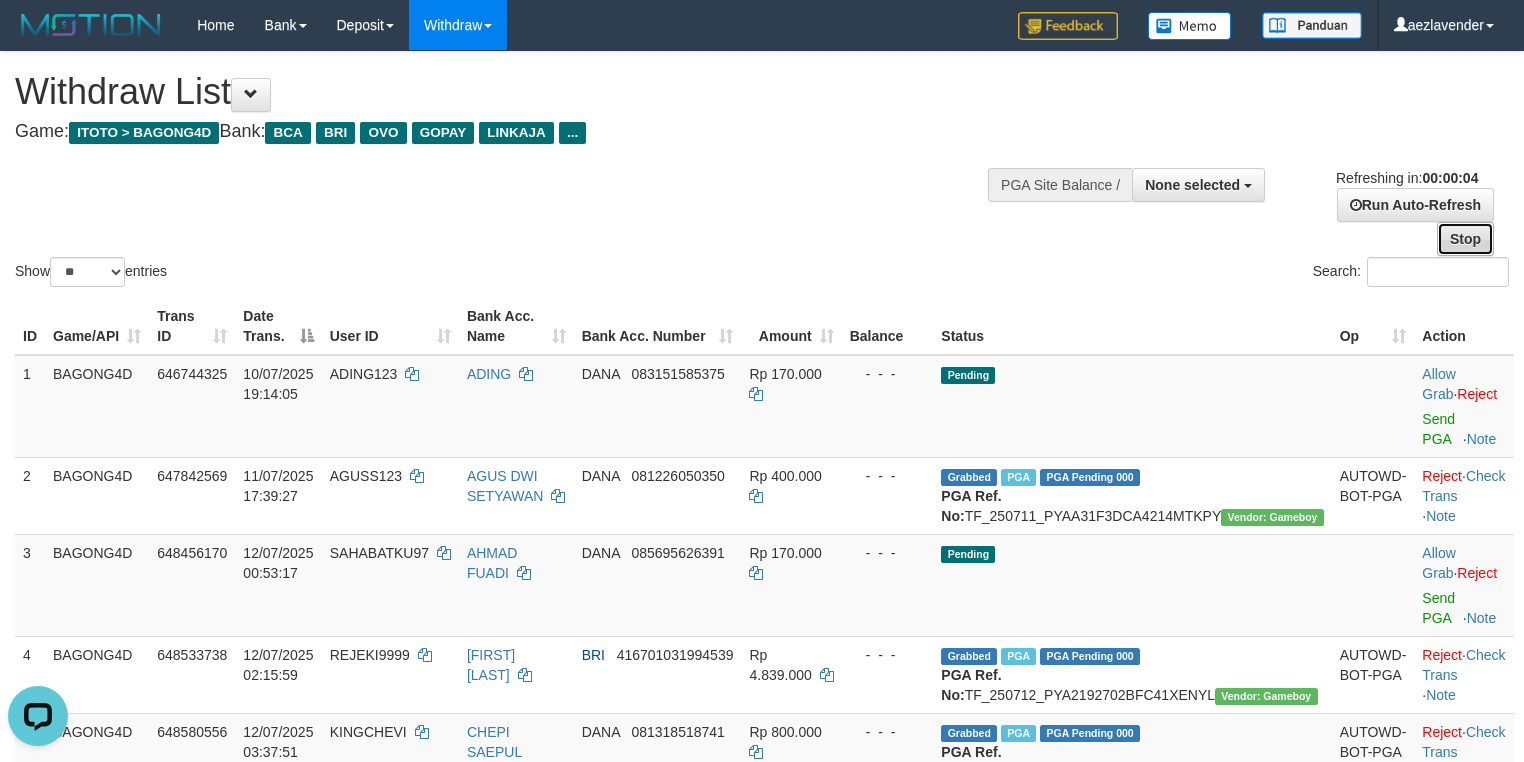 click on "Stop" at bounding box center (1465, 239) 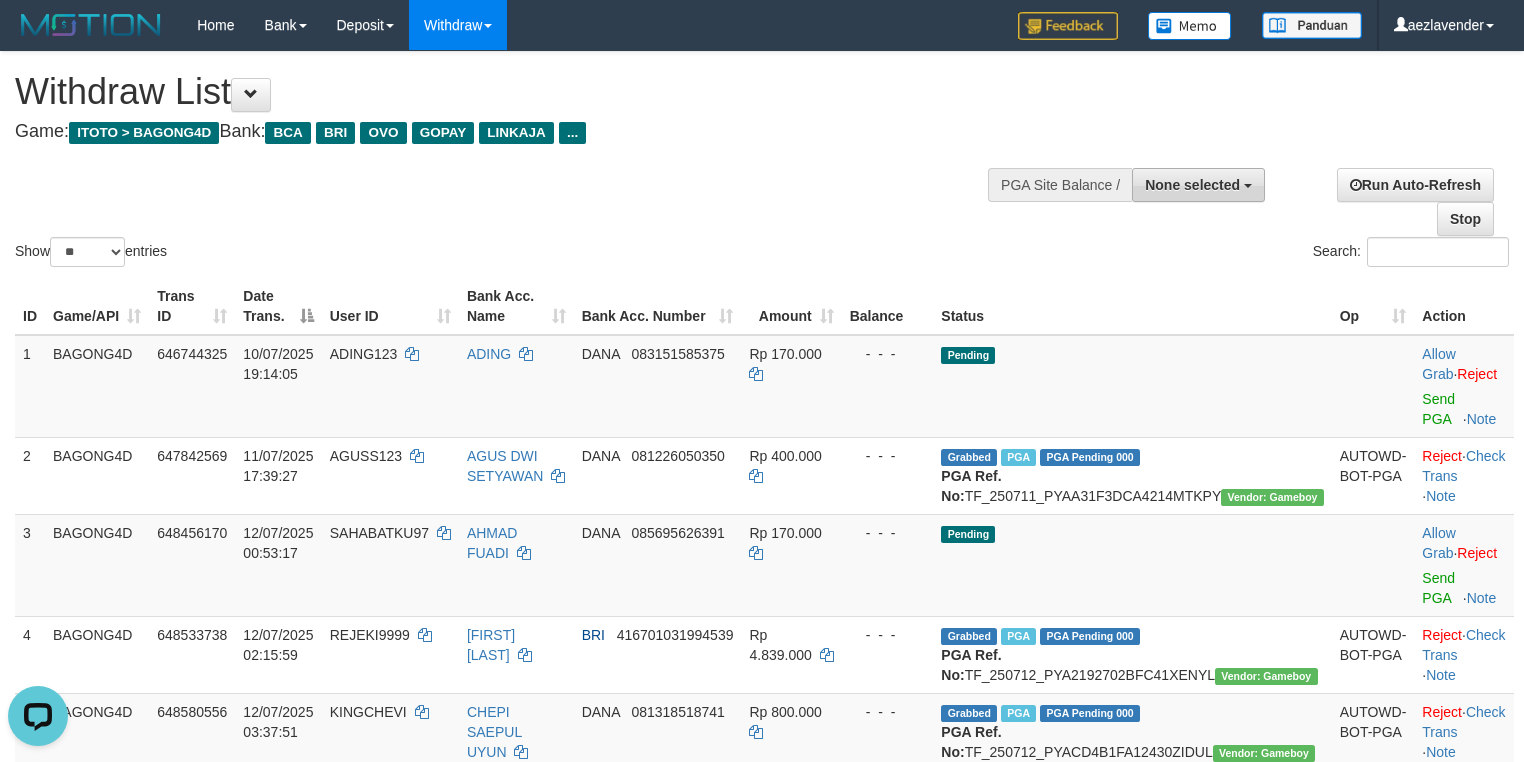click on "None selected" at bounding box center (1192, 185) 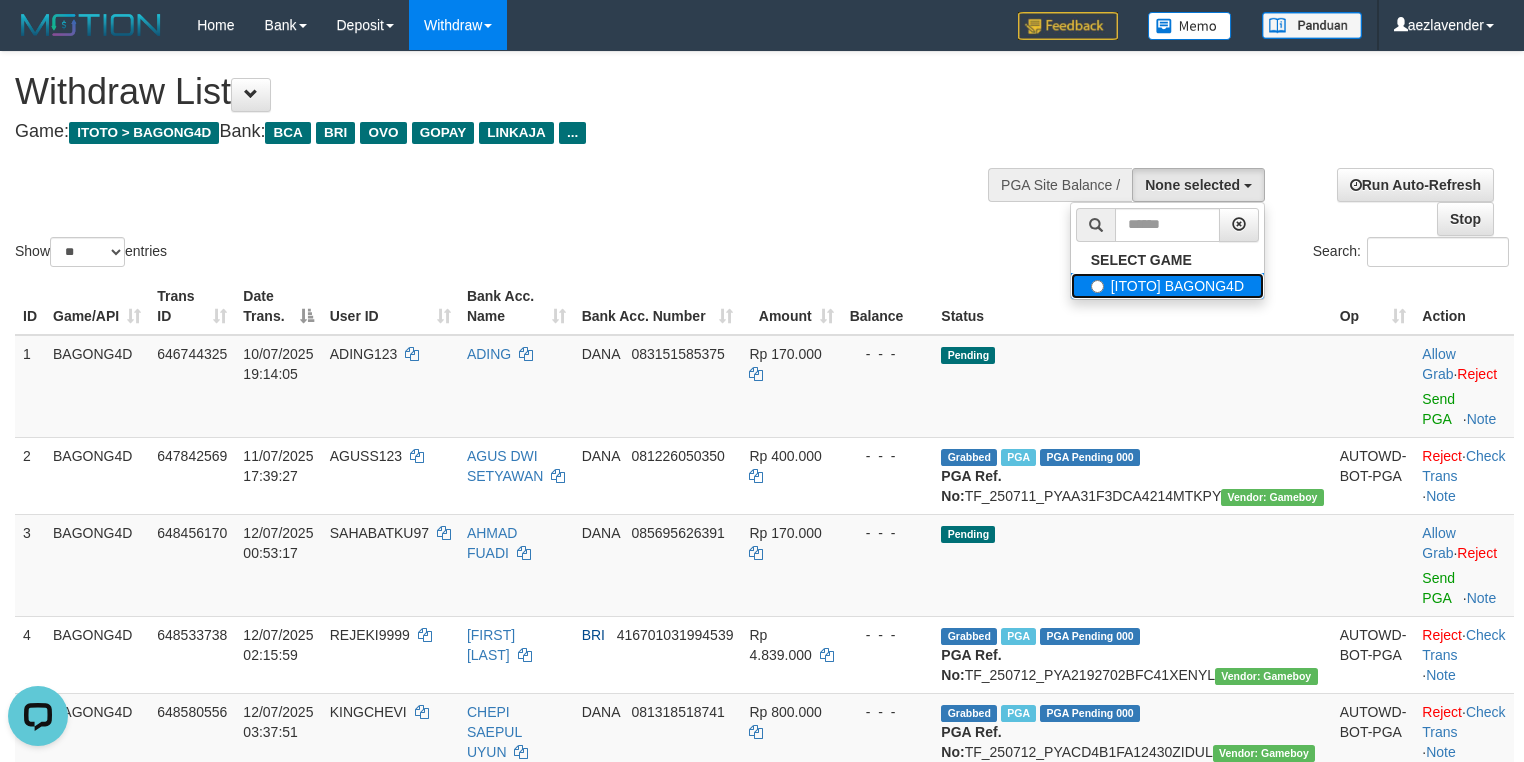 click on "[ITOTO] BAGONG4D" at bounding box center [1167, 286] 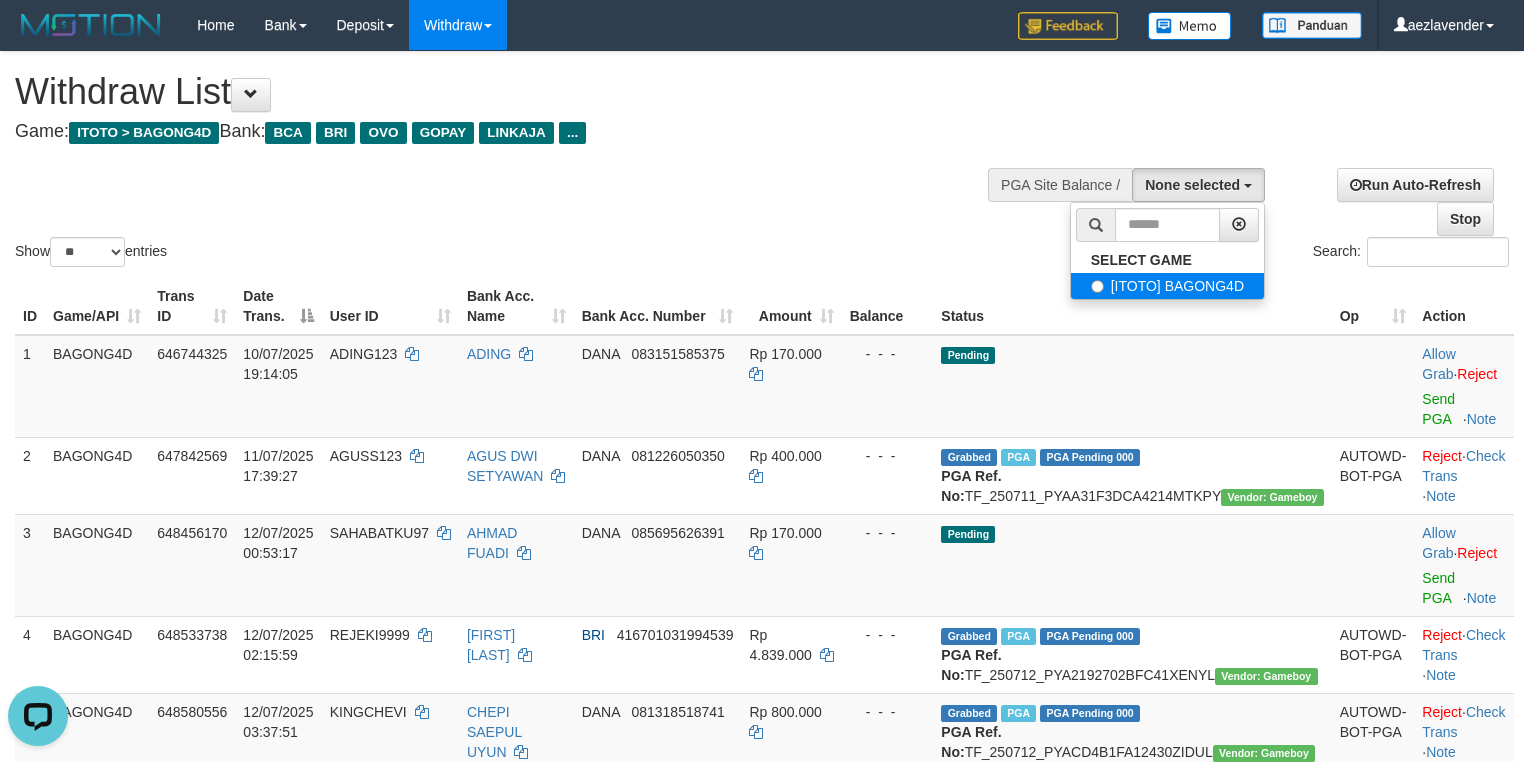 select on "***" 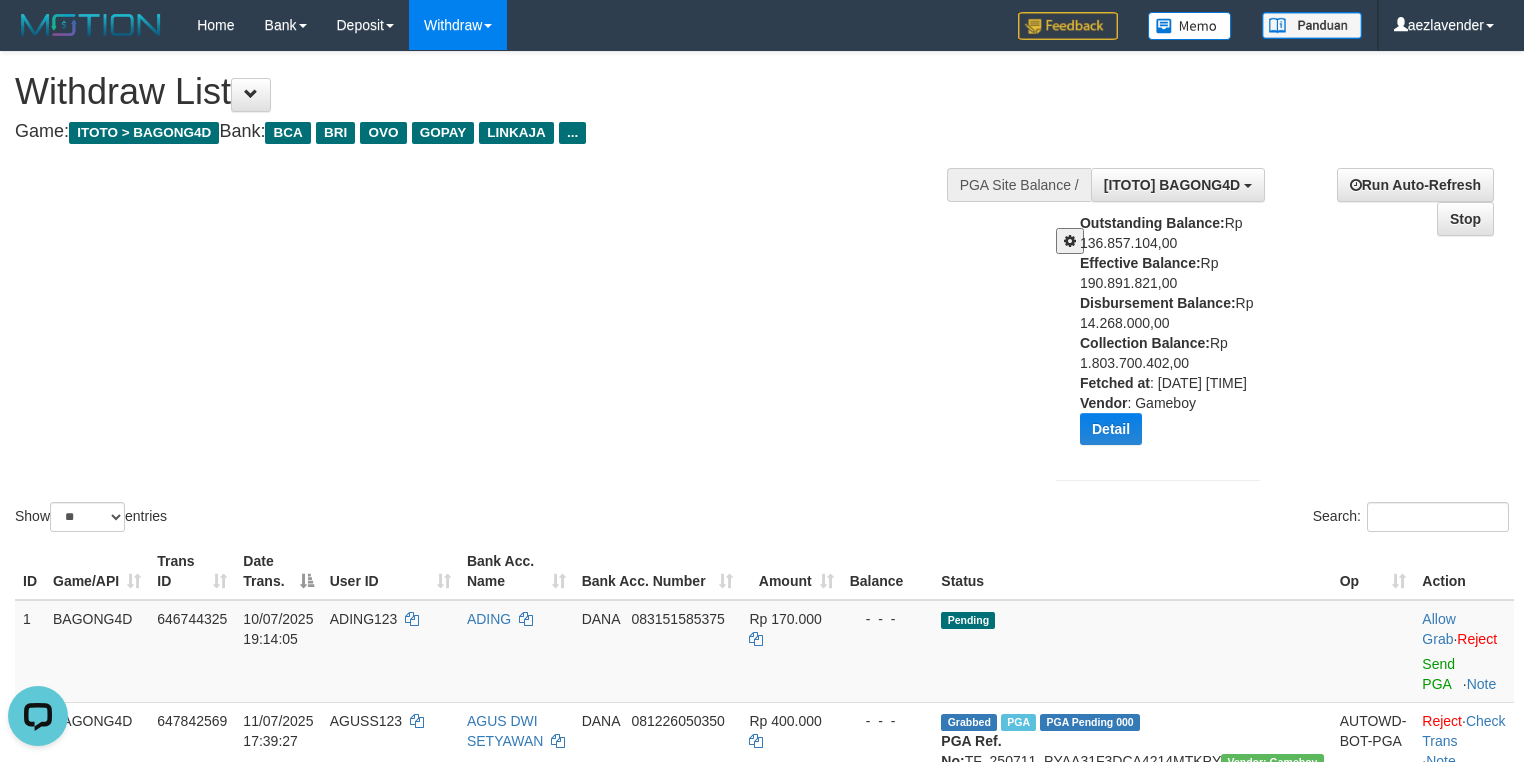 click on "Outstanding Balance:  Rp 136.857.104,00
Effective Balance:  Rp 190.891.821,00
Disbursement Balance:  Rp 14.268.000,00
Collection Balance:  Rp 1.803.700.402,00
Fetched at : 2025-07-12 04:01:18
Vendor : Gameboy
Detail
Vendor Name
Outstanding Balance
Effective Balance
Disbursment Balance
Collection Balance
No data found
Fetched at:   2025-07-12 04:01:18
Vendor:   Gameboy
Transfer to Available Vendor" at bounding box center [1177, 336] 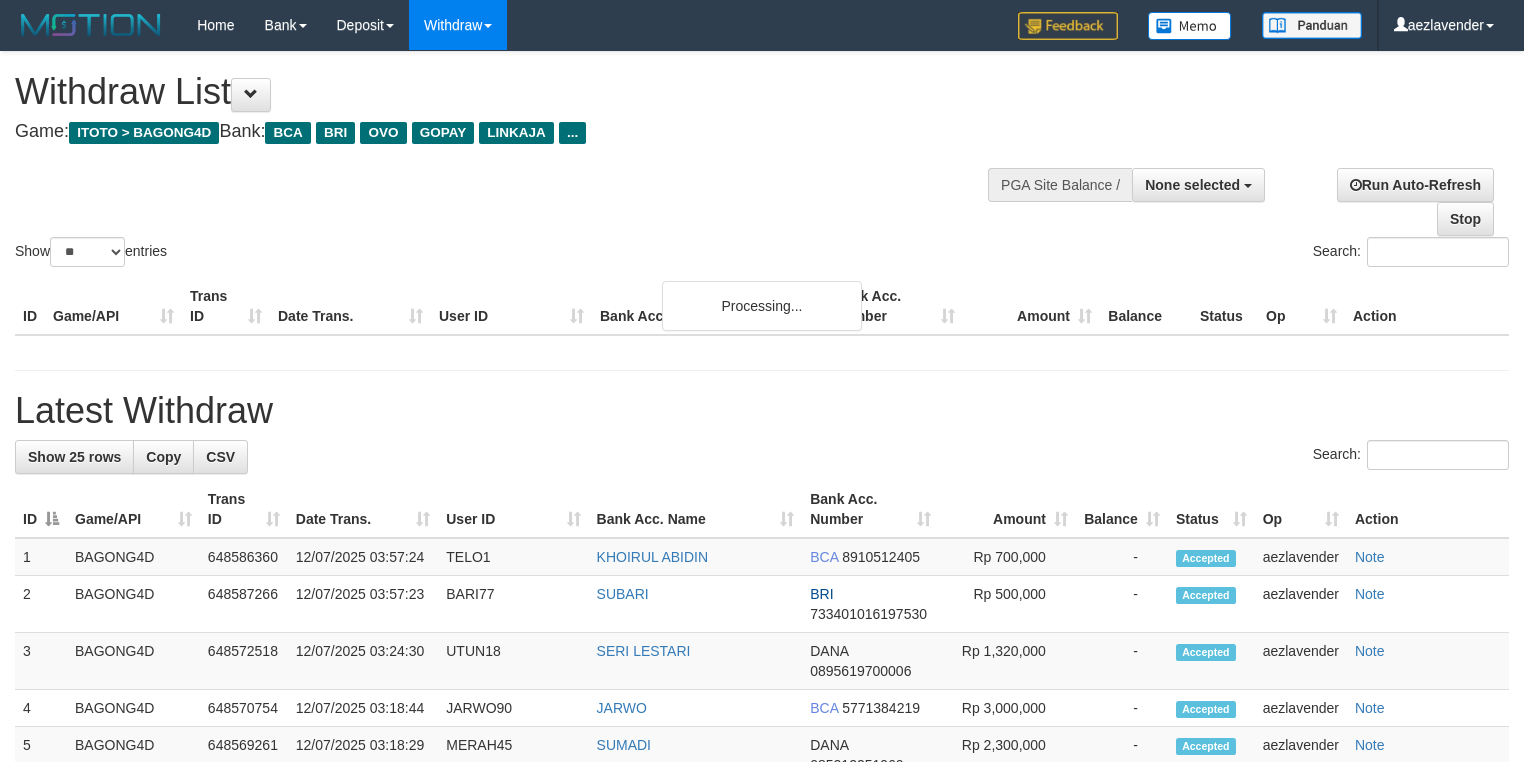 select 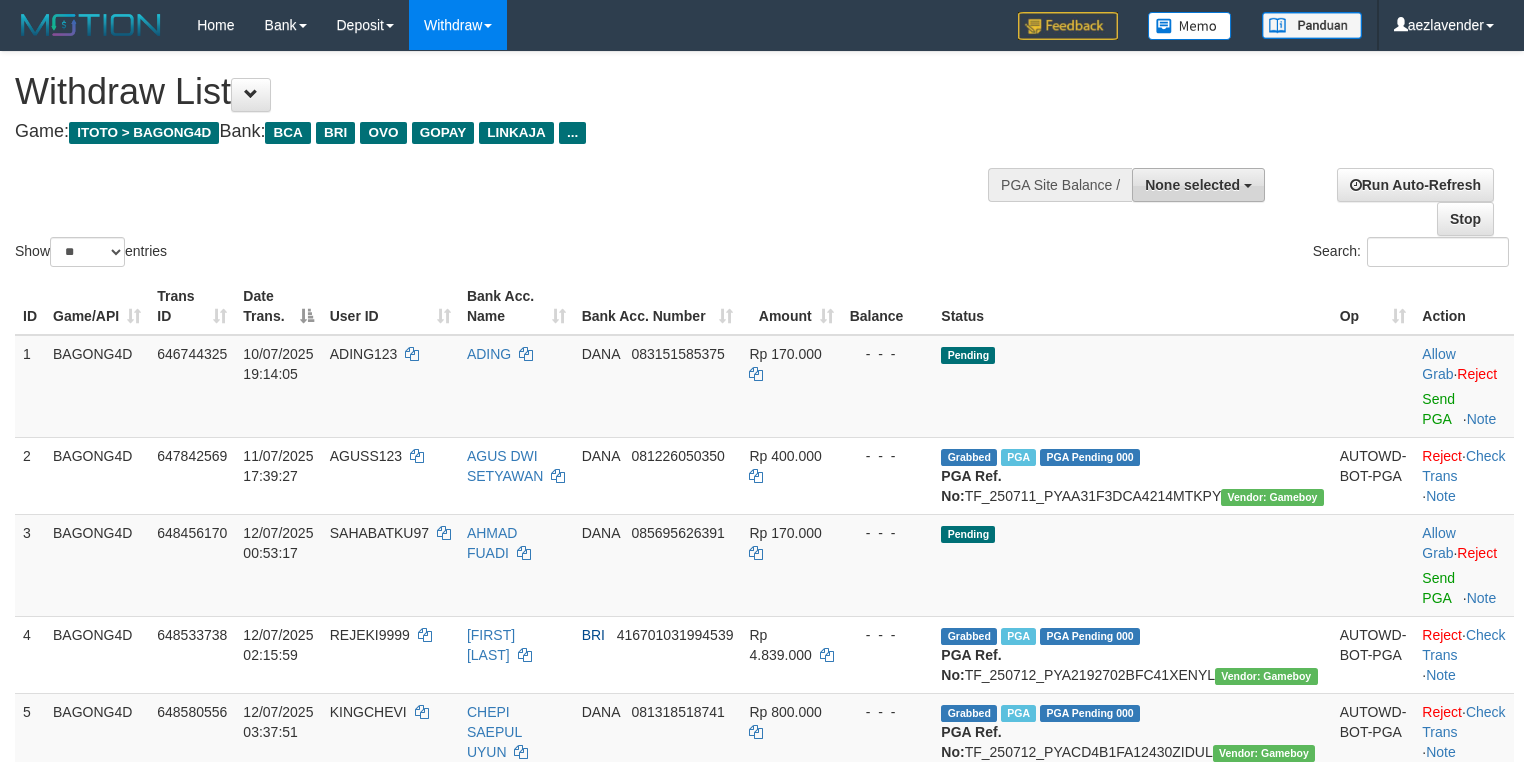 click on "None selected" at bounding box center (1192, 185) 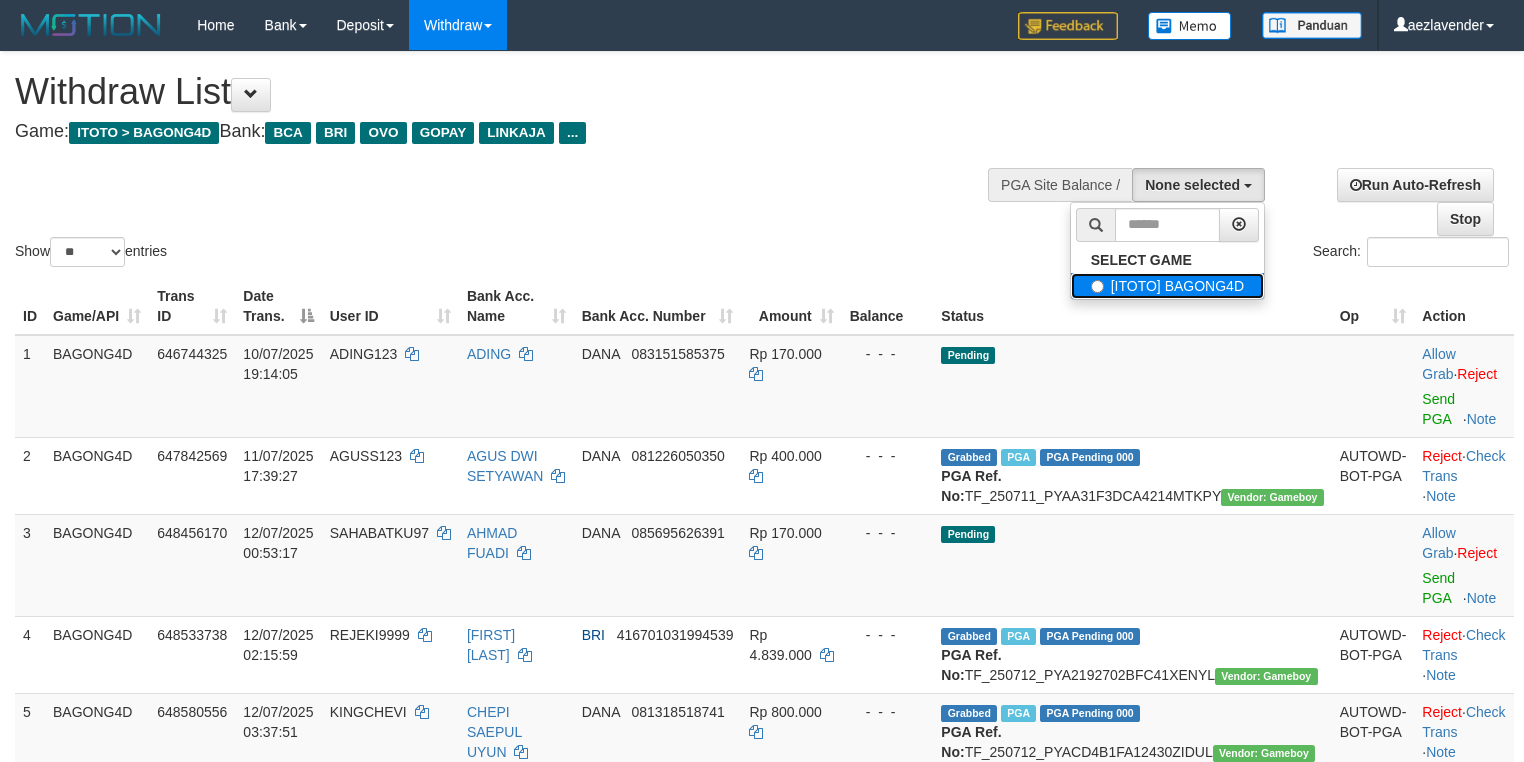 click on "[ITOTO] BAGONG4D" at bounding box center [1167, 286] 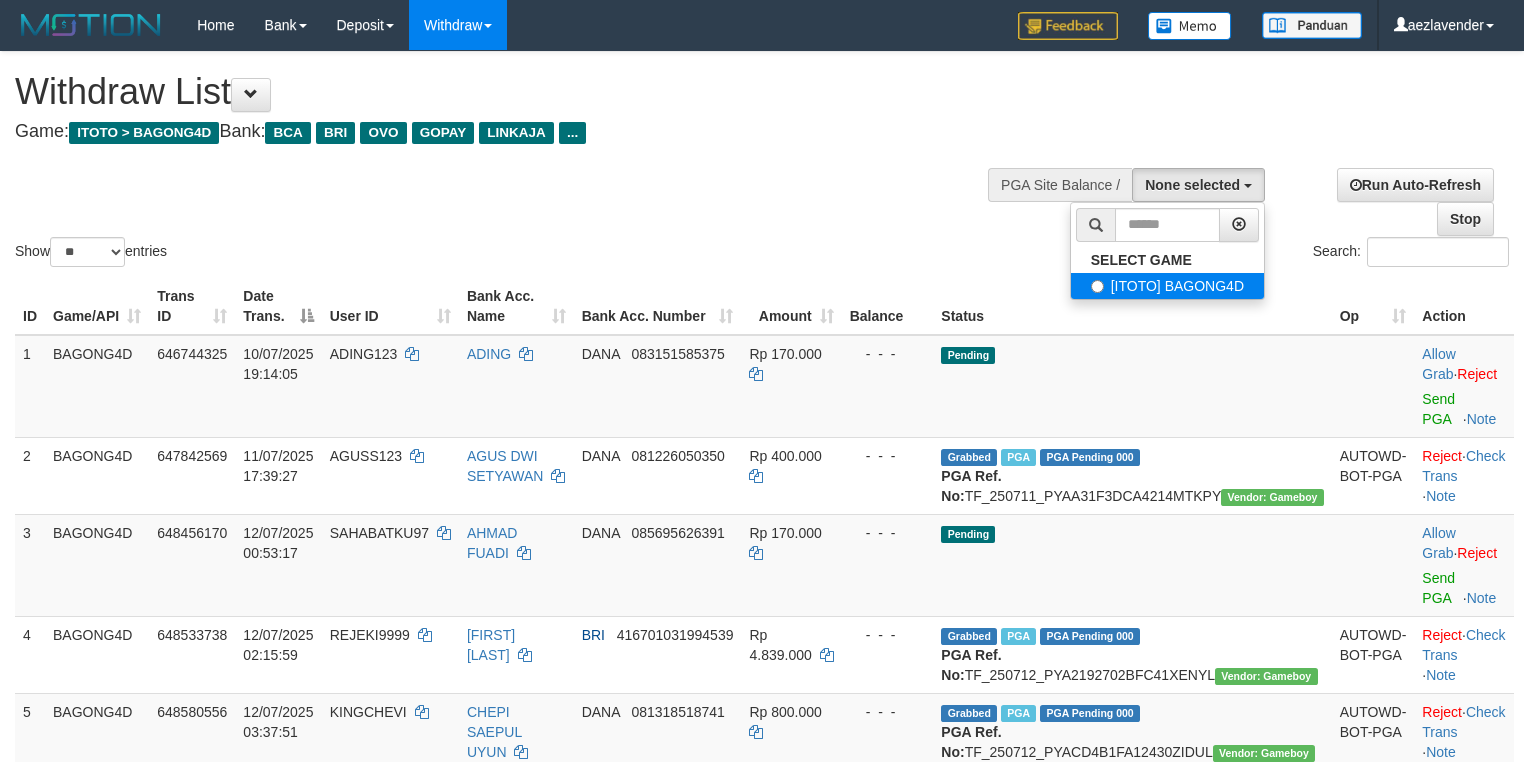 select on "***" 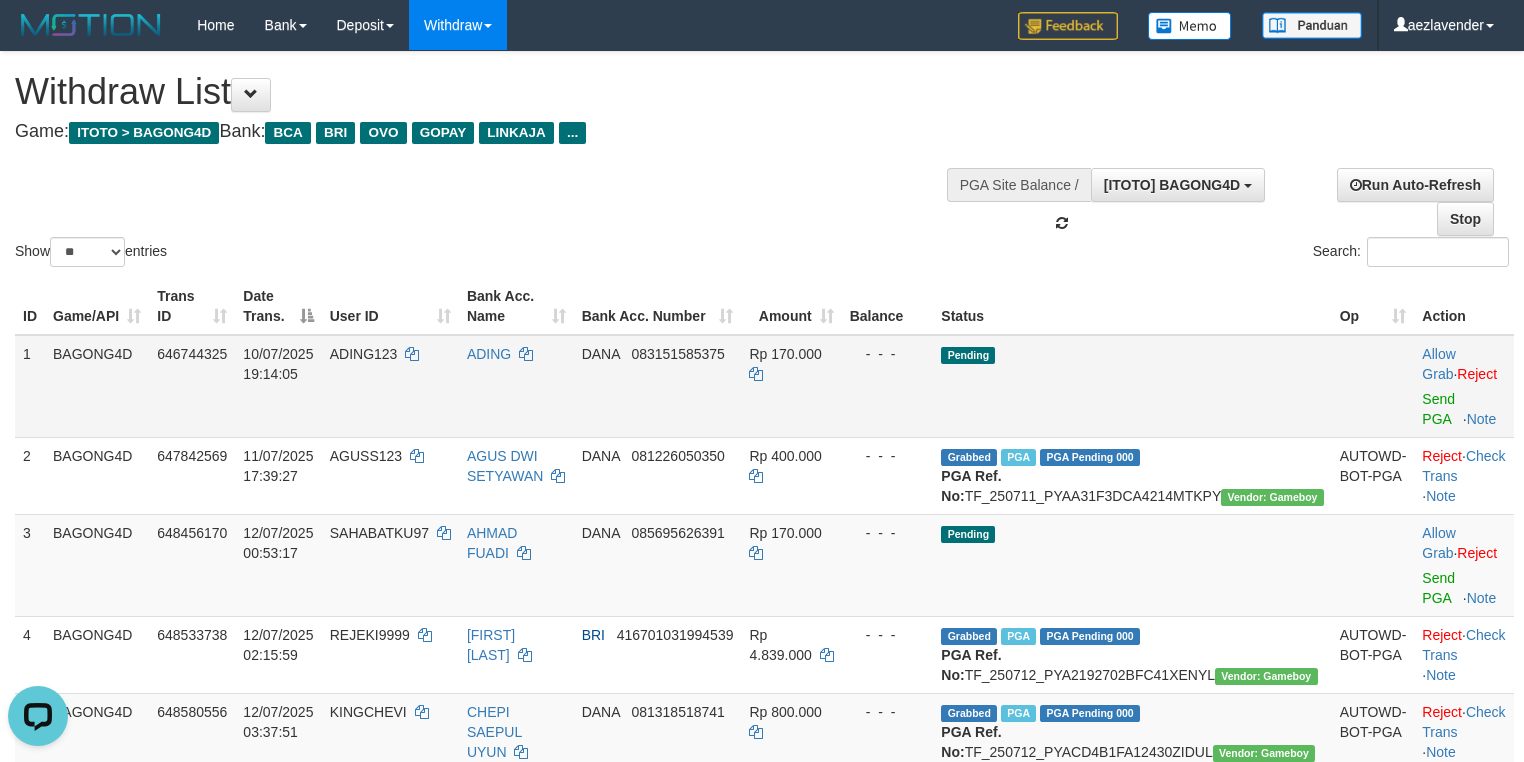 scroll, scrollTop: 0, scrollLeft: 0, axis: both 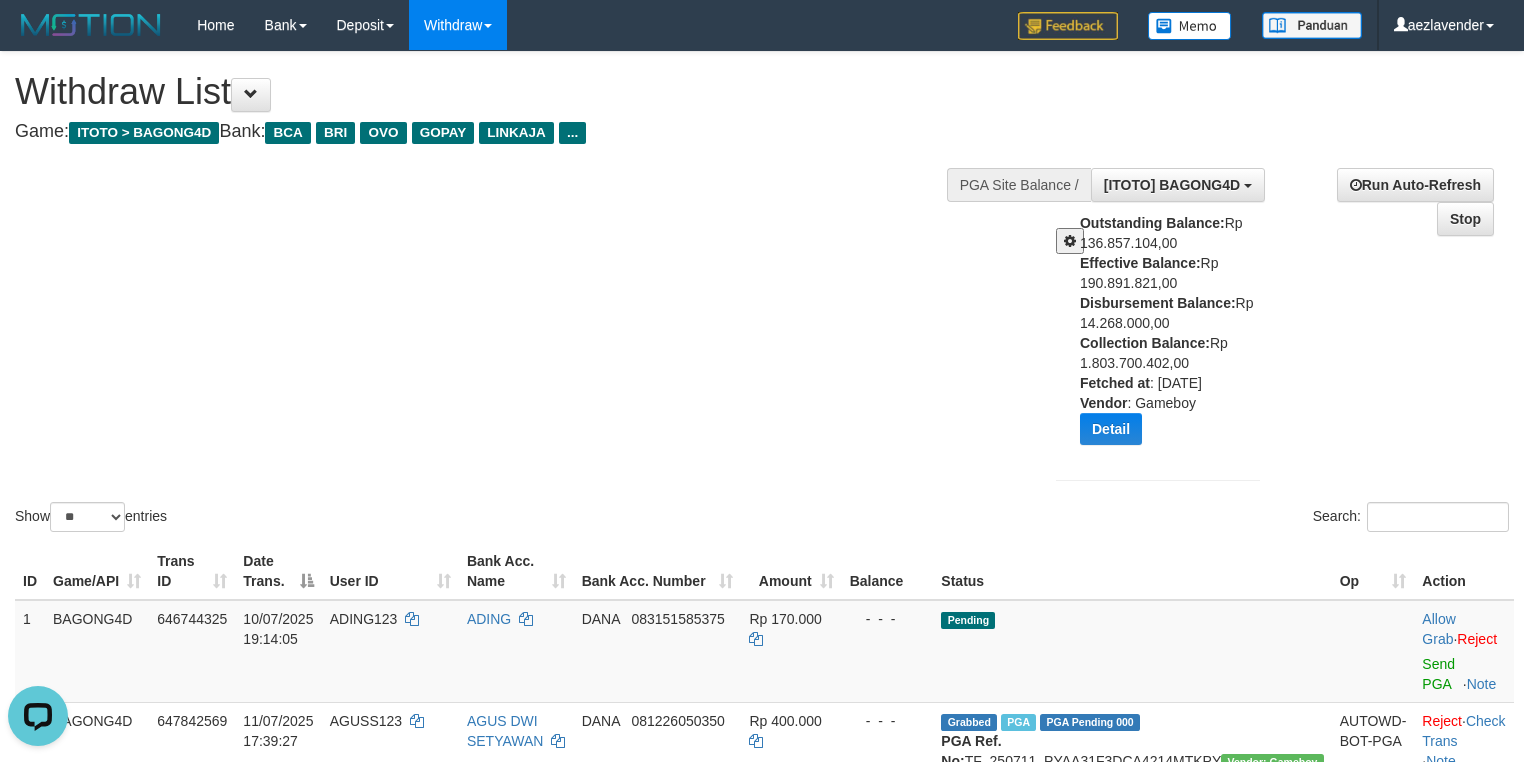 click on "Outstanding Balance:  Rp 136.857.104,00
Effective Balance:  Rp 190.891.821,00
Disbursement Balance:  Rp 14.268.000,00
Collection Balance:  Rp 1.803.700.402,00
Fetched at : 2025-07-12 04:01:54
Vendor : Gameboy
Detail
Vendor Name
Outstanding Balance
Effective Balance
Disbursment Balance
Collection Balance
No data found
Fetched at:   2025-07-12 04:01:54
Vendor:   Gameboy
Transfer to Available Vendor" at bounding box center (1177, 336) 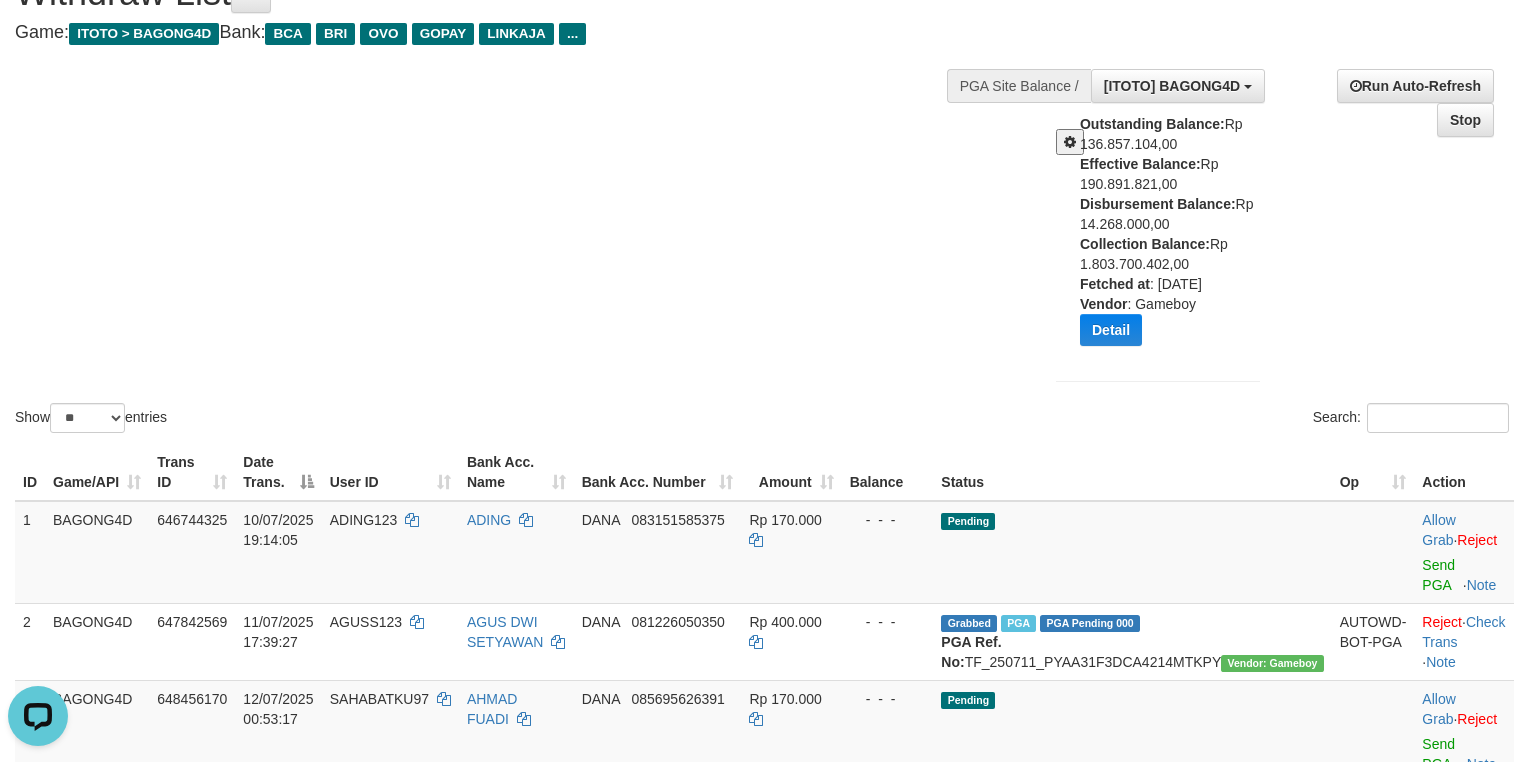 scroll, scrollTop: 0, scrollLeft: 0, axis: both 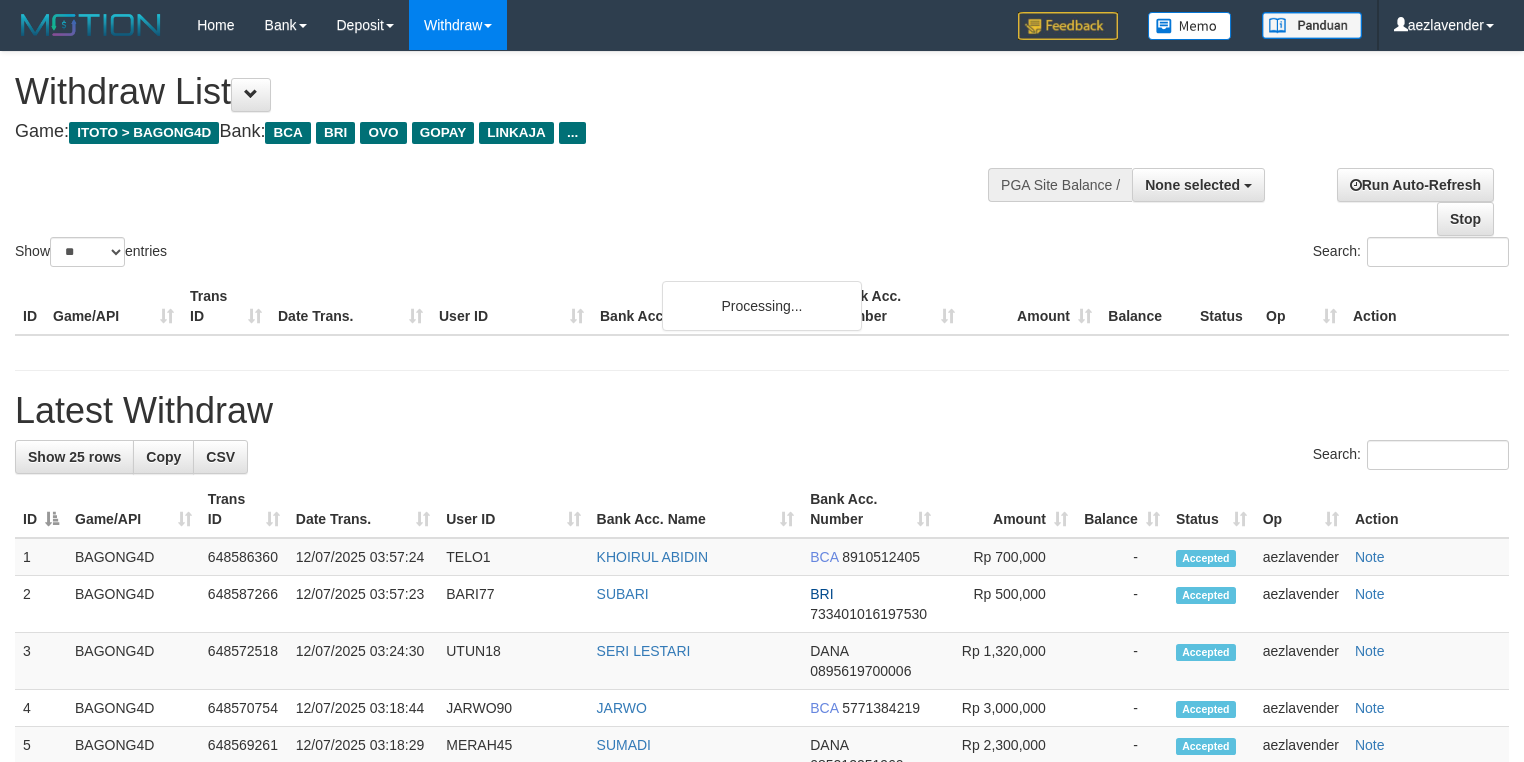select 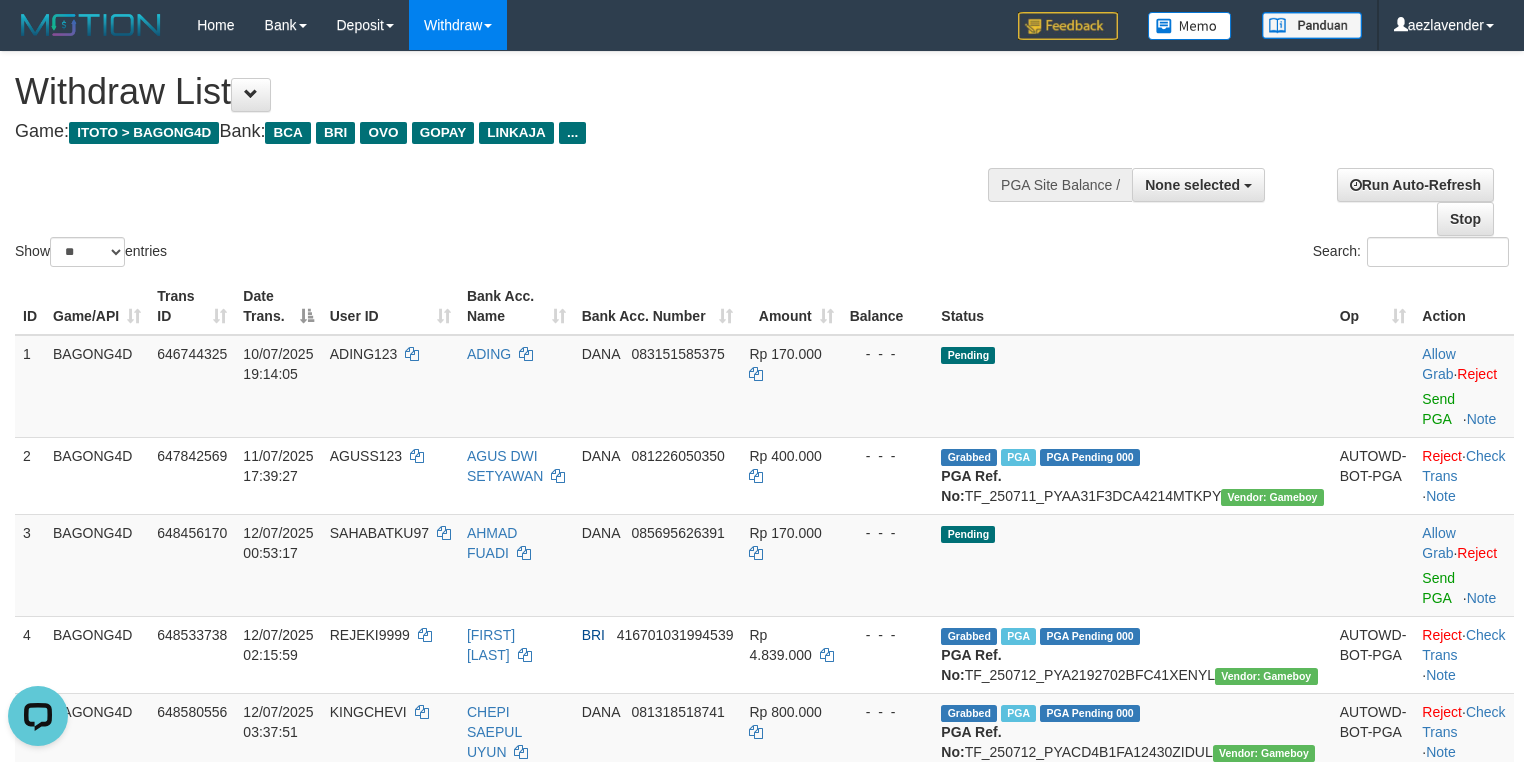 scroll, scrollTop: 0, scrollLeft: 0, axis: both 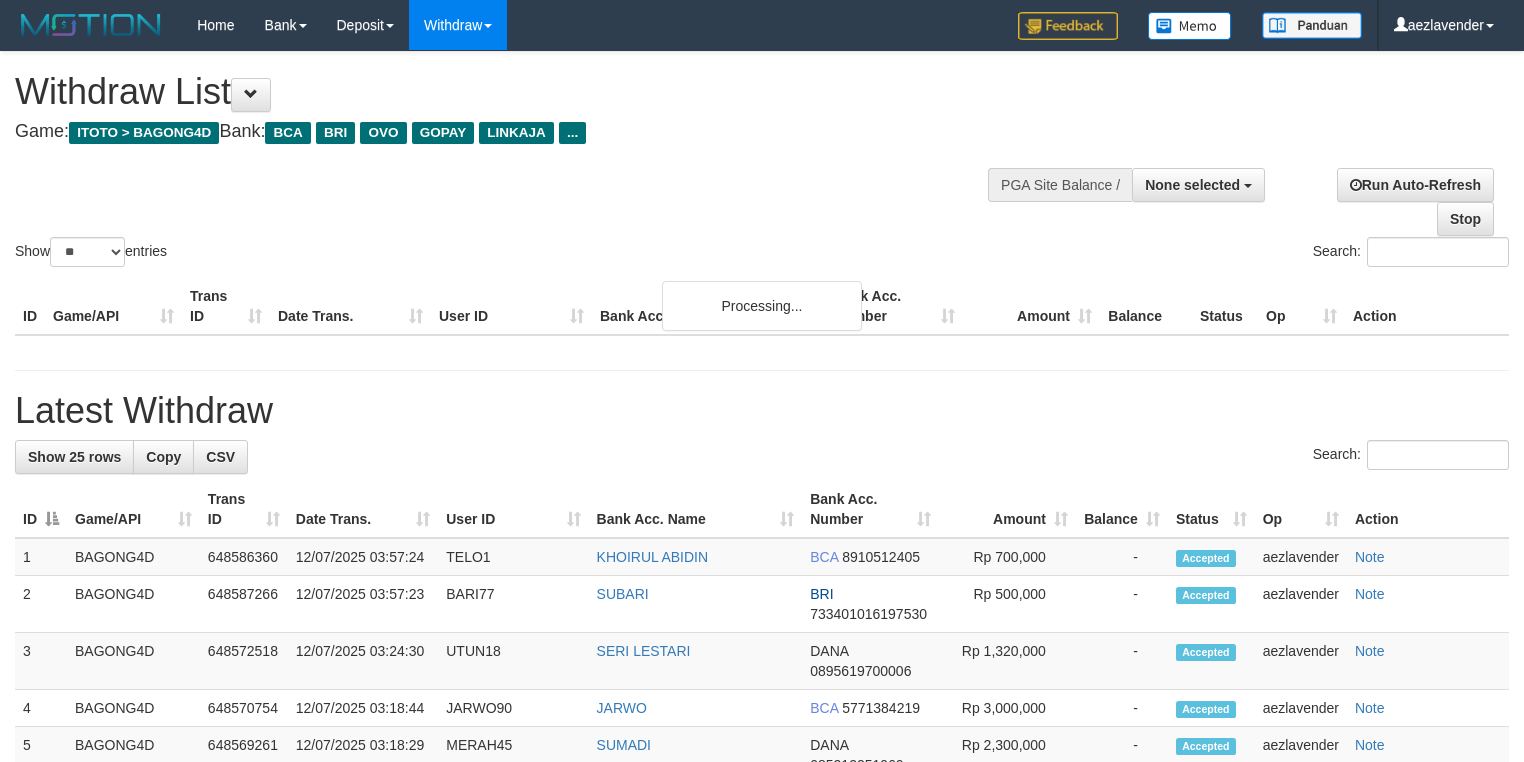 select 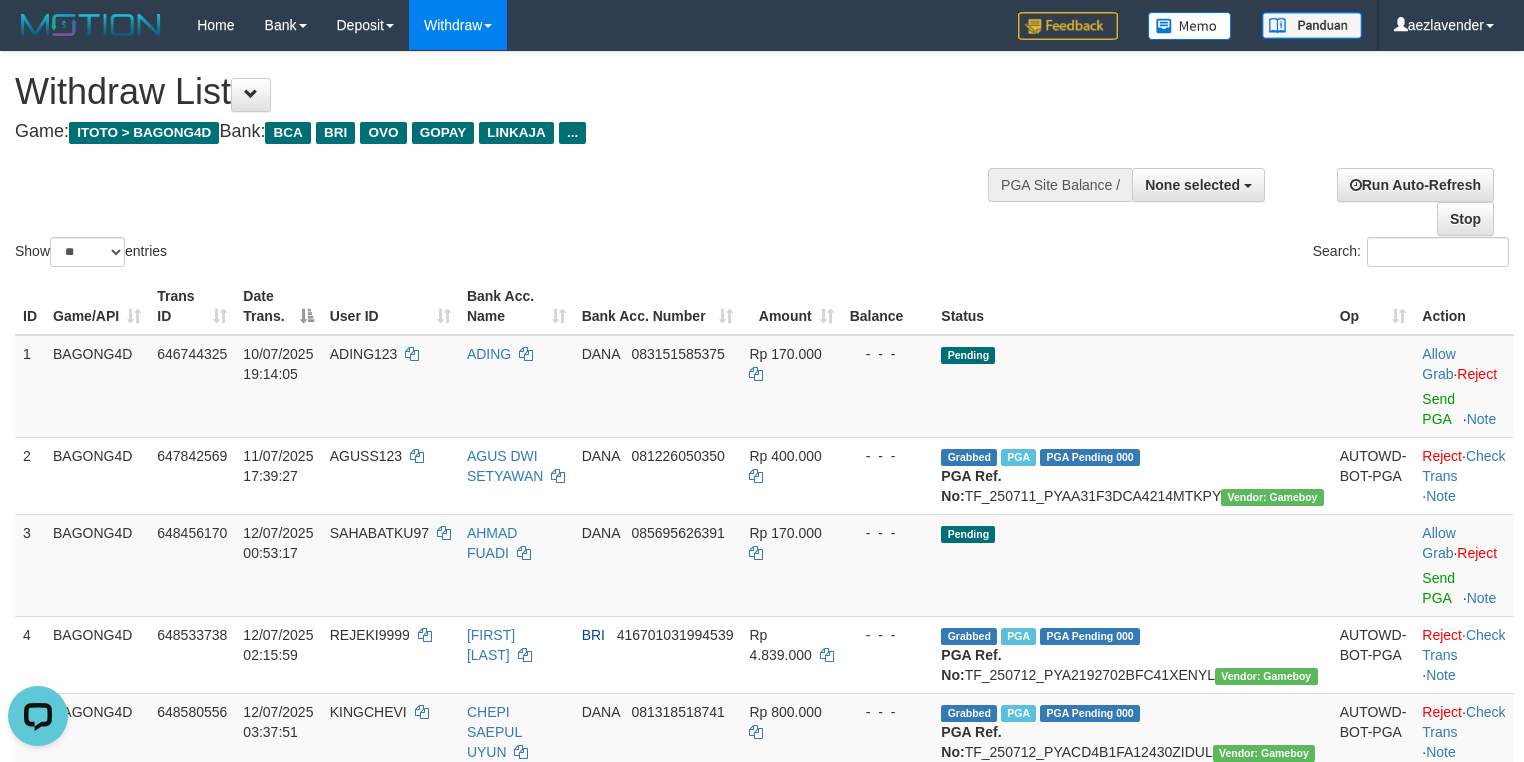 scroll, scrollTop: 0, scrollLeft: 0, axis: both 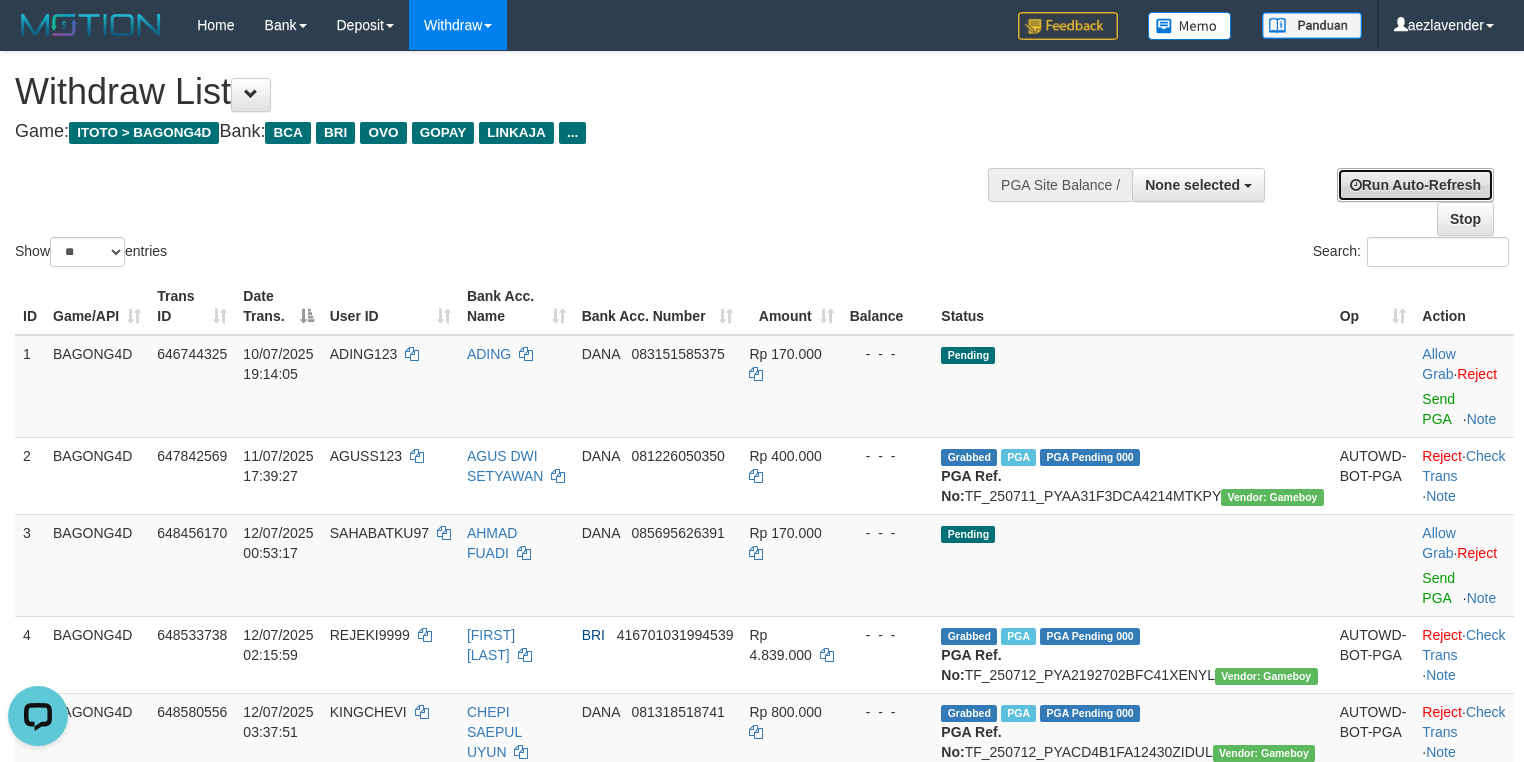 click on "Run Auto-Refresh" at bounding box center [1415, 185] 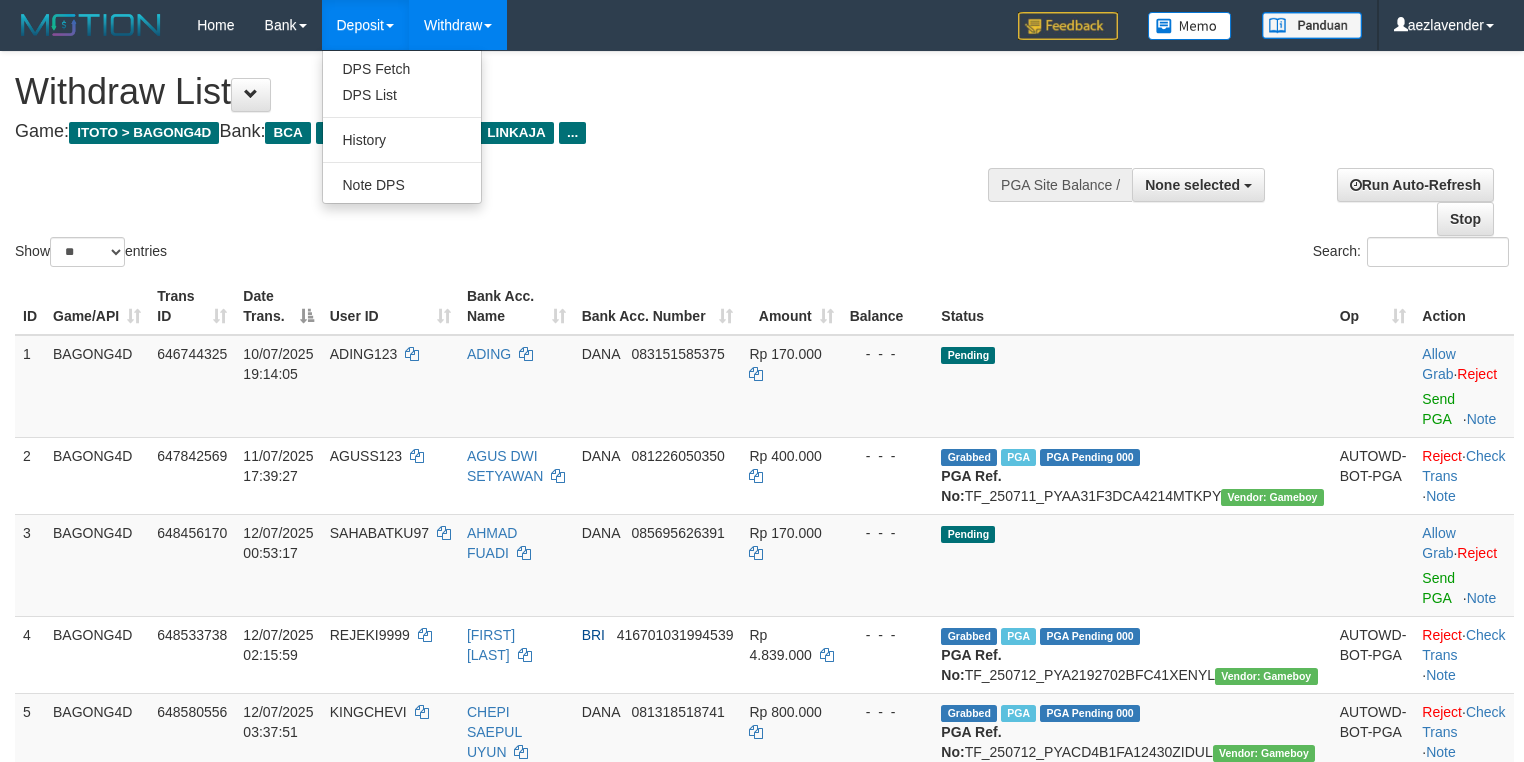 select 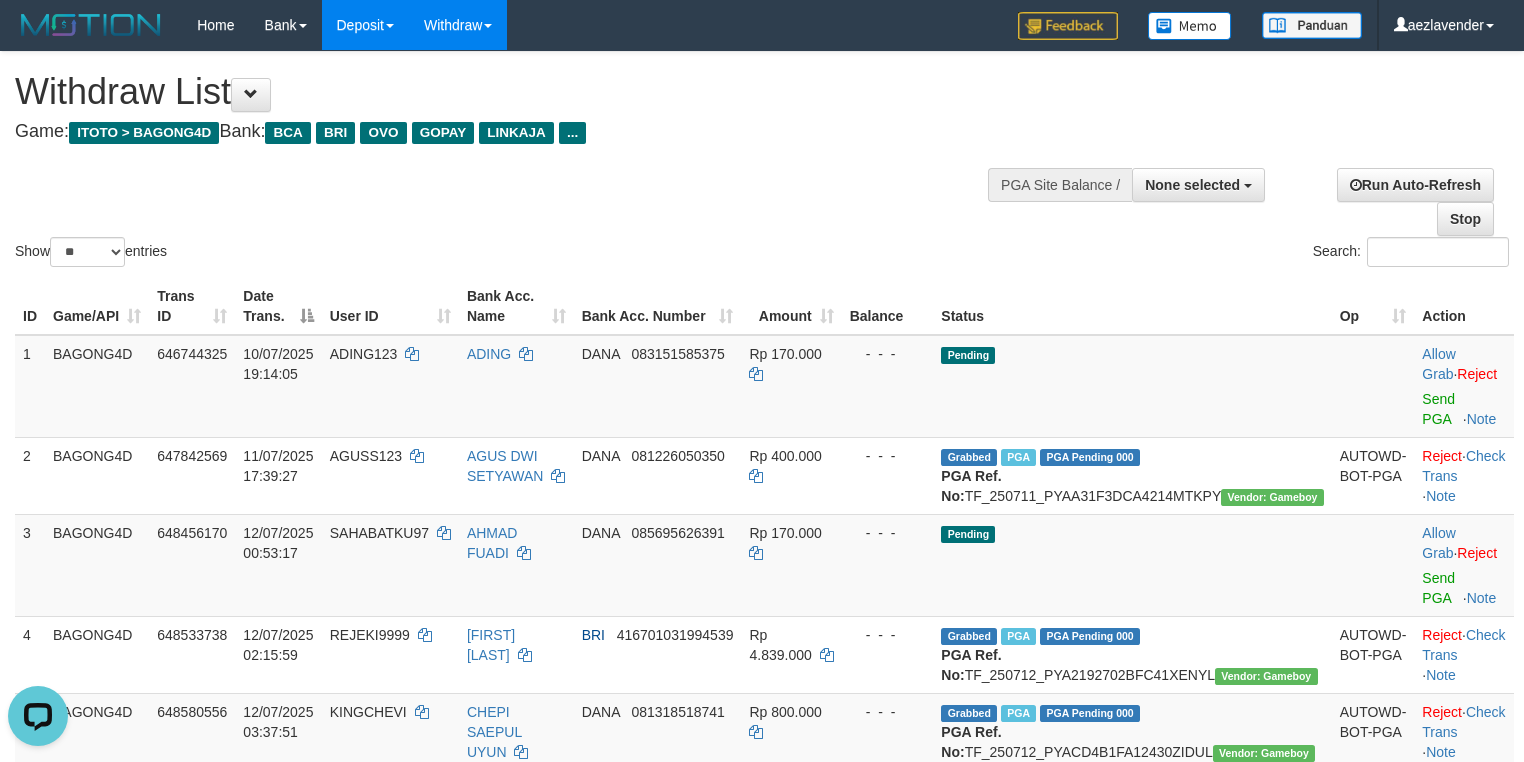 scroll, scrollTop: 0, scrollLeft: 0, axis: both 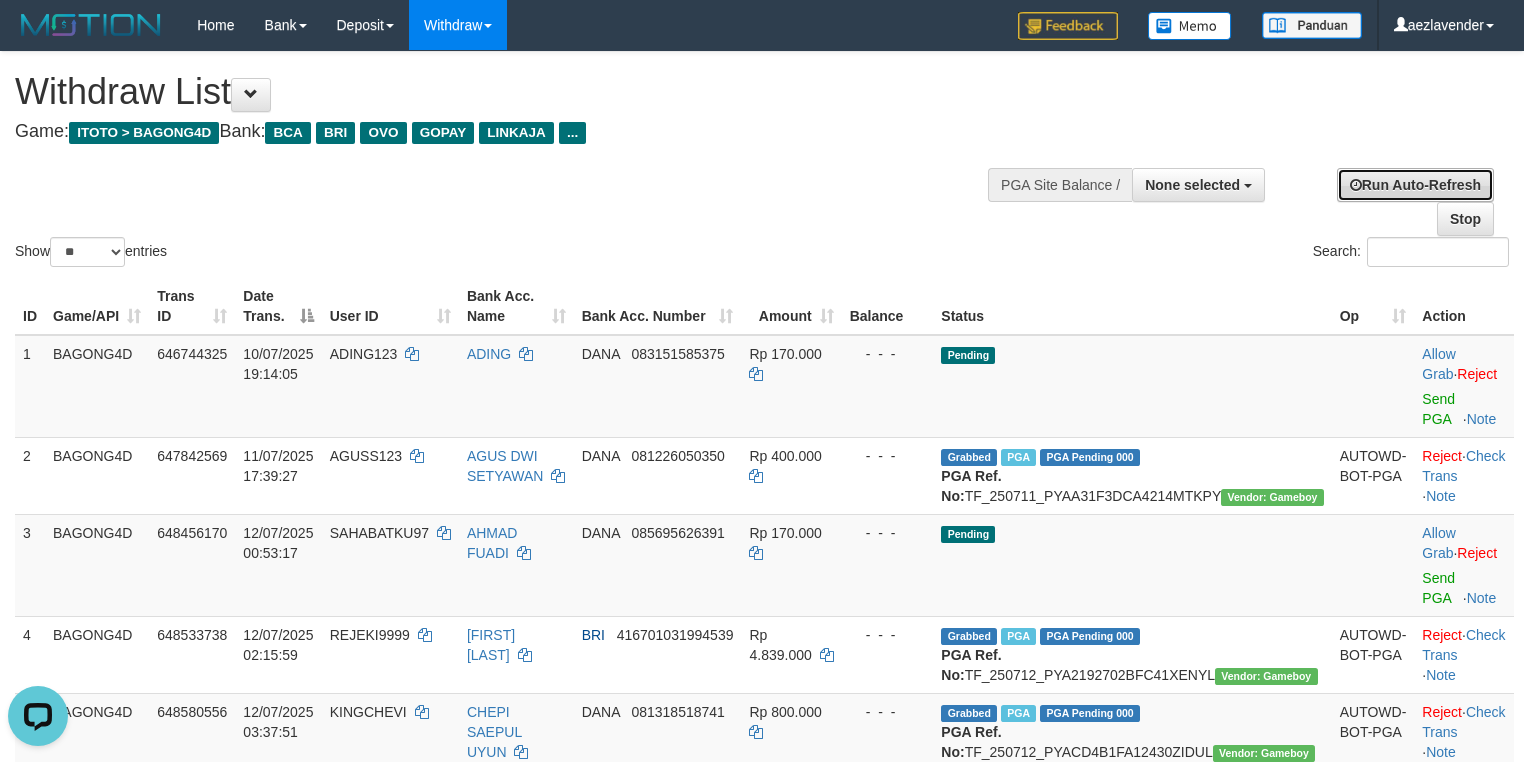 click on "Run Auto-Refresh" at bounding box center [1415, 185] 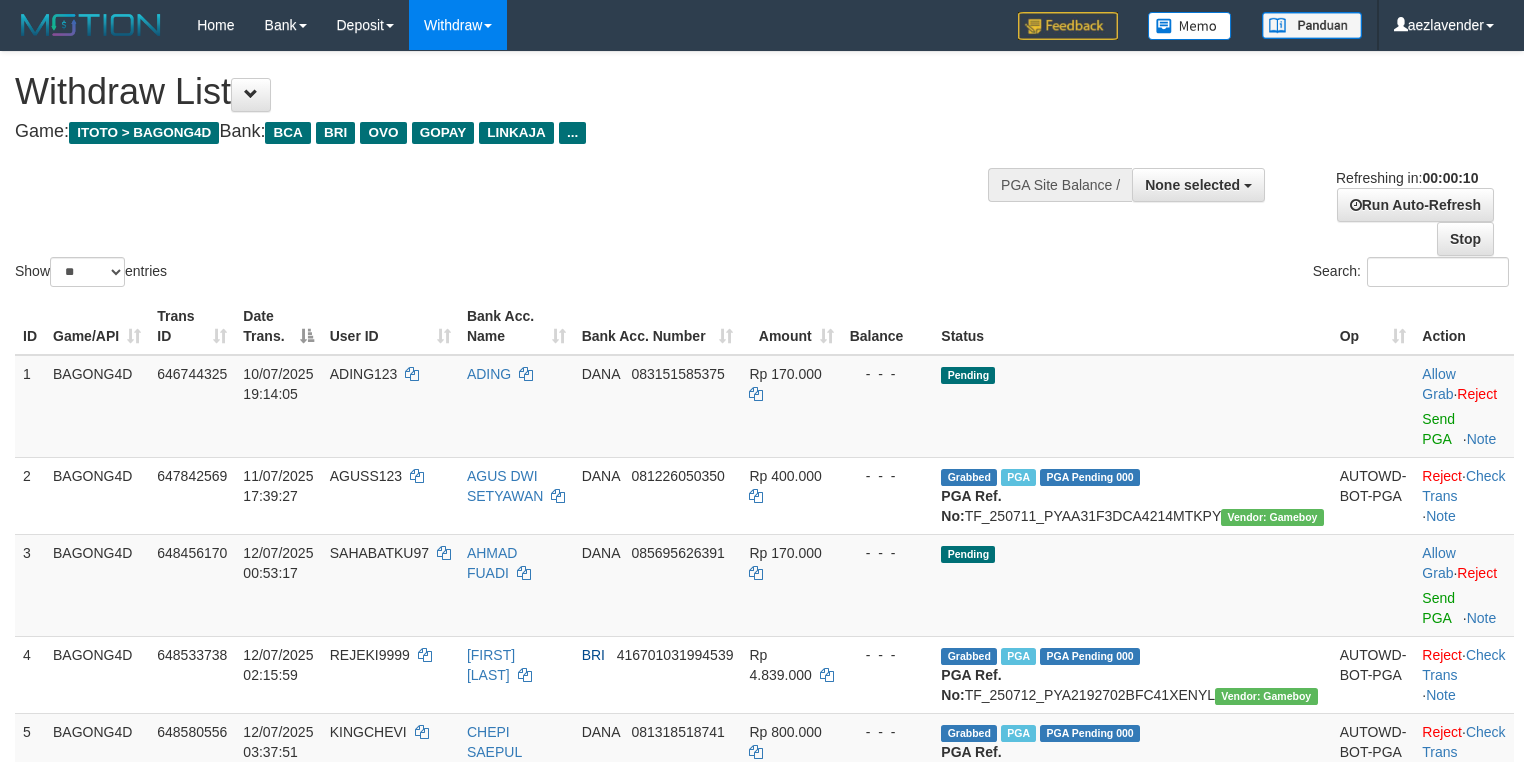 select 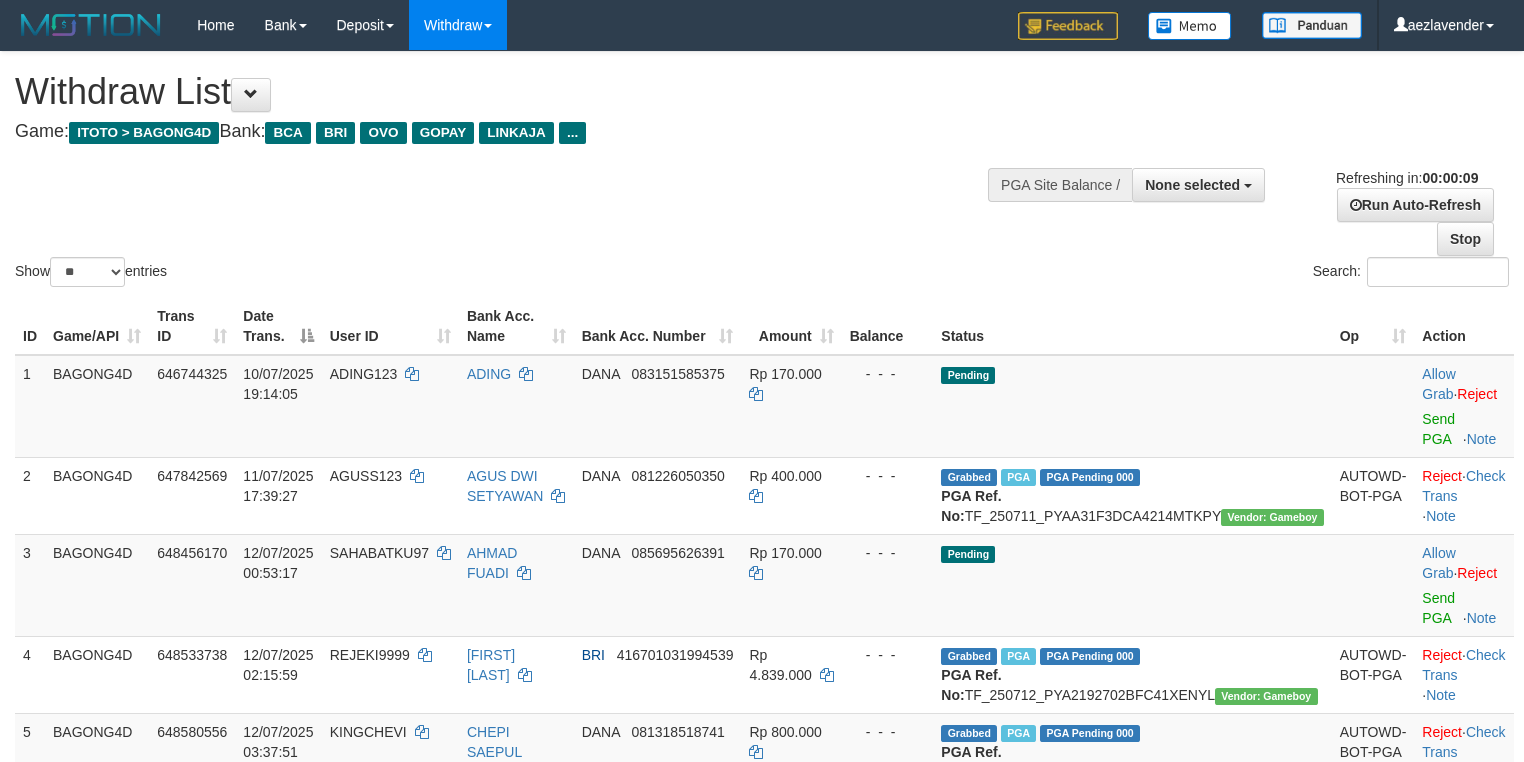 scroll, scrollTop: 0, scrollLeft: 0, axis: both 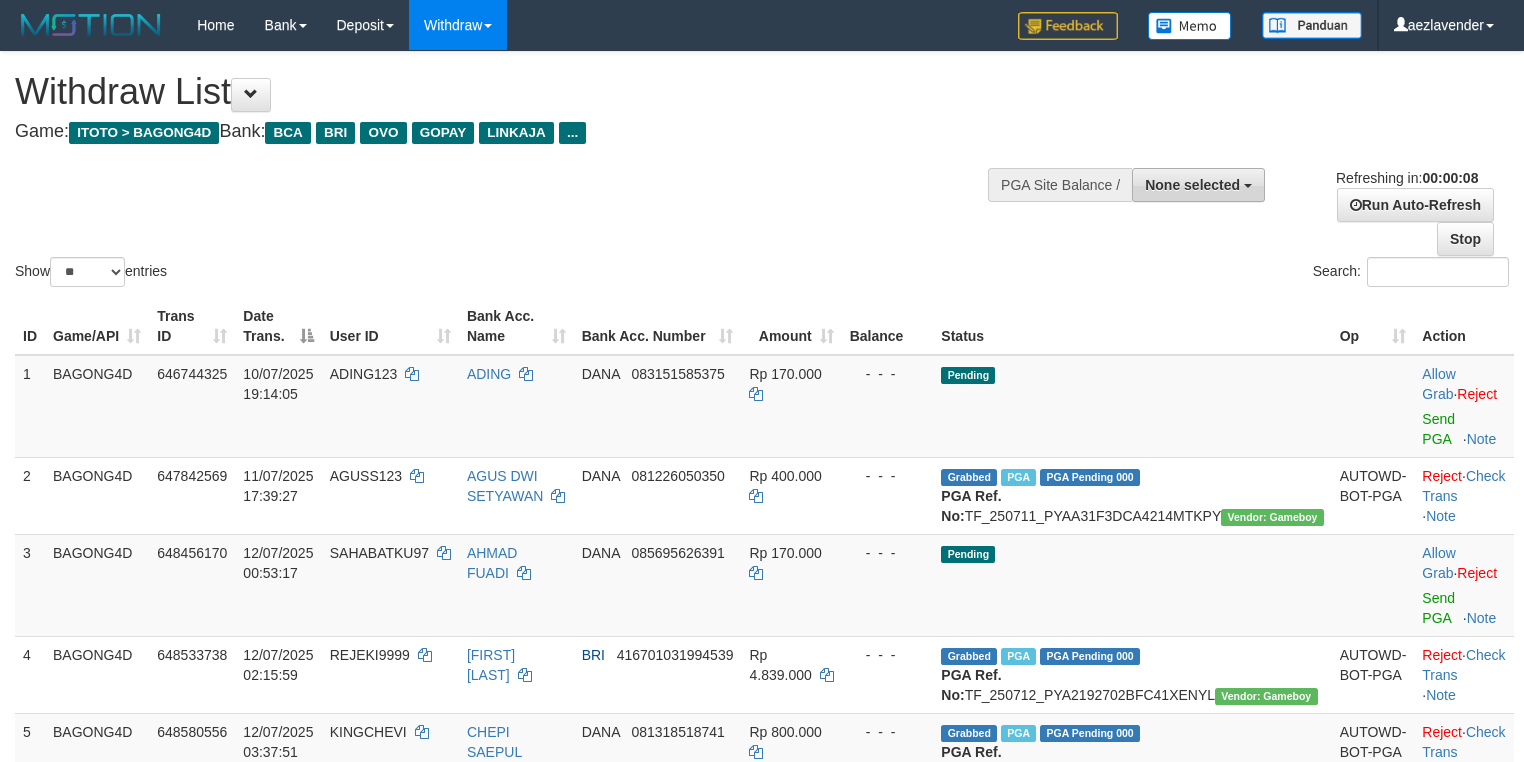 click on "None selected" at bounding box center (1192, 185) 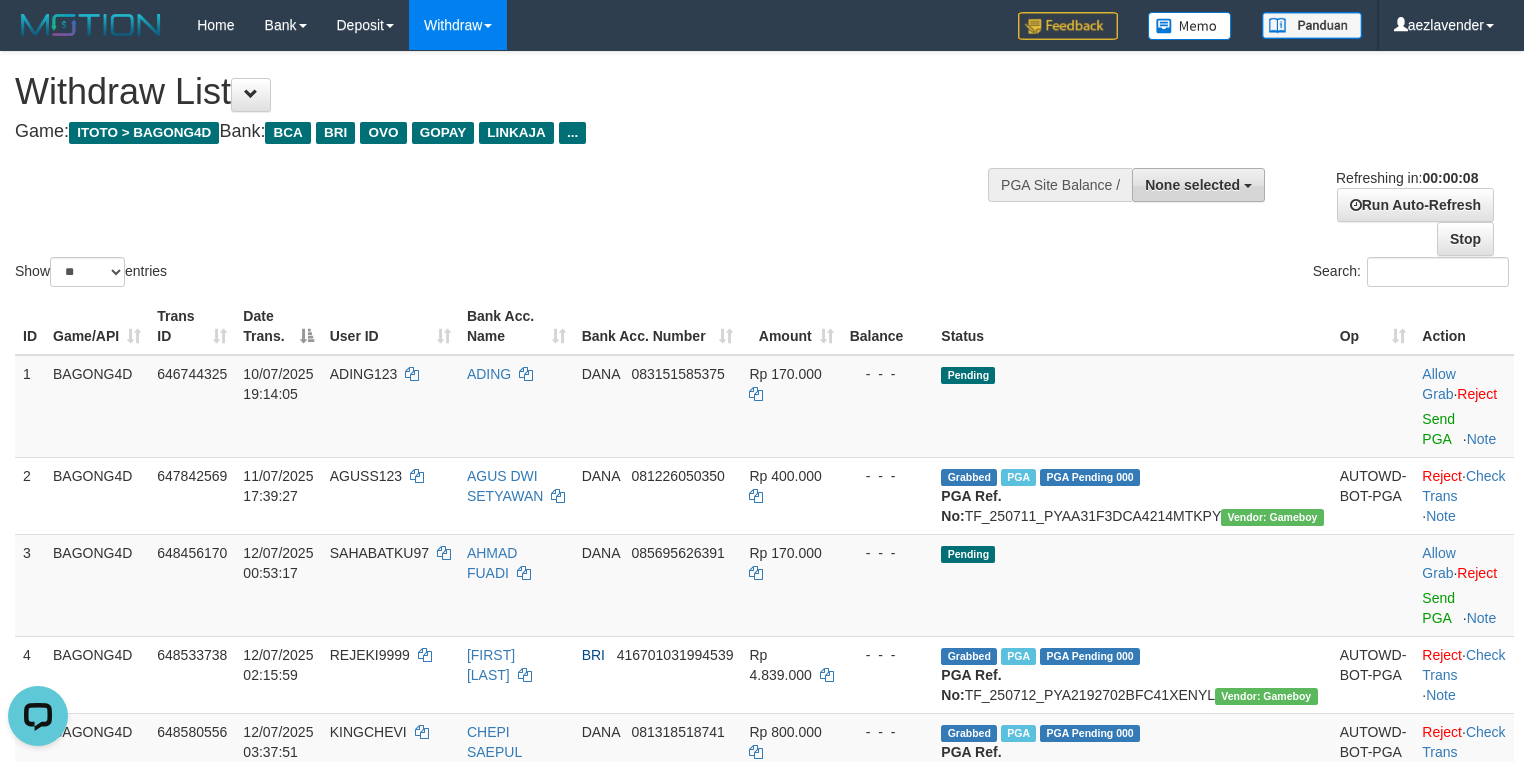 scroll, scrollTop: 0, scrollLeft: 0, axis: both 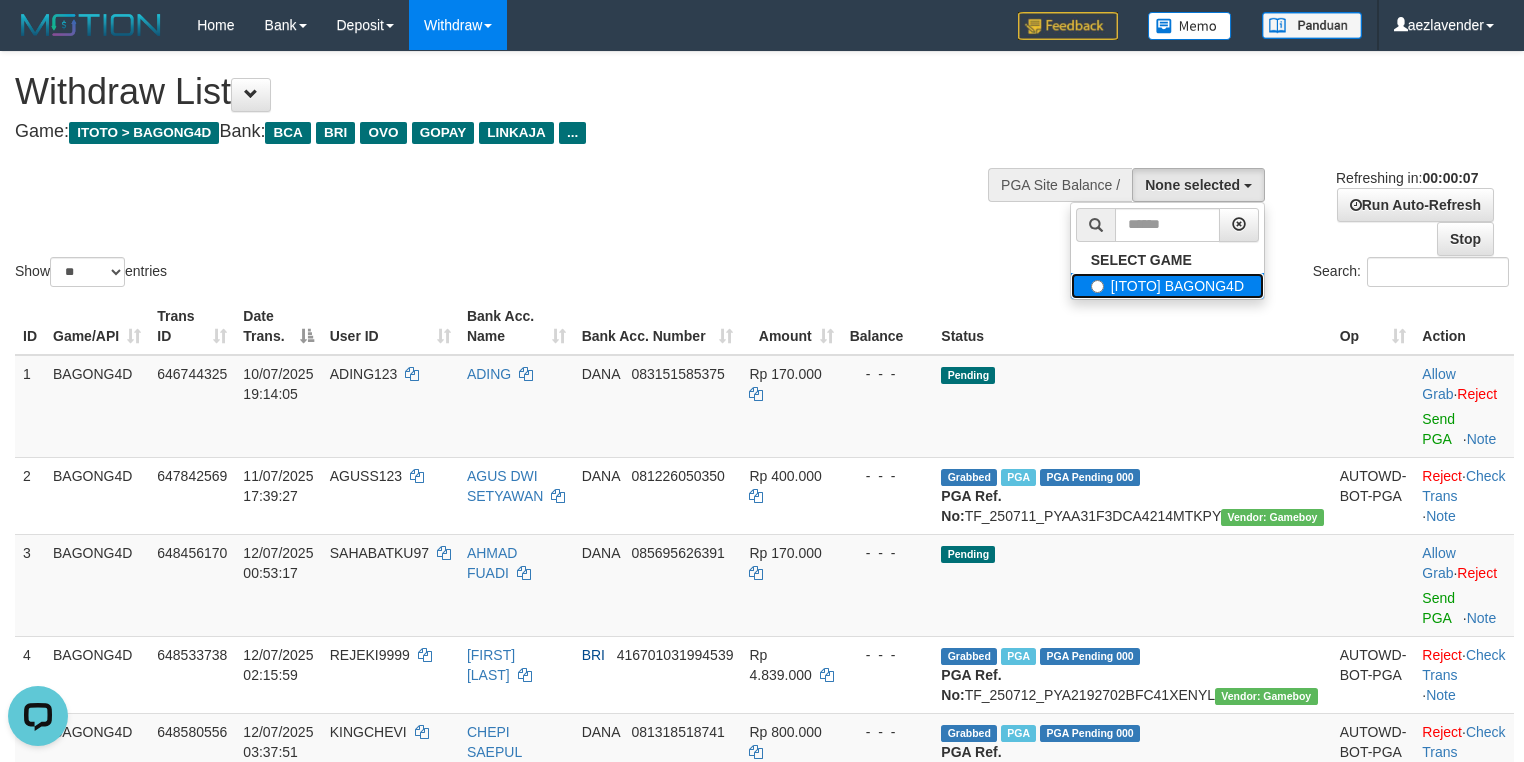 click on "[ITOTO] BAGONG4D" at bounding box center (1167, 286) 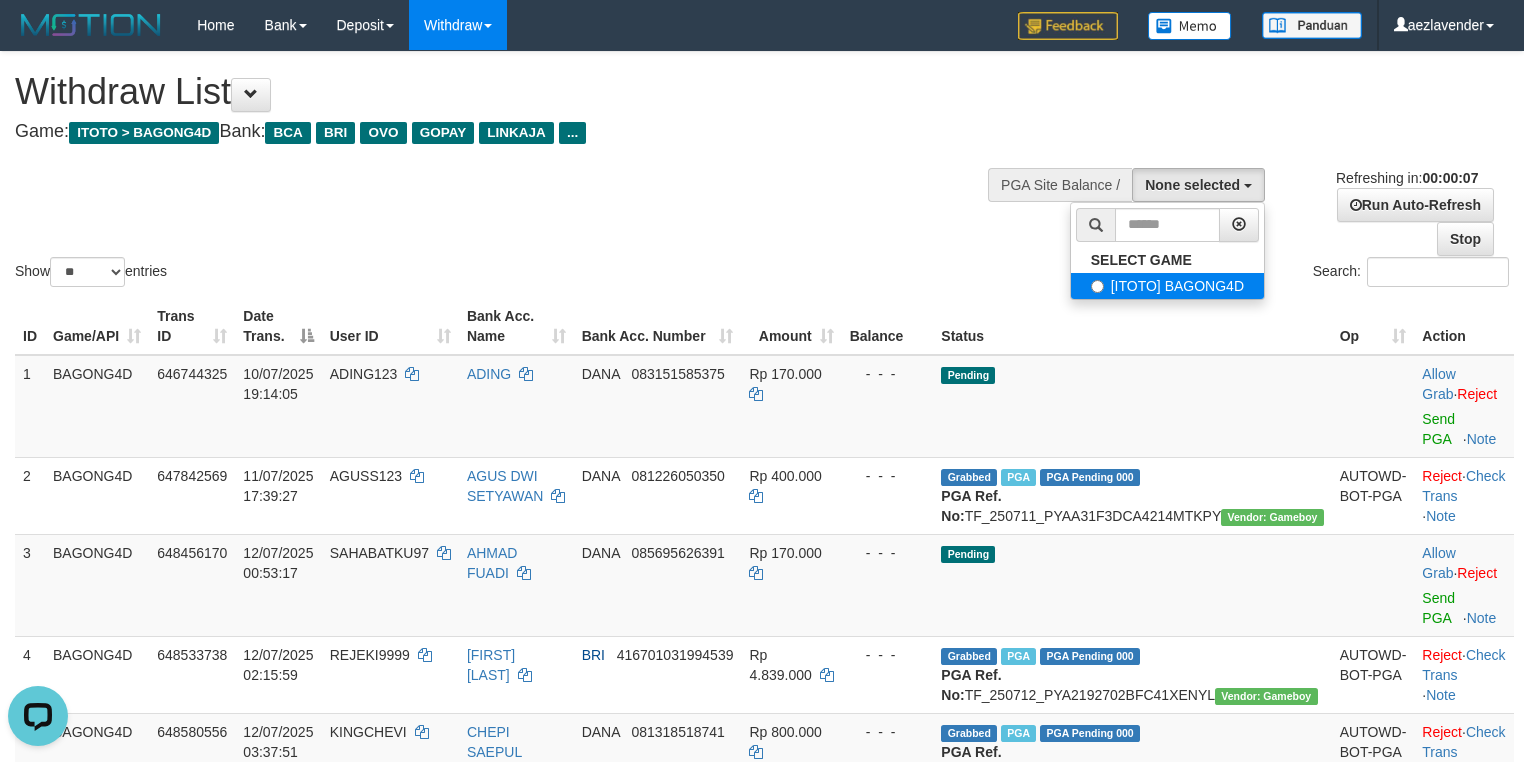select on "***" 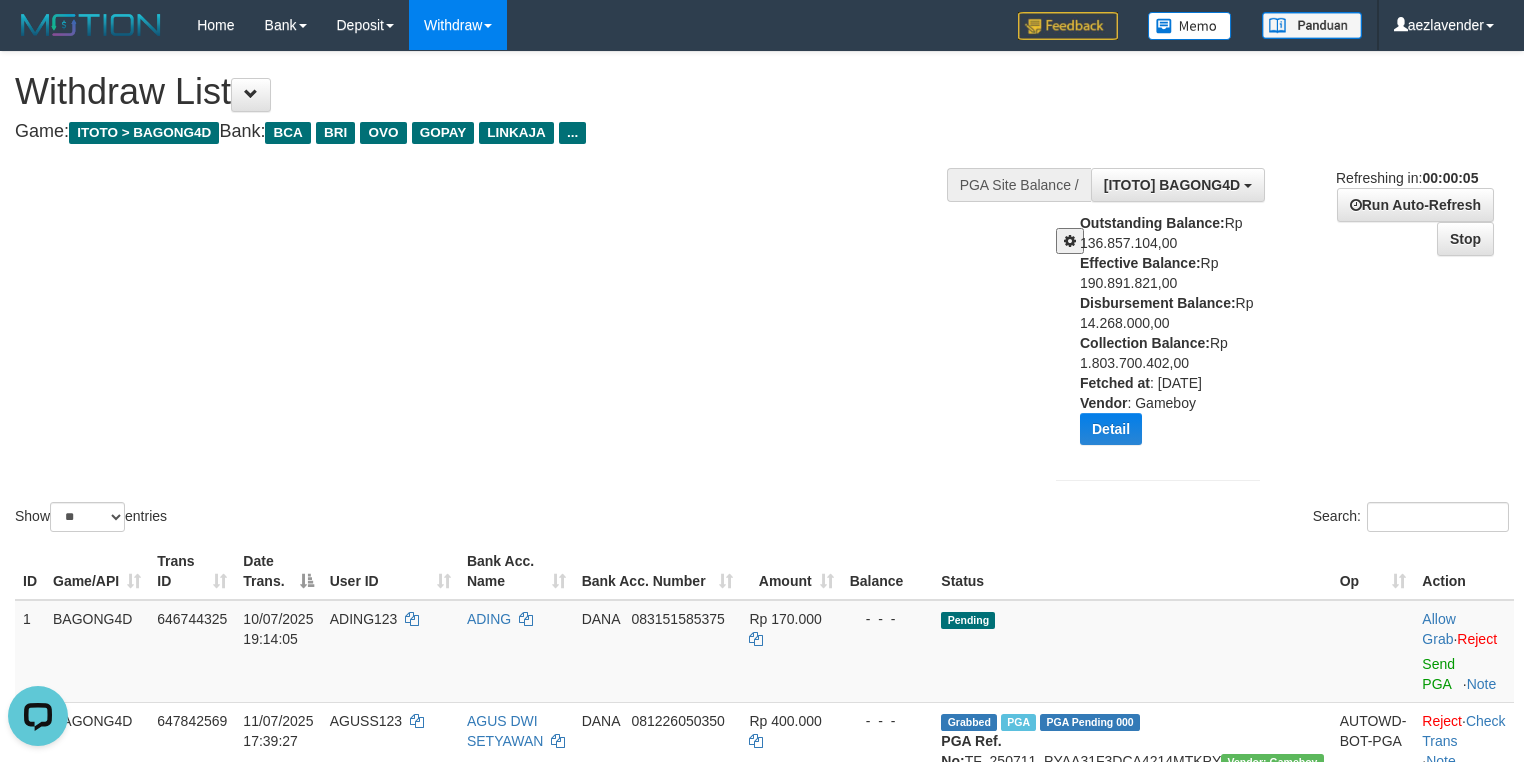 click on "Outstanding Balance:  Rp 136.857.104,00
Effective Balance:  Rp 190.891.821,00
Disbursement Balance:  Rp 14.268.000,00
Collection Balance:  Rp 1.803.700.402,00
Fetched at : 2025-07-12 04:04:31
Vendor : Gameboy
Detail
Vendor Name
Outstanding Balance
Effective Balance
Disbursment Balance
Collection Balance
No data found
Fetched at:   2025-07-12 04:04:31
Vendor:   Gameboy
Transfer to Available Vendor" at bounding box center [1177, 336] 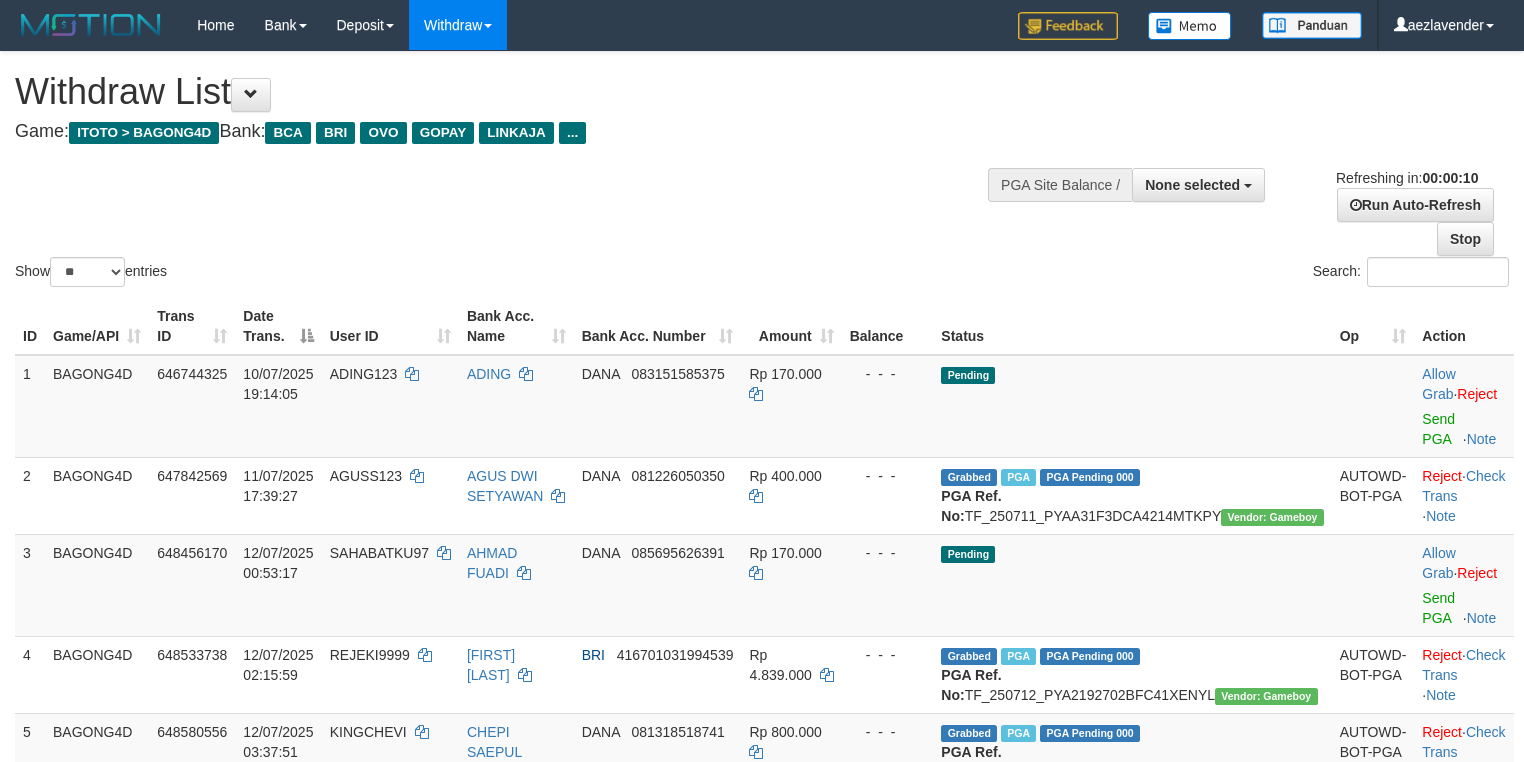 select 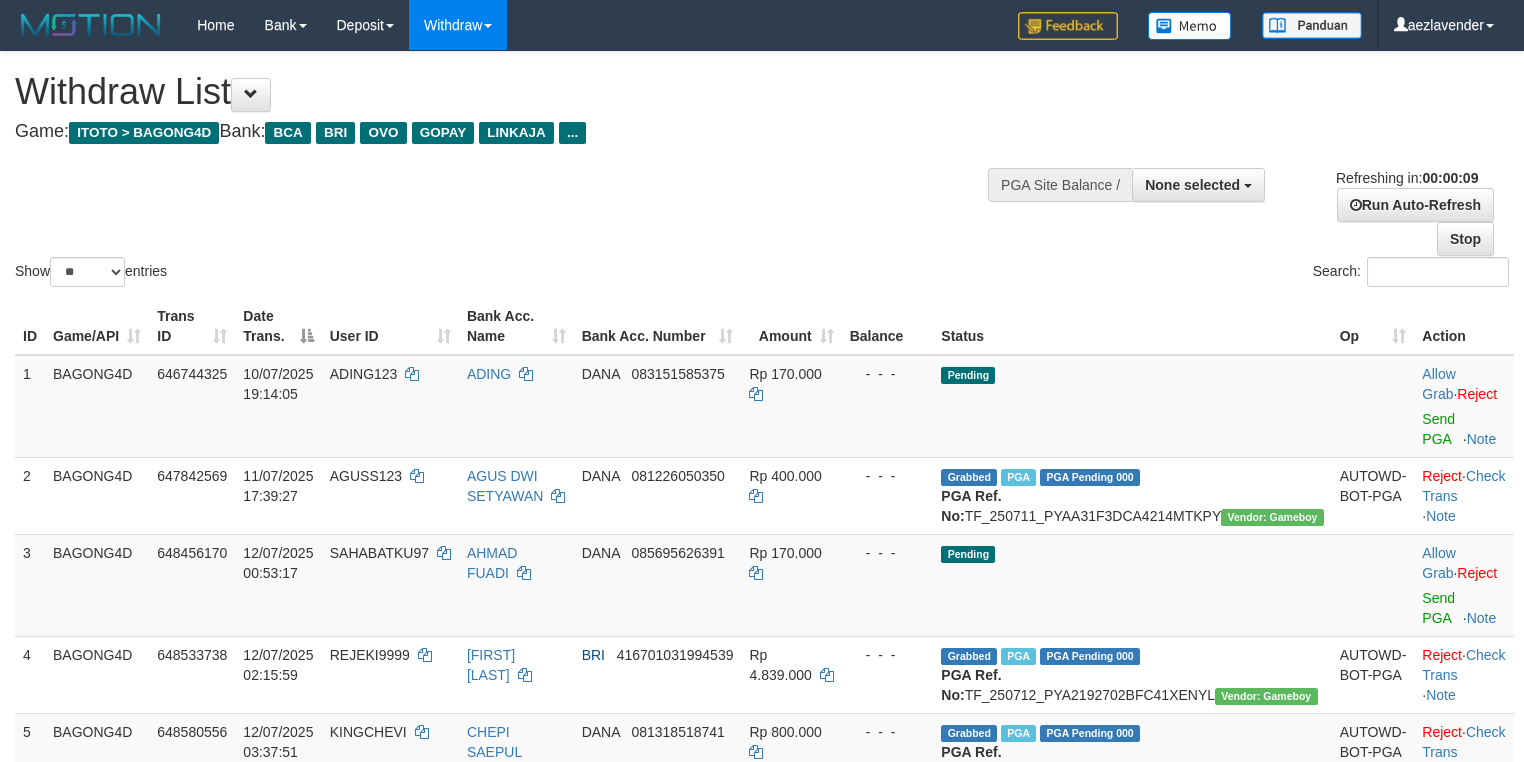 scroll, scrollTop: 0, scrollLeft: 0, axis: both 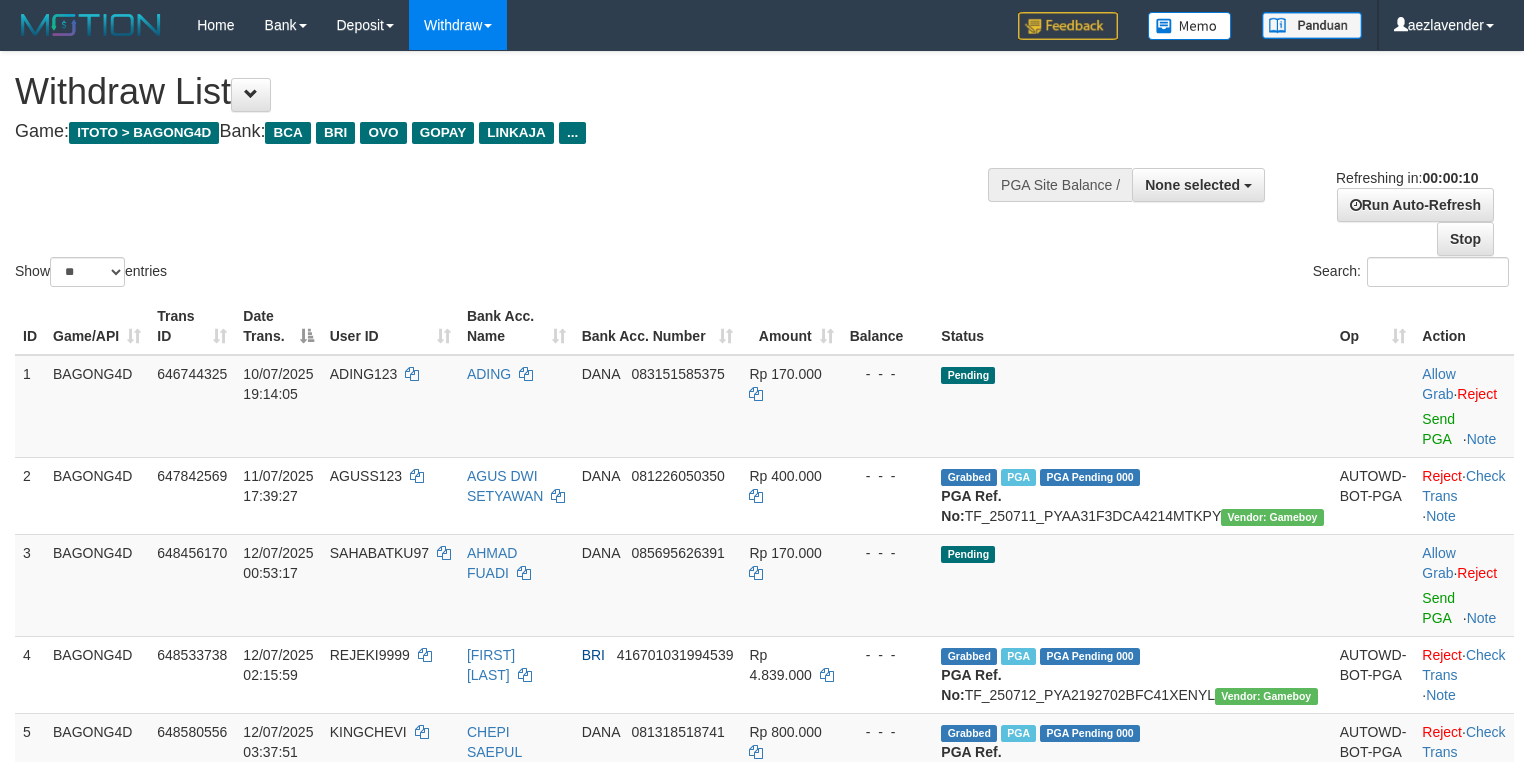select 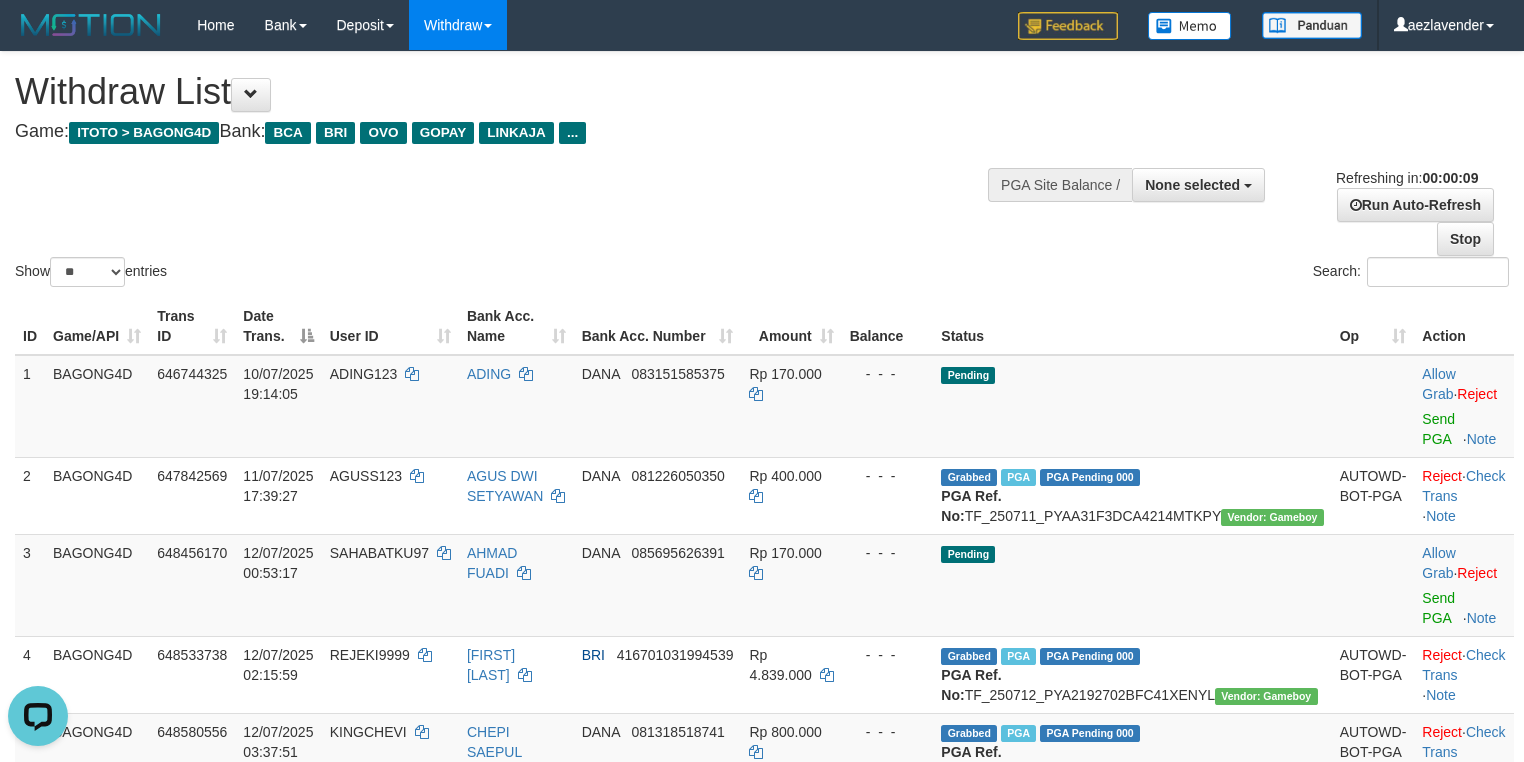 scroll, scrollTop: 0, scrollLeft: 0, axis: both 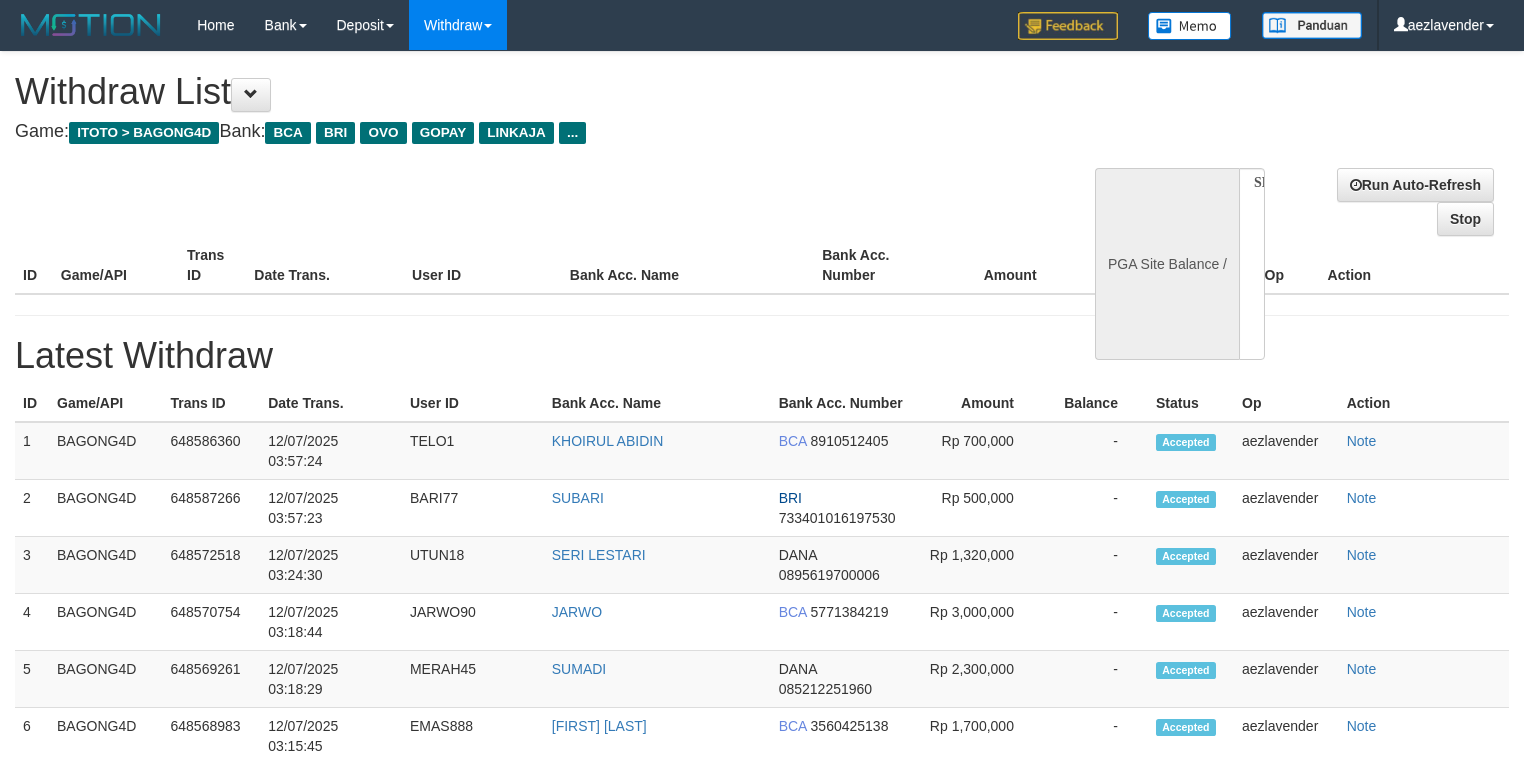 select 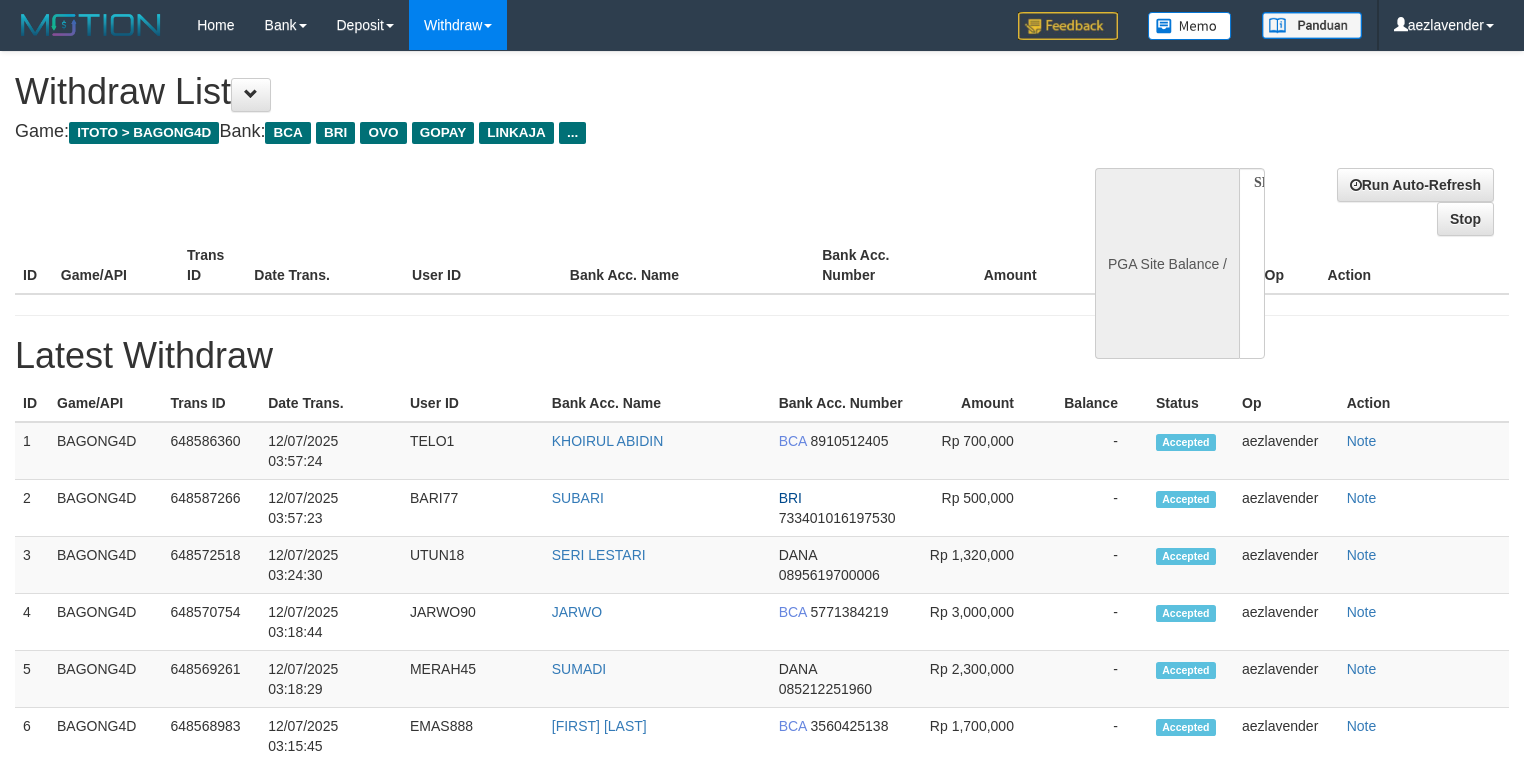 scroll, scrollTop: 0, scrollLeft: 0, axis: both 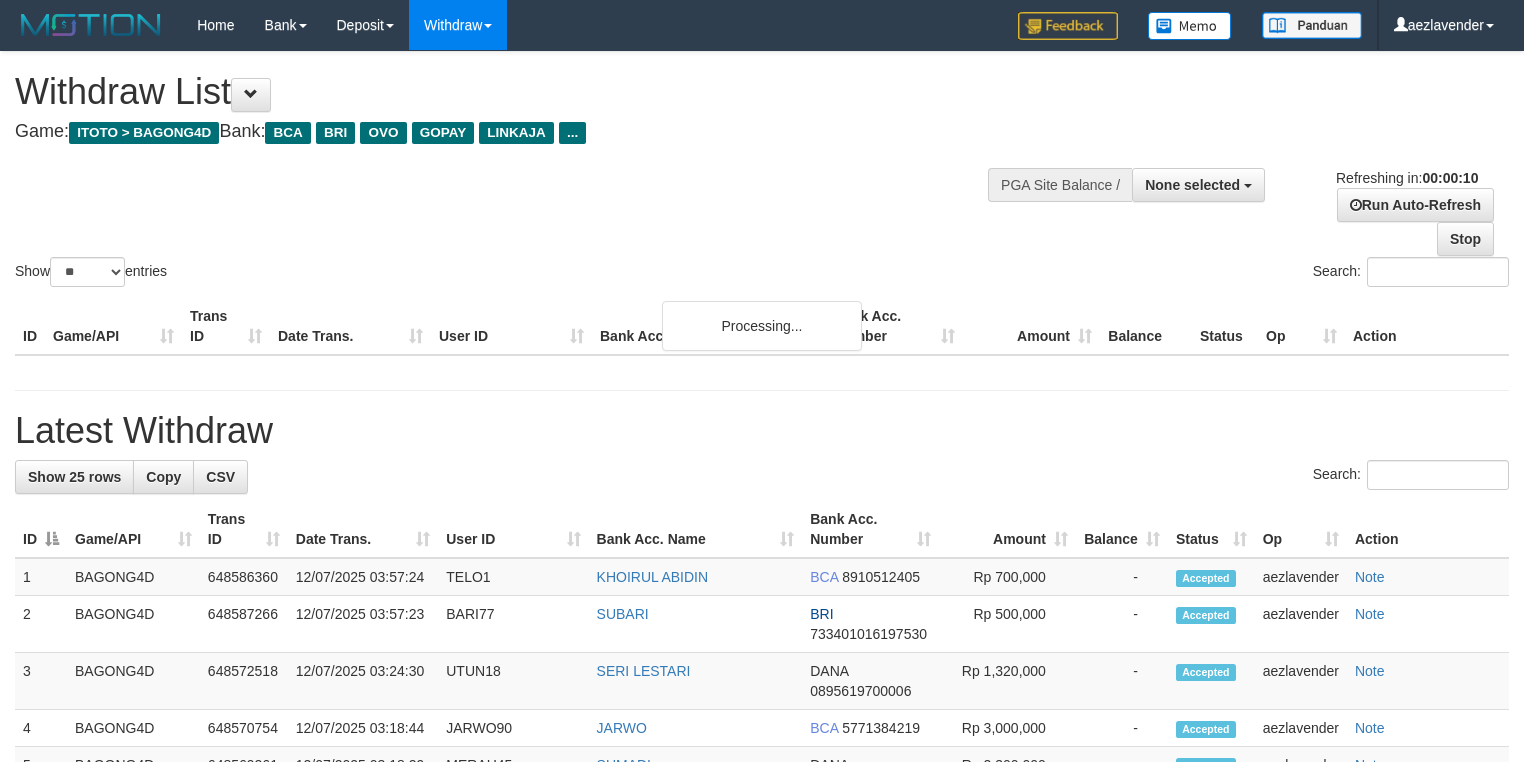 select 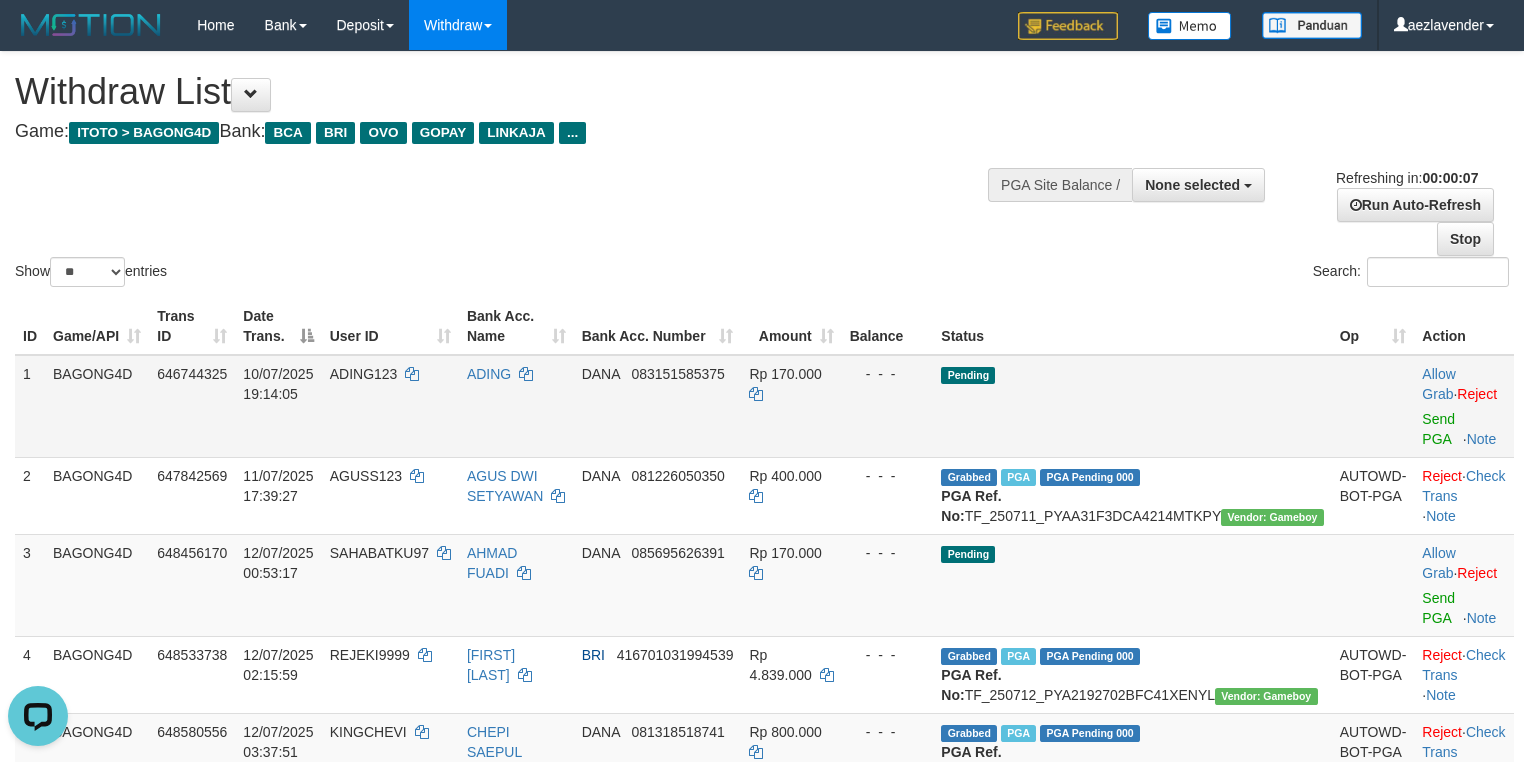 scroll, scrollTop: 0, scrollLeft: 0, axis: both 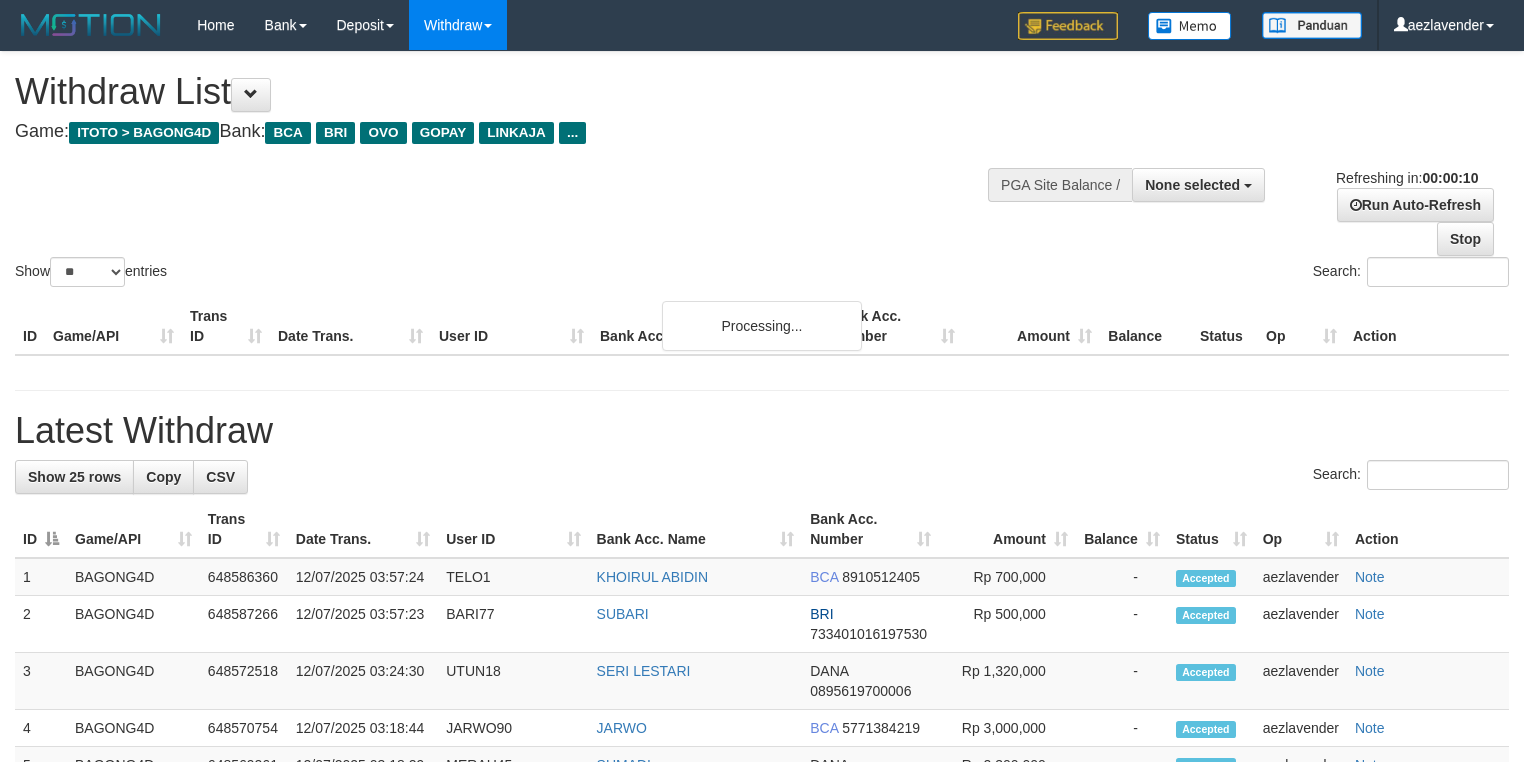 select 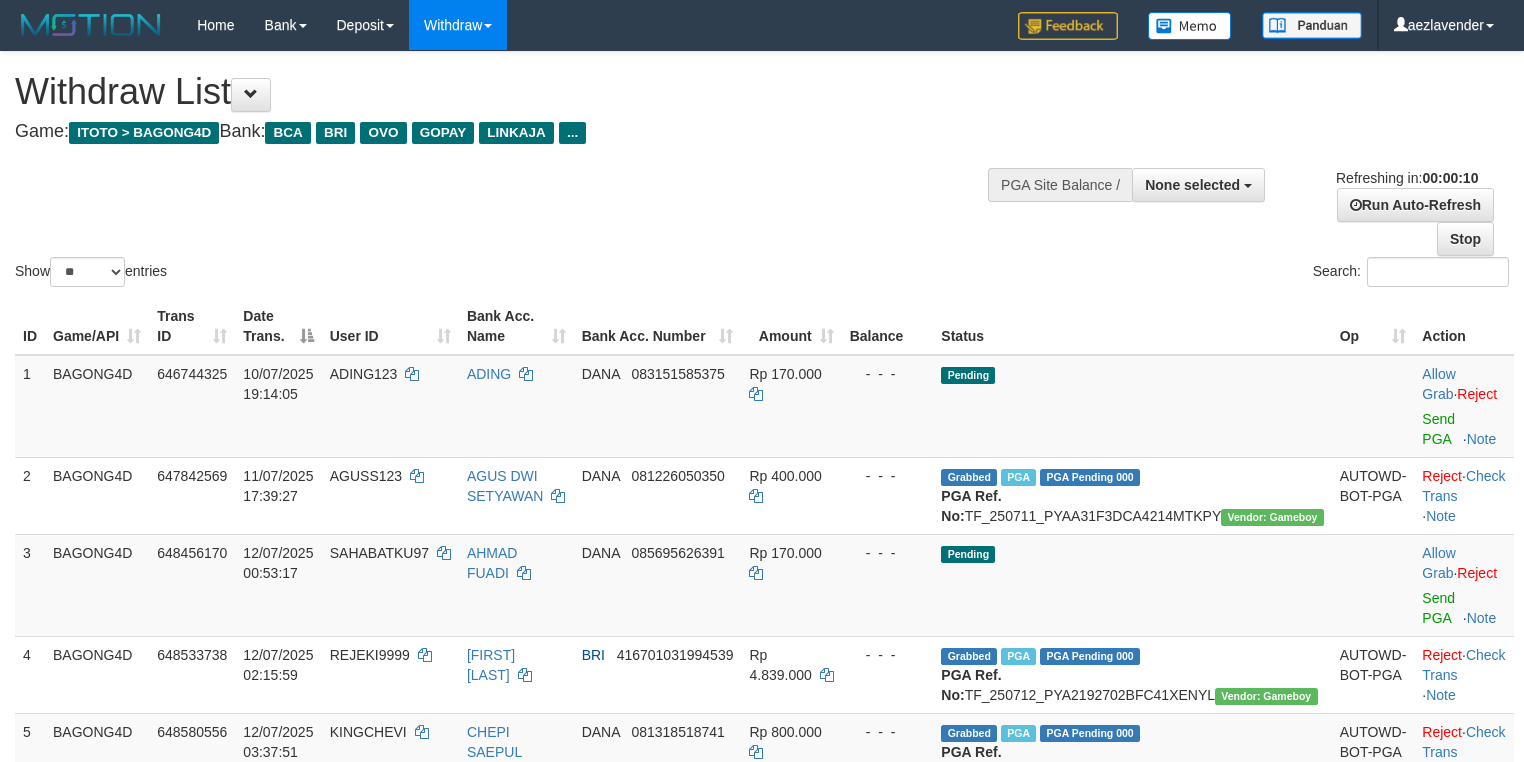 select 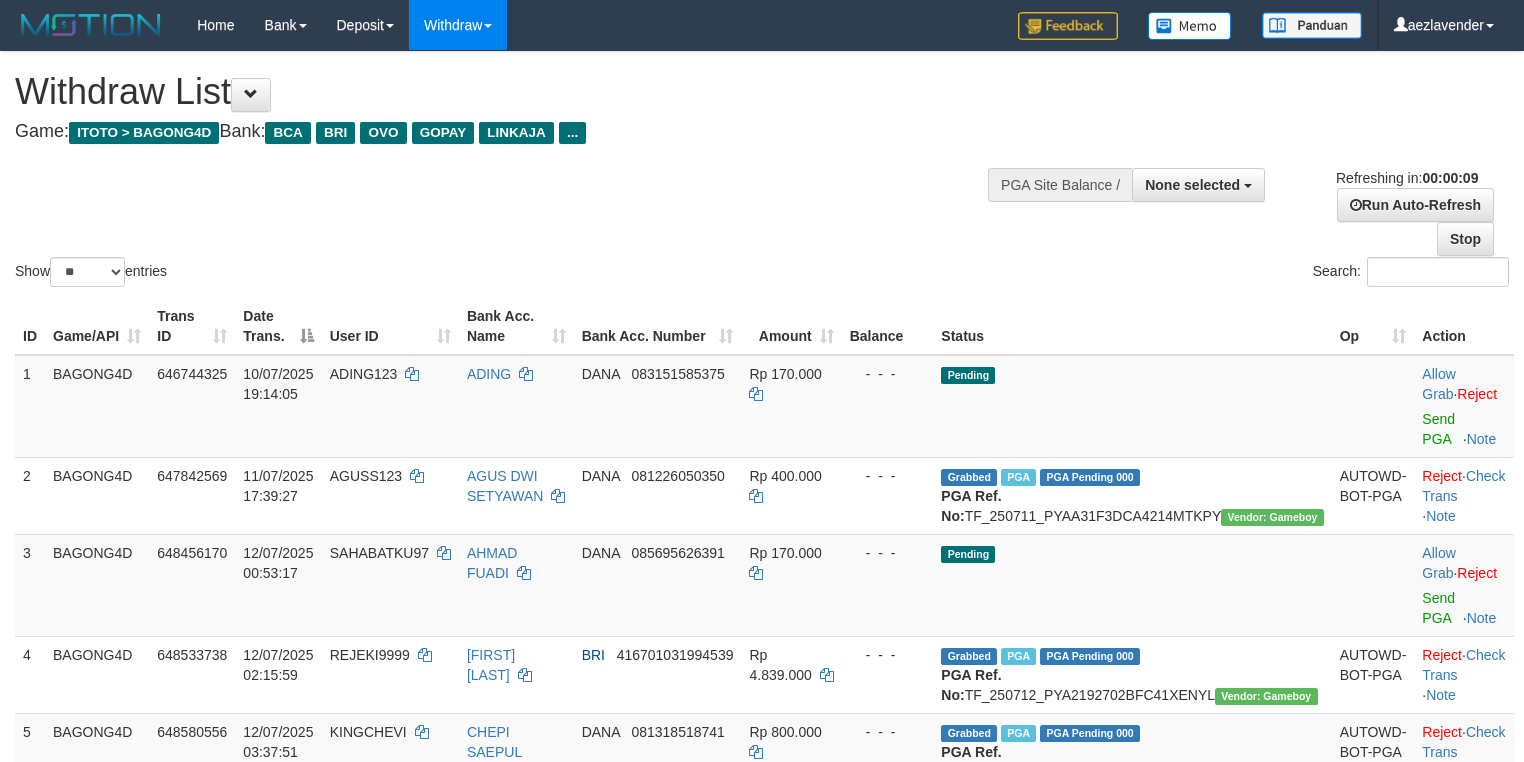 select 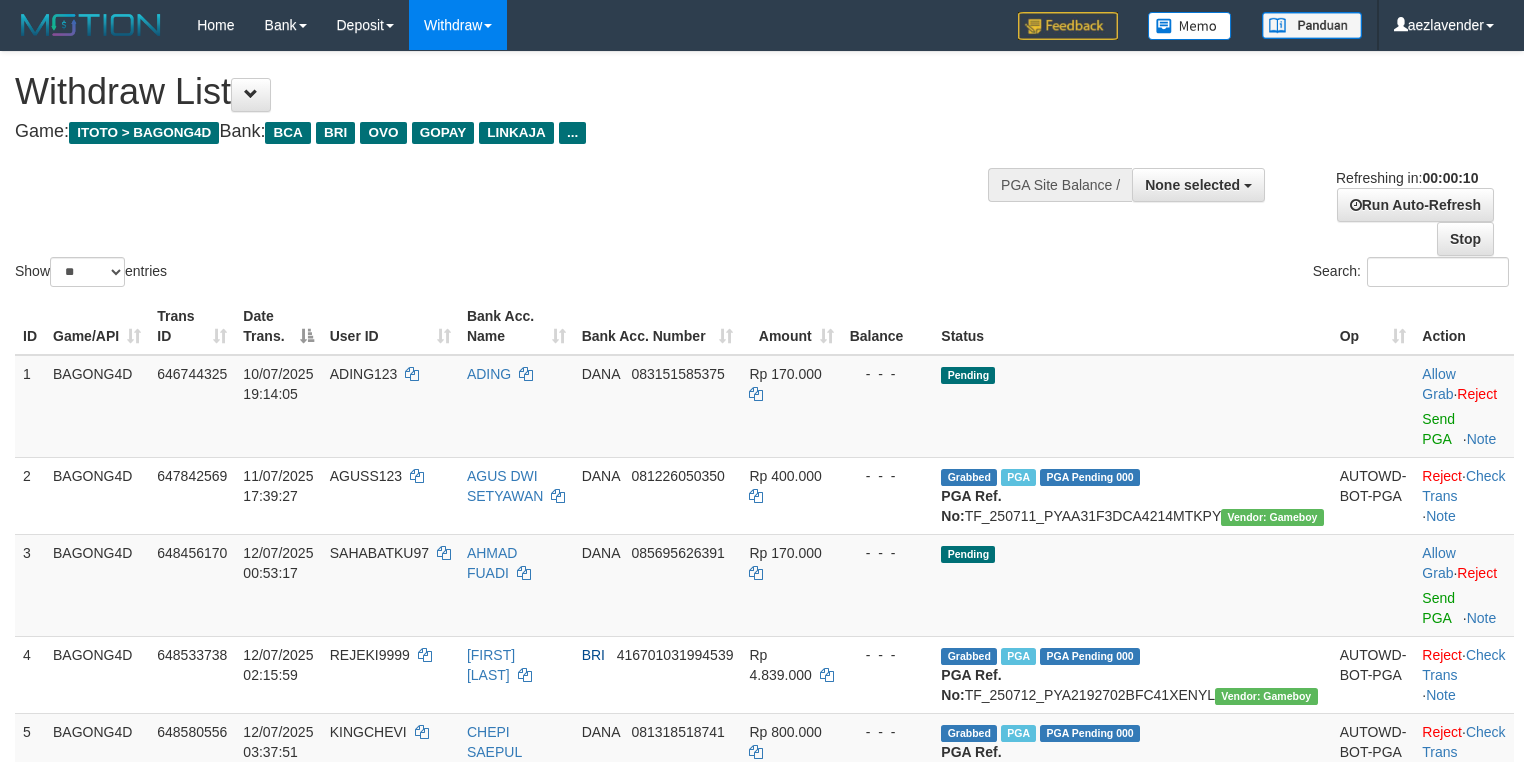 select 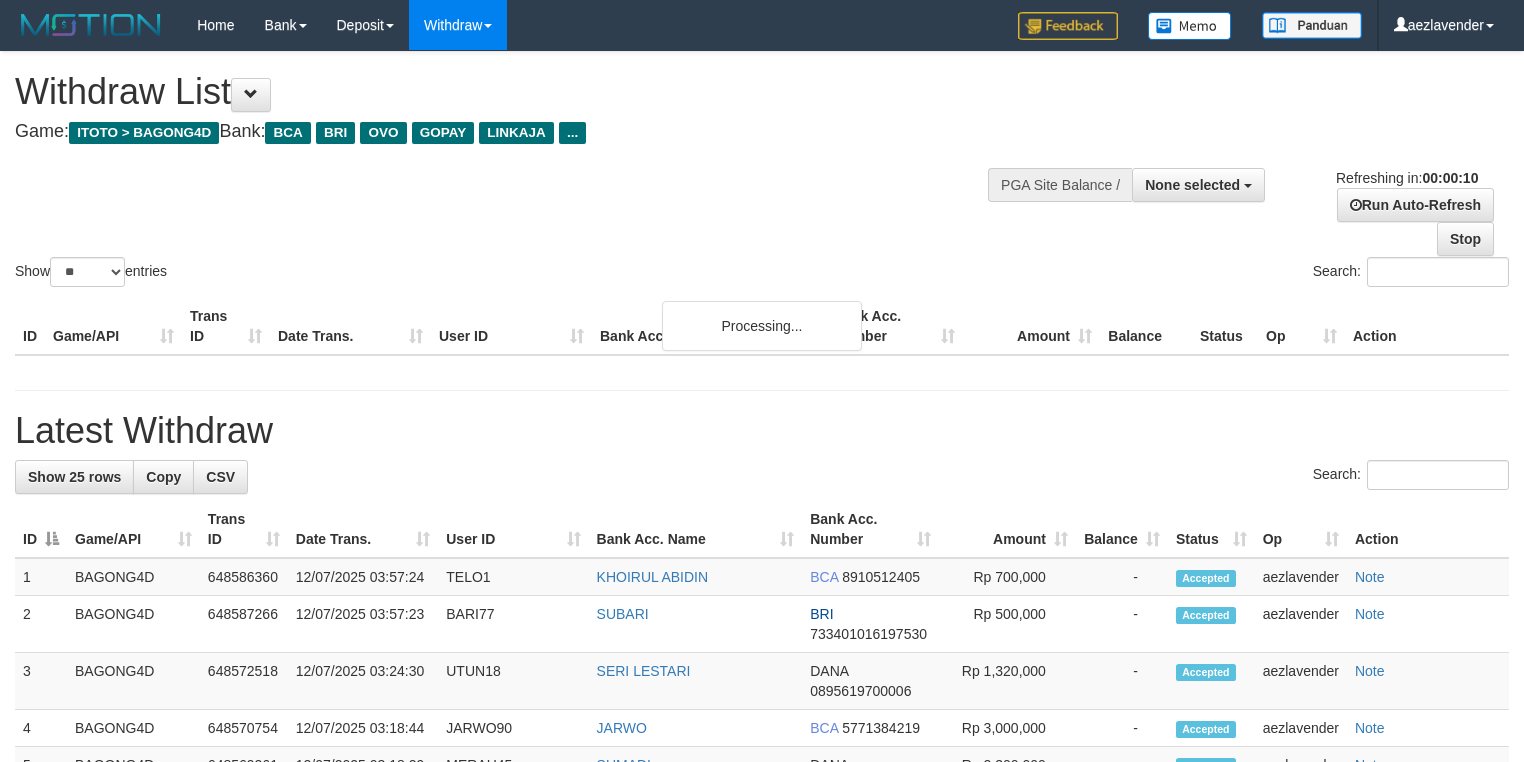 select 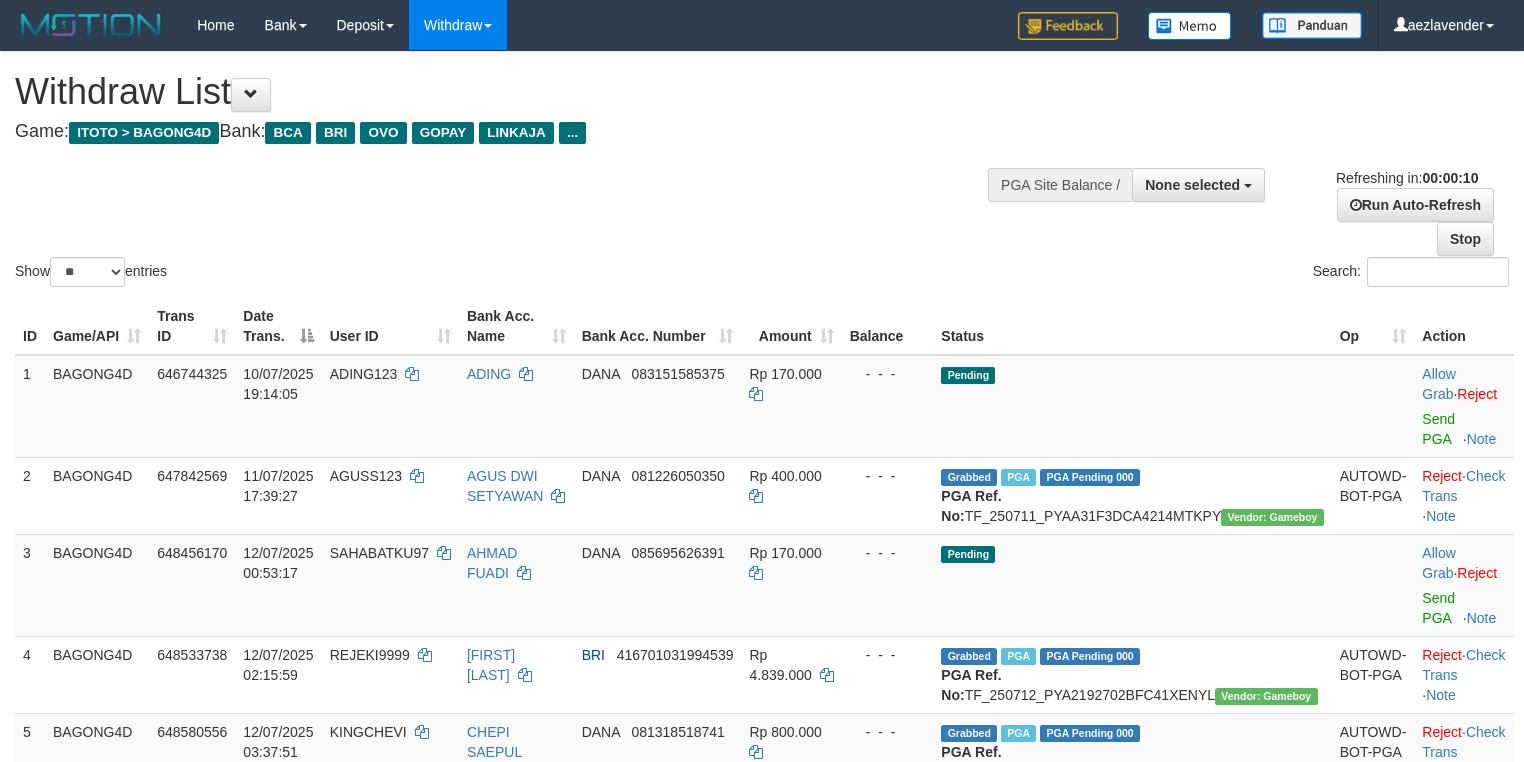 select 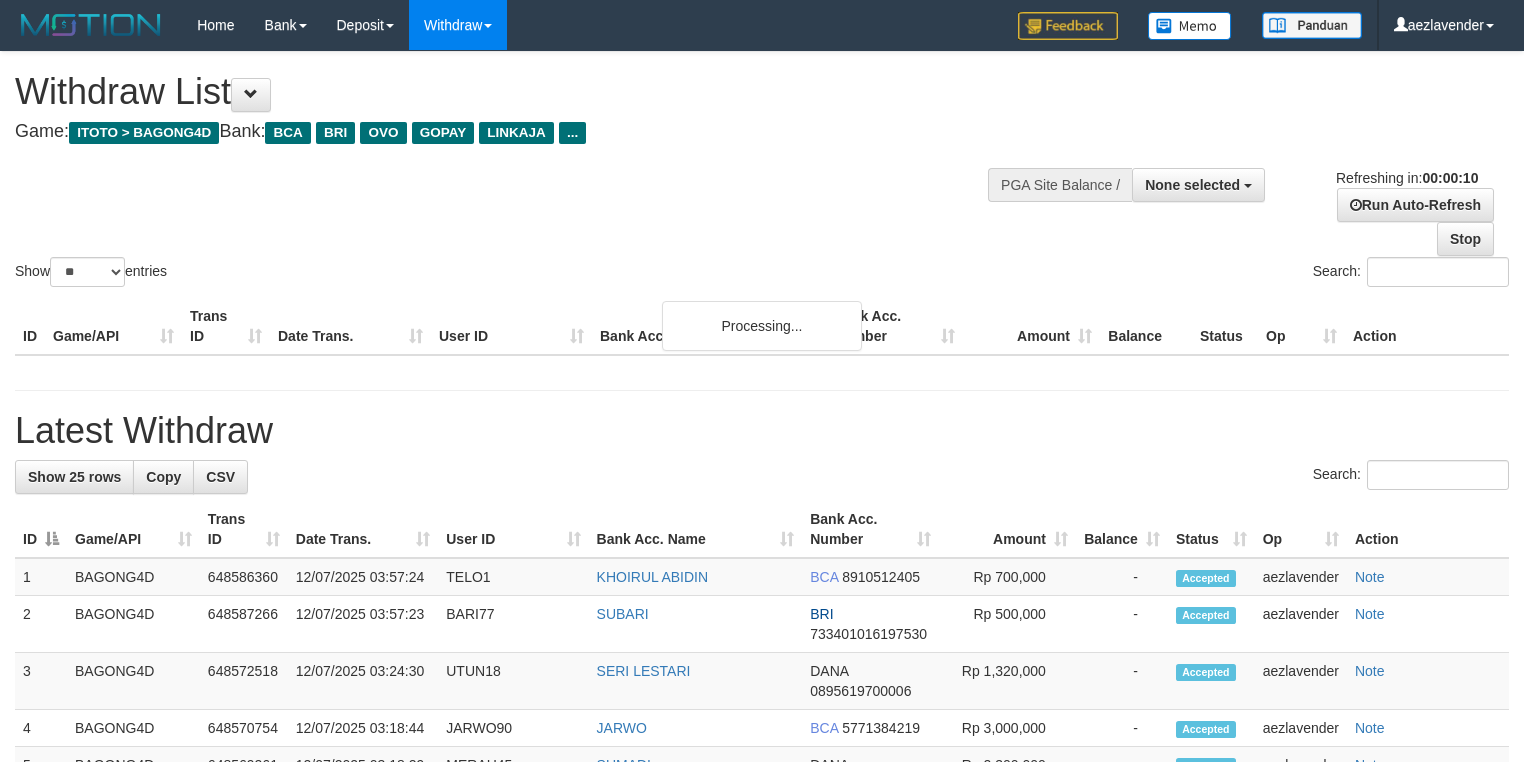 select 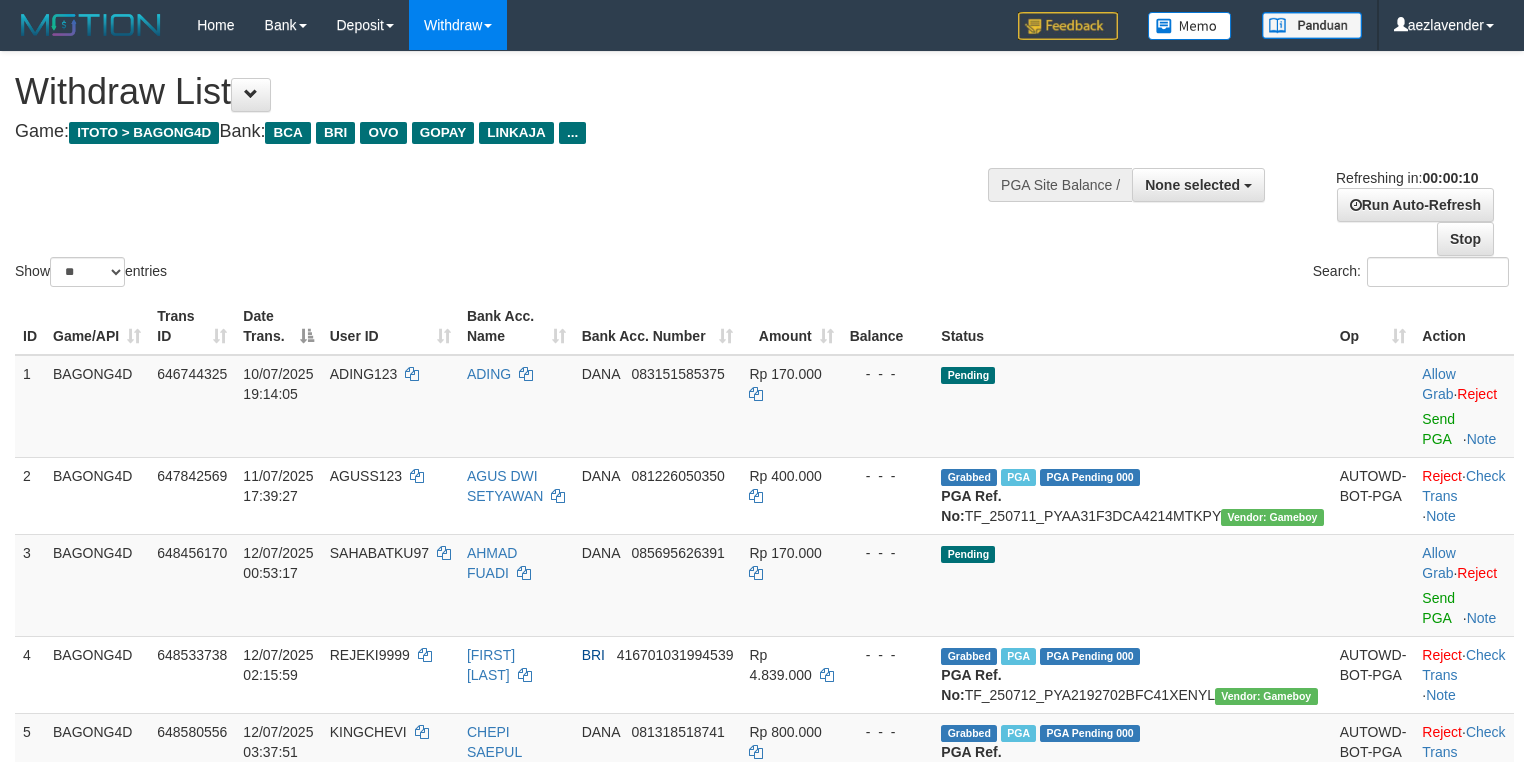 select 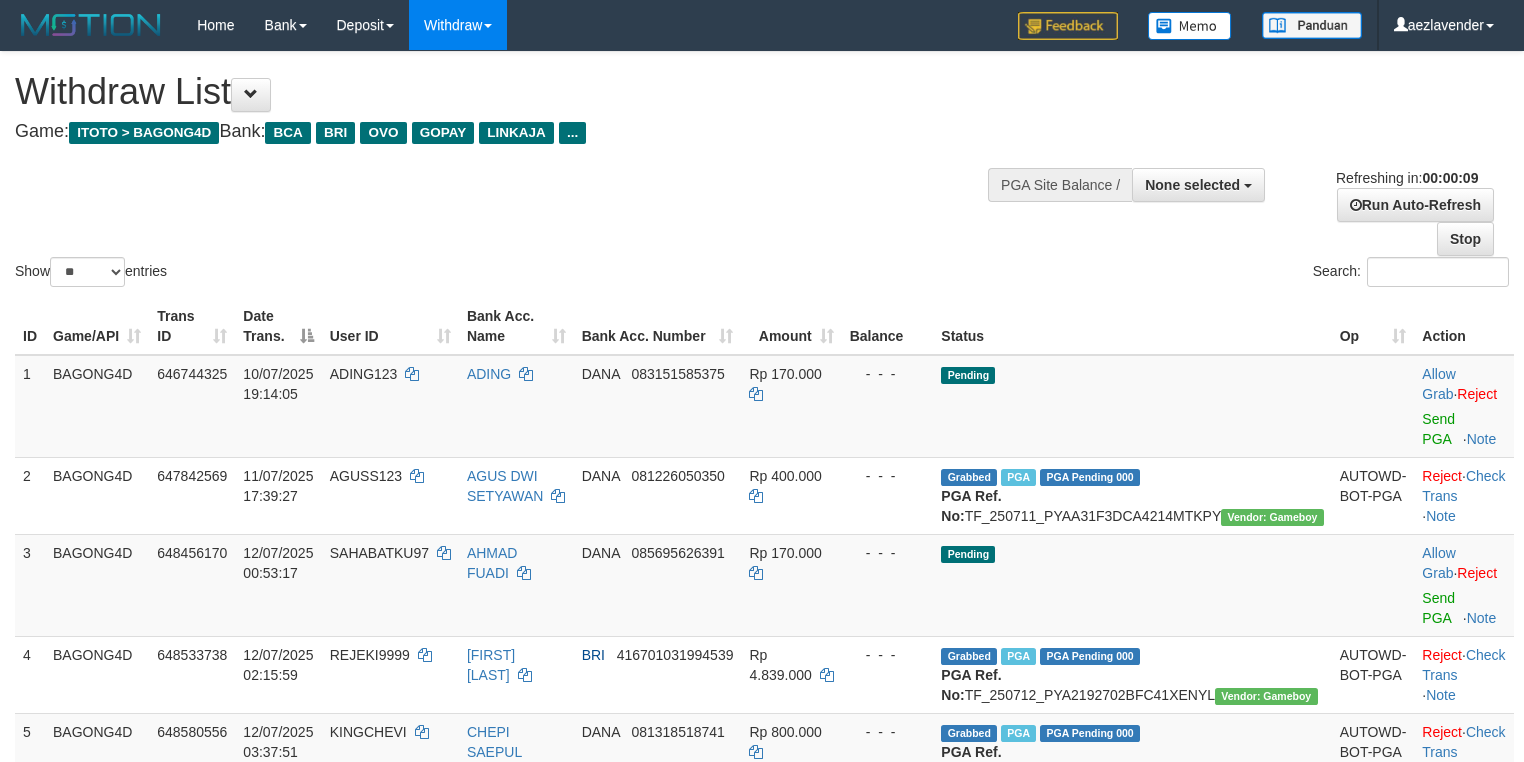 select 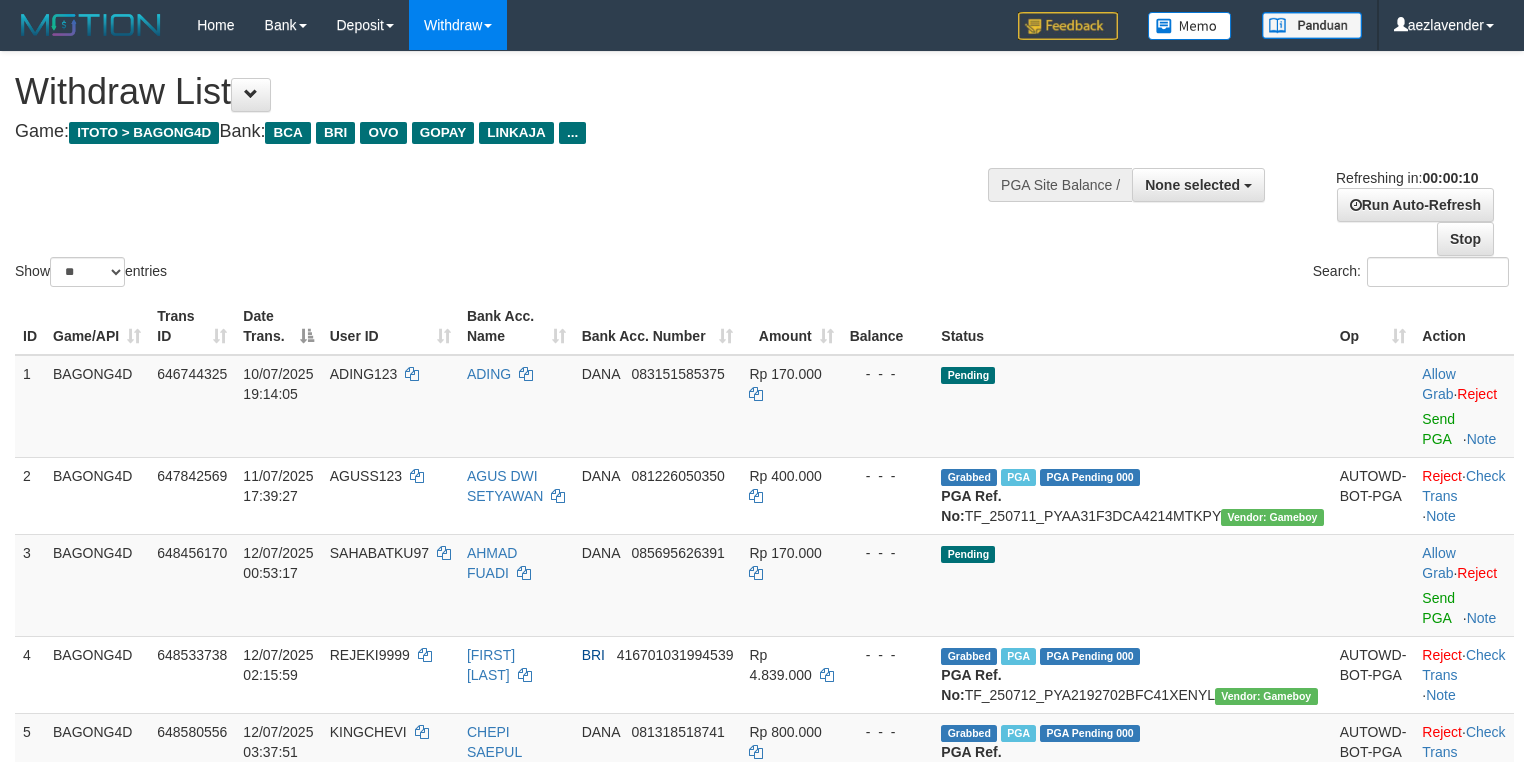 select 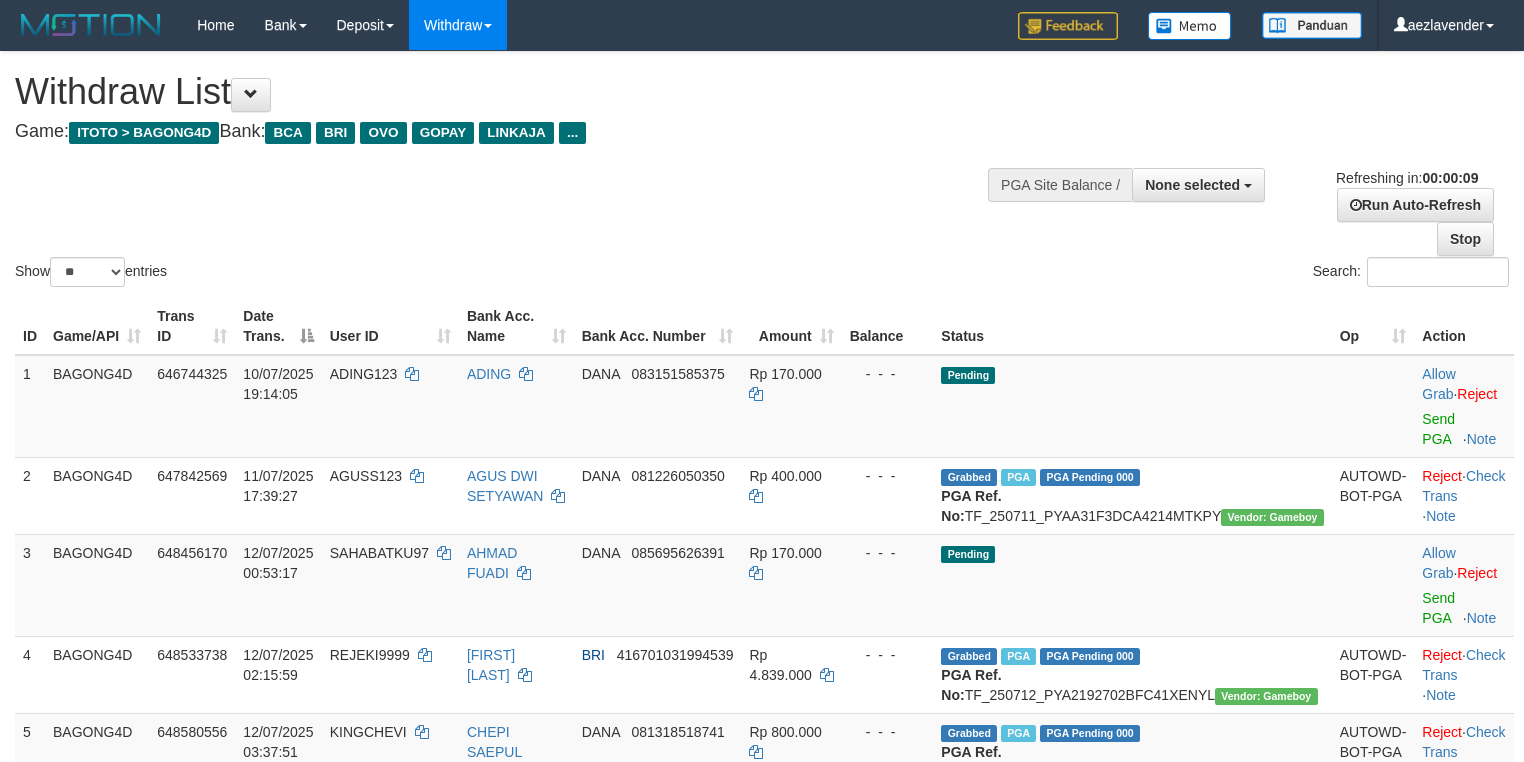 select 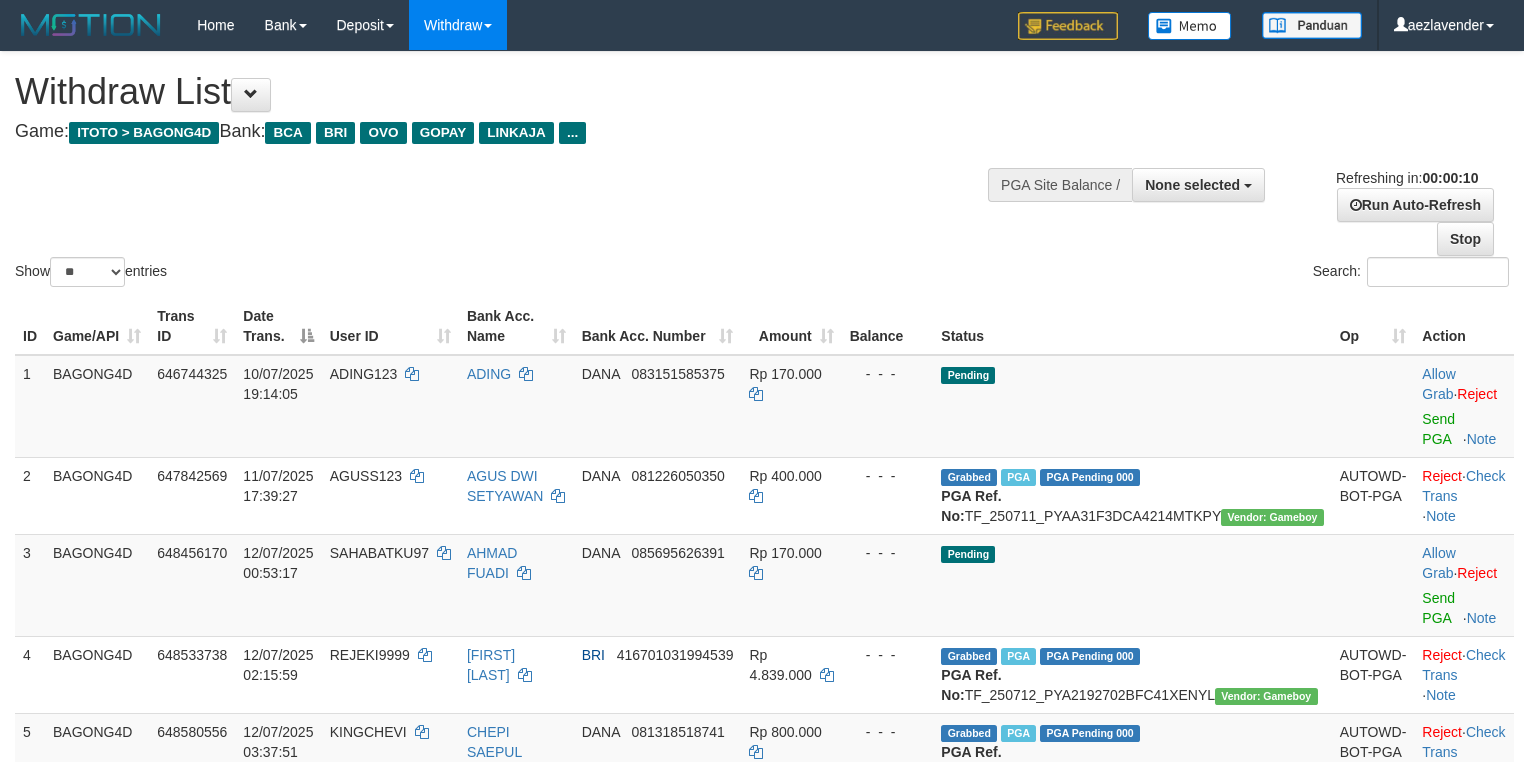 select 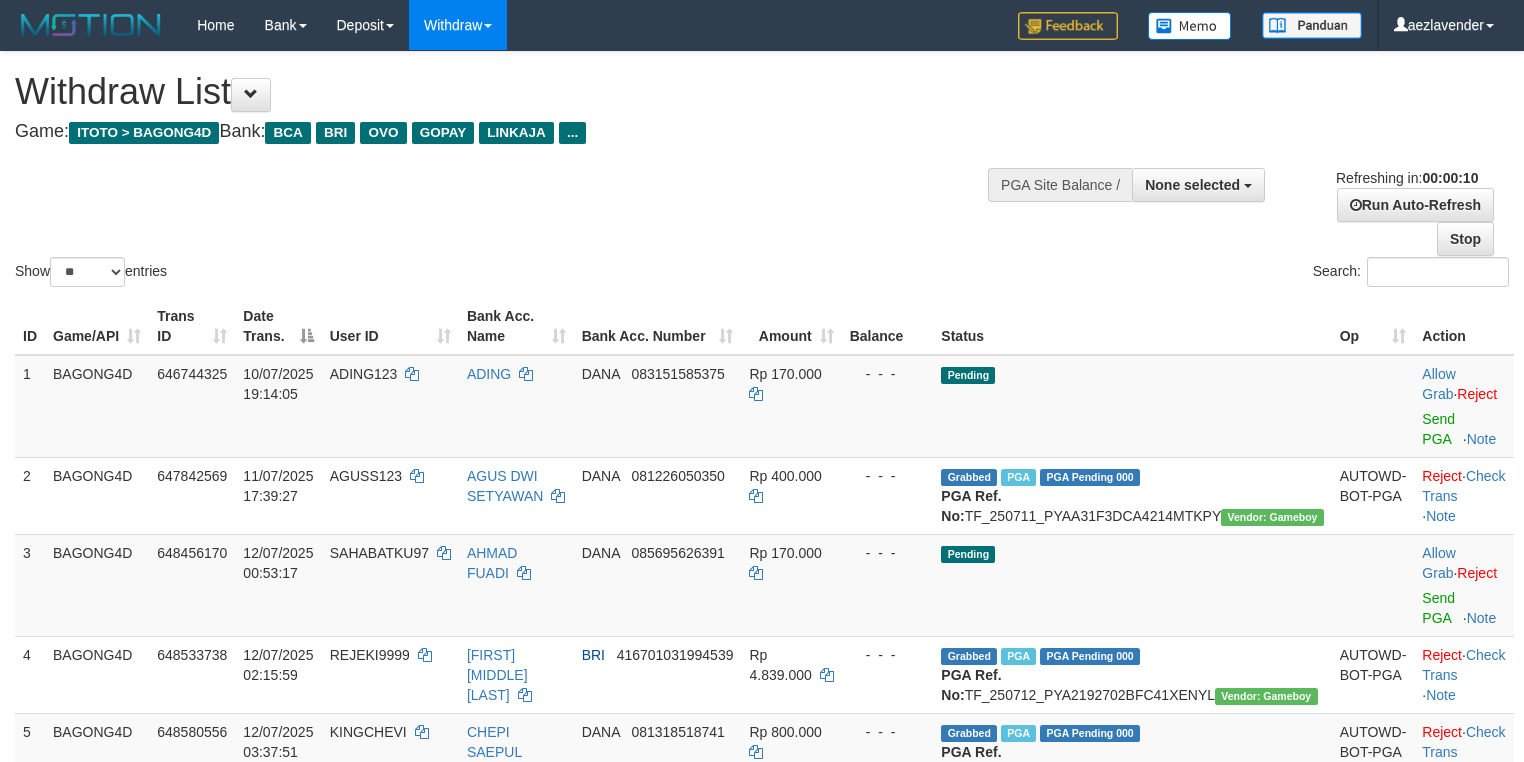 select 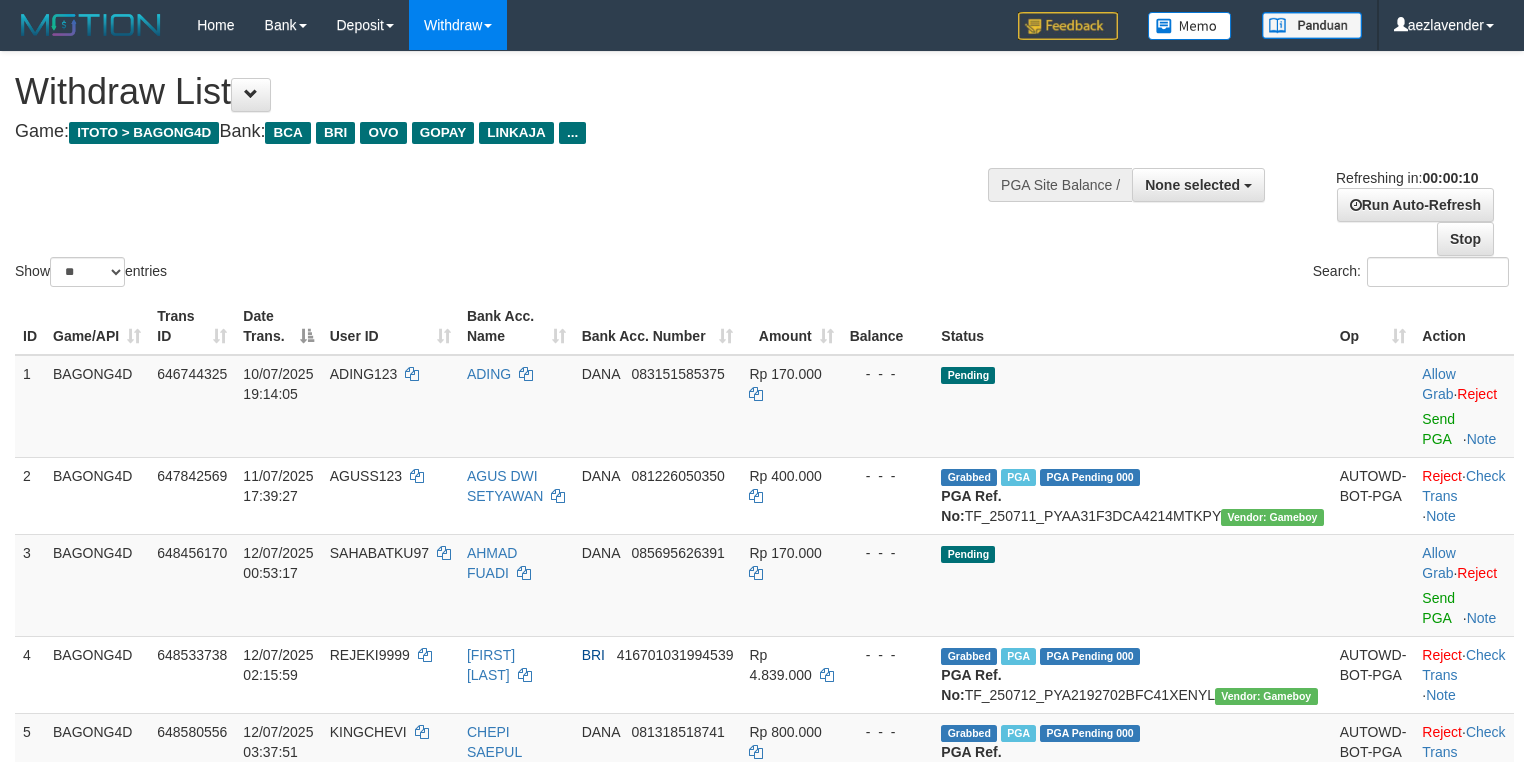 select 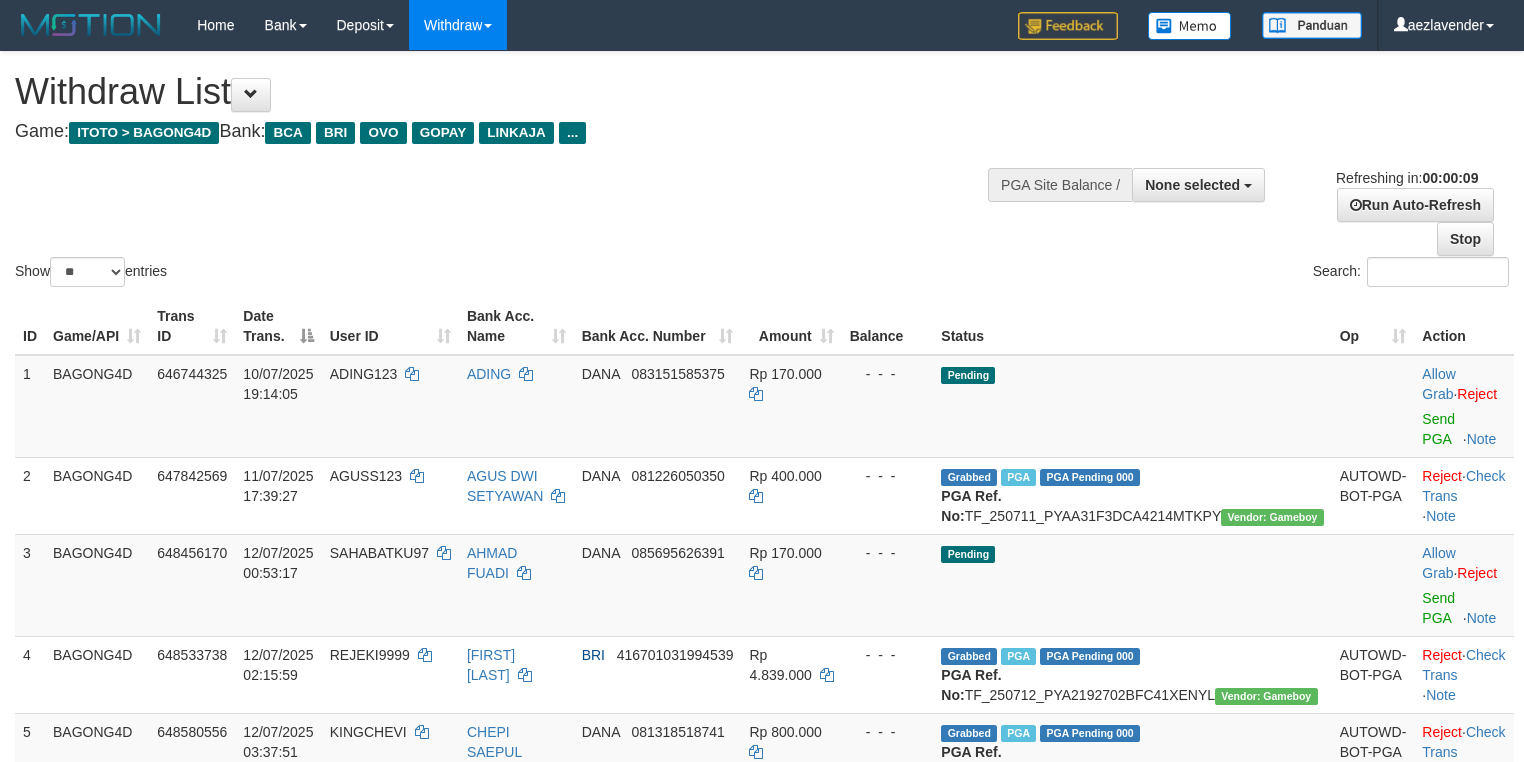 select 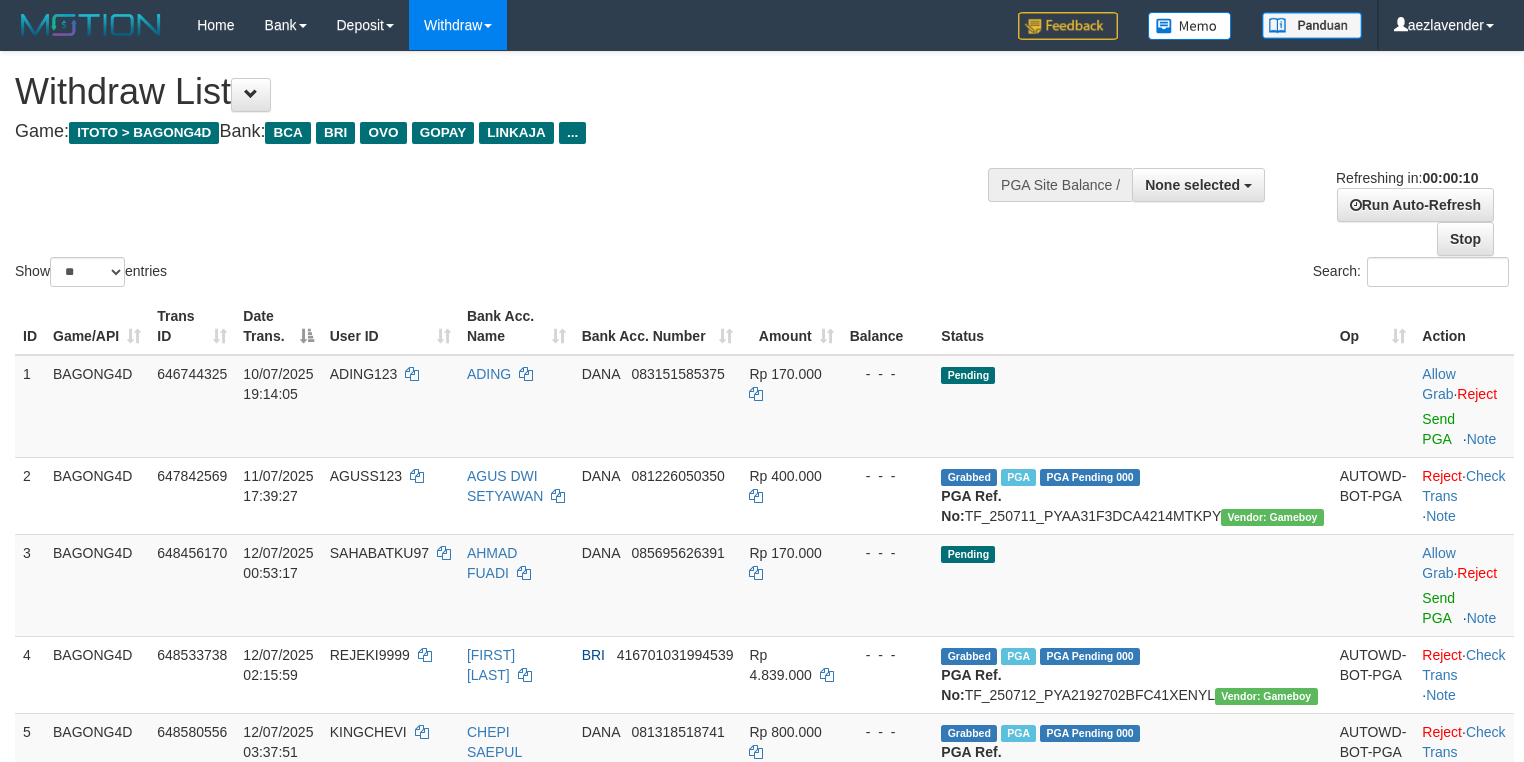 select 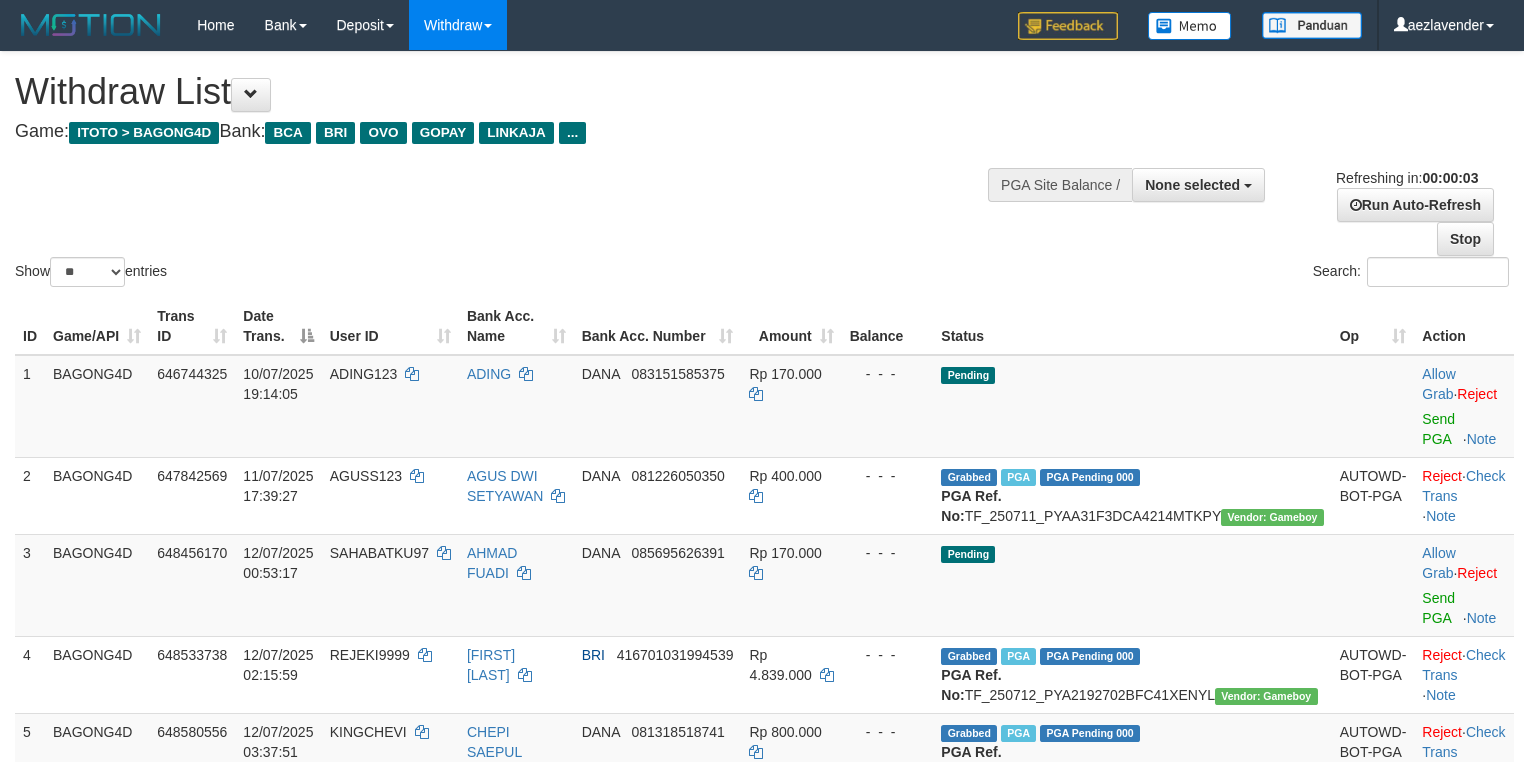 scroll, scrollTop: 0, scrollLeft: 0, axis: both 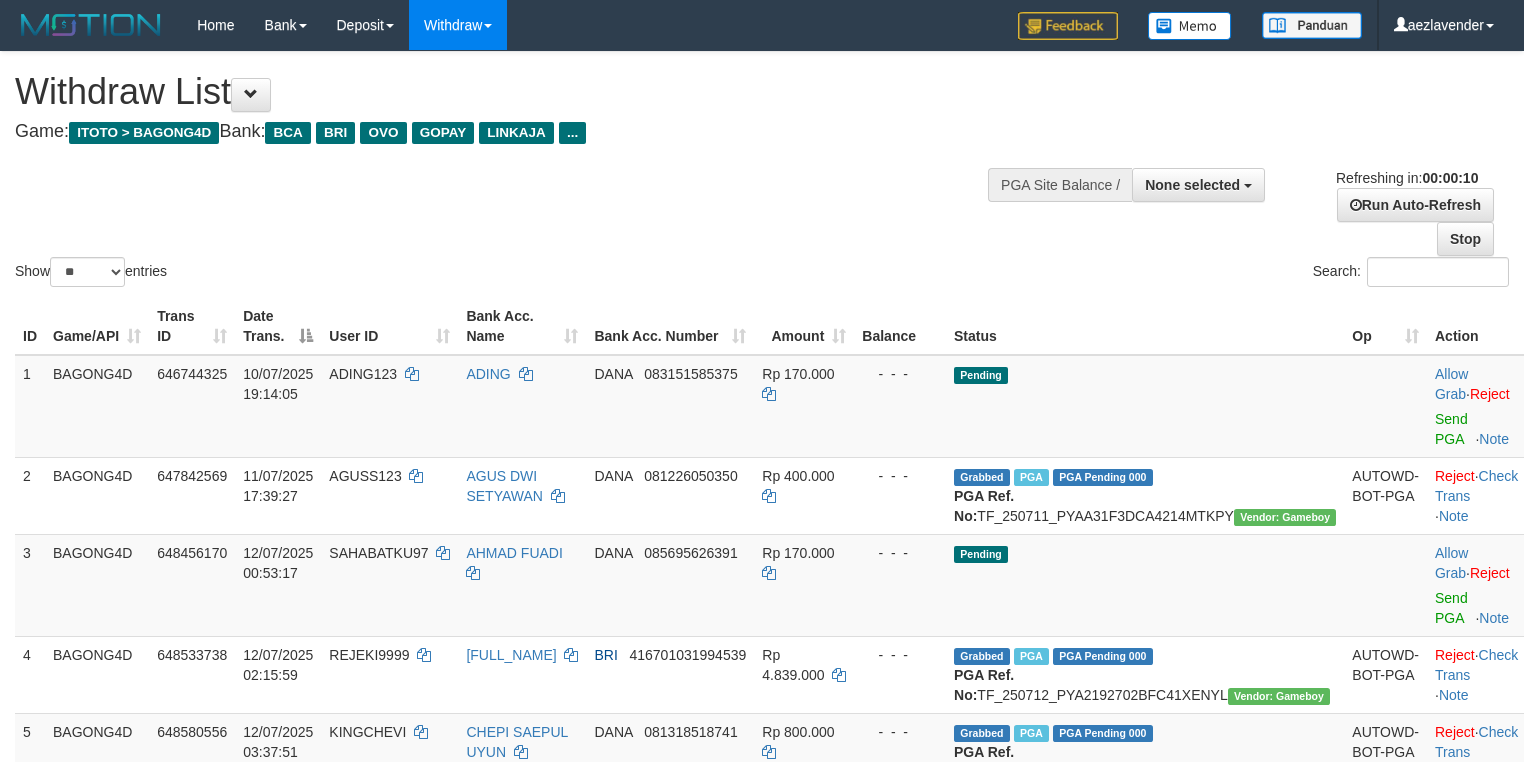select 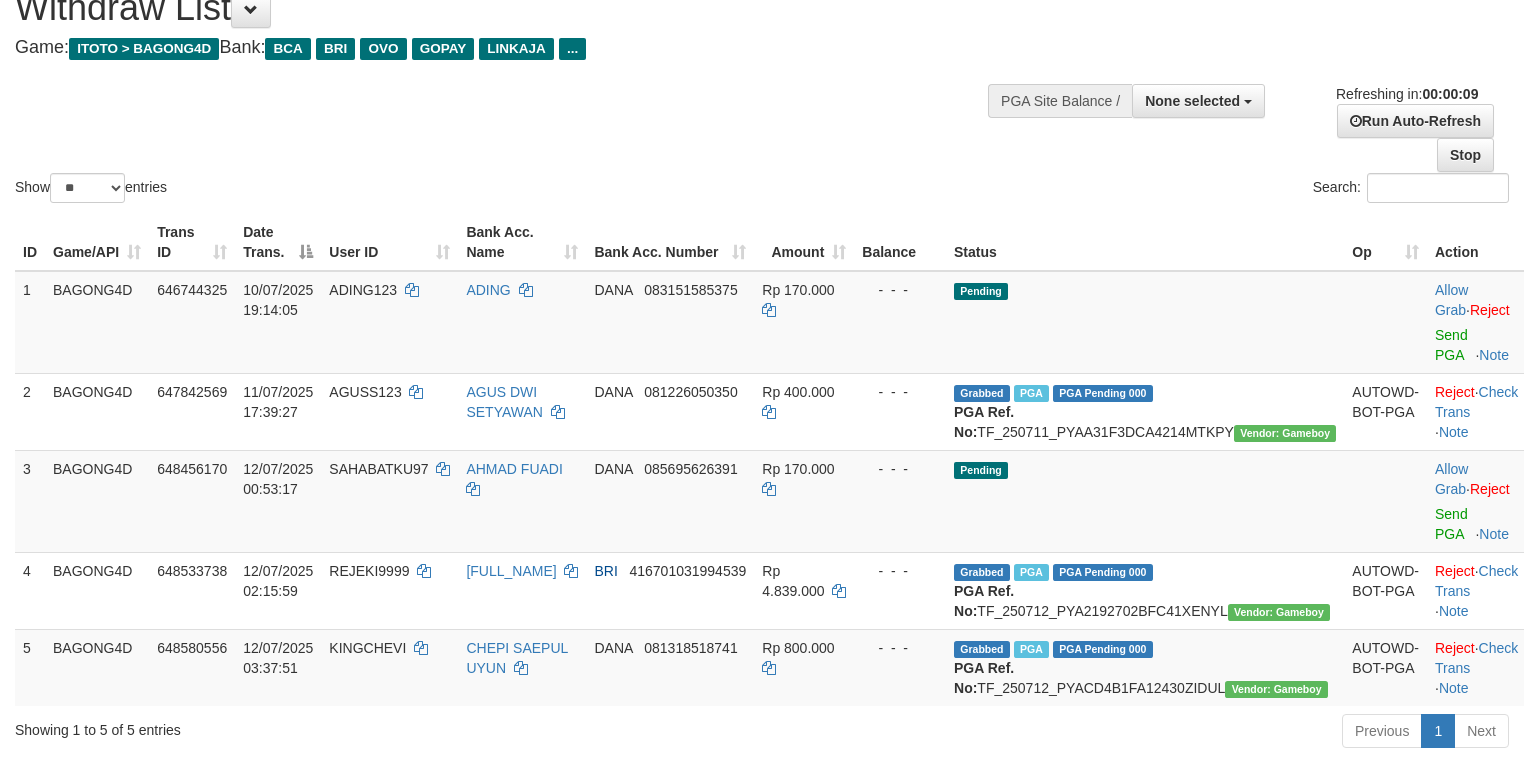 scroll, scrollTop: 0, scrollLeft: 0, axis: both 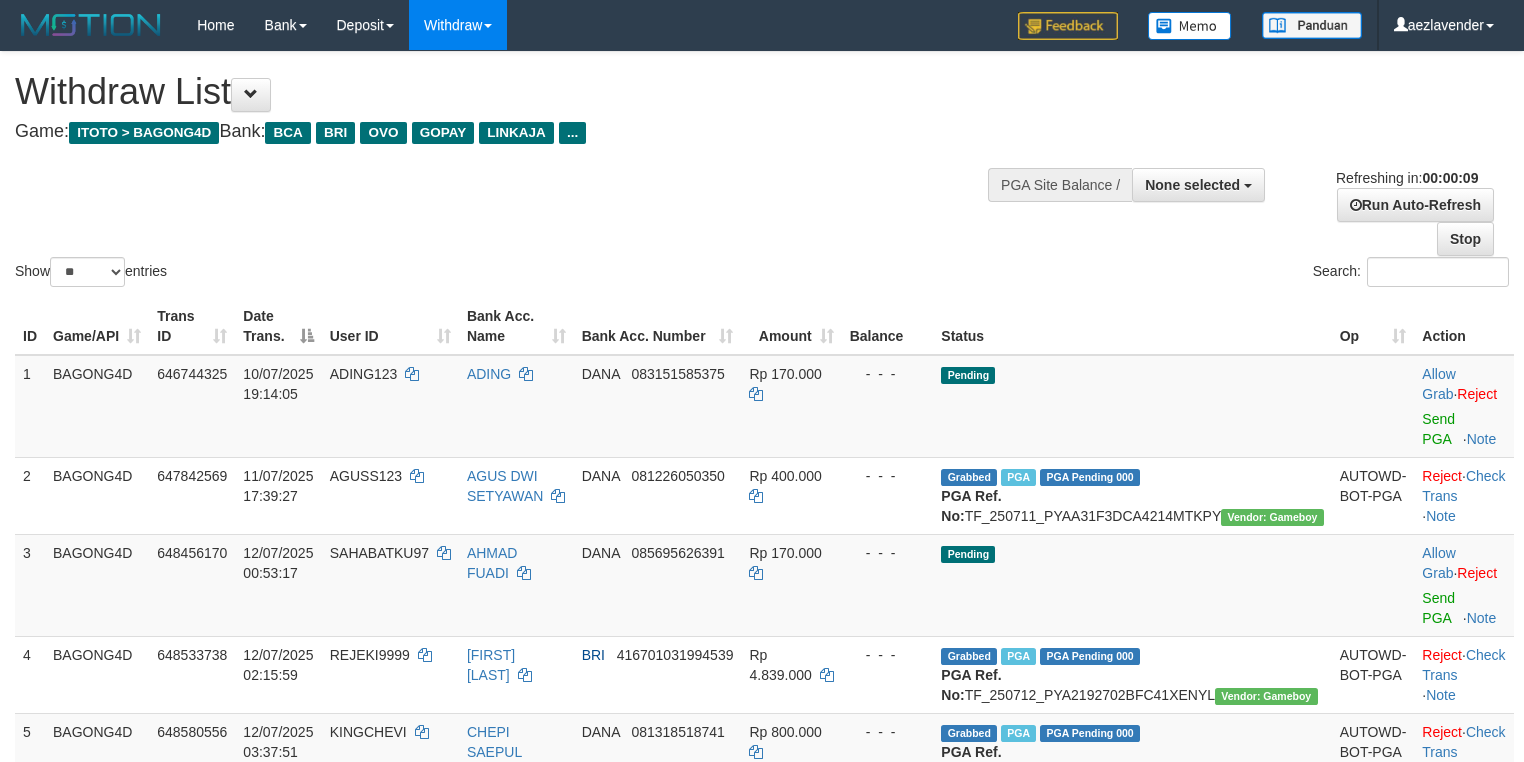 select 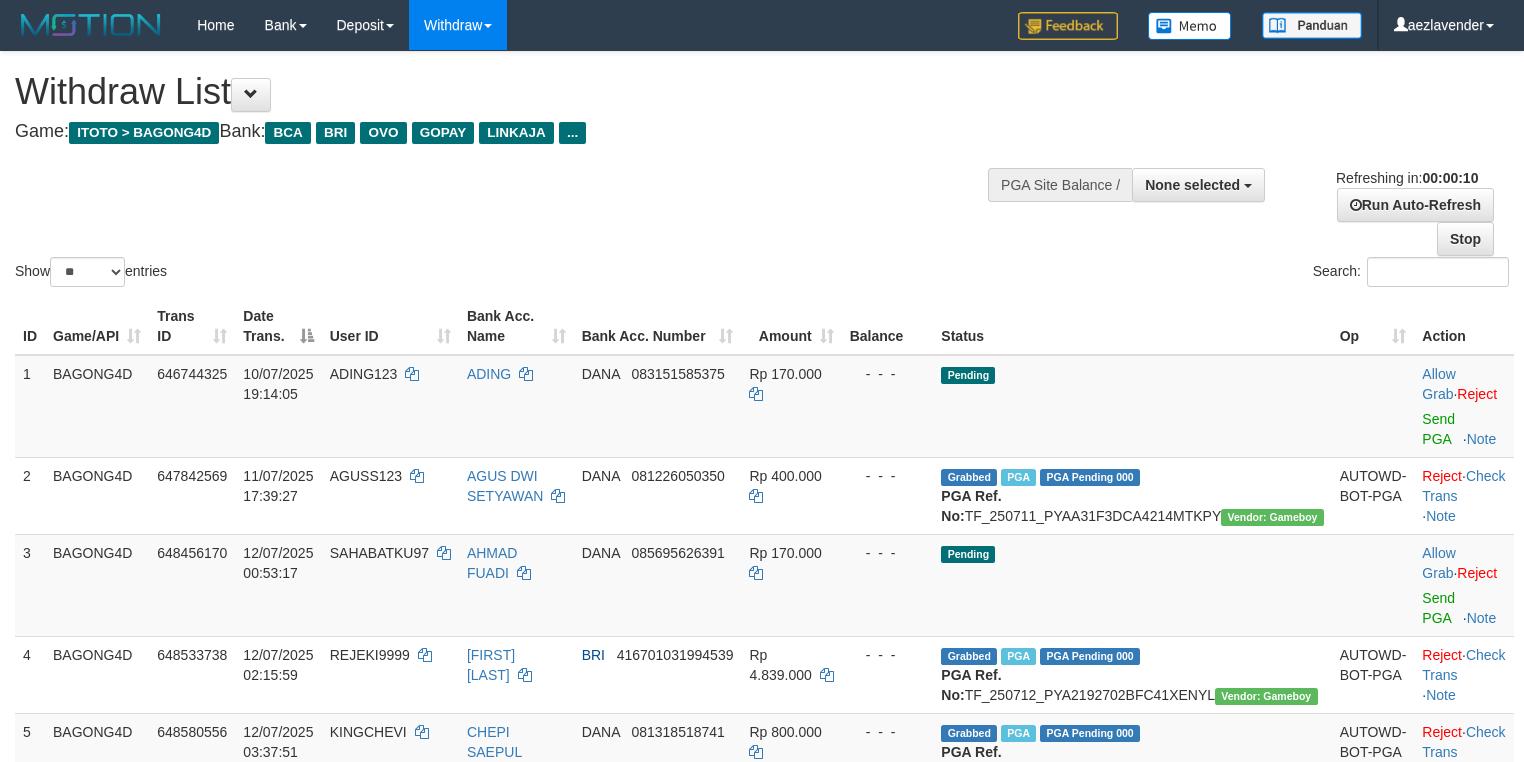 select 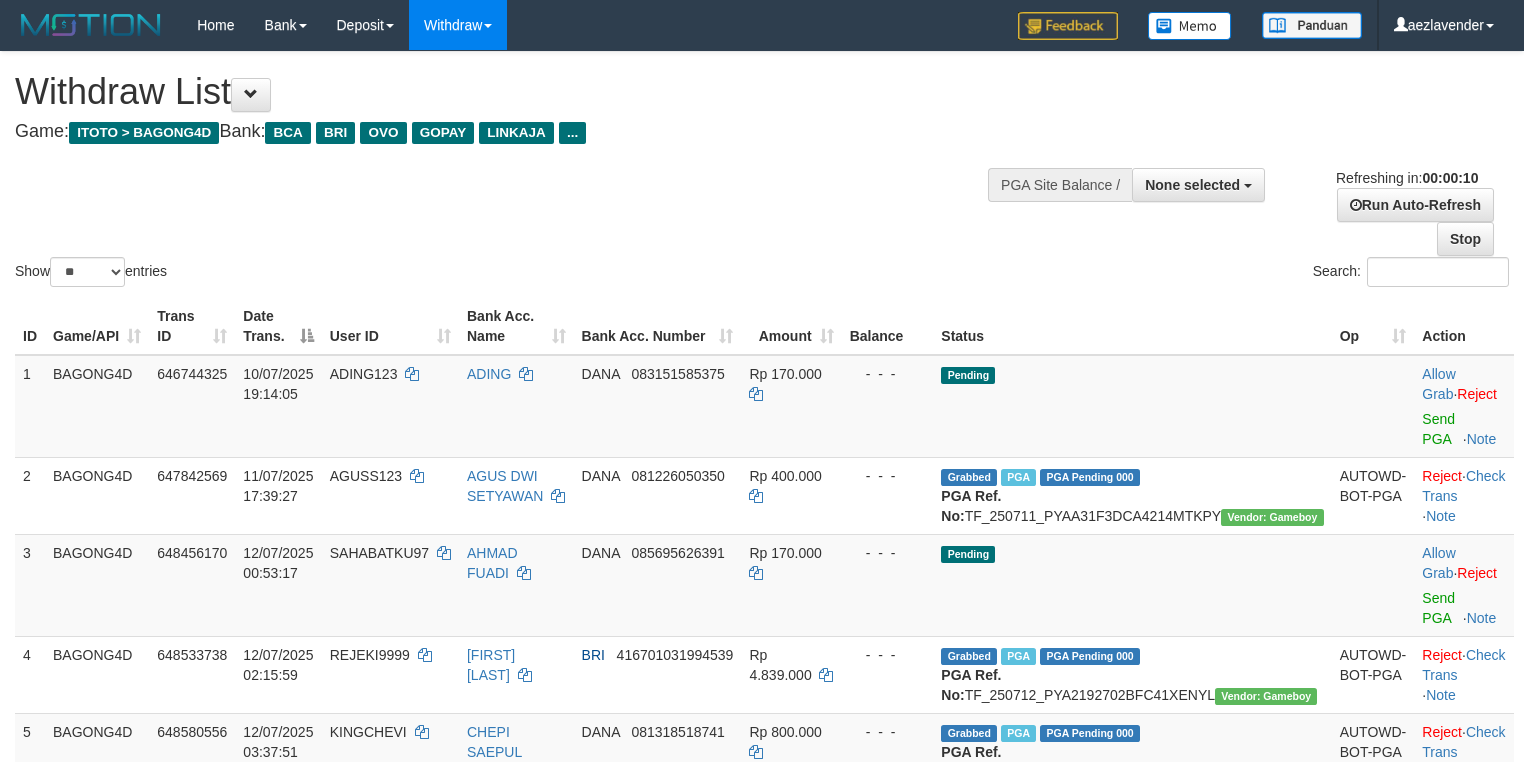 select 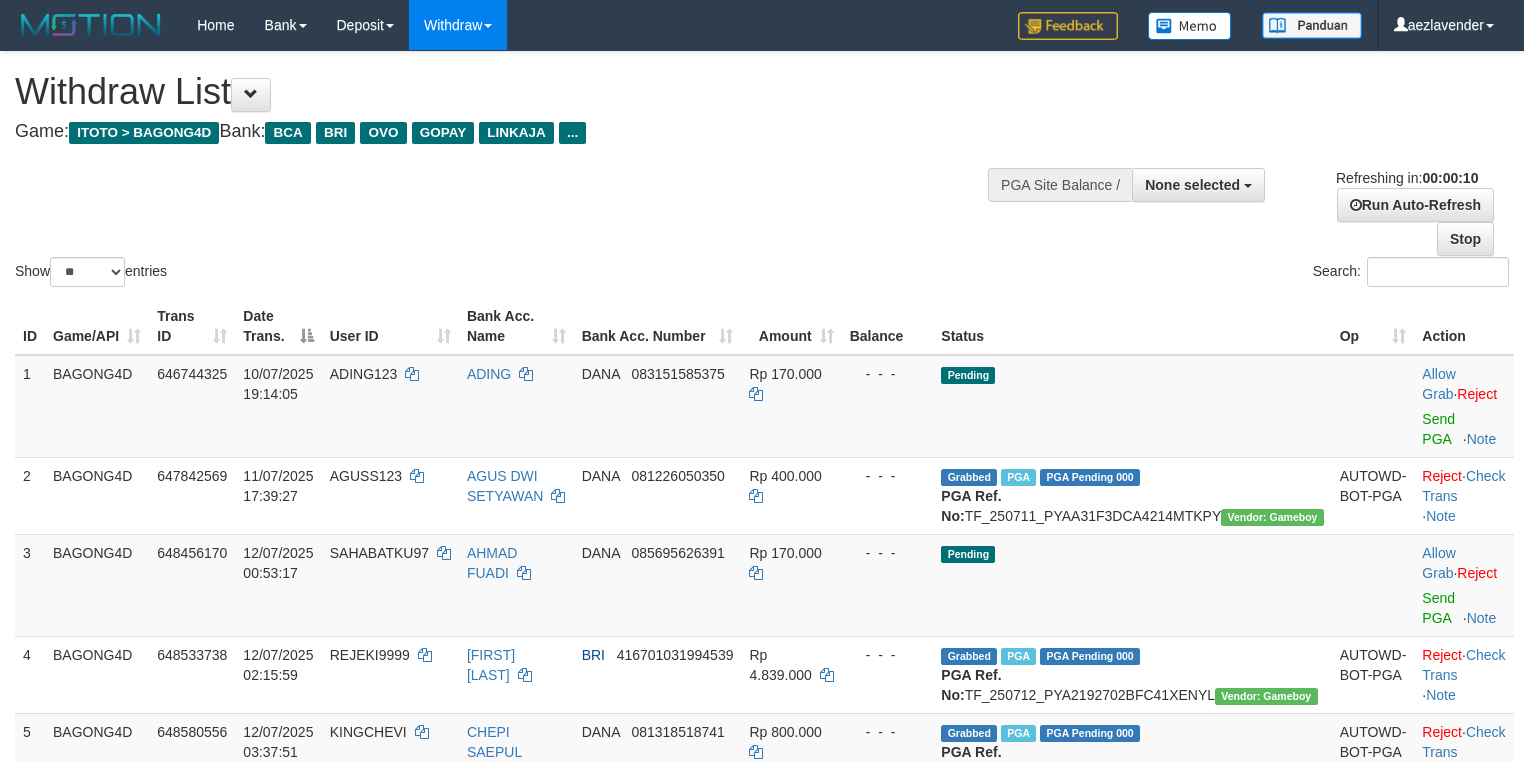 select 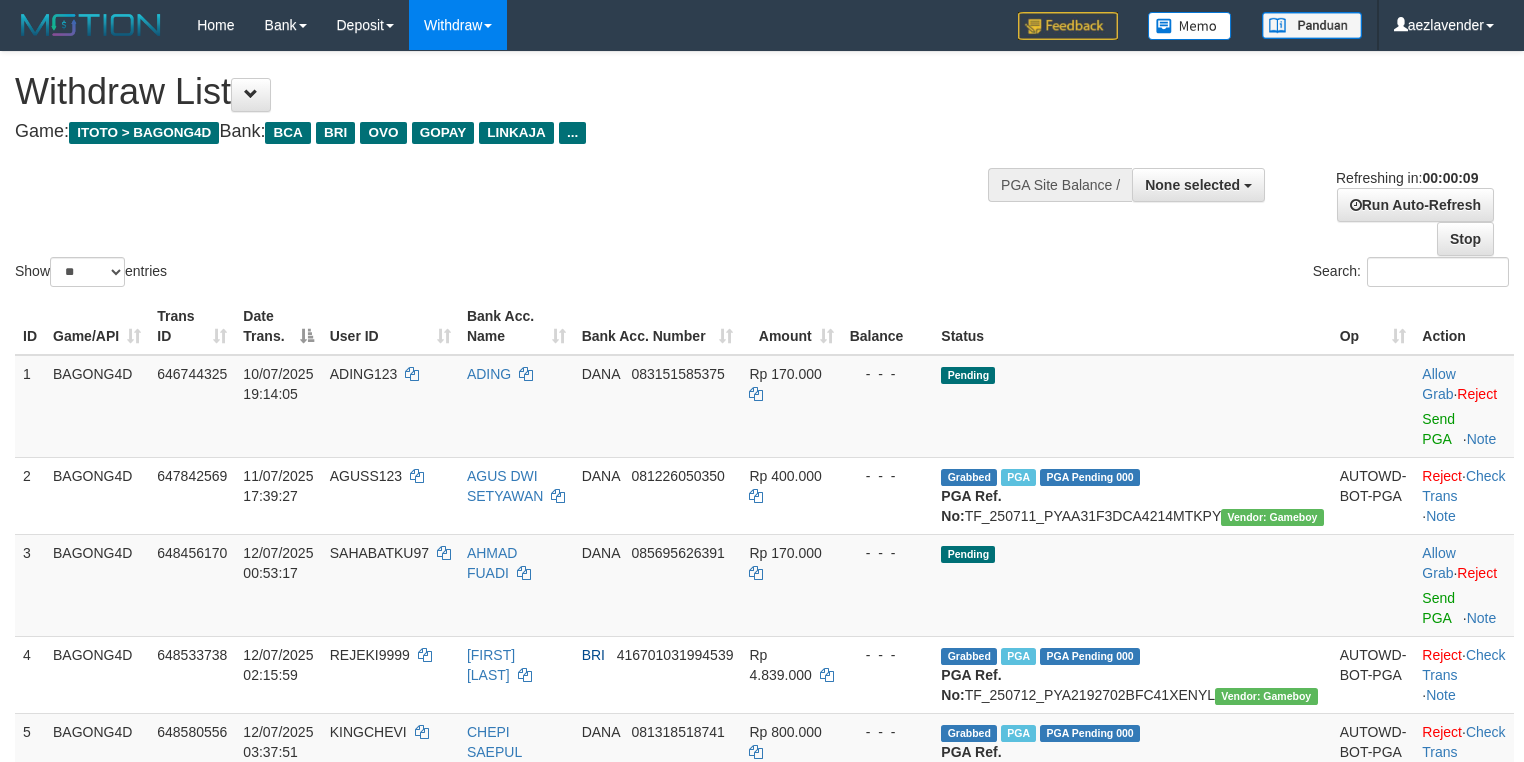select 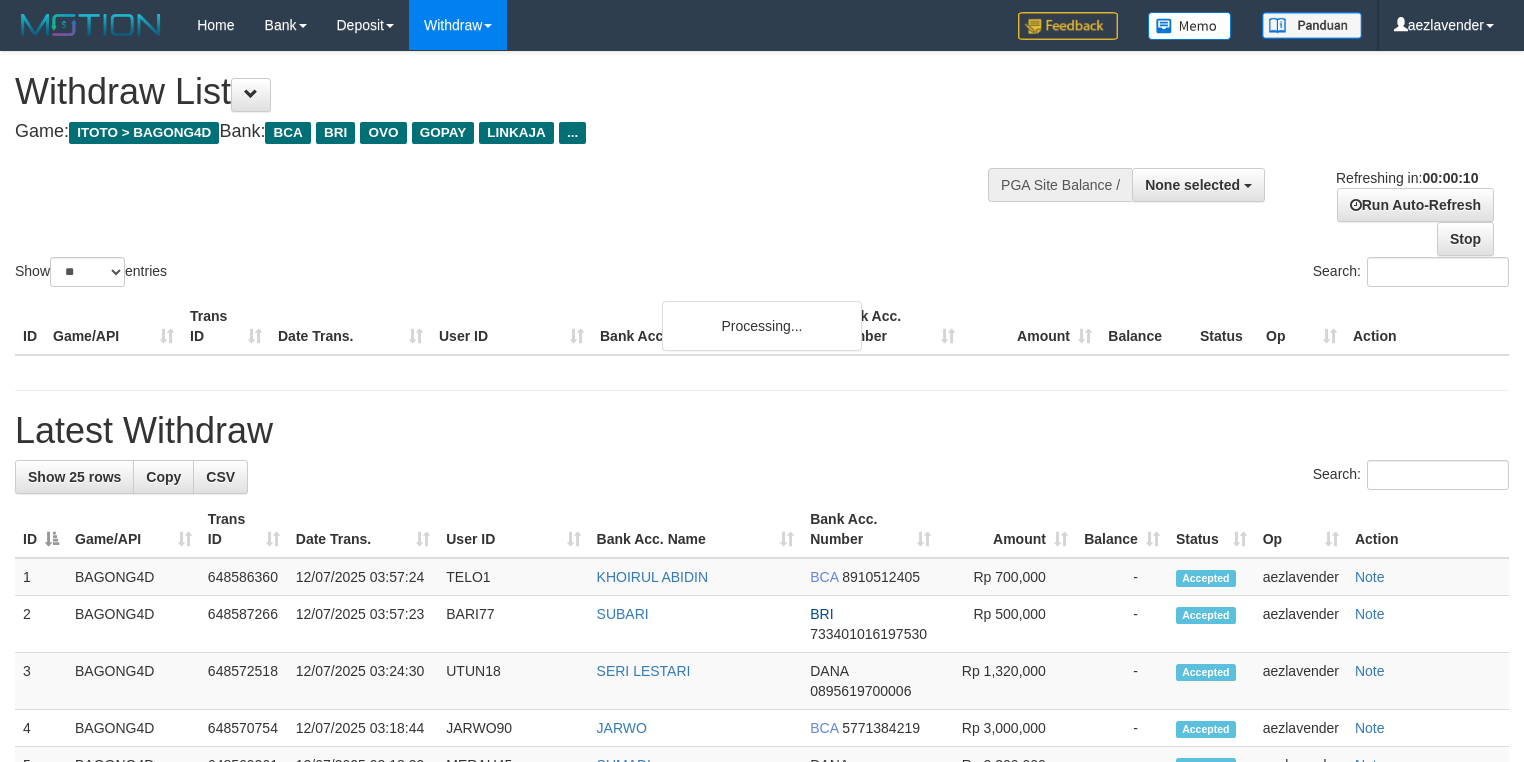 select 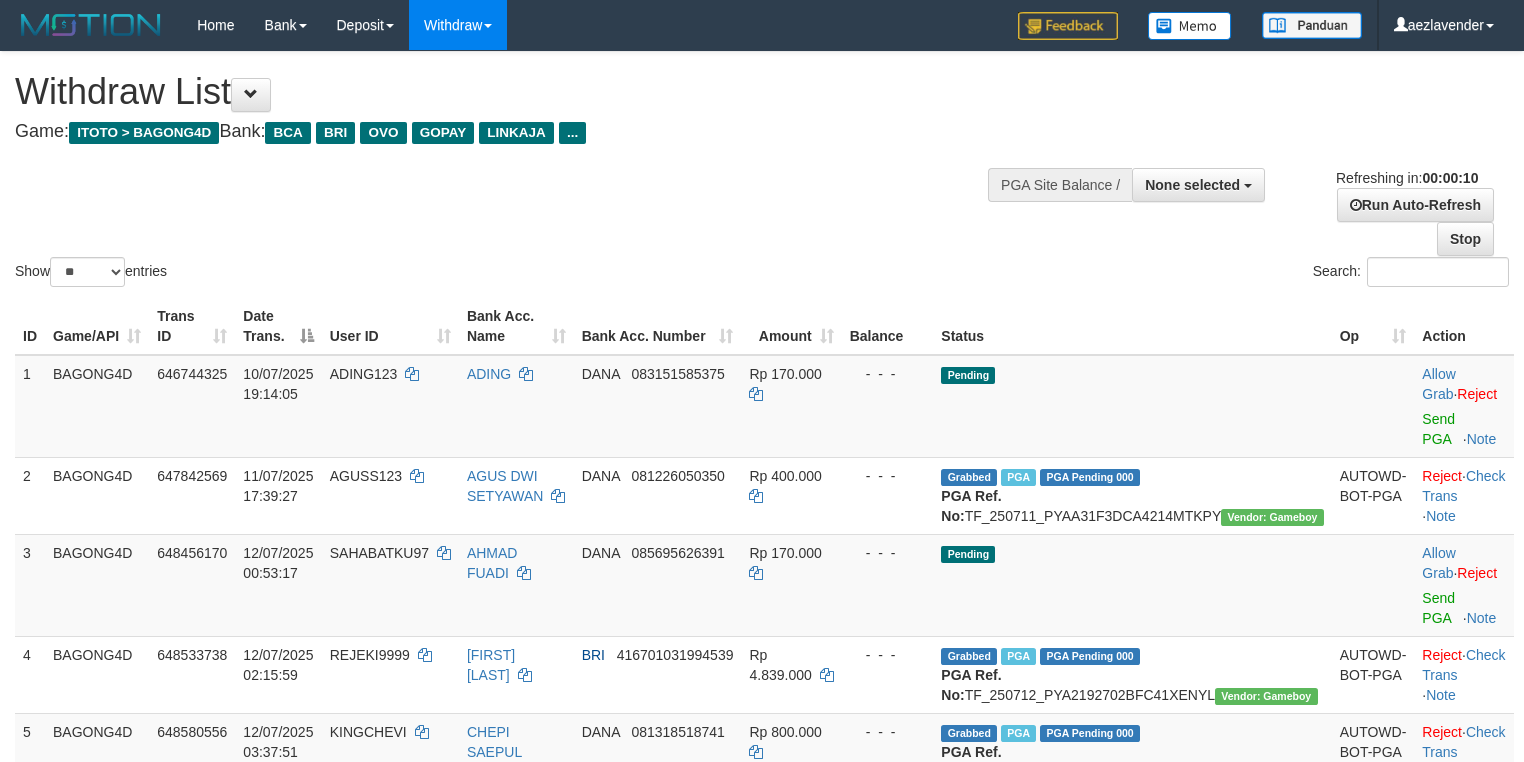 select 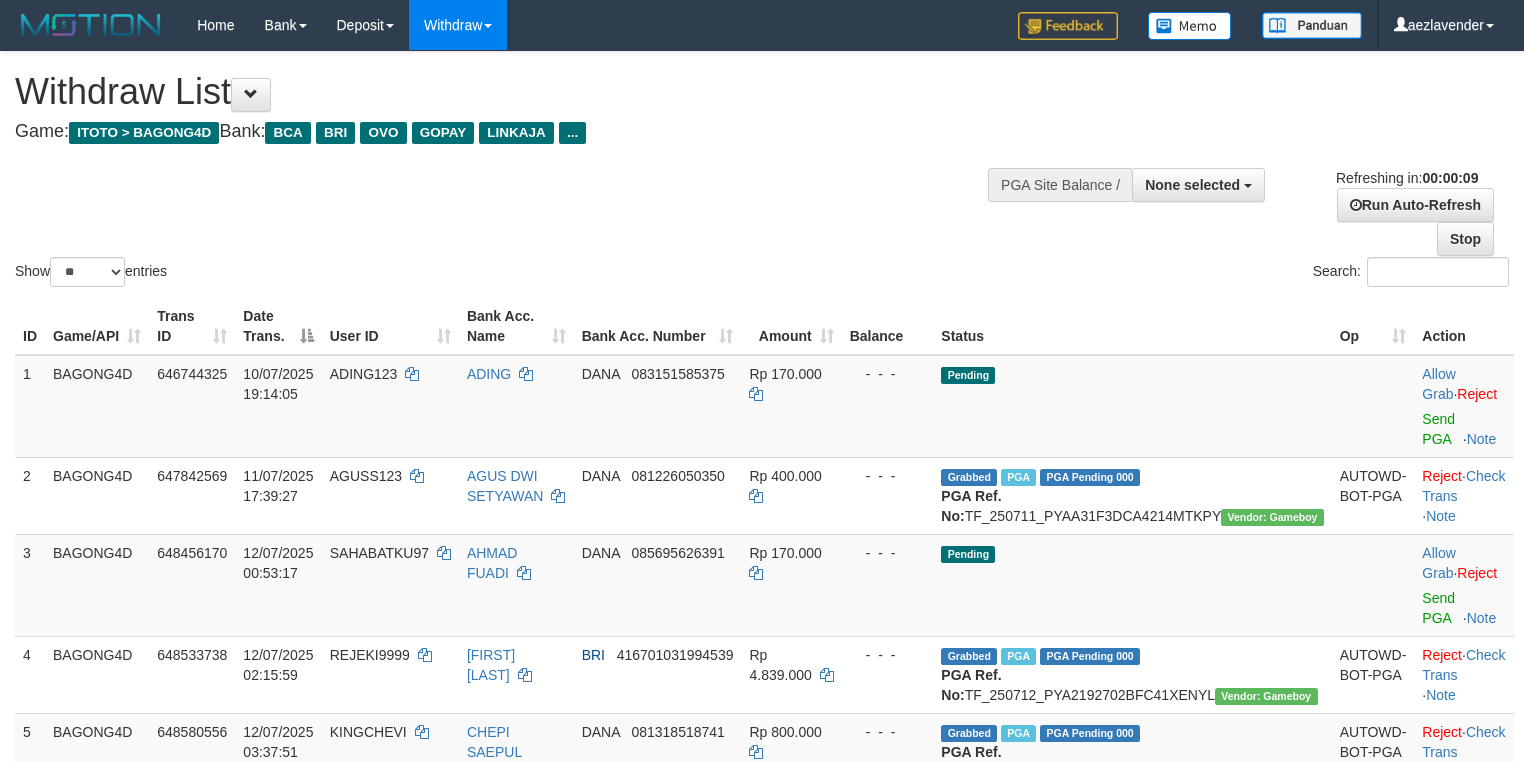 select 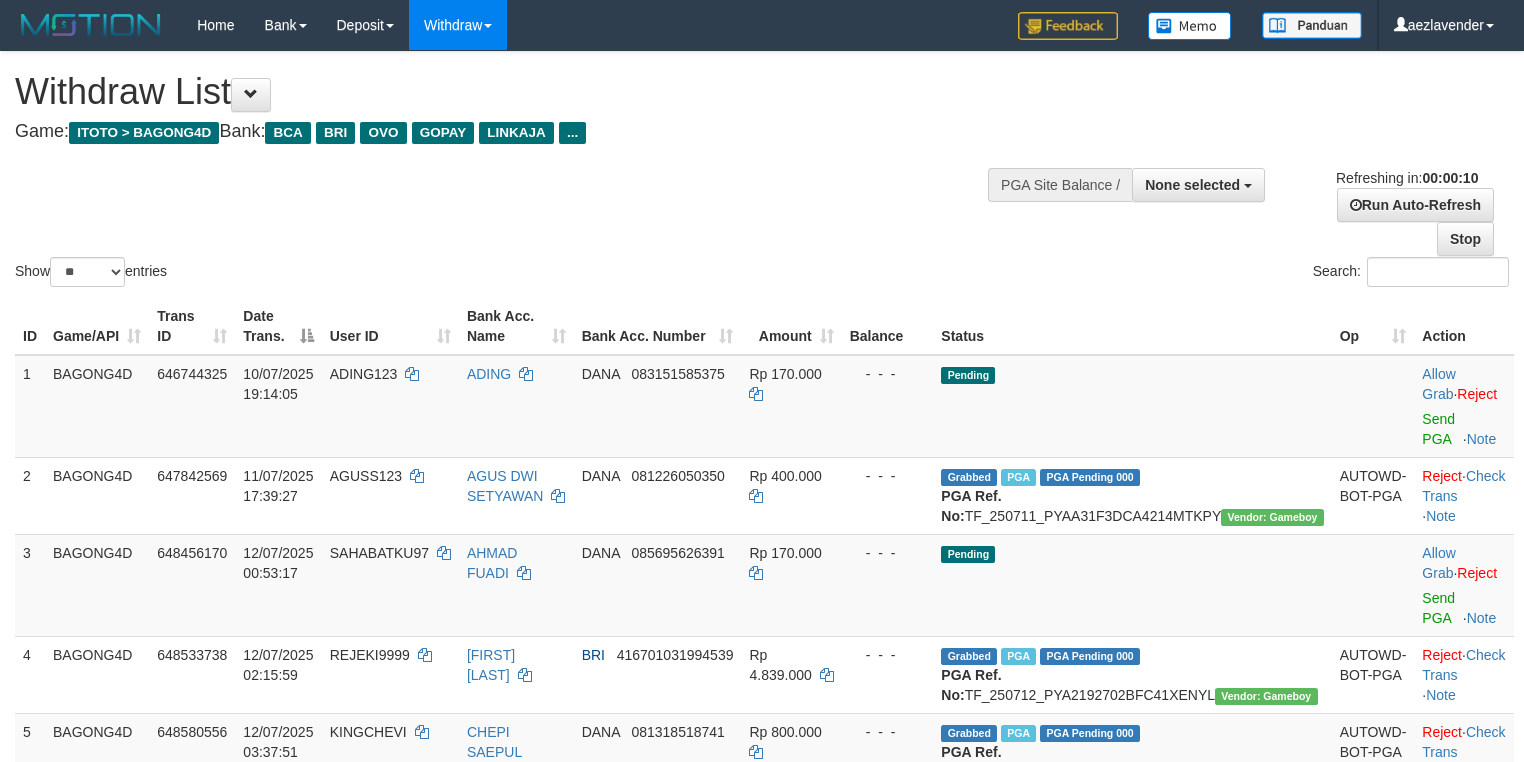 select 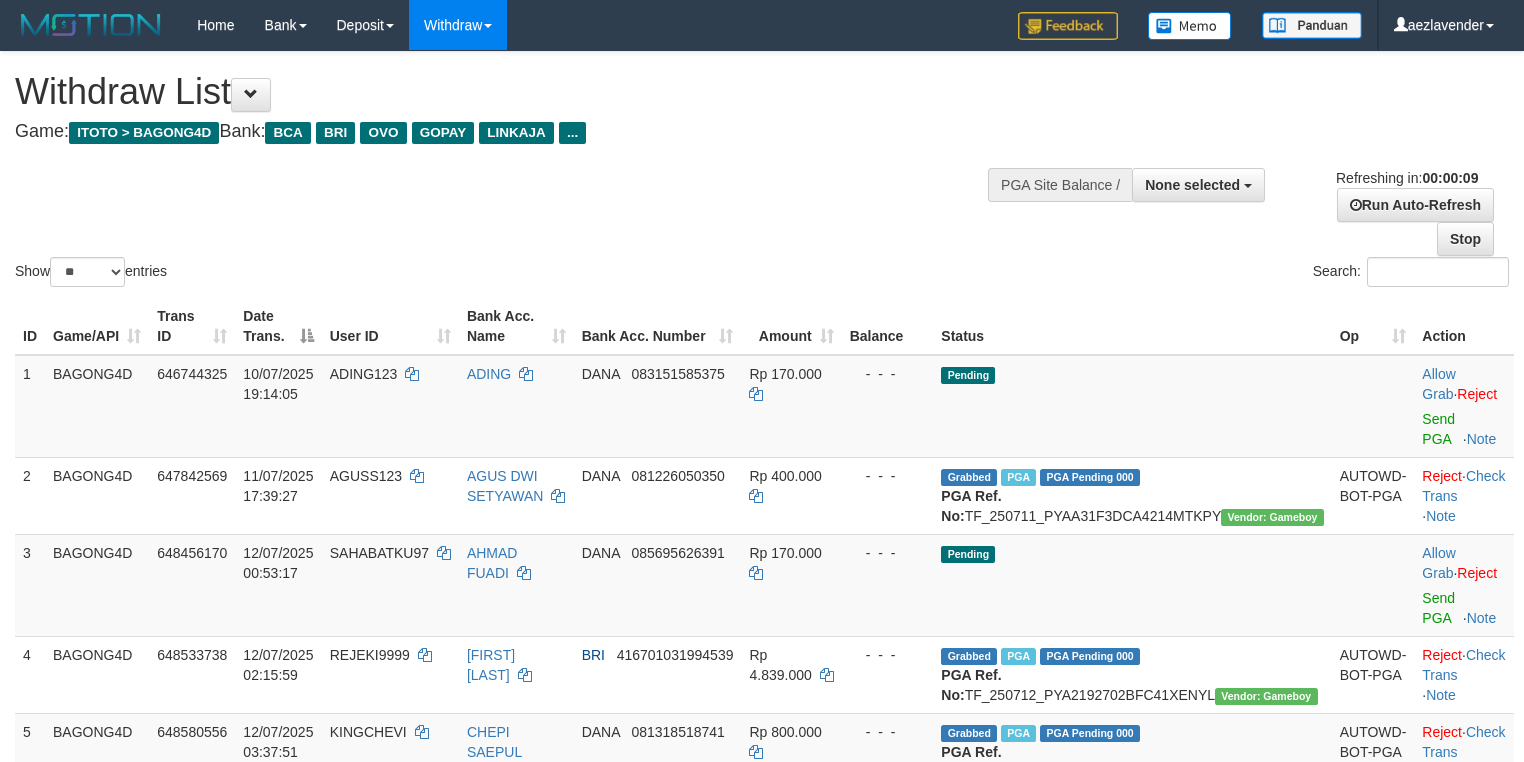 select 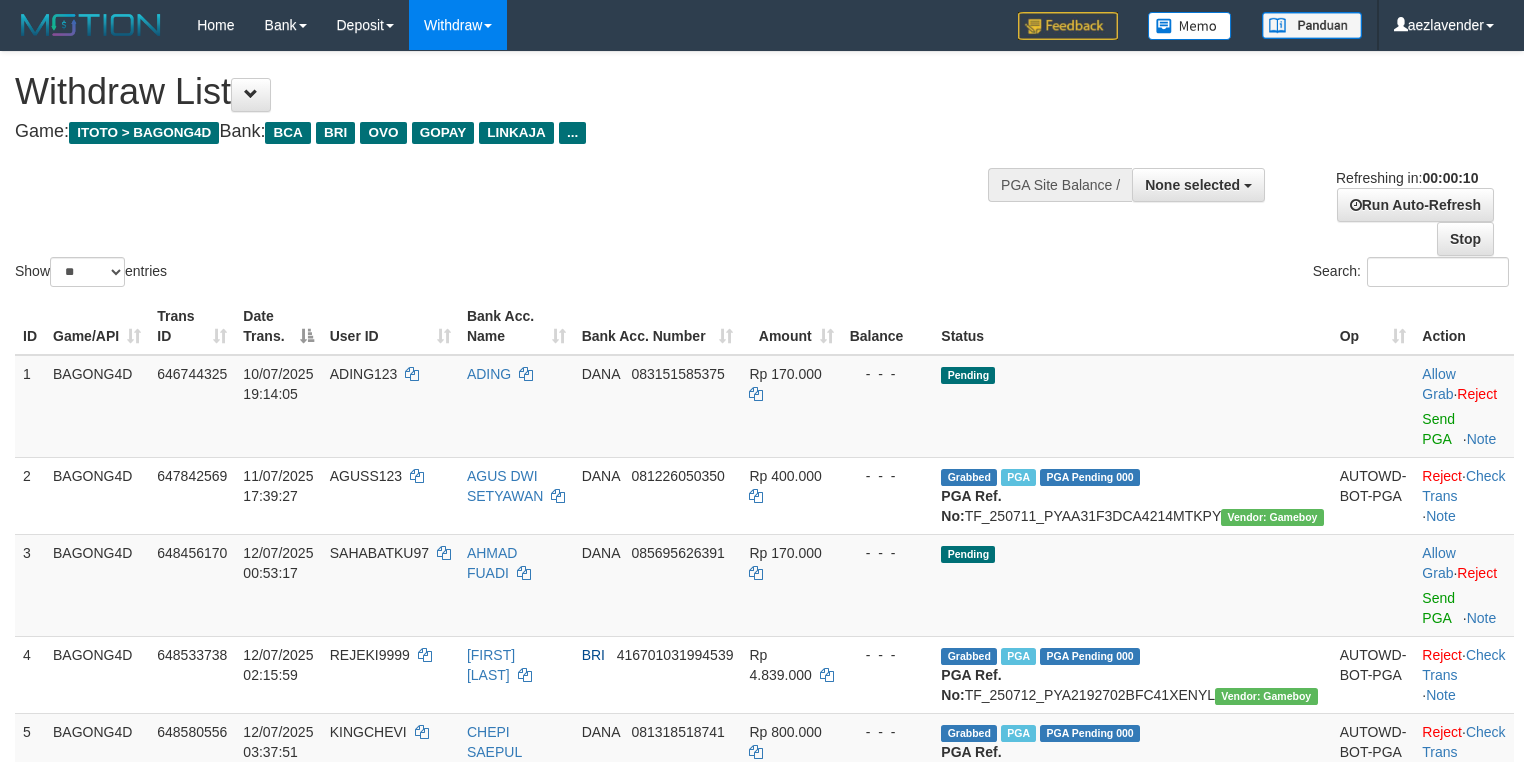select 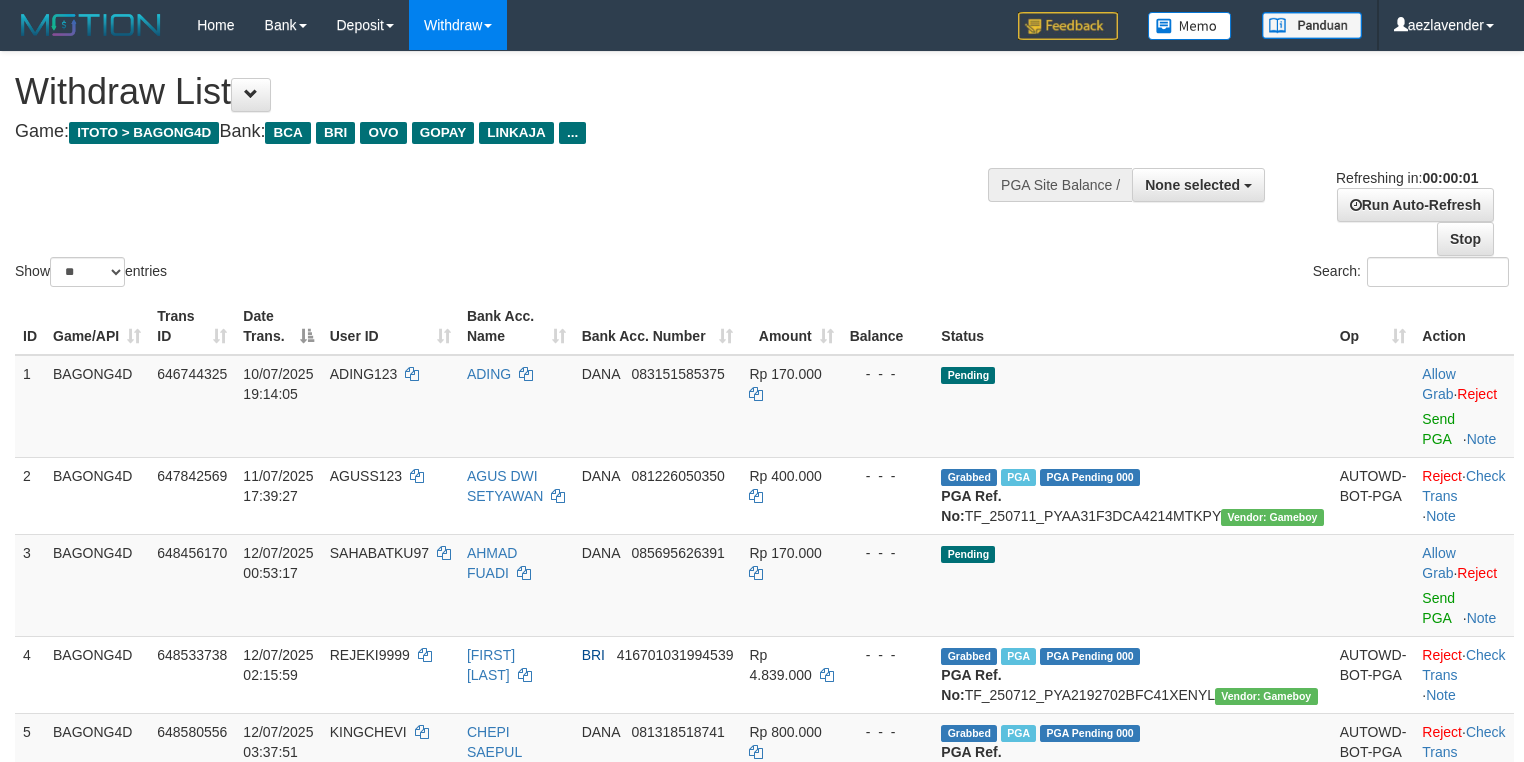 scroll, scrollTop: 0, scrollLeft: 0, axis: both 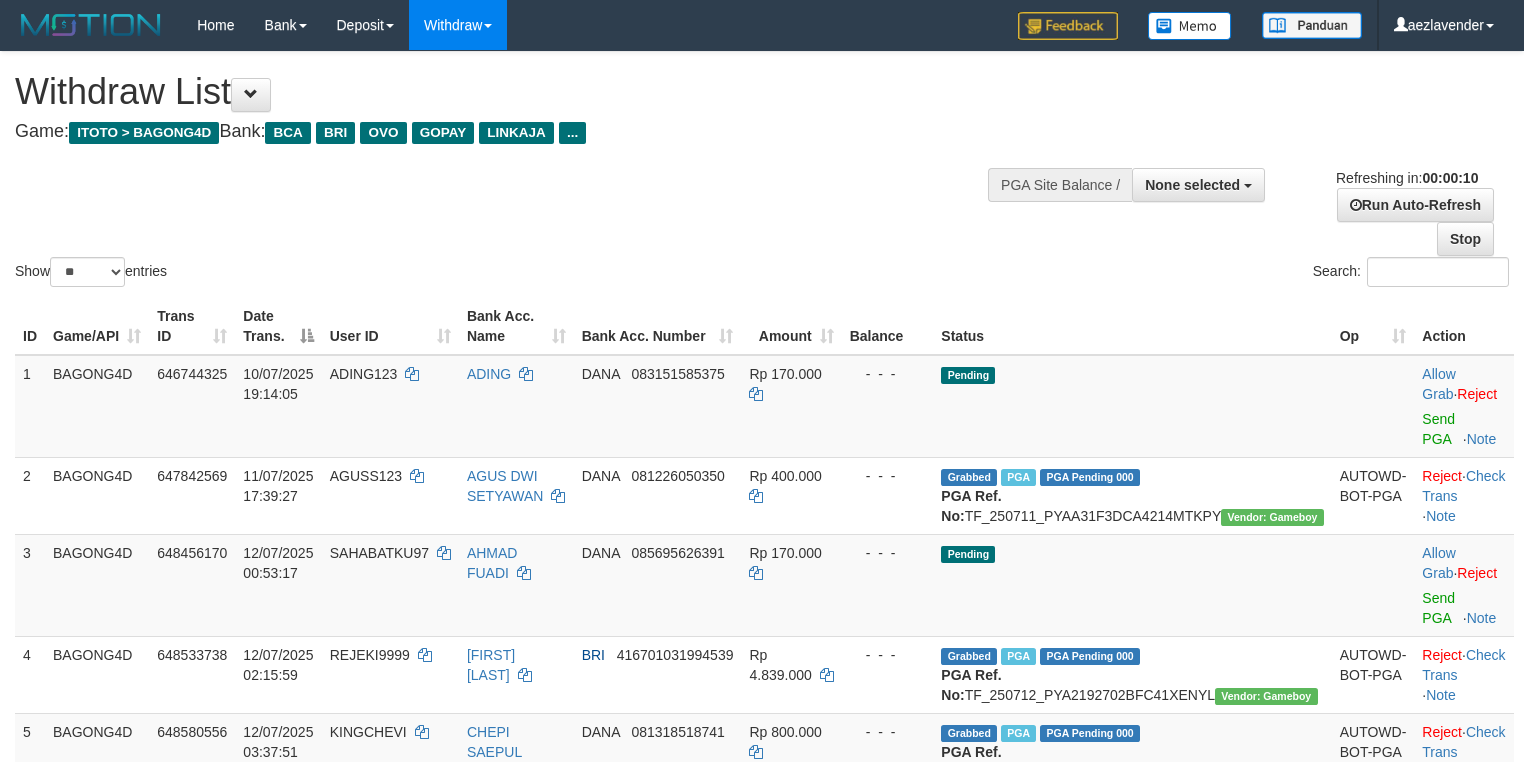 select 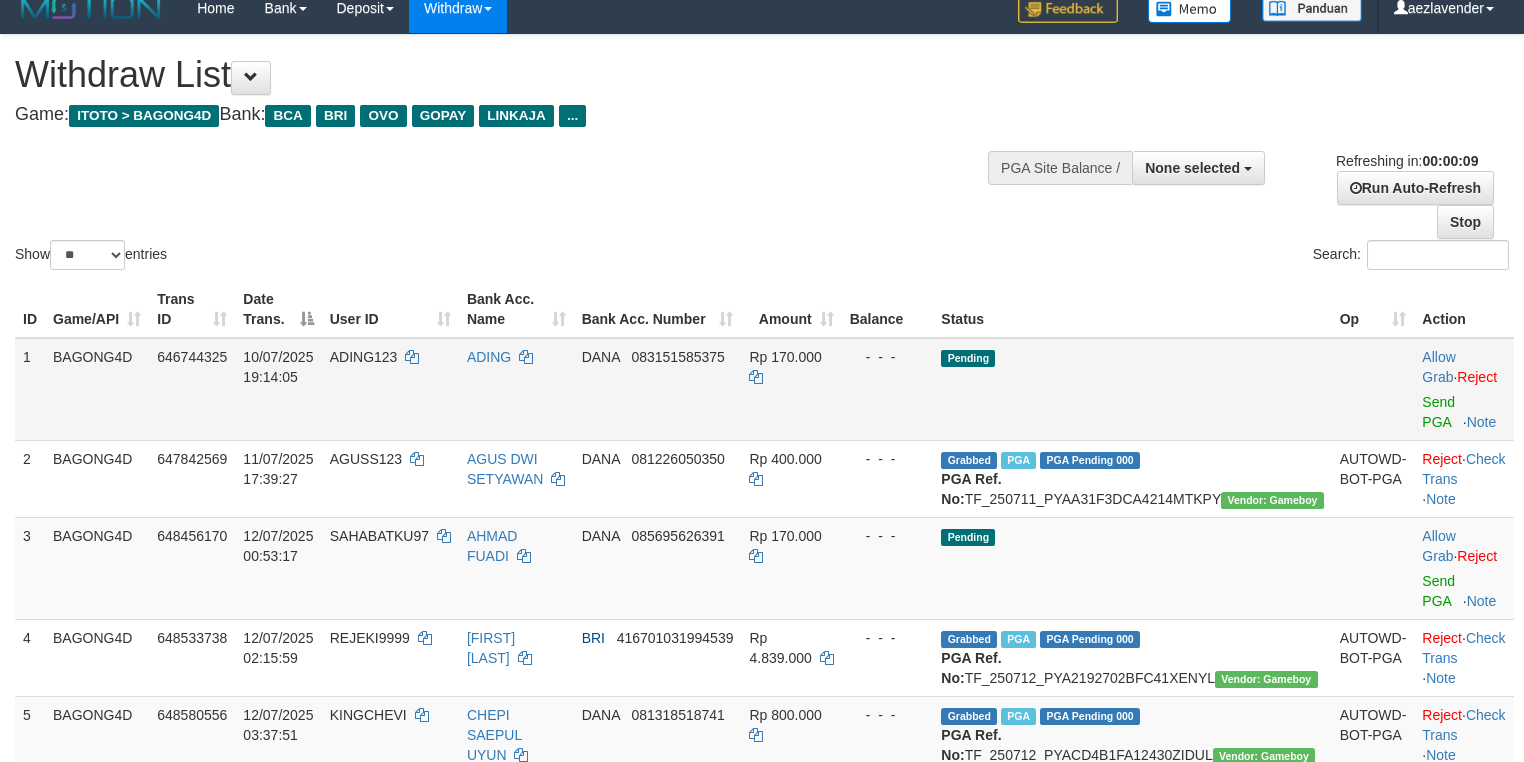 scroll, scrollTop: 0, scrollLeft: 0, axis: both 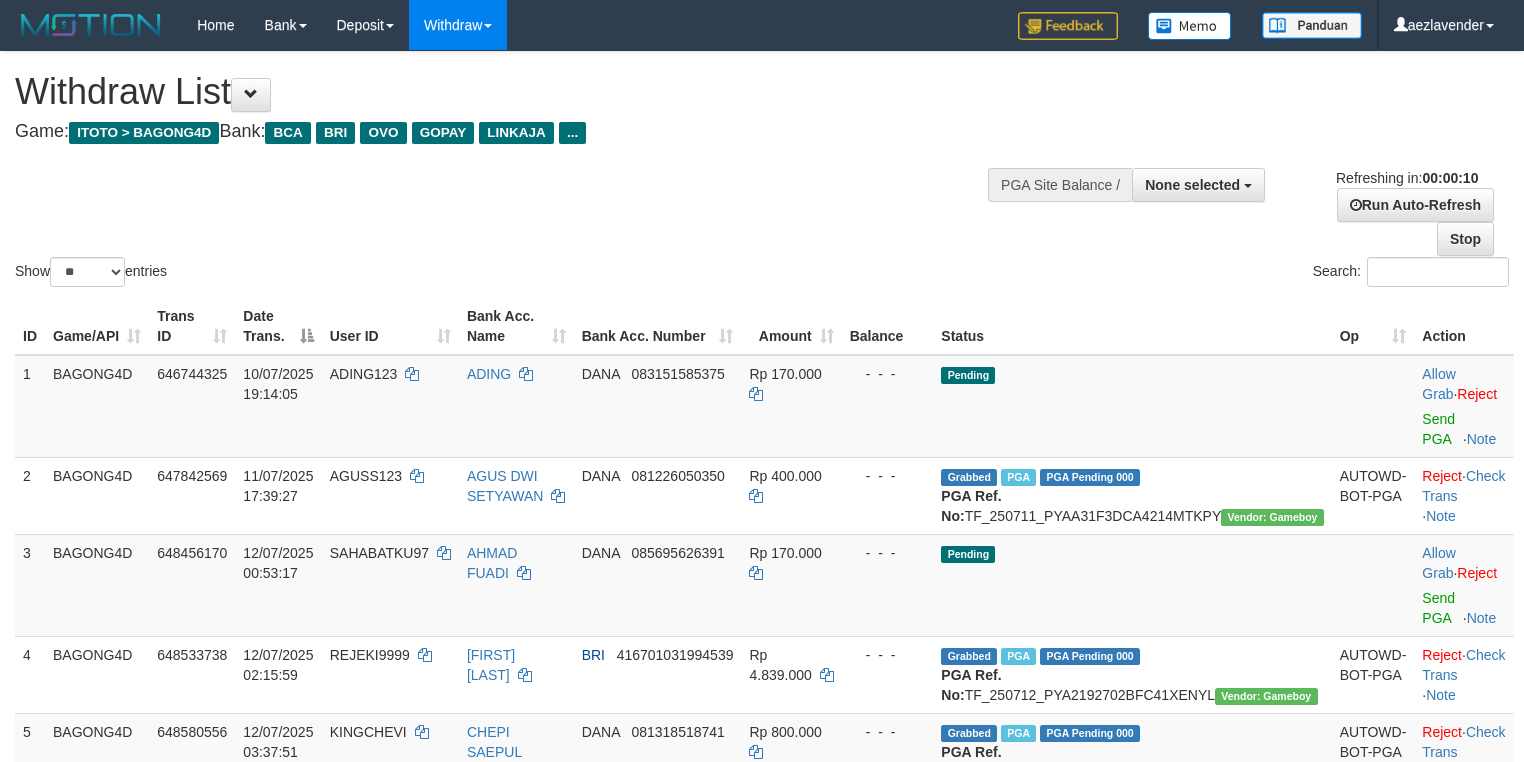 select 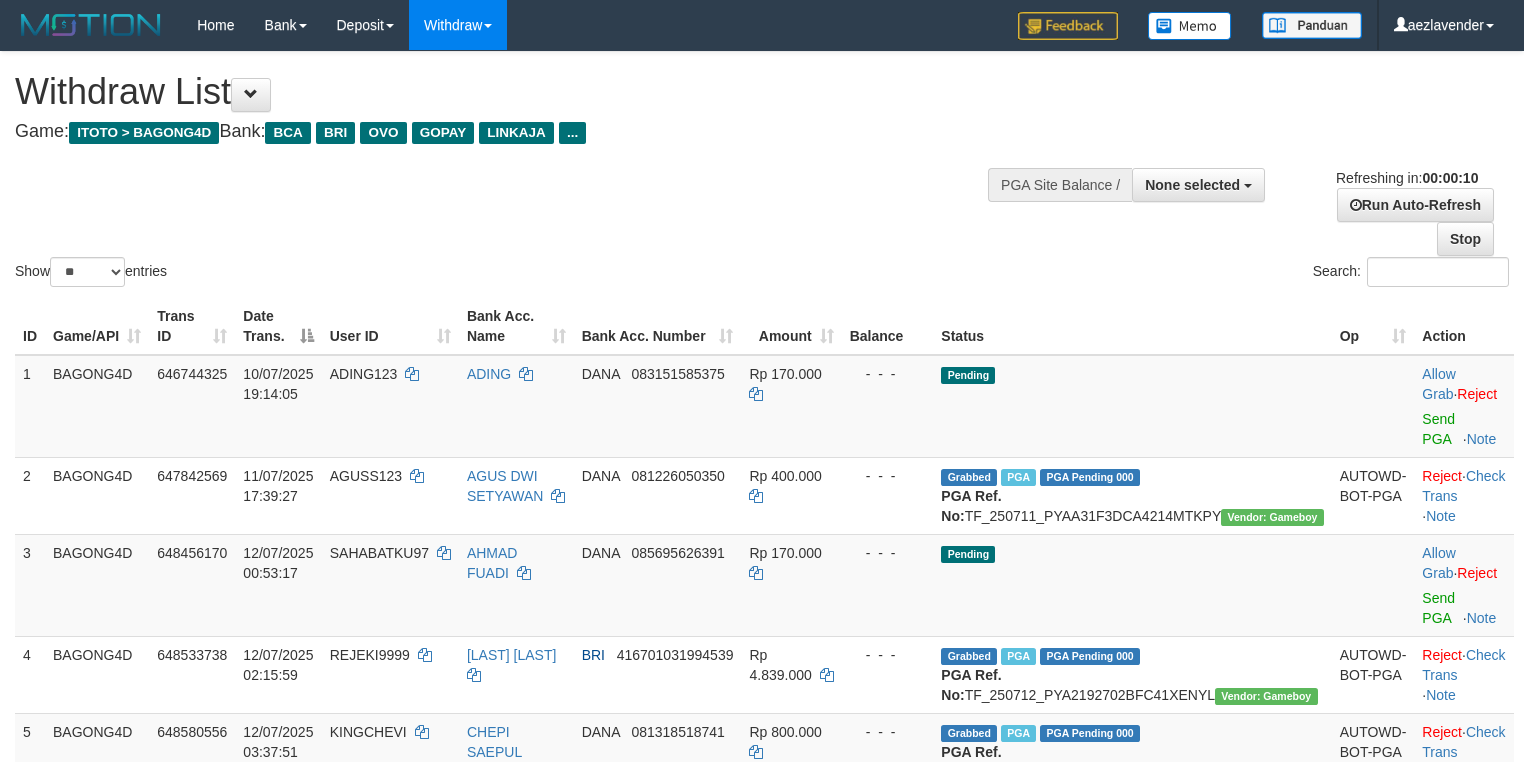 select 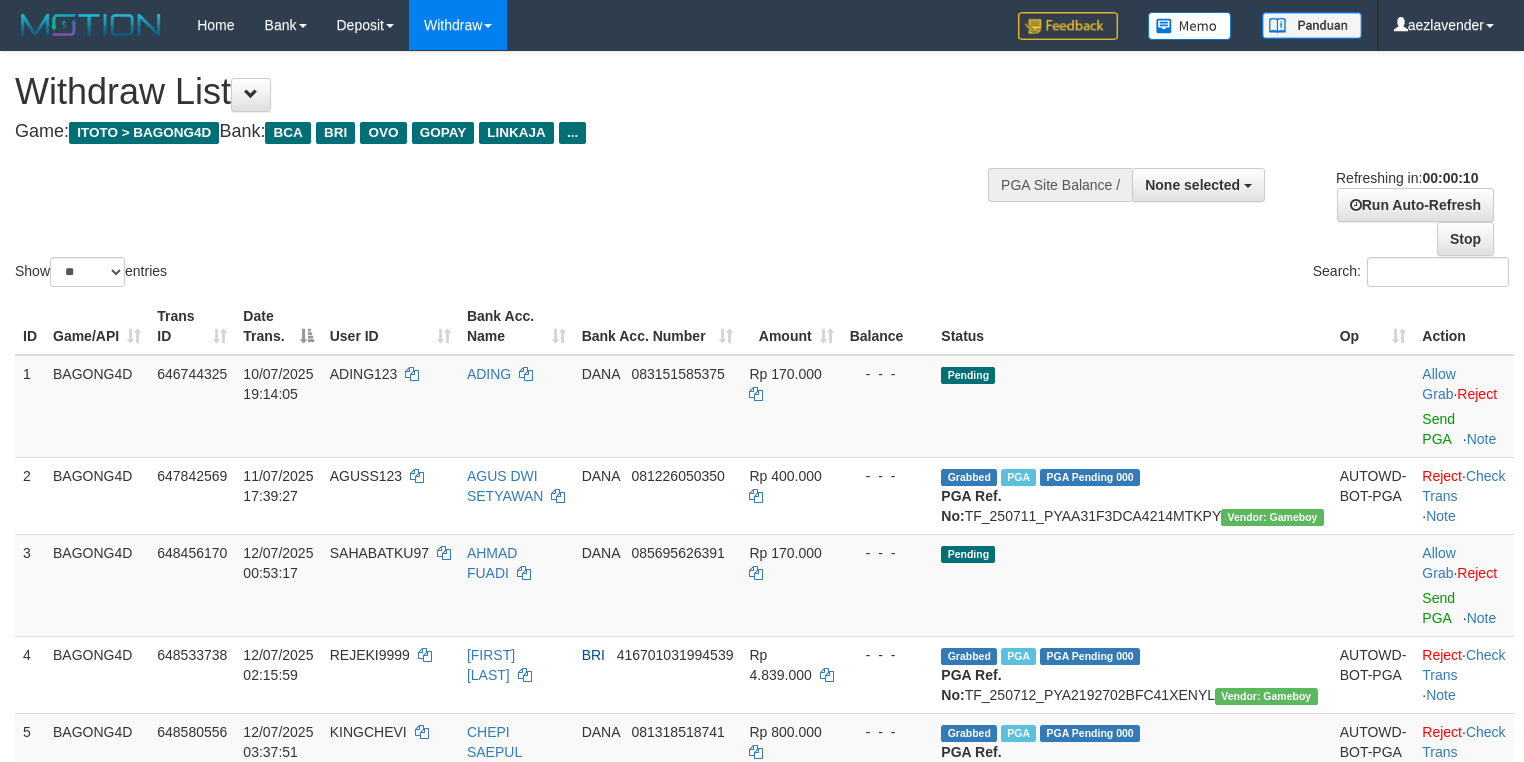 select 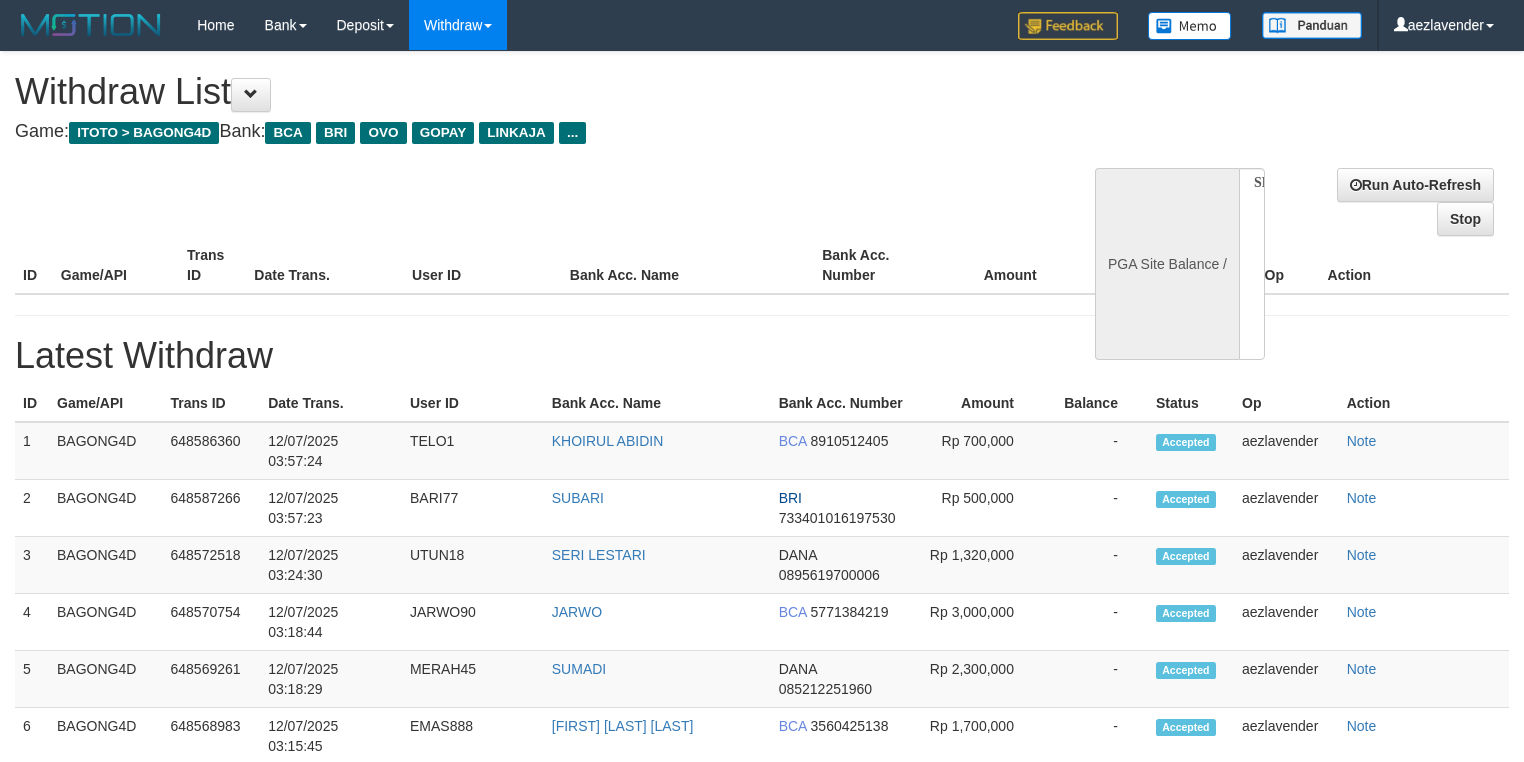select 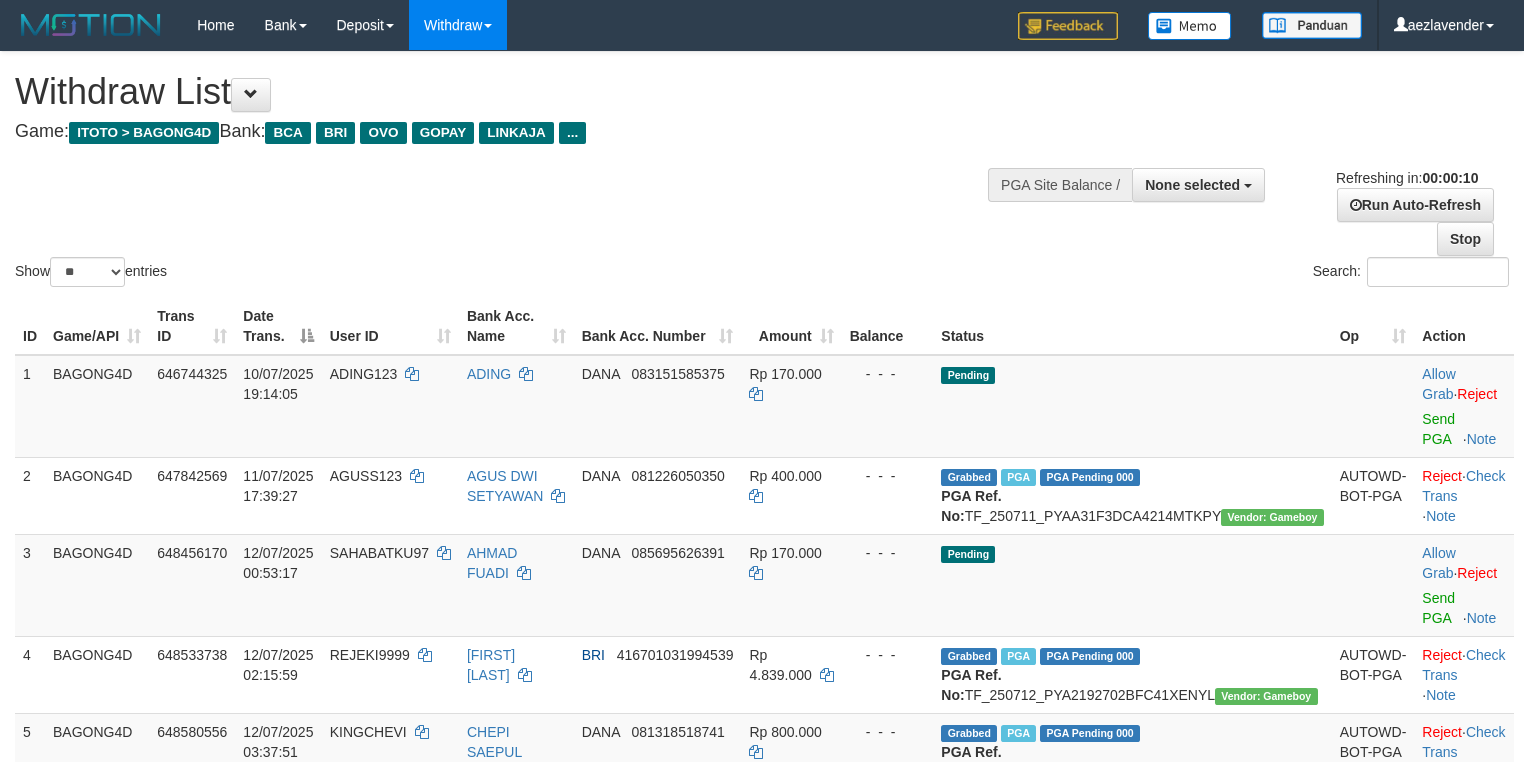 select 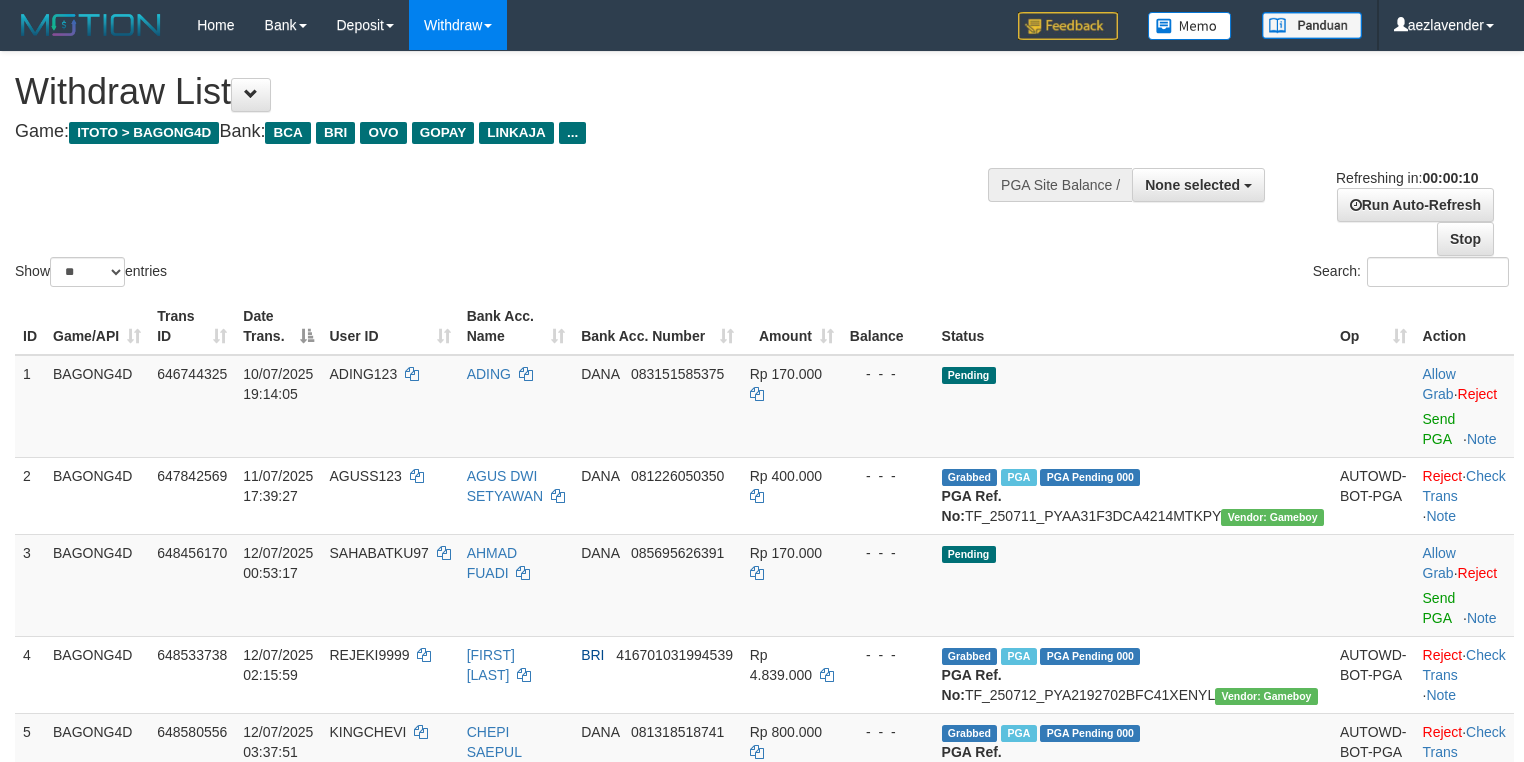 select 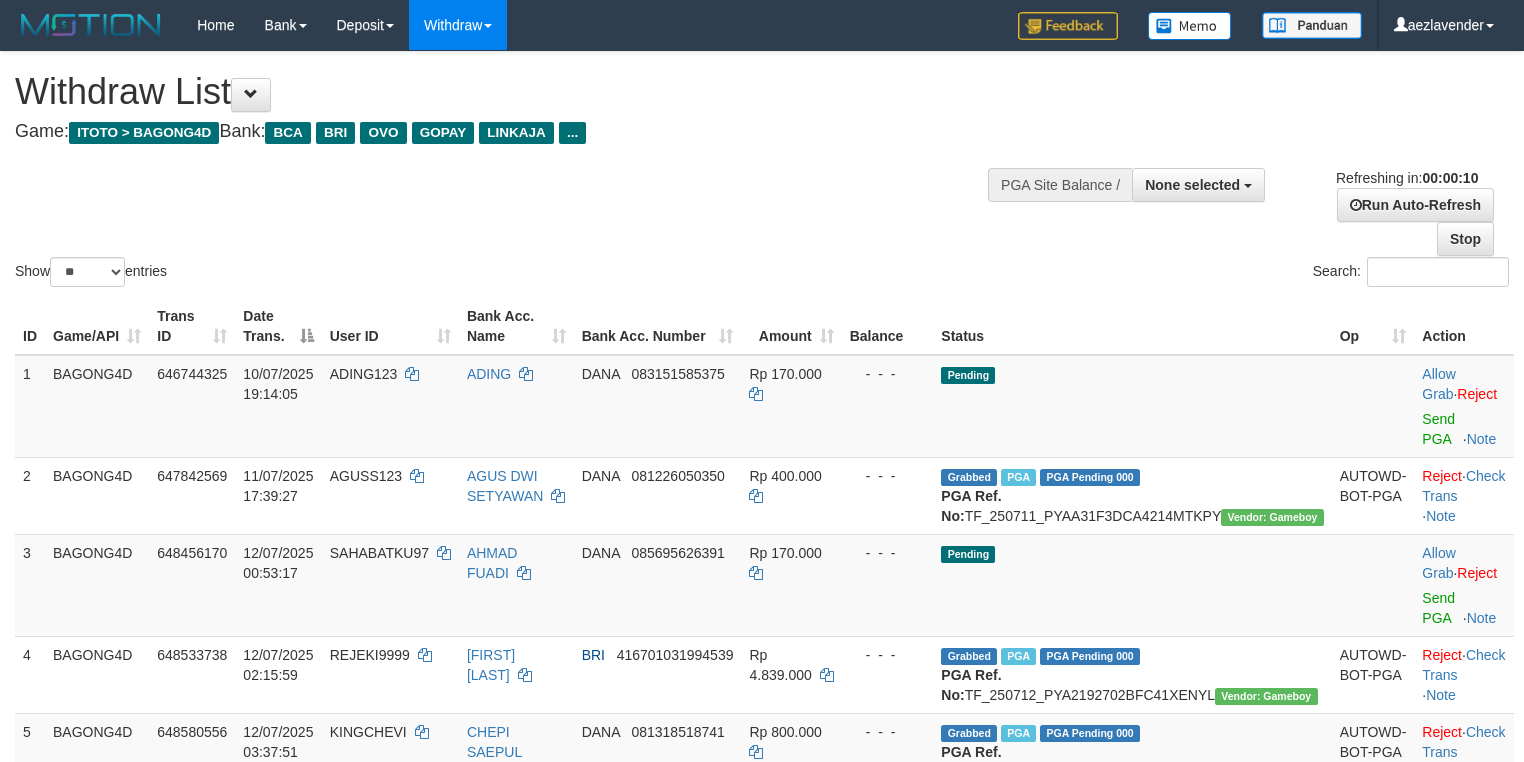 select 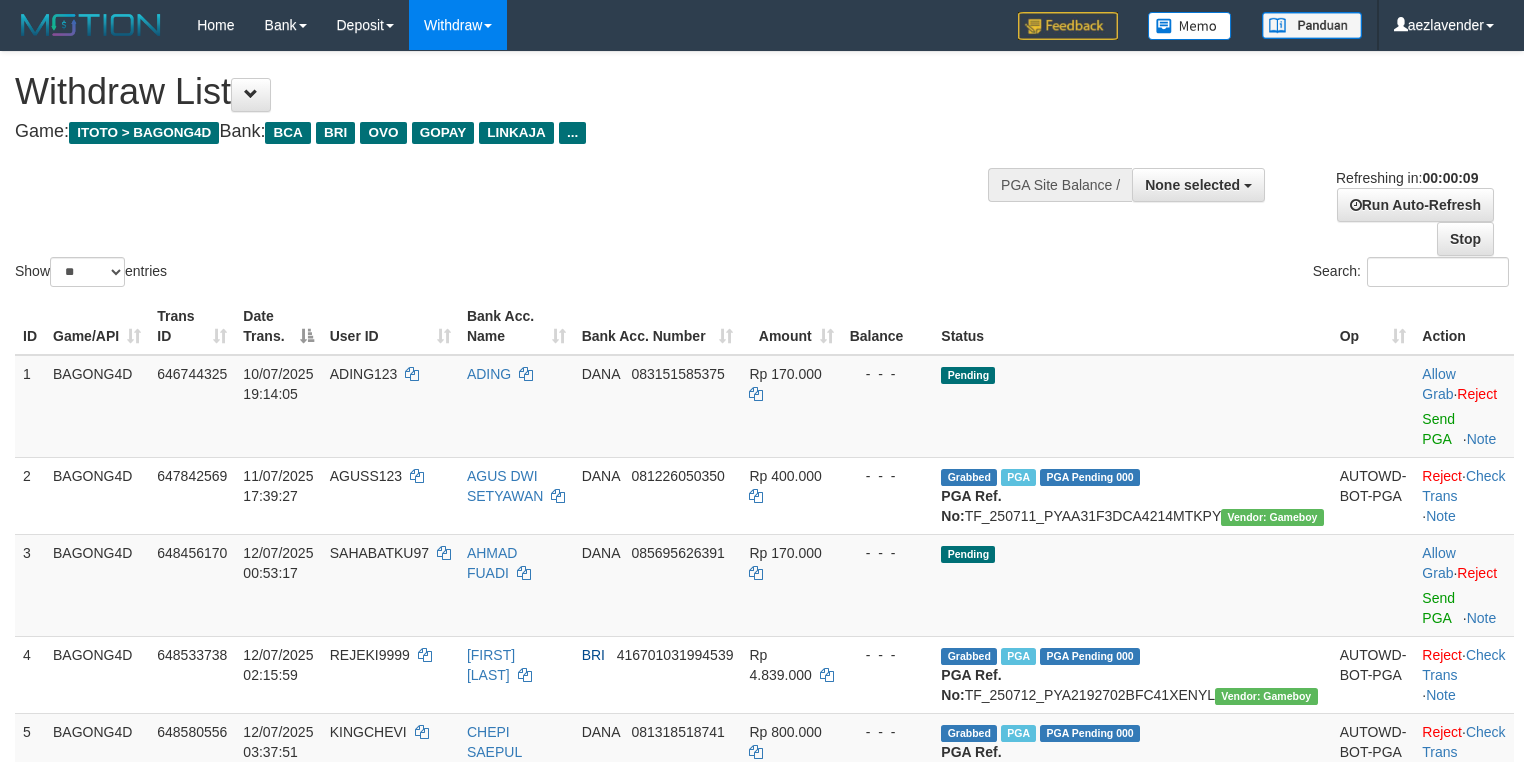 select 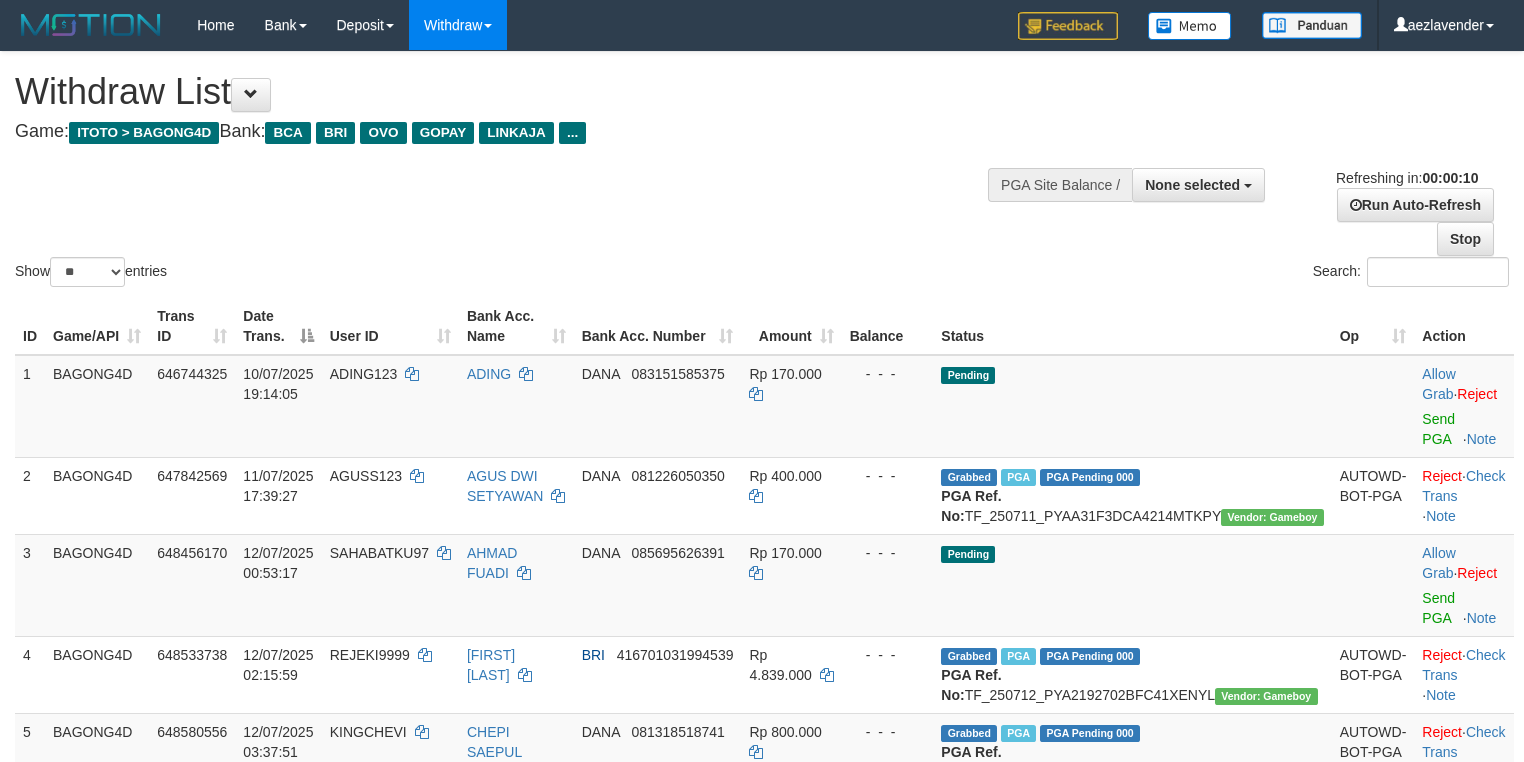 select 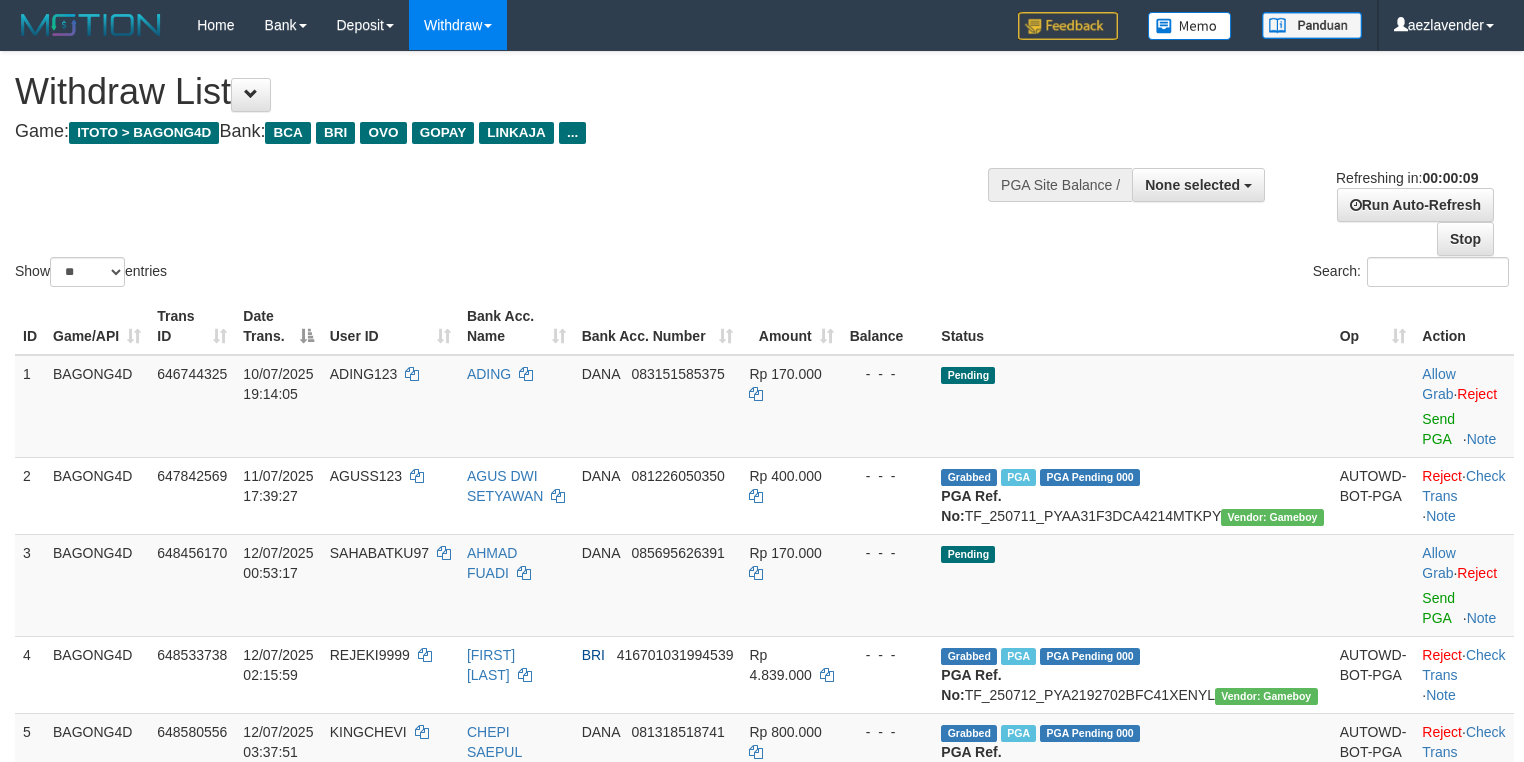 select 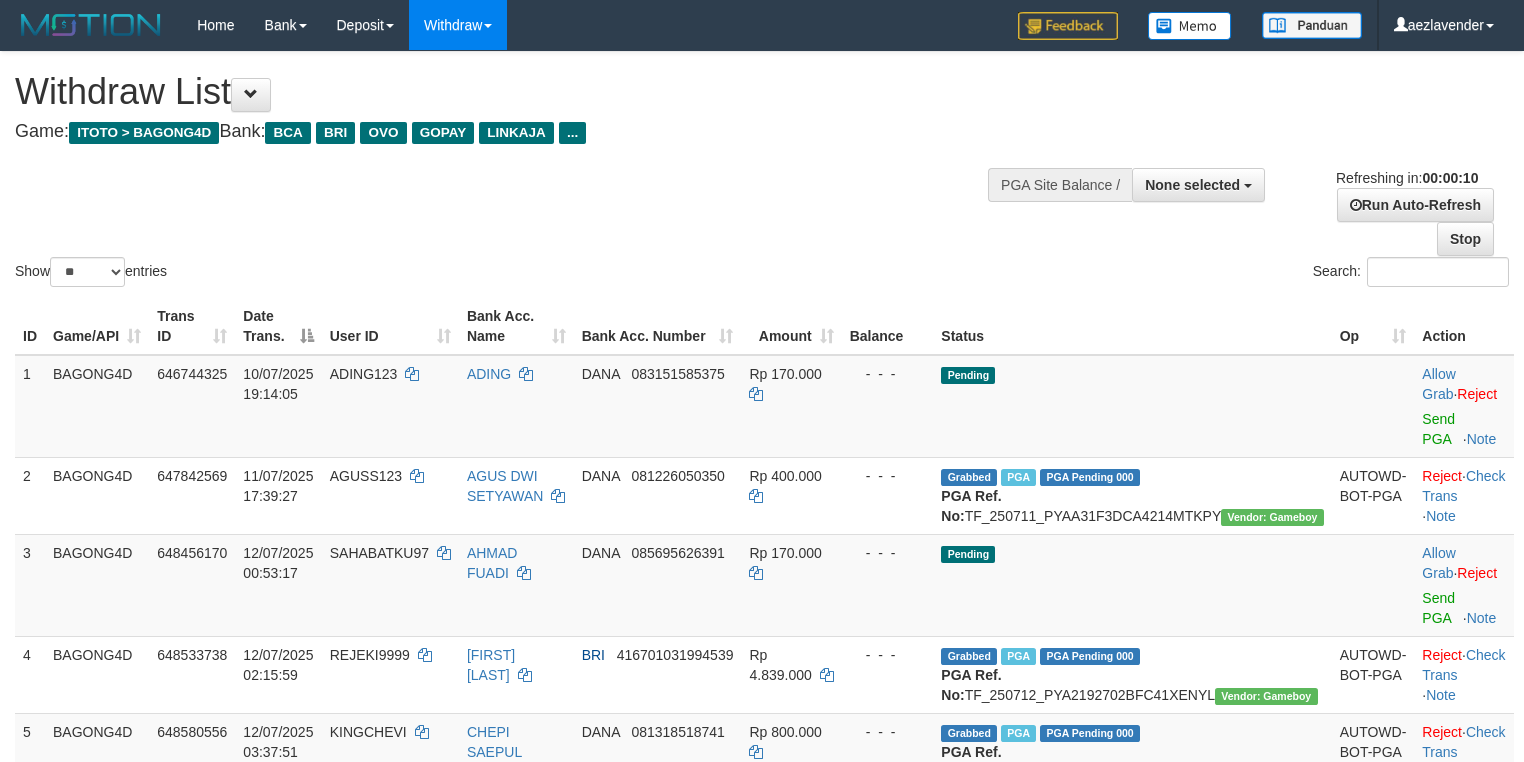 select 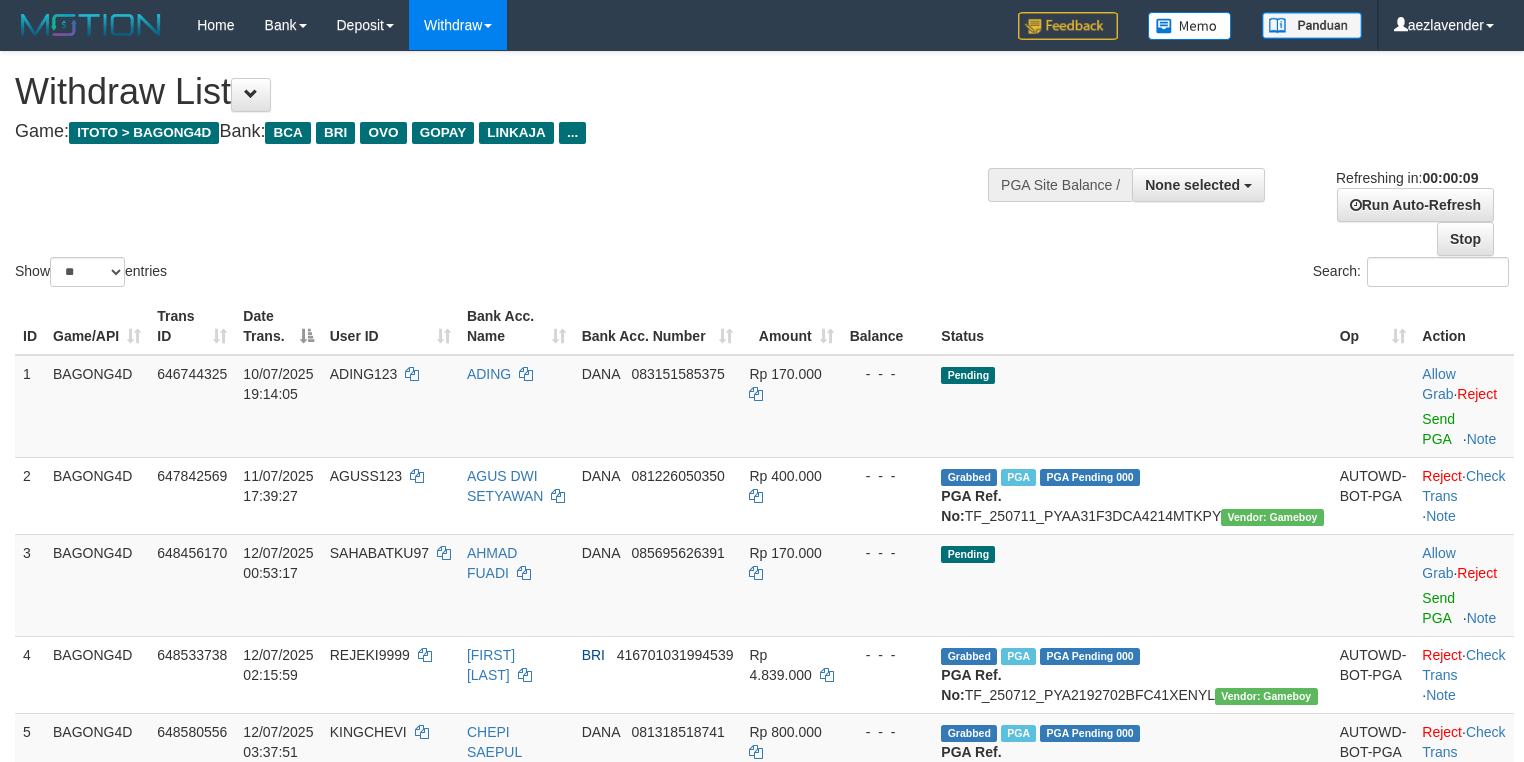 select 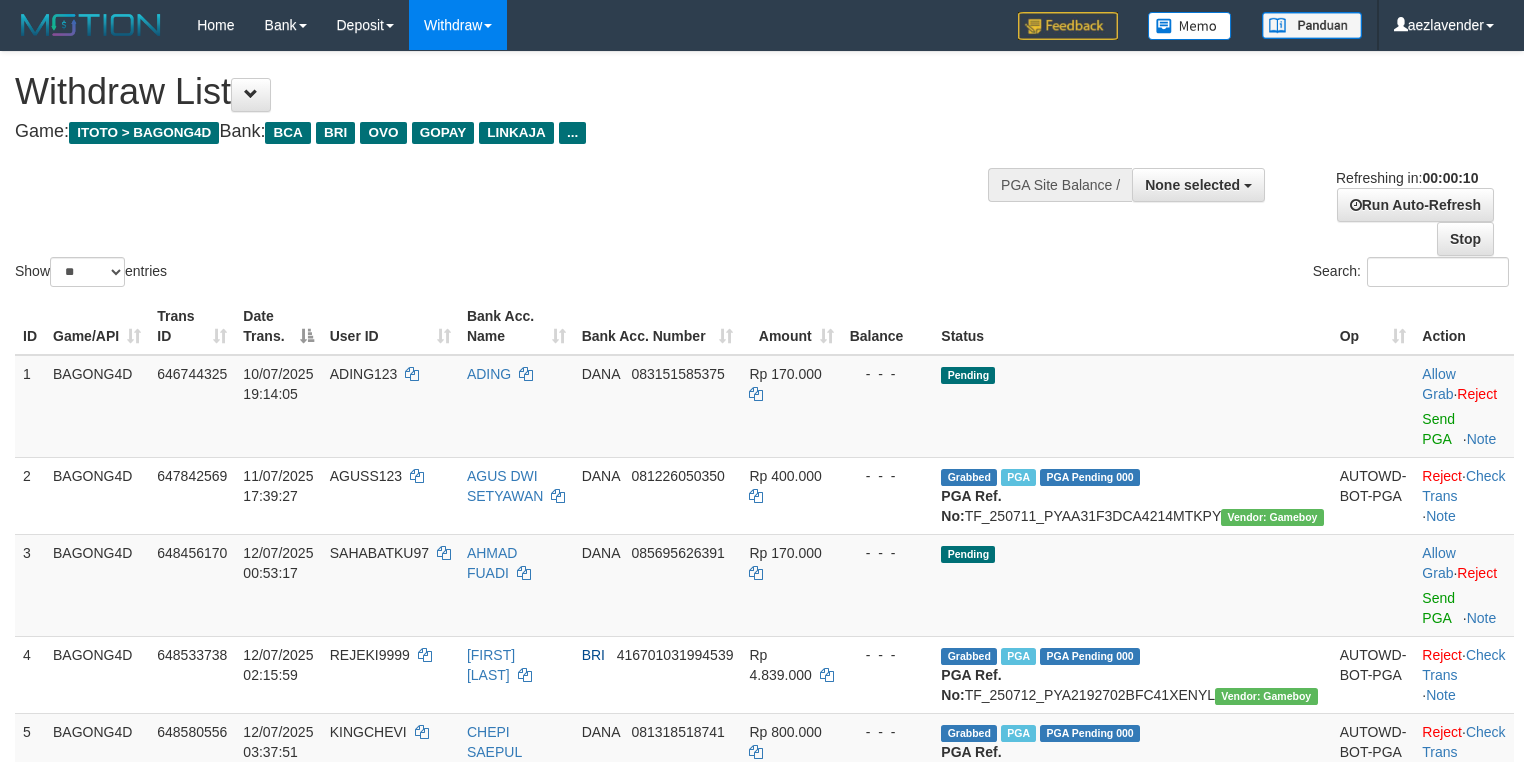 select 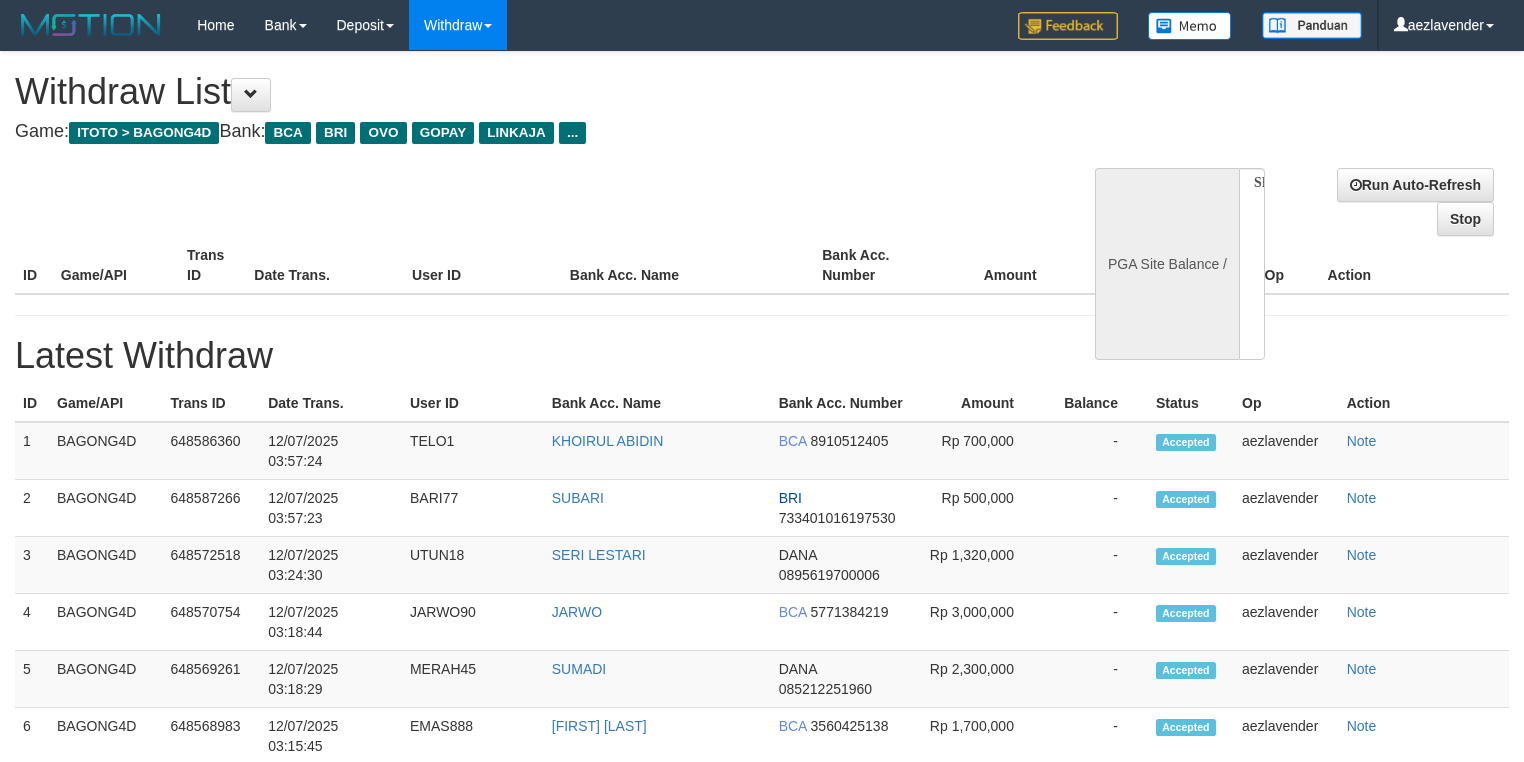 select 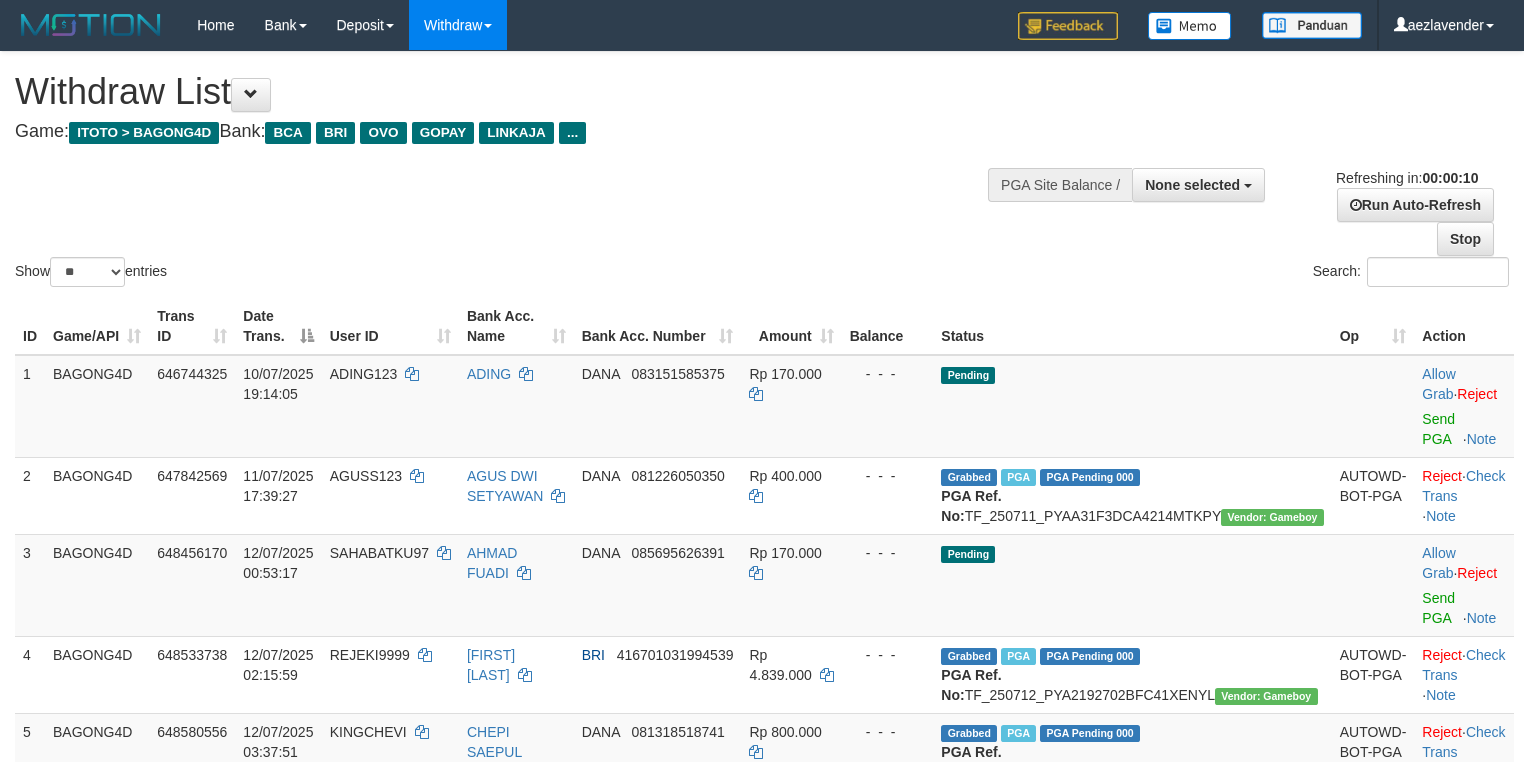select 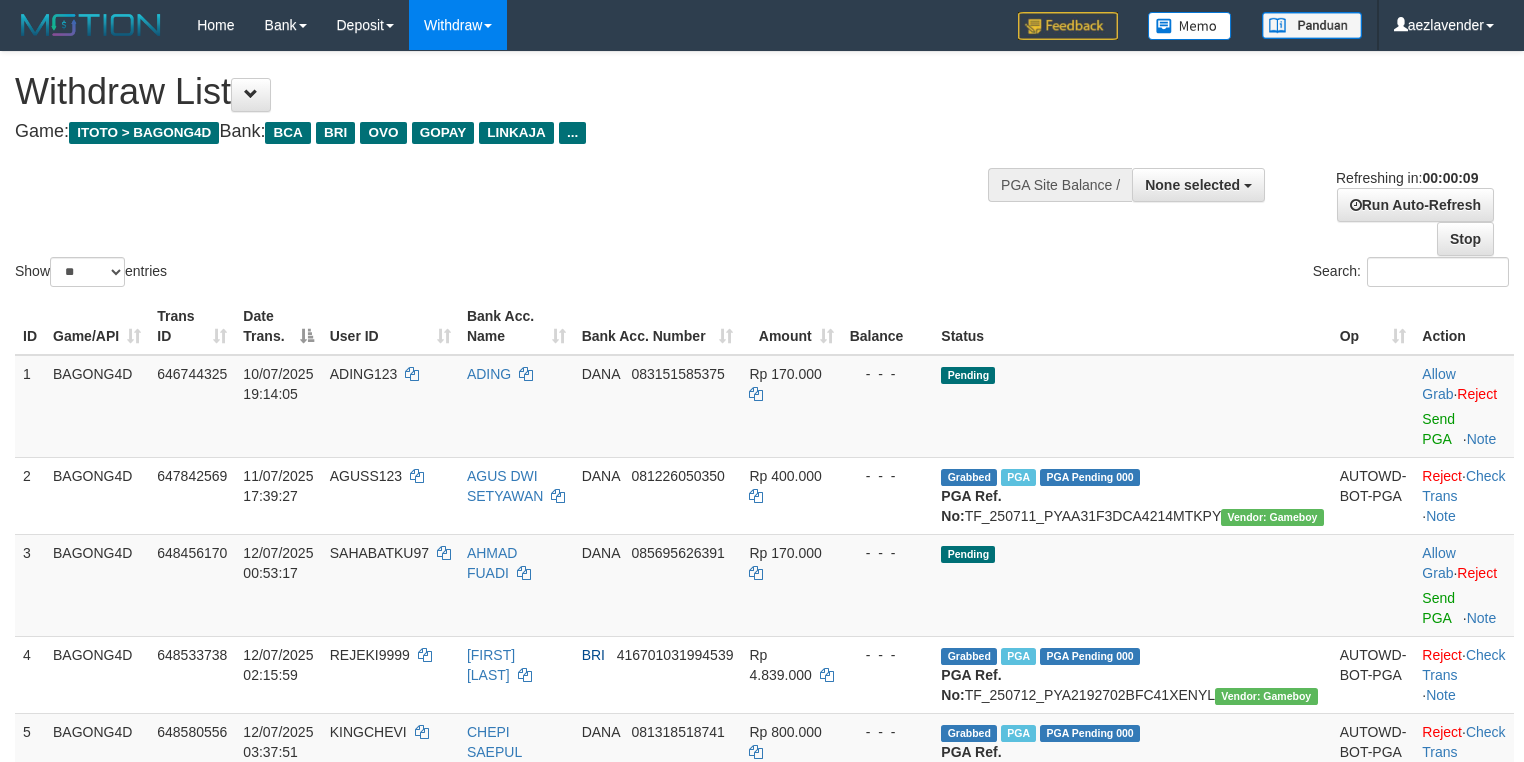 select 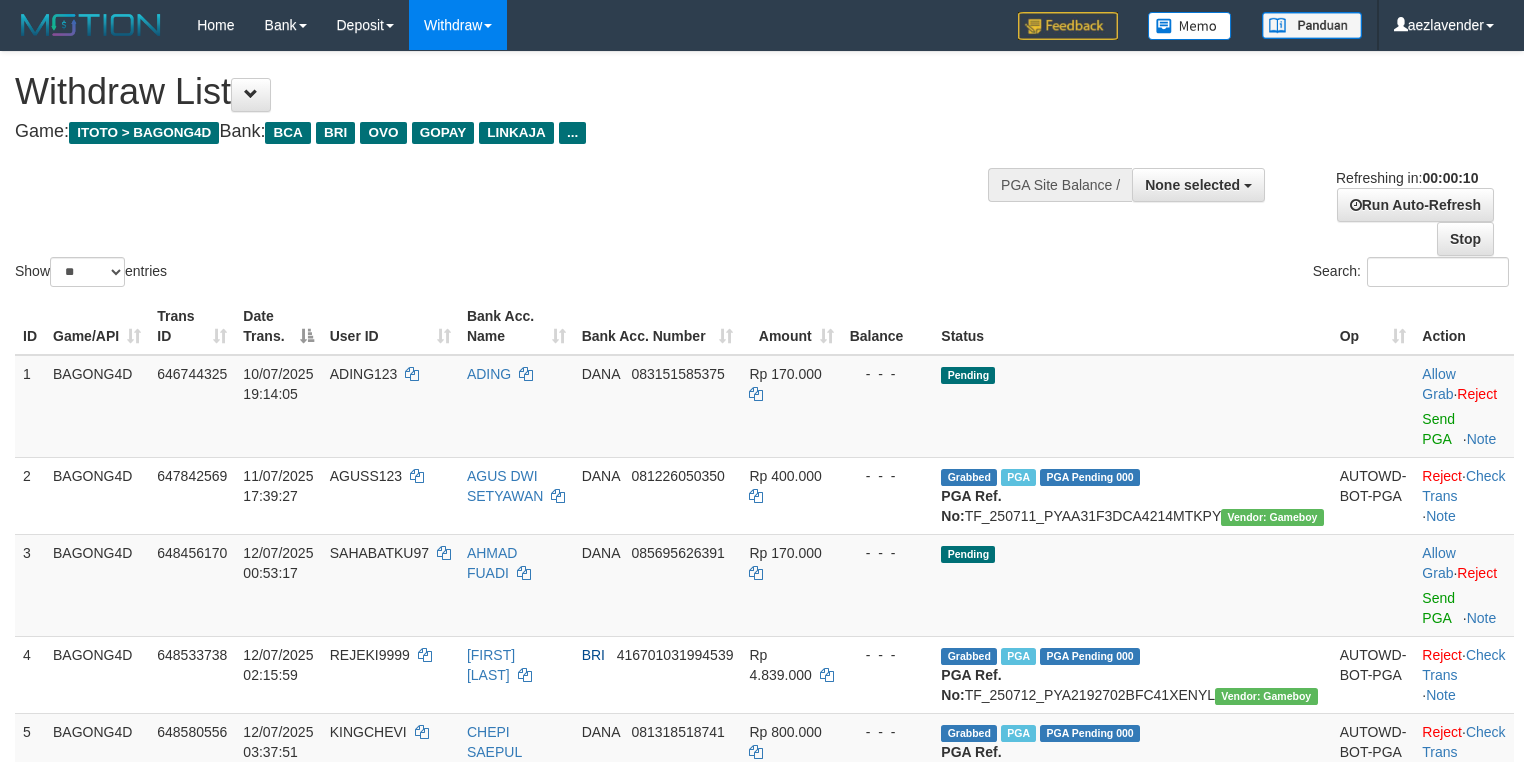 select 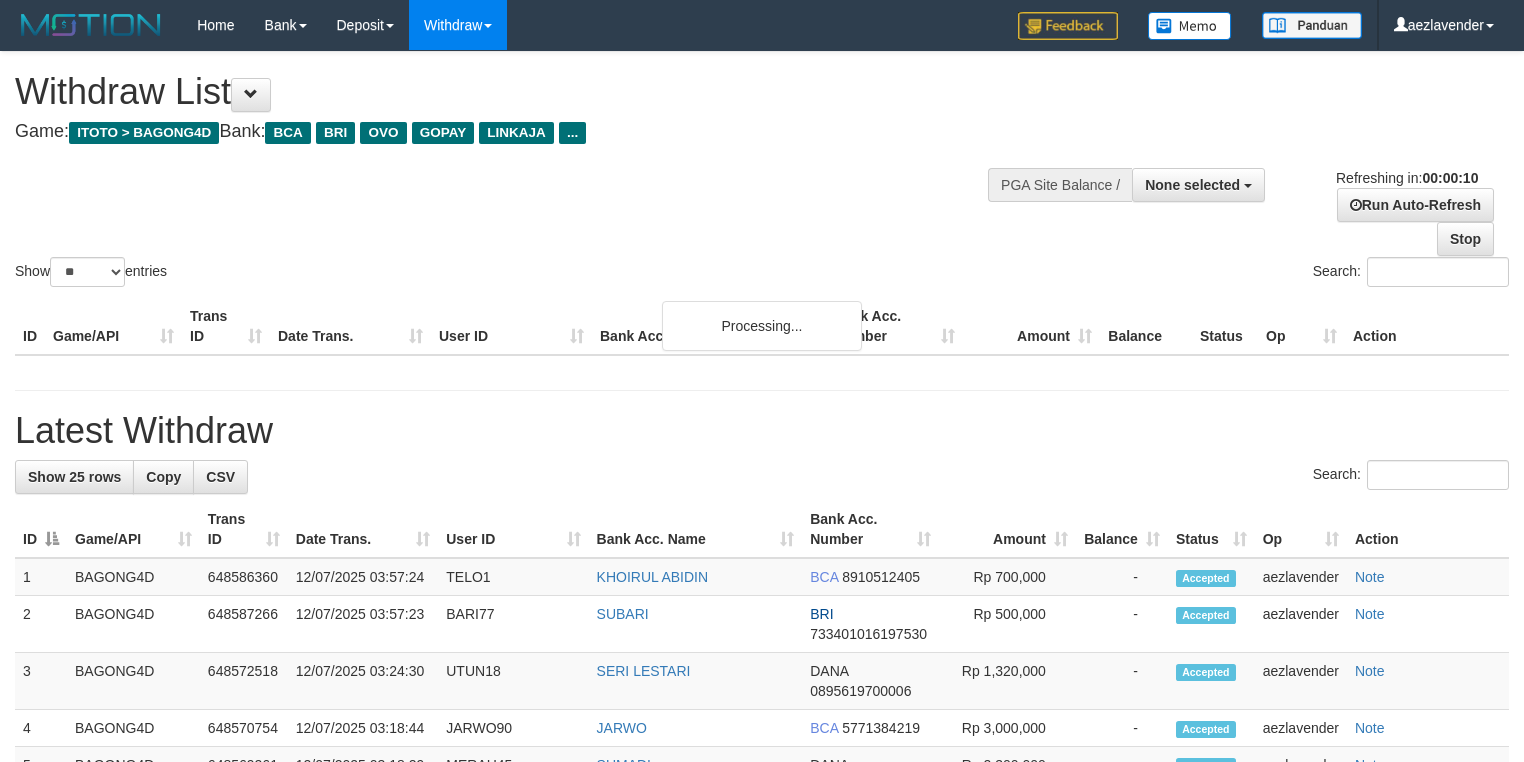select 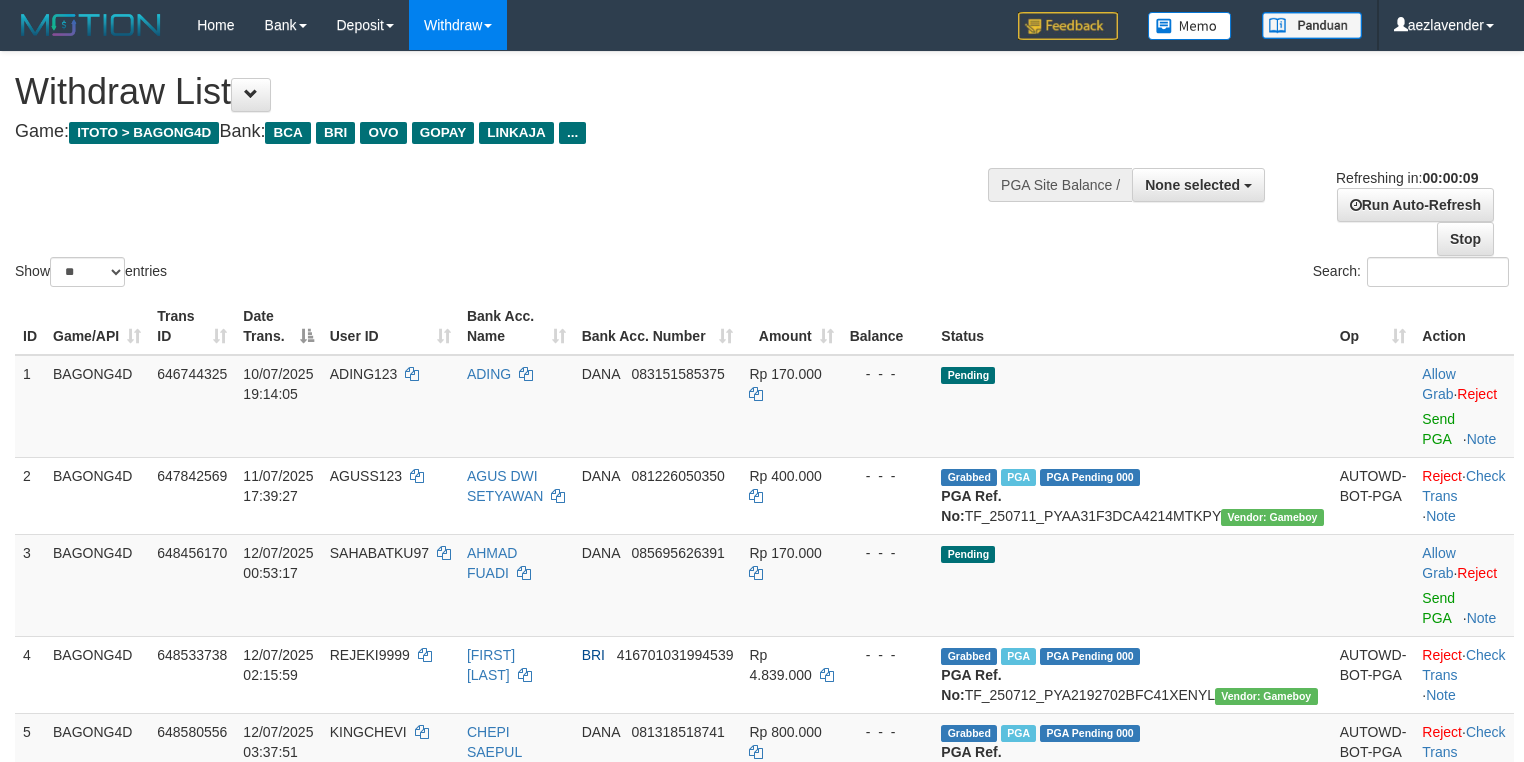 select 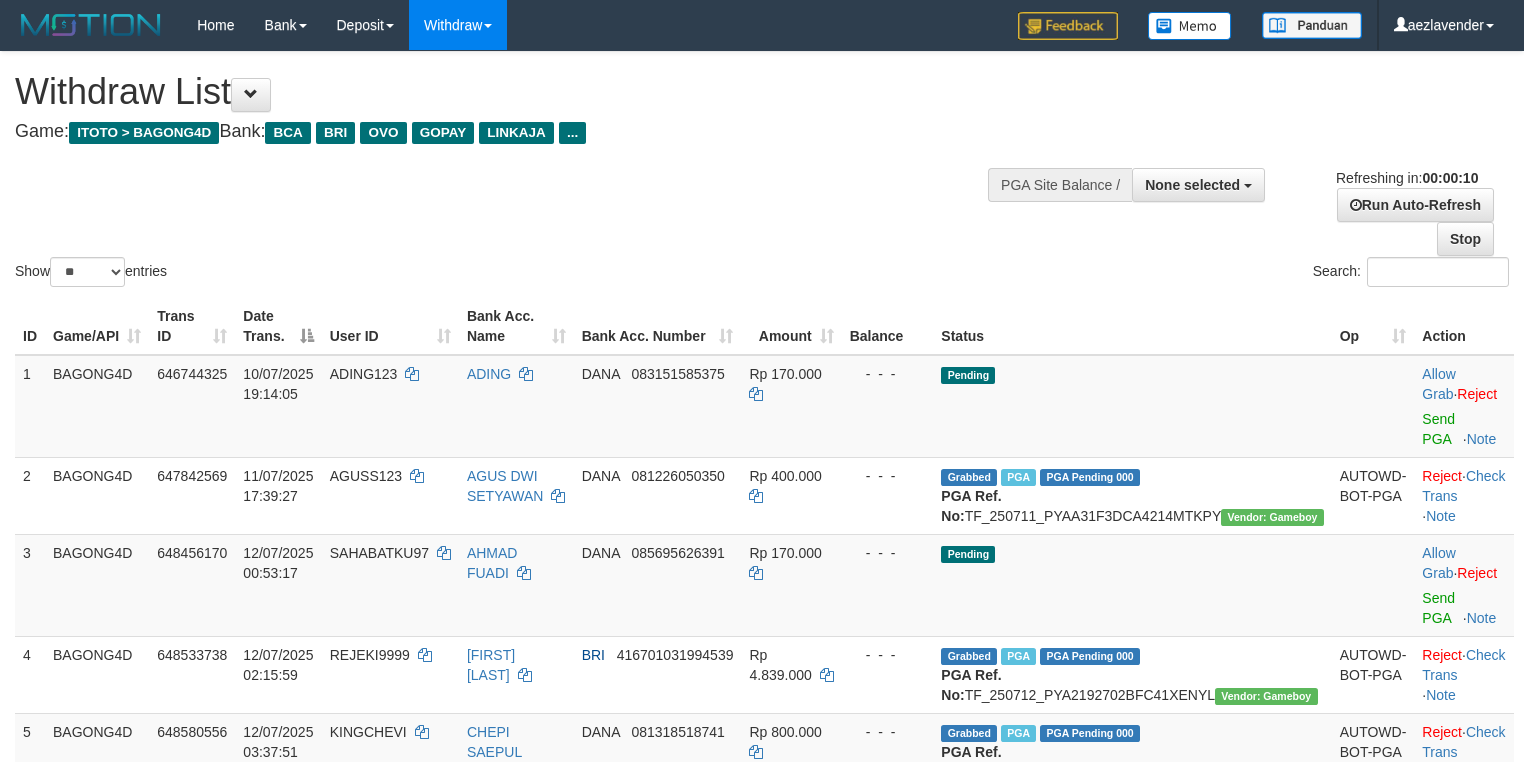 select 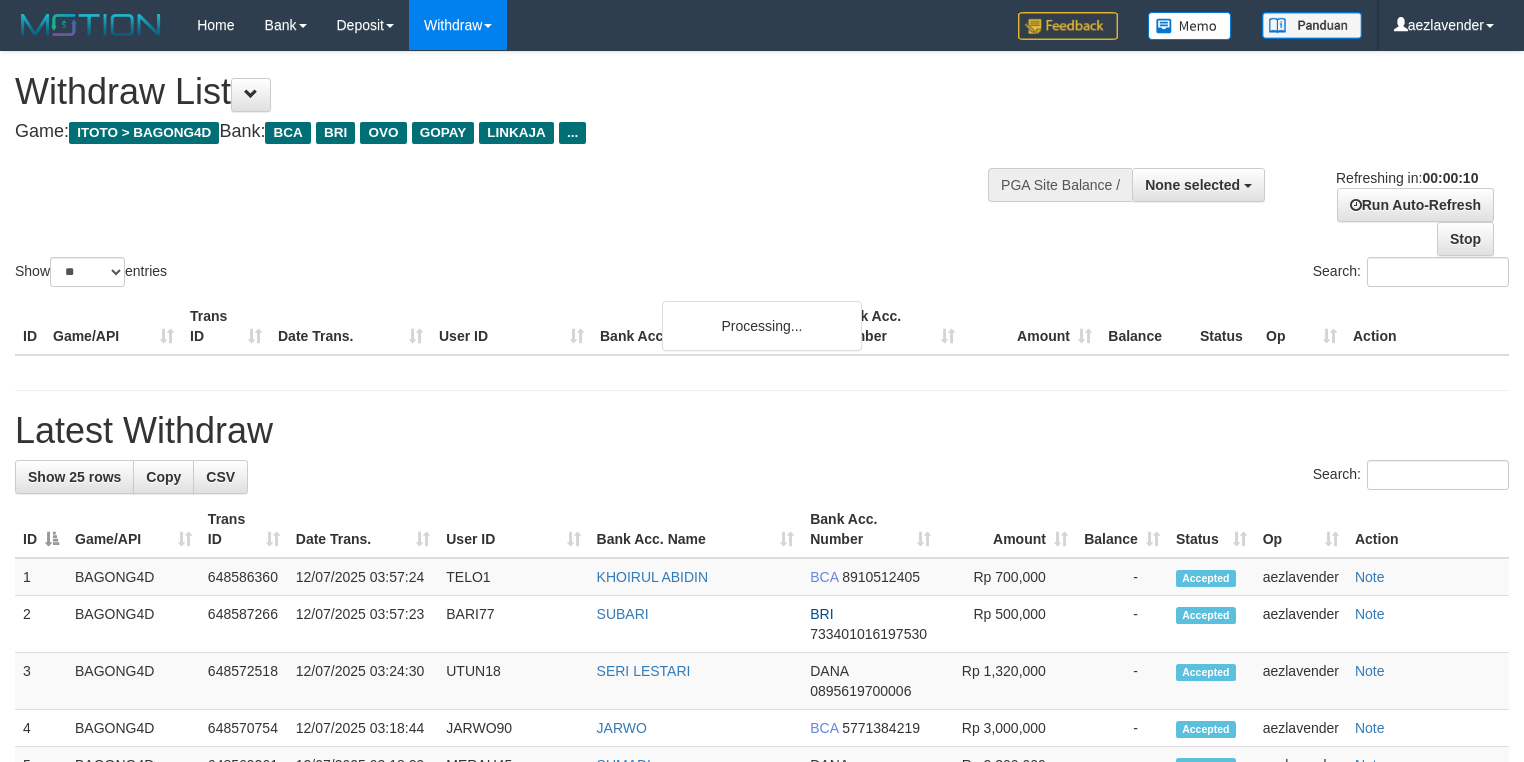 select 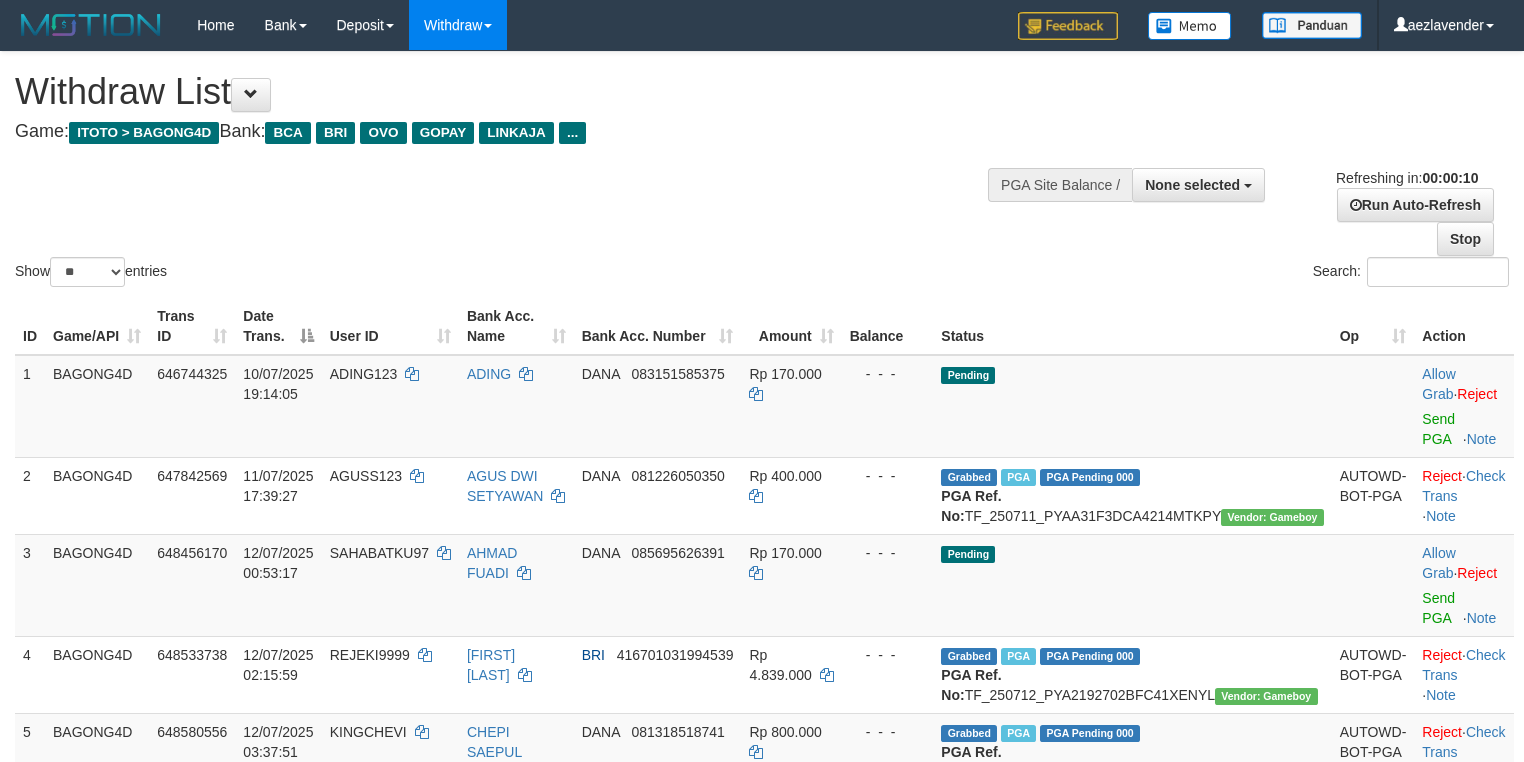 select 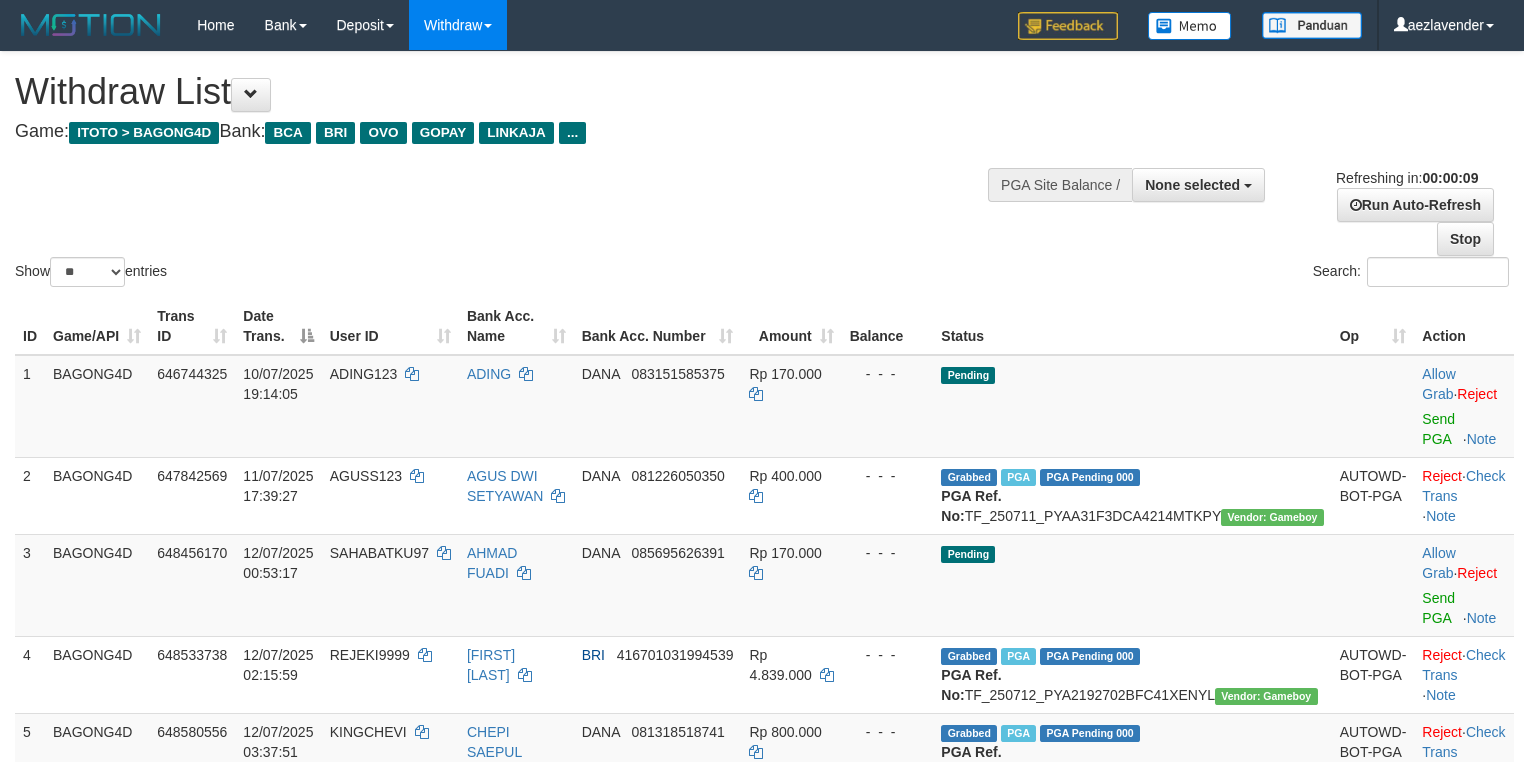 select 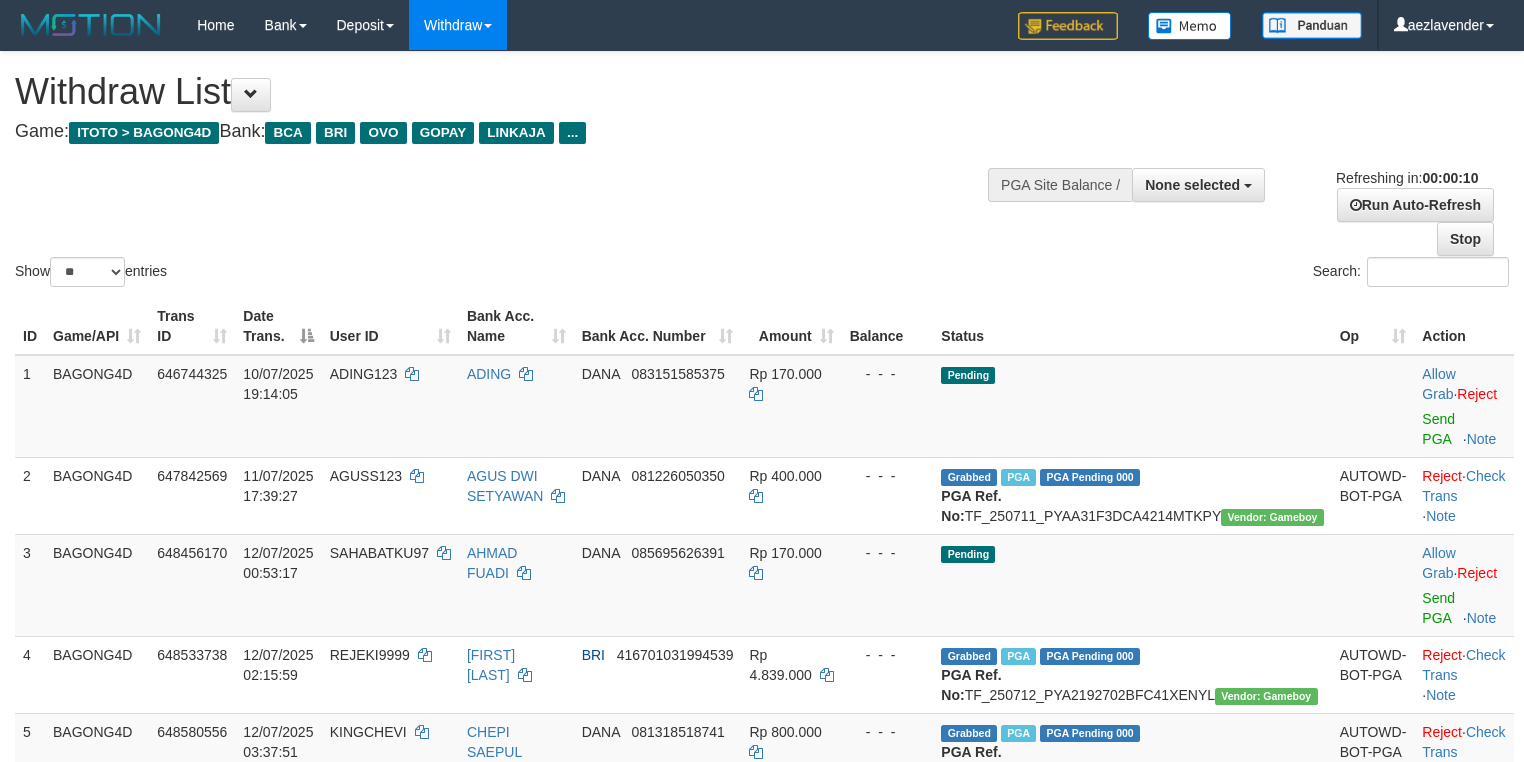 select 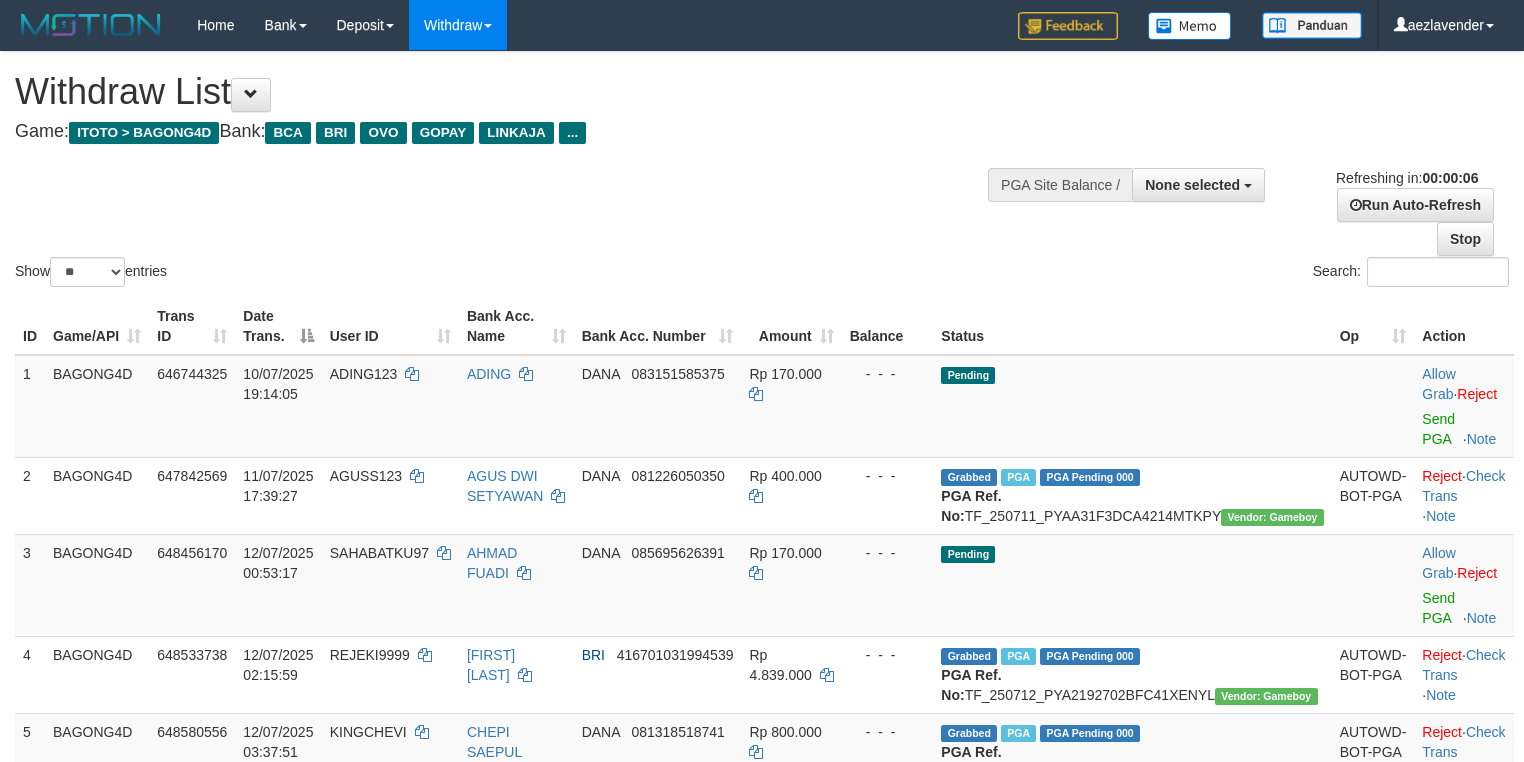 scroll, scrollTop: 0, scrollLeft: 0, axis: both 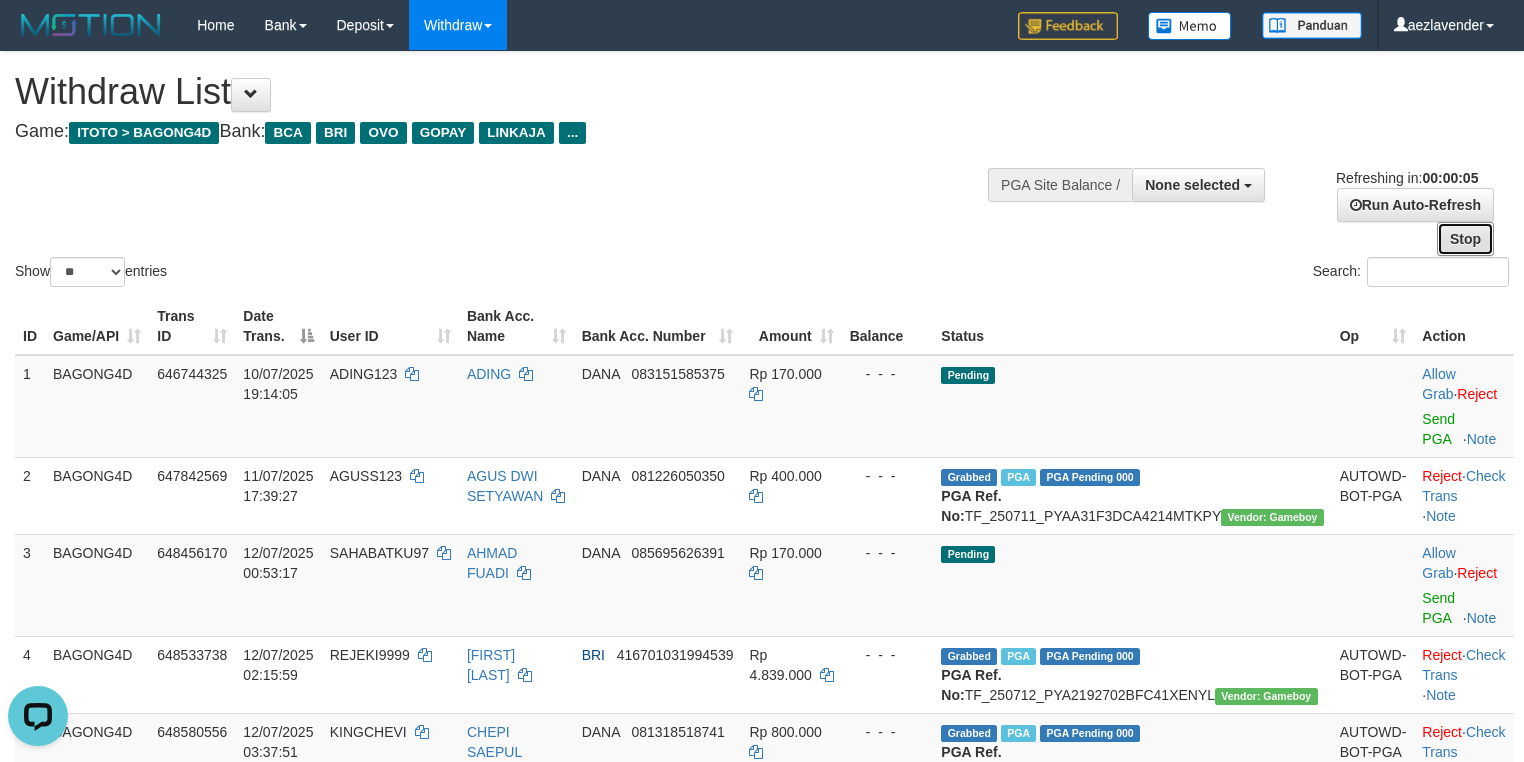 click on "**********" at bounding box center (762, 874) 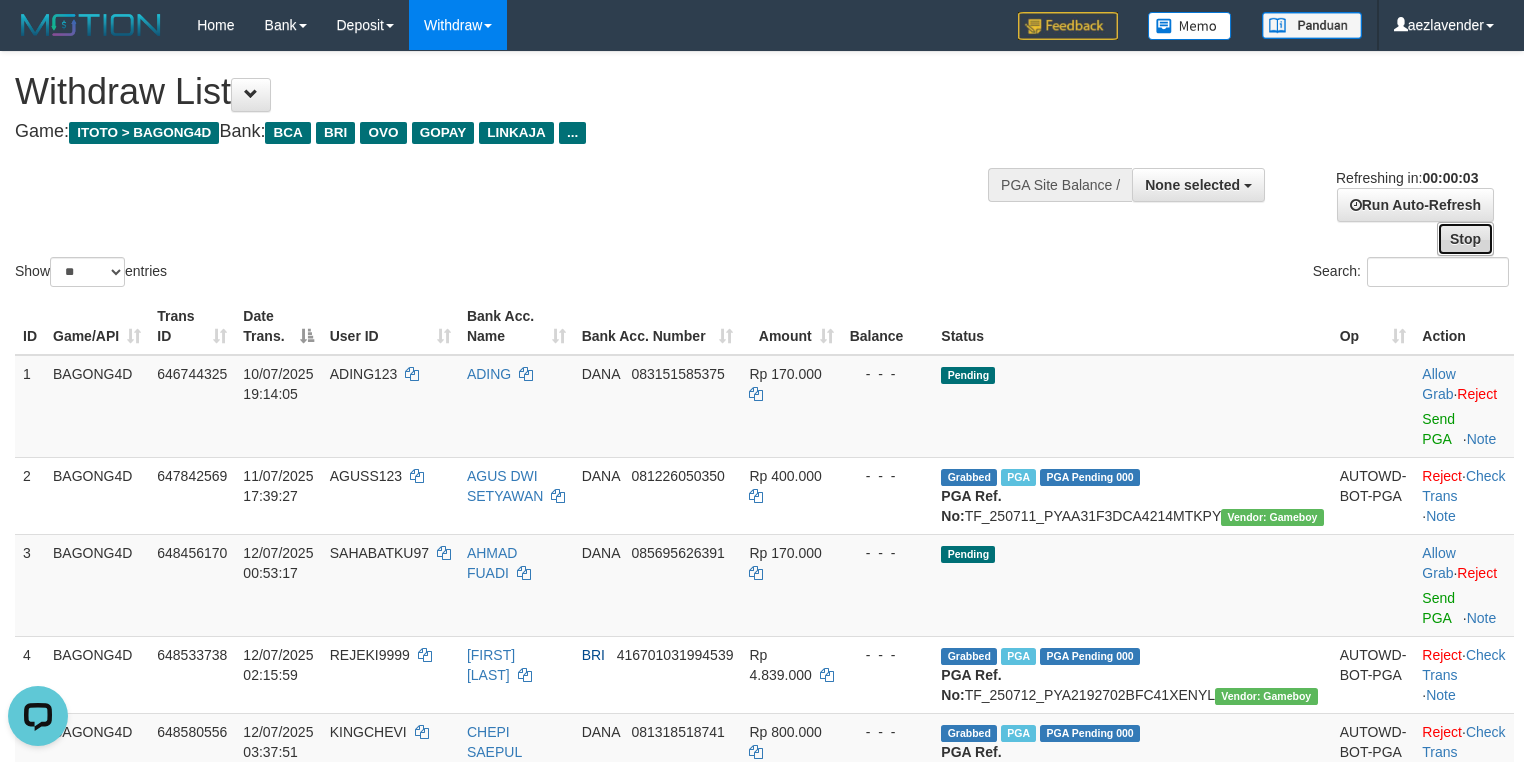 click on "Stop" at bounding box center [1465, 239] 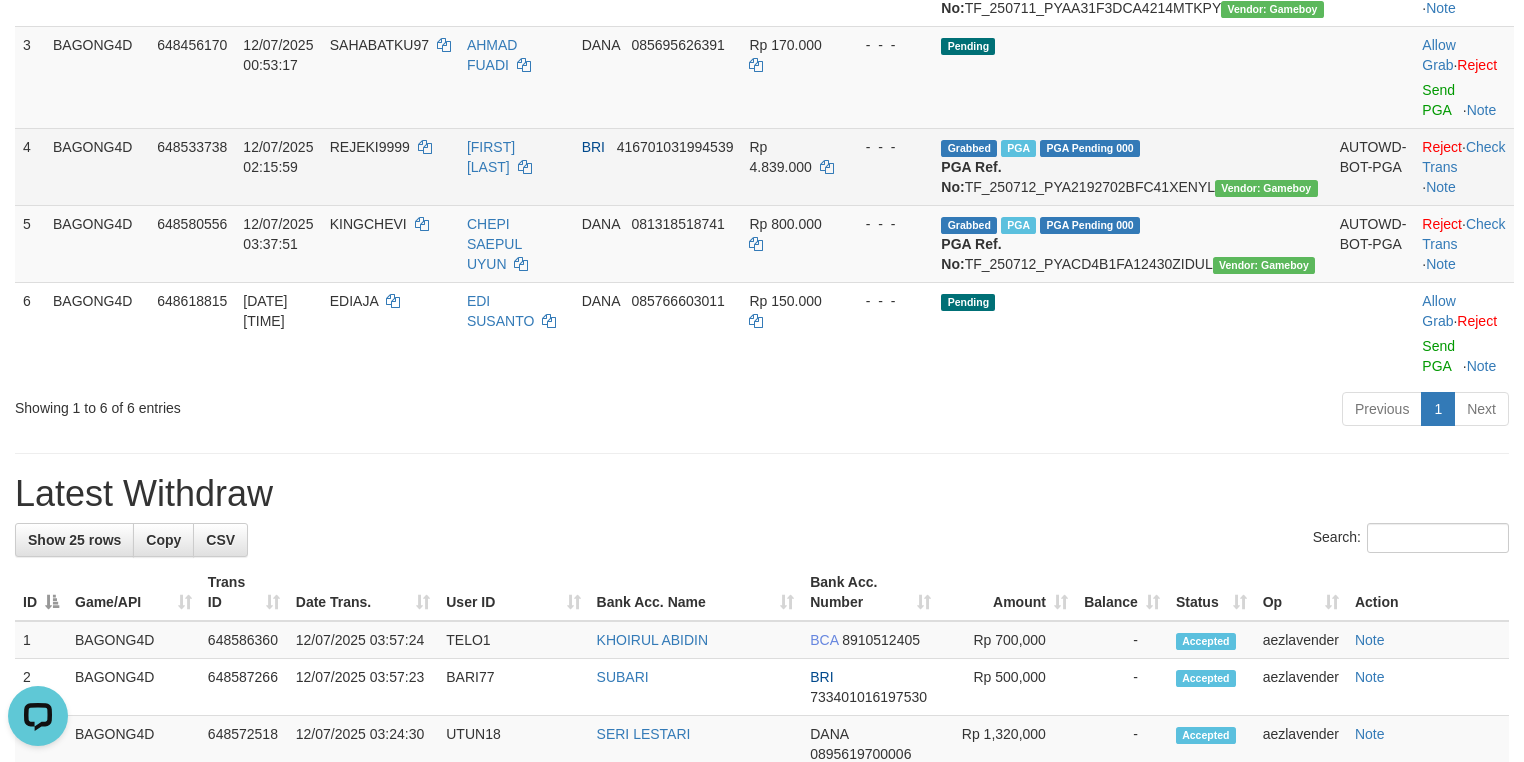 scroll, scrollTop: 533, scrollLeft: 0, axis: vertical 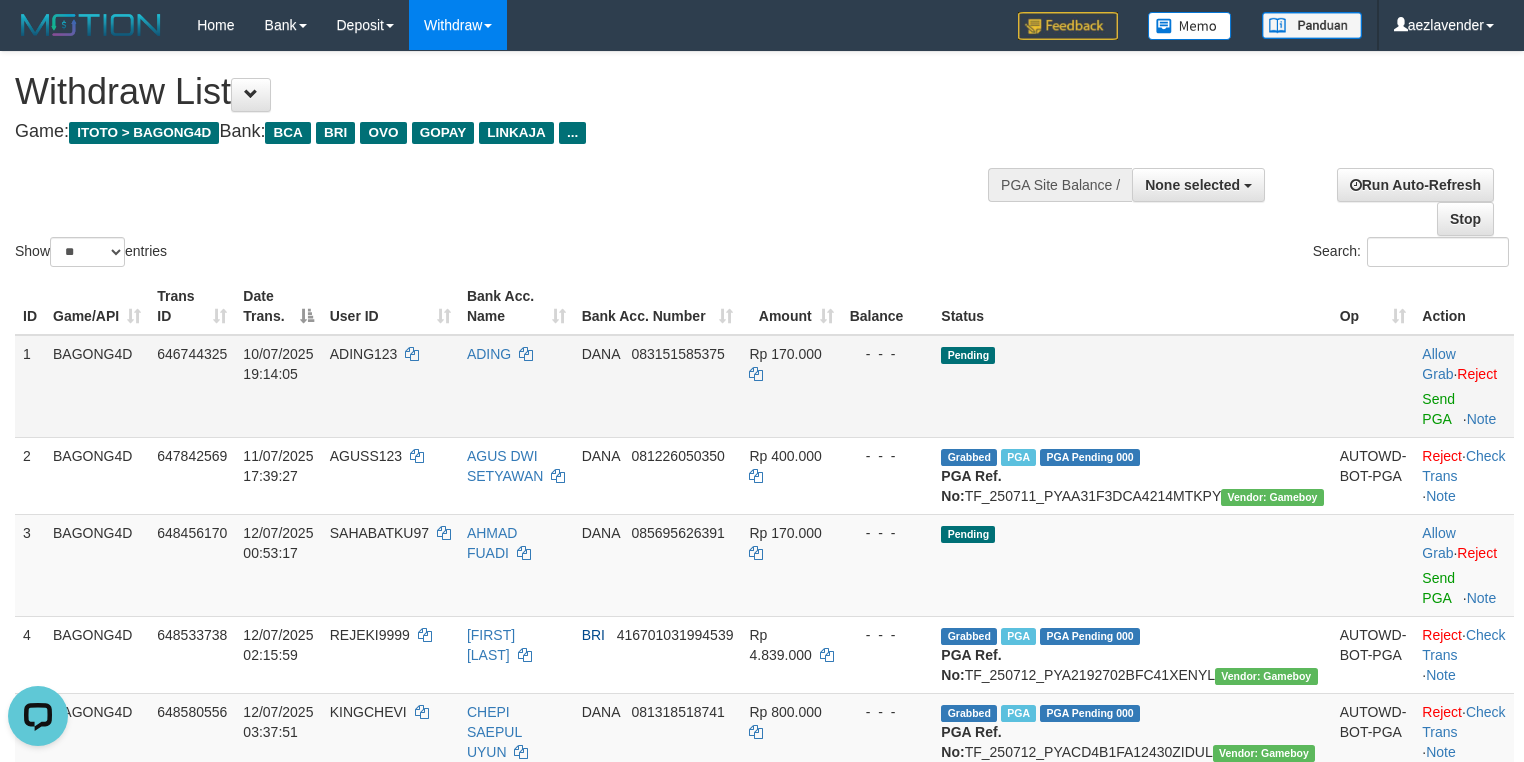 click on "DANA [PHONE]" at bounding box center (658, 386) 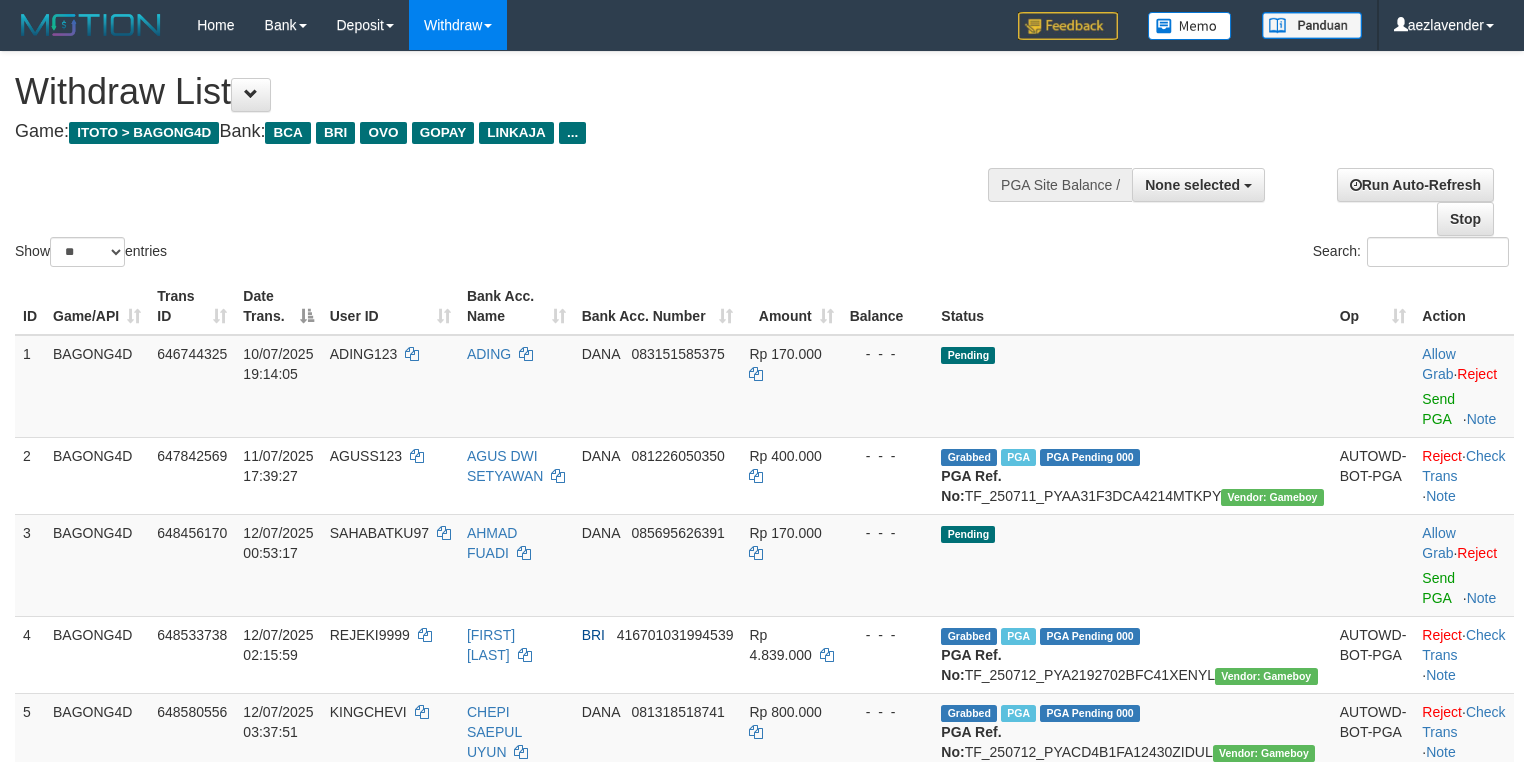 select 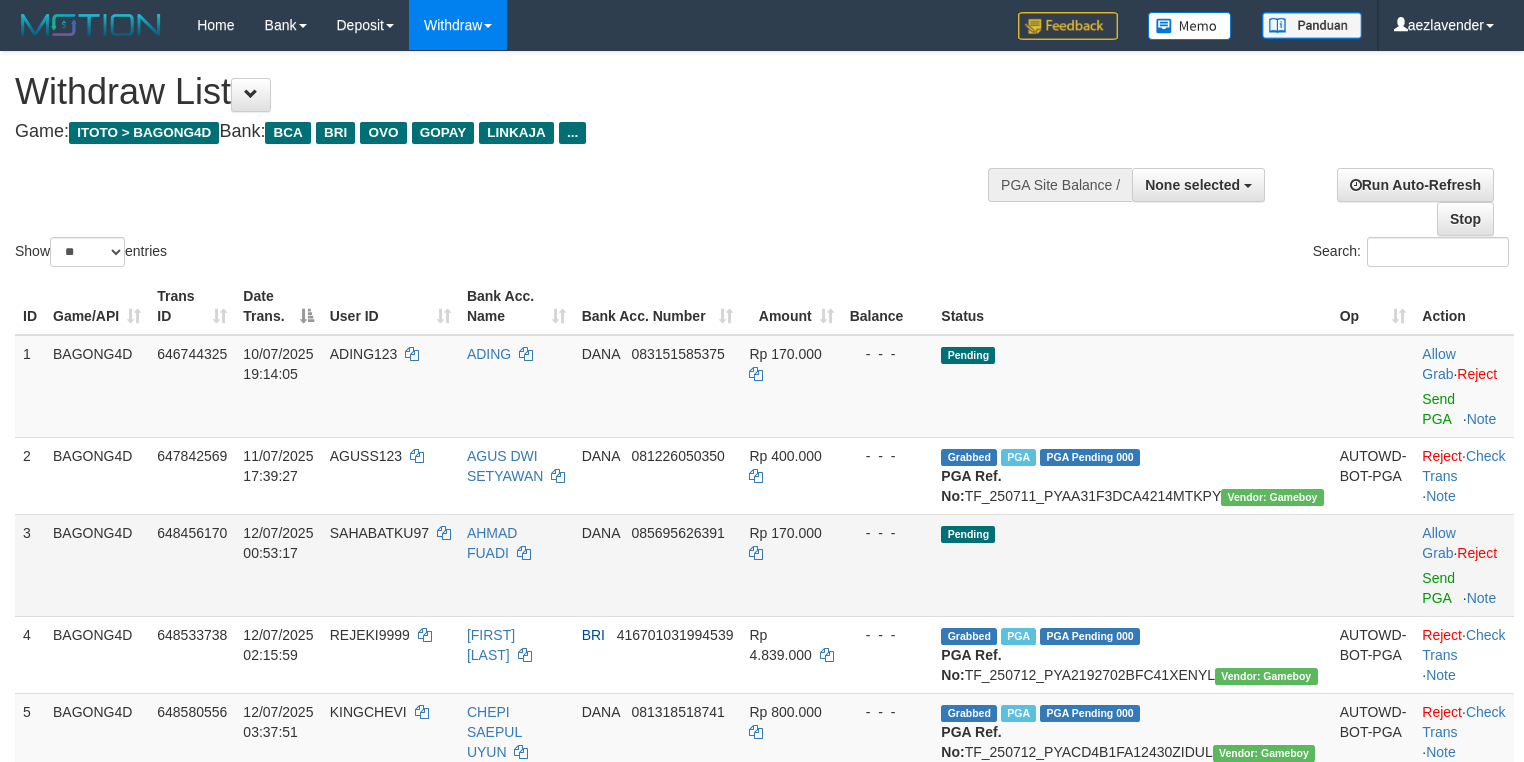 scroll, scrollTop: 0, scrollLeft: 0, axis: both 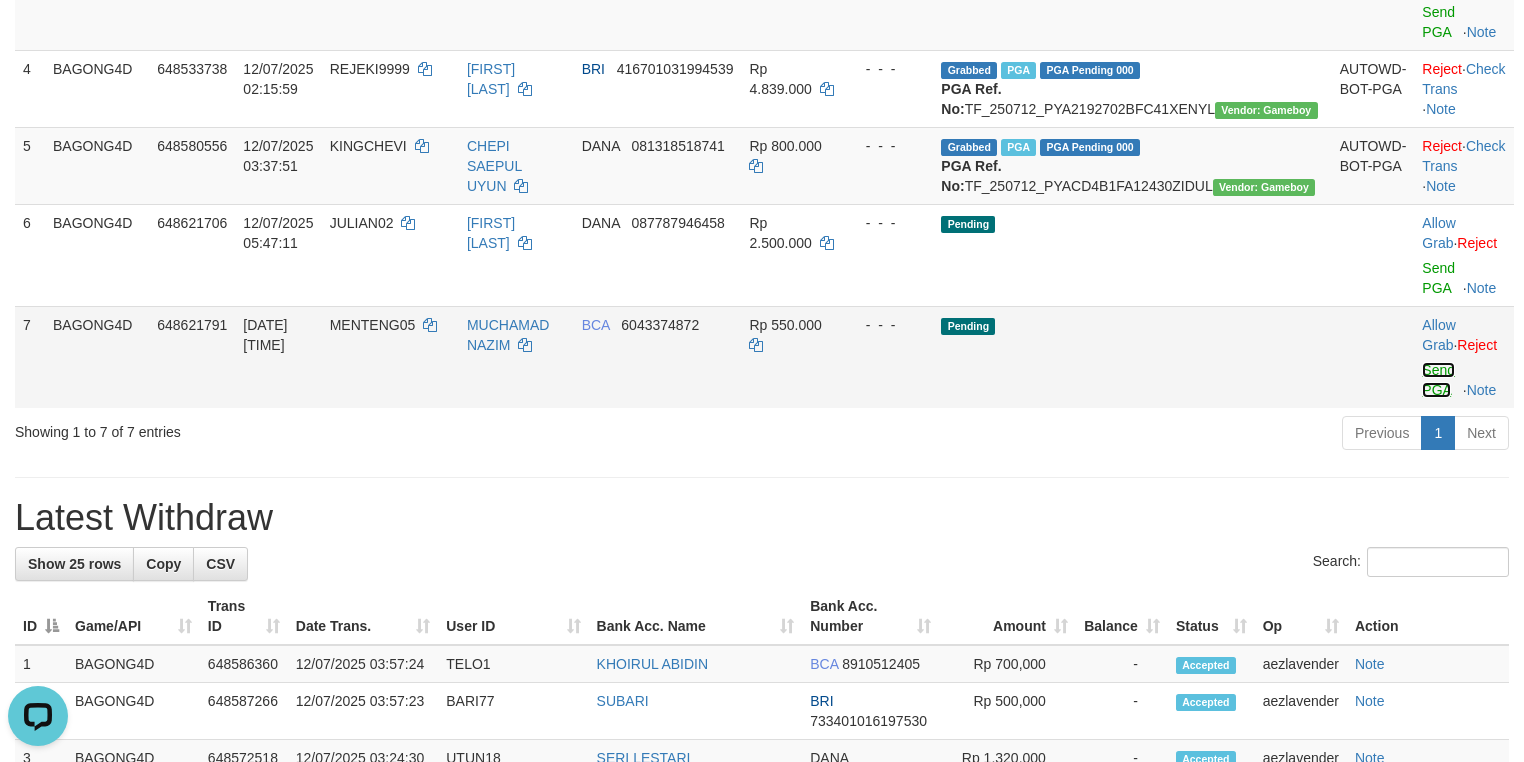 click on "Send PGA" at bounding box center (1438, 380) 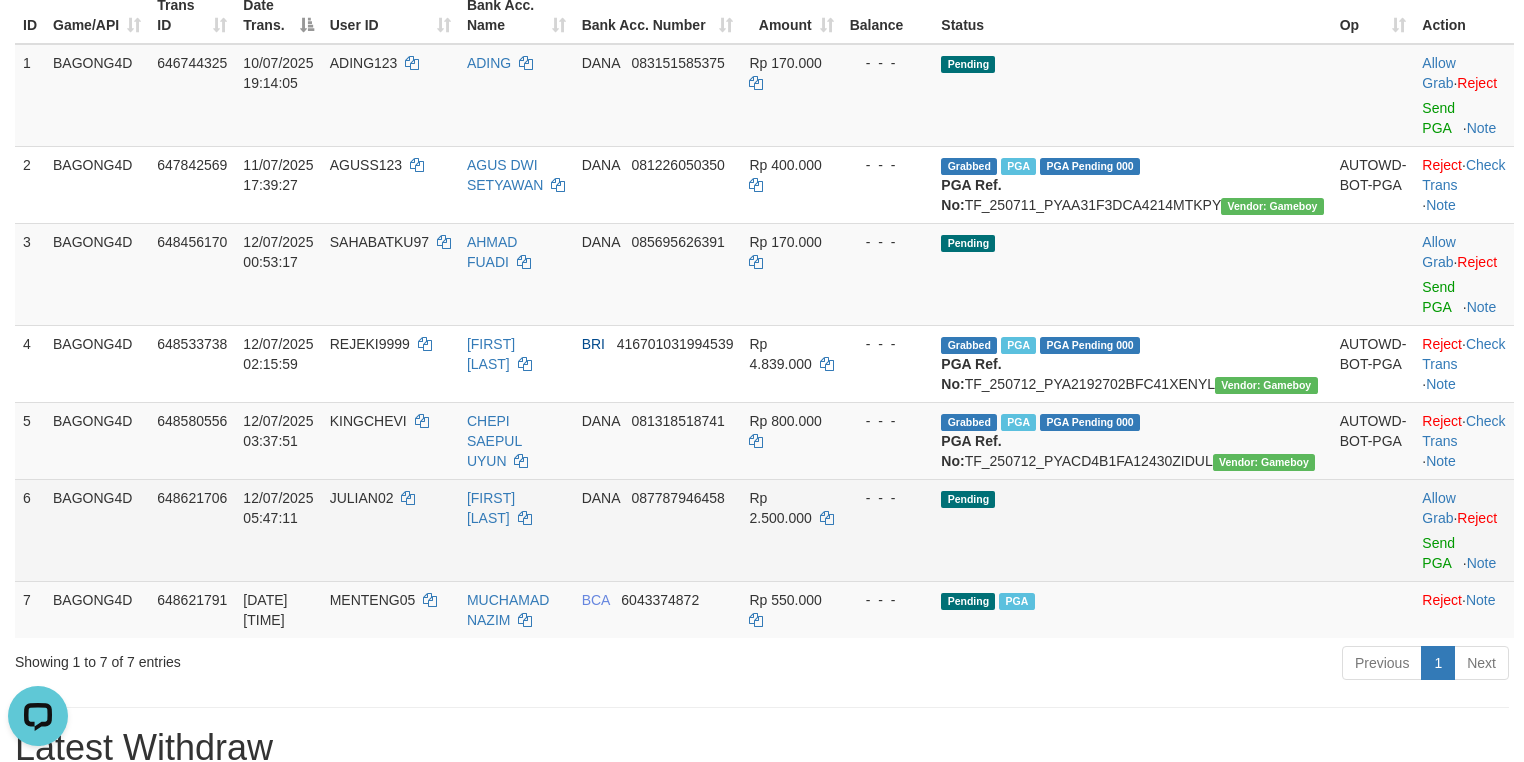 scroll, scrollTop: 0, scrollLeft: 0, axis: both 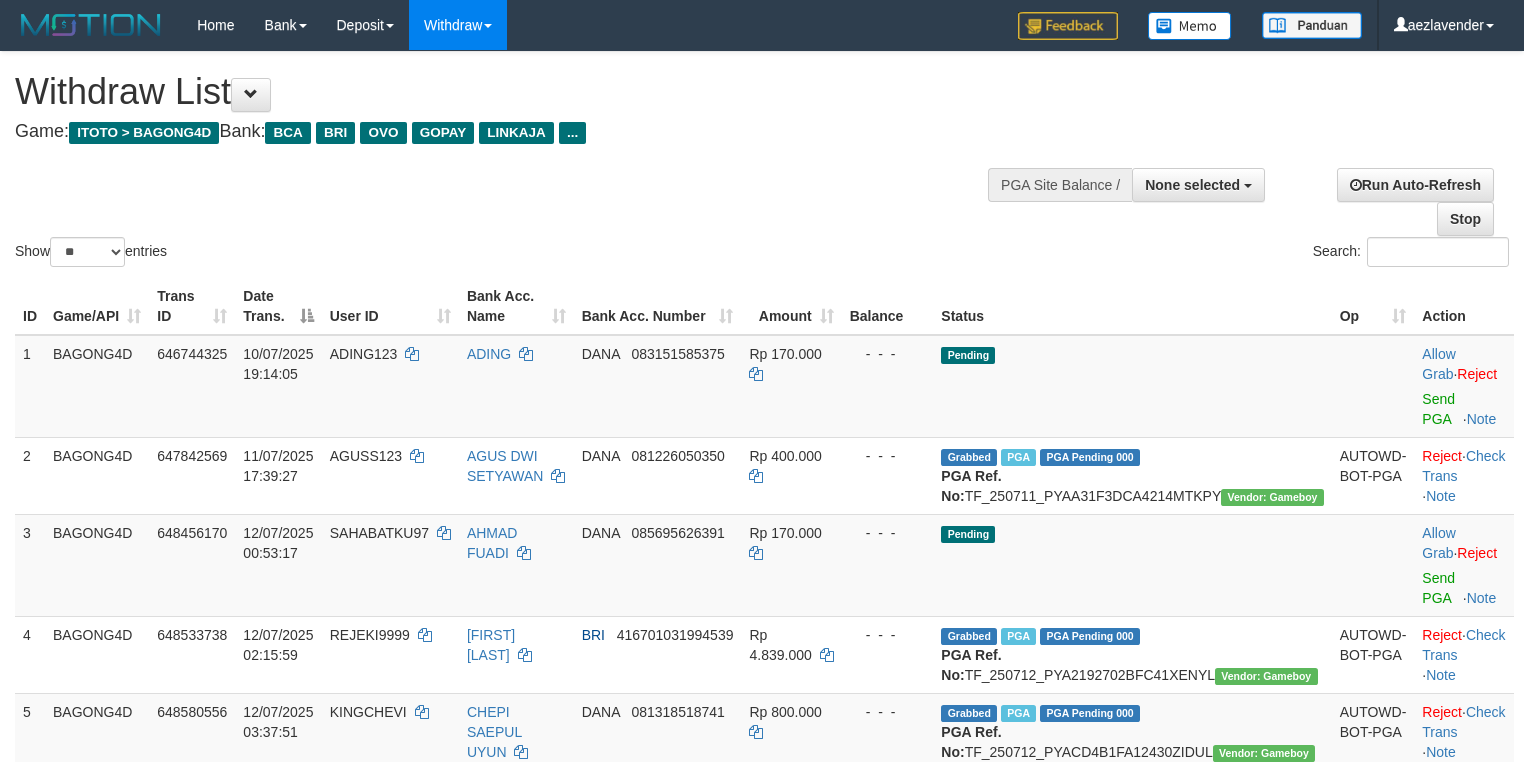 select 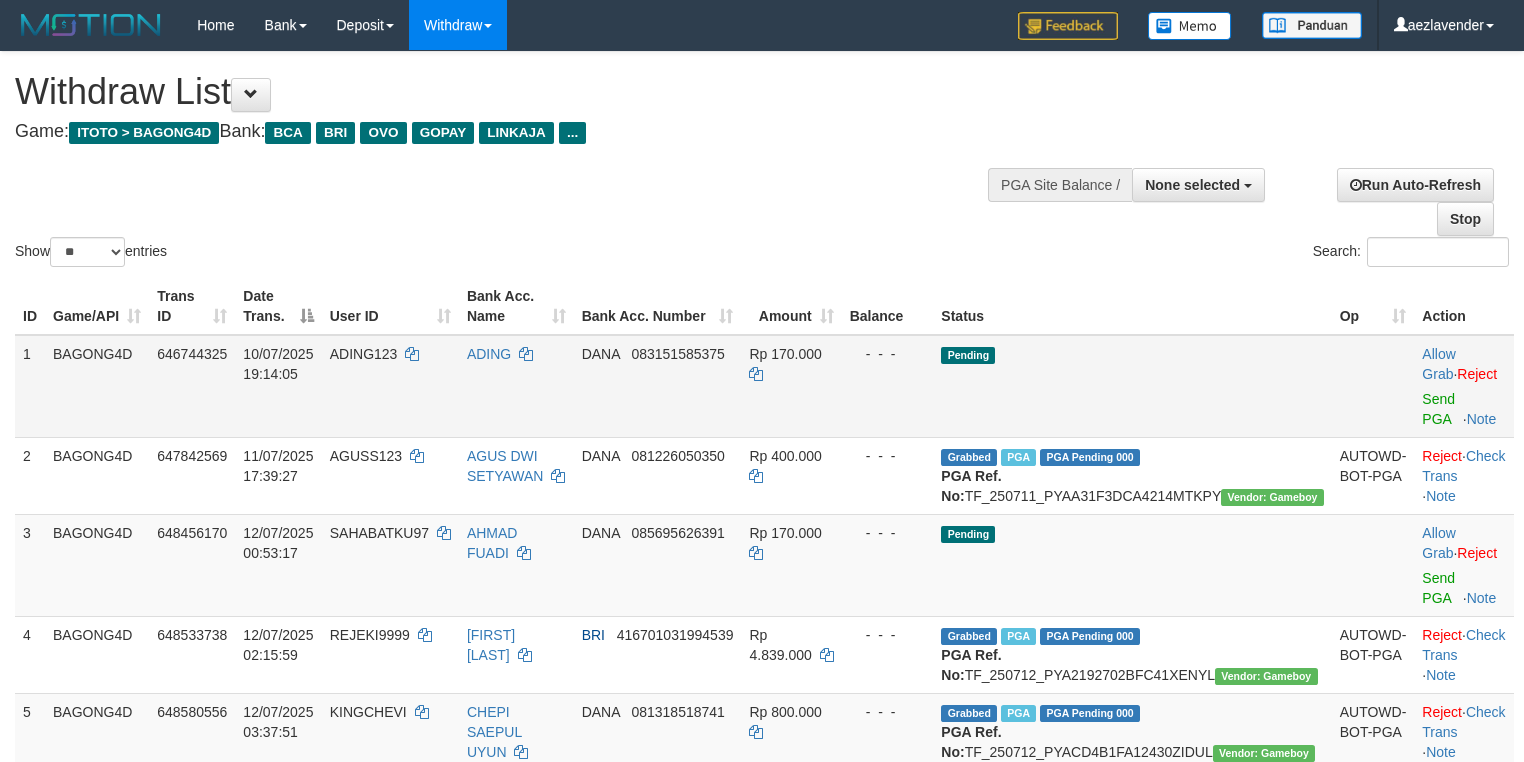 scroll, scrollTop: 0, scrollLeft: 0, axis: both 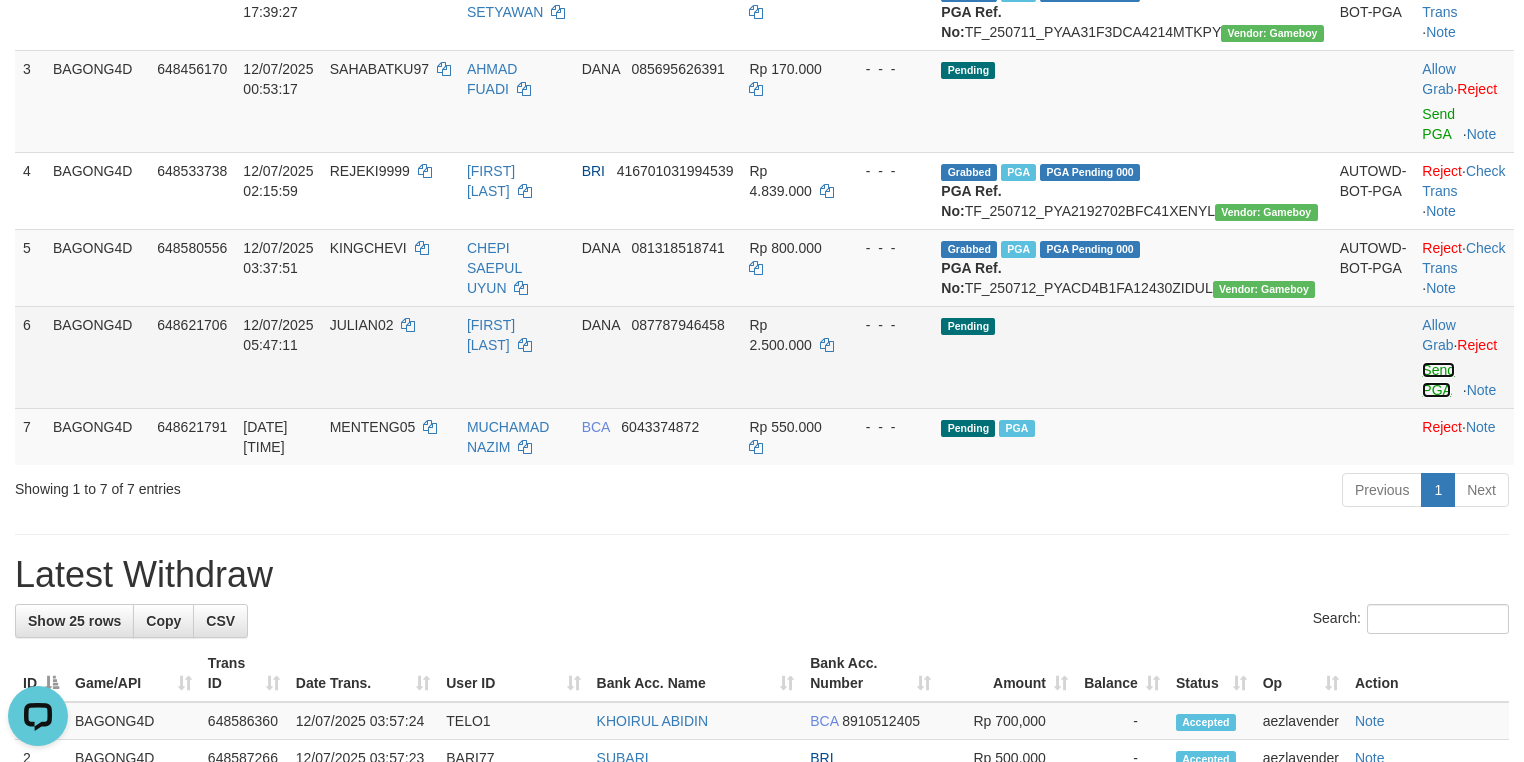 click on "Send PGA" at bounding box center (1438, 380) 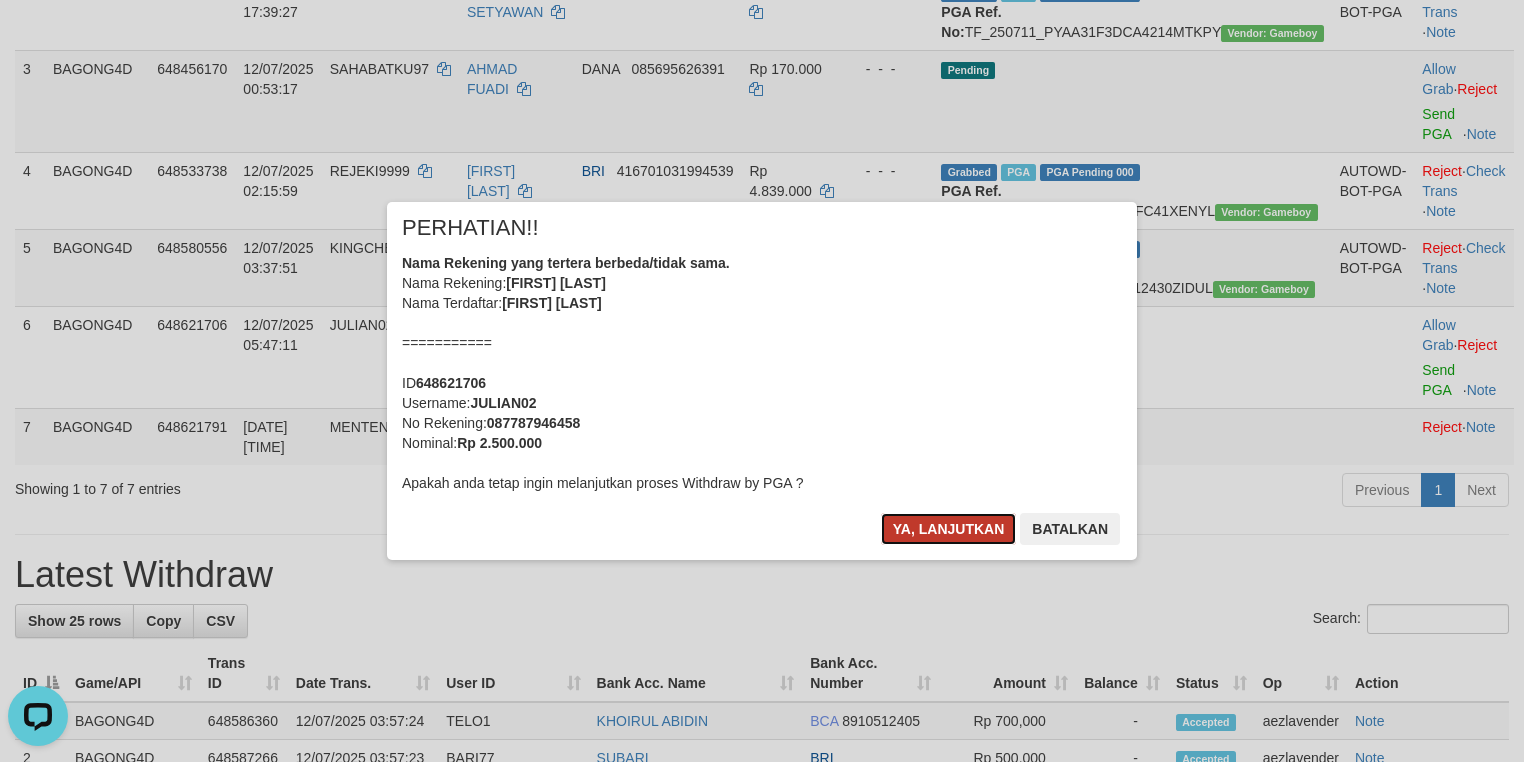 click on "Ya, lanjutkan" at bounding box center (949, 529) 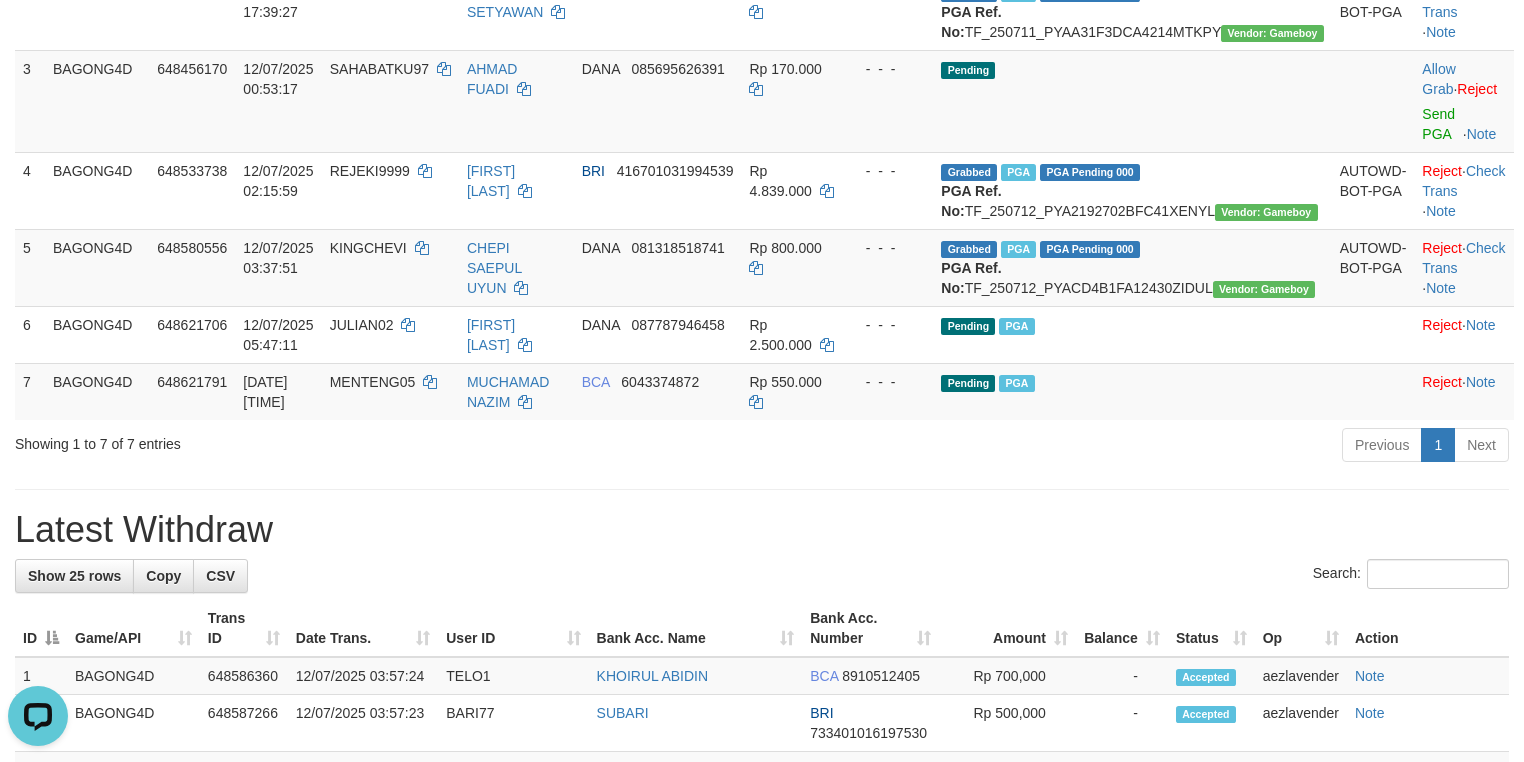 scroll, scrollTop: 0, scrollLeft: 0, axis: both 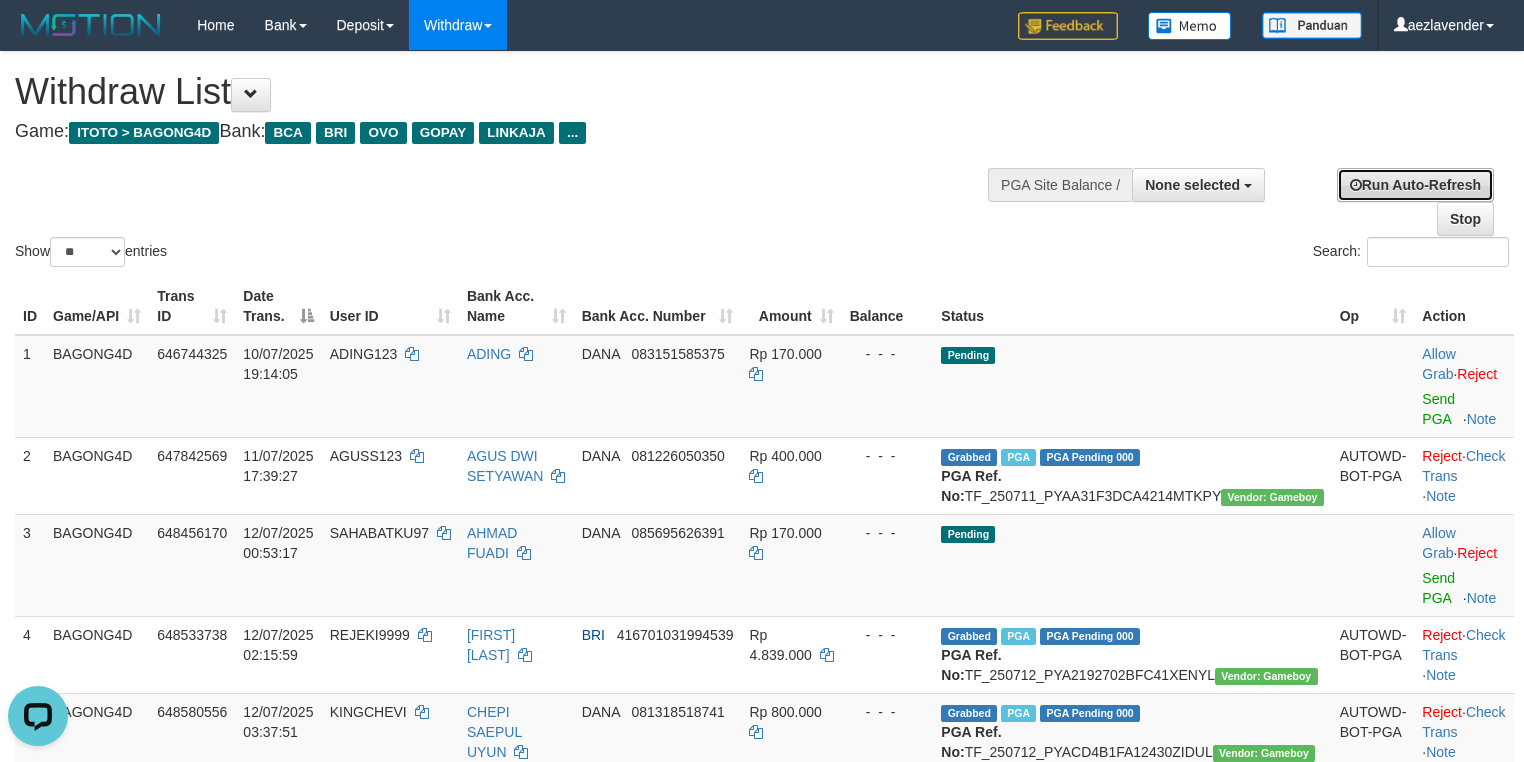 click on "Run Auto-Refresh" at bounding box center [1415, 185] 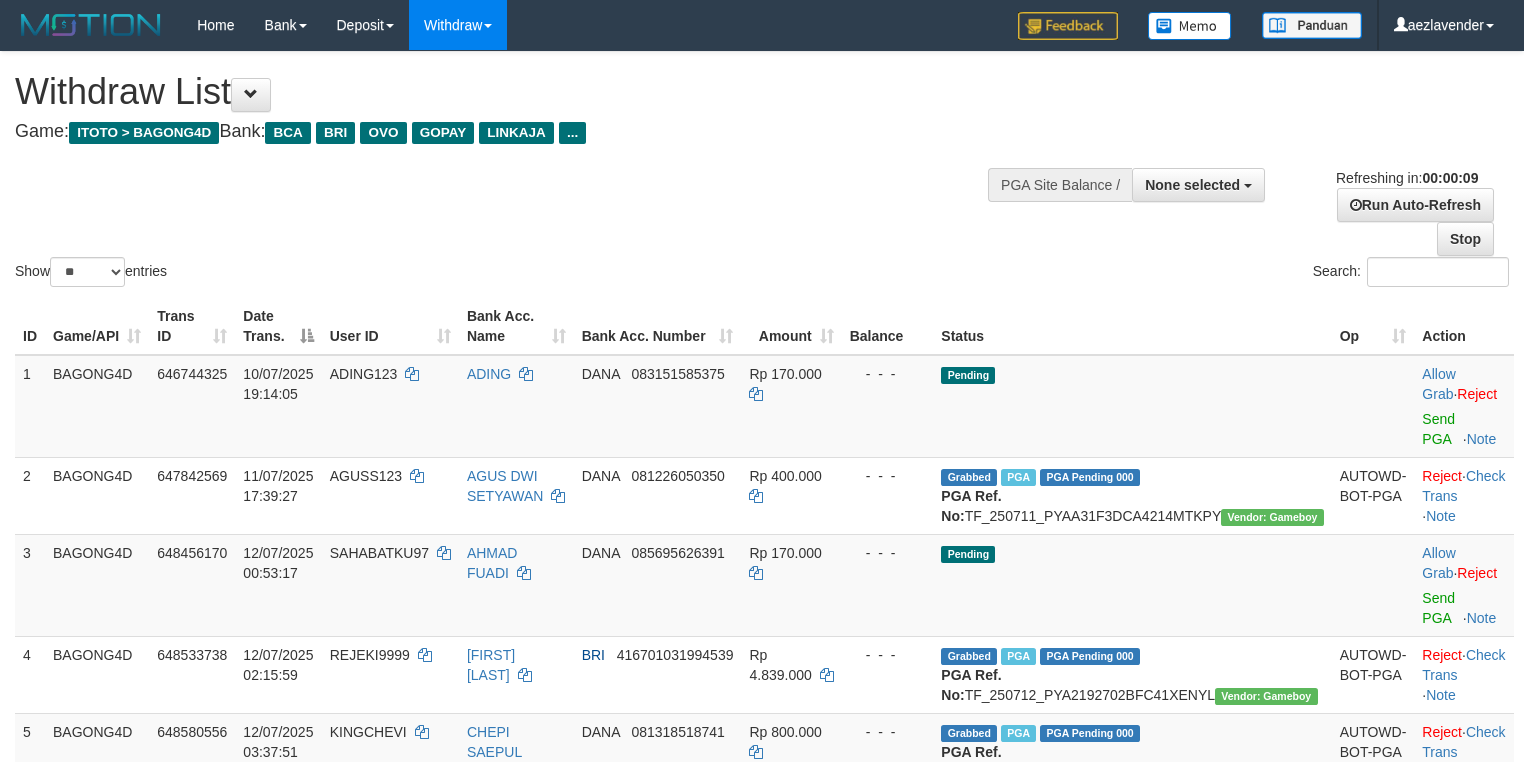 select 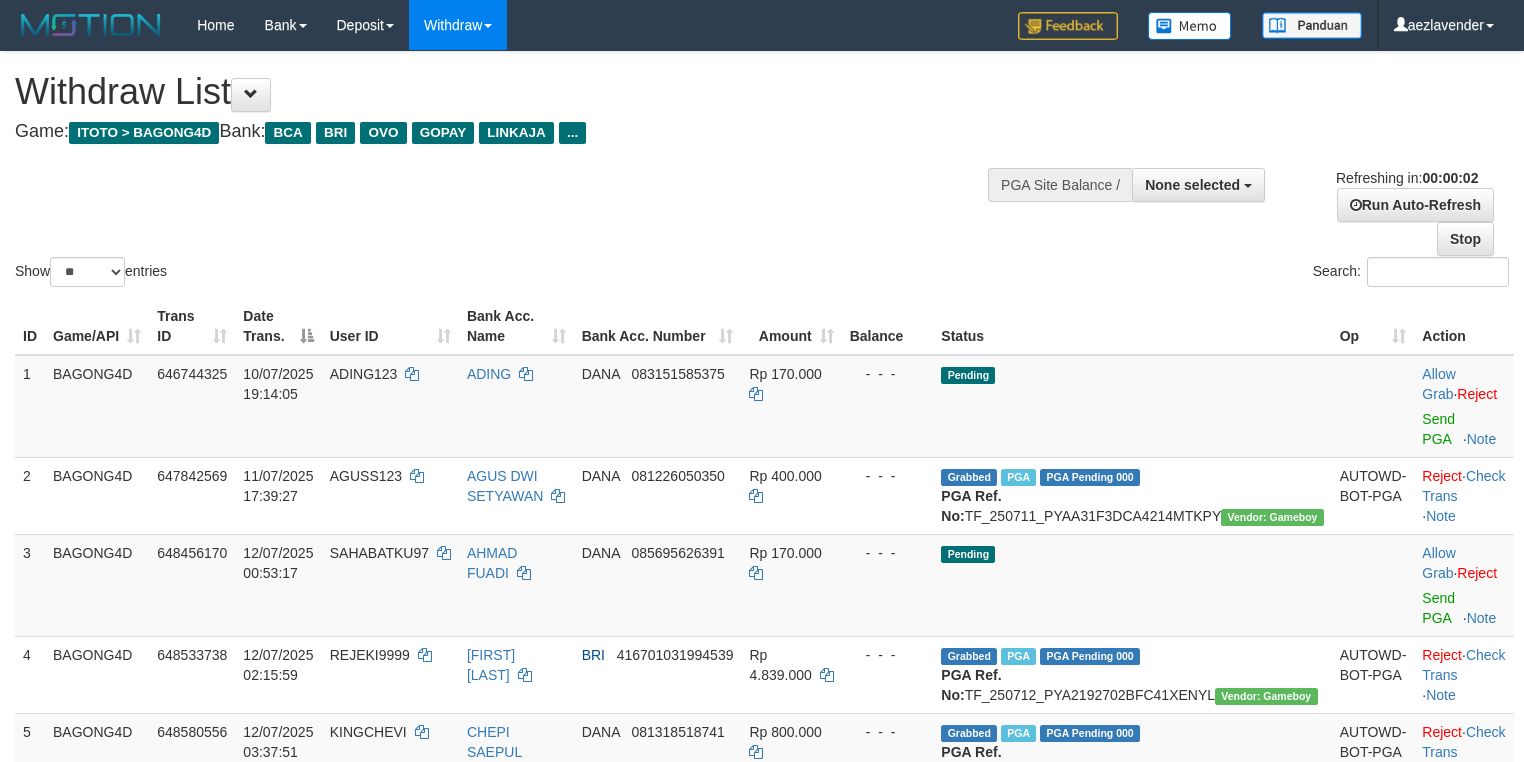 scroll, scrollTop: 484, scrollLeft: 0, axis: vertical 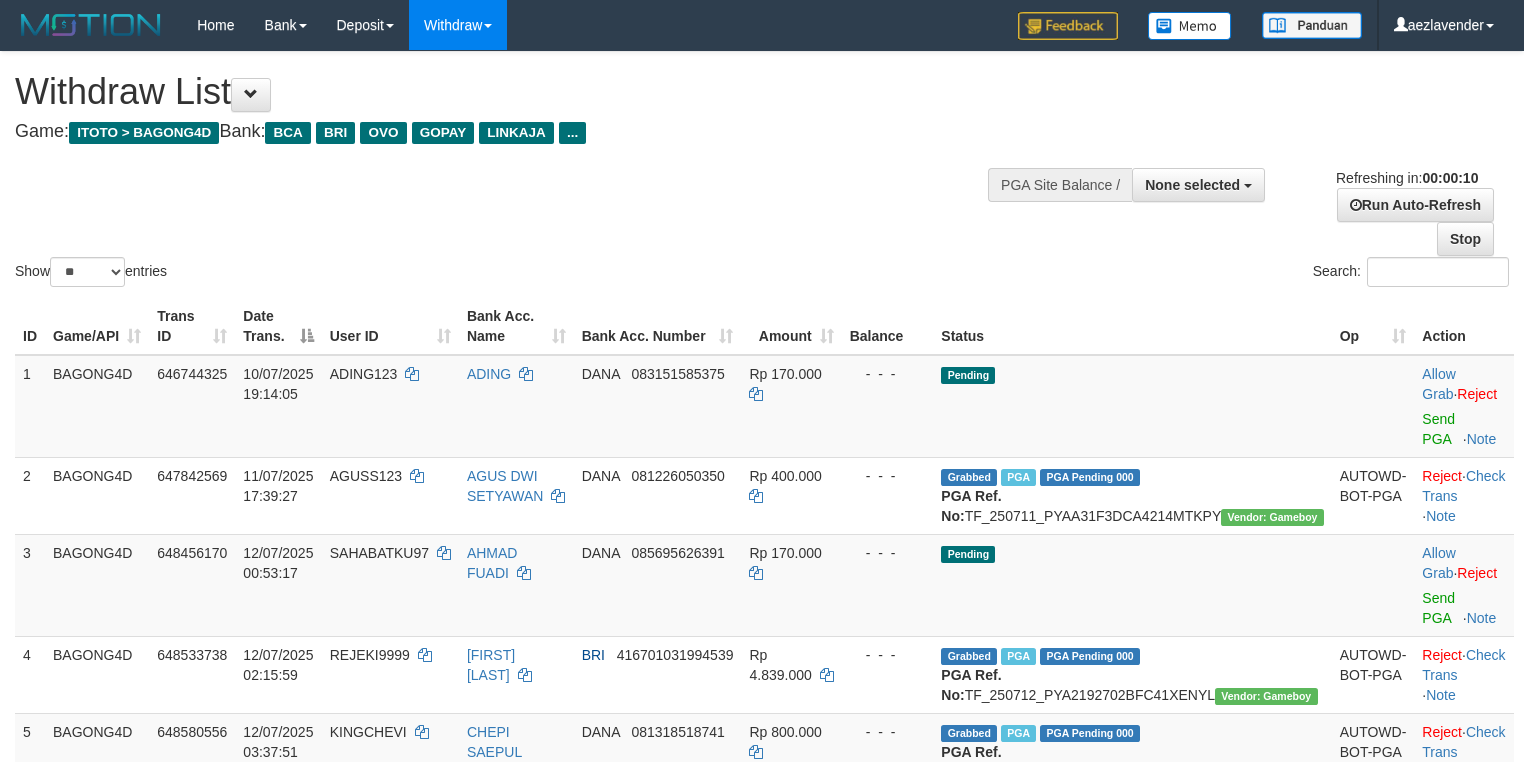 select 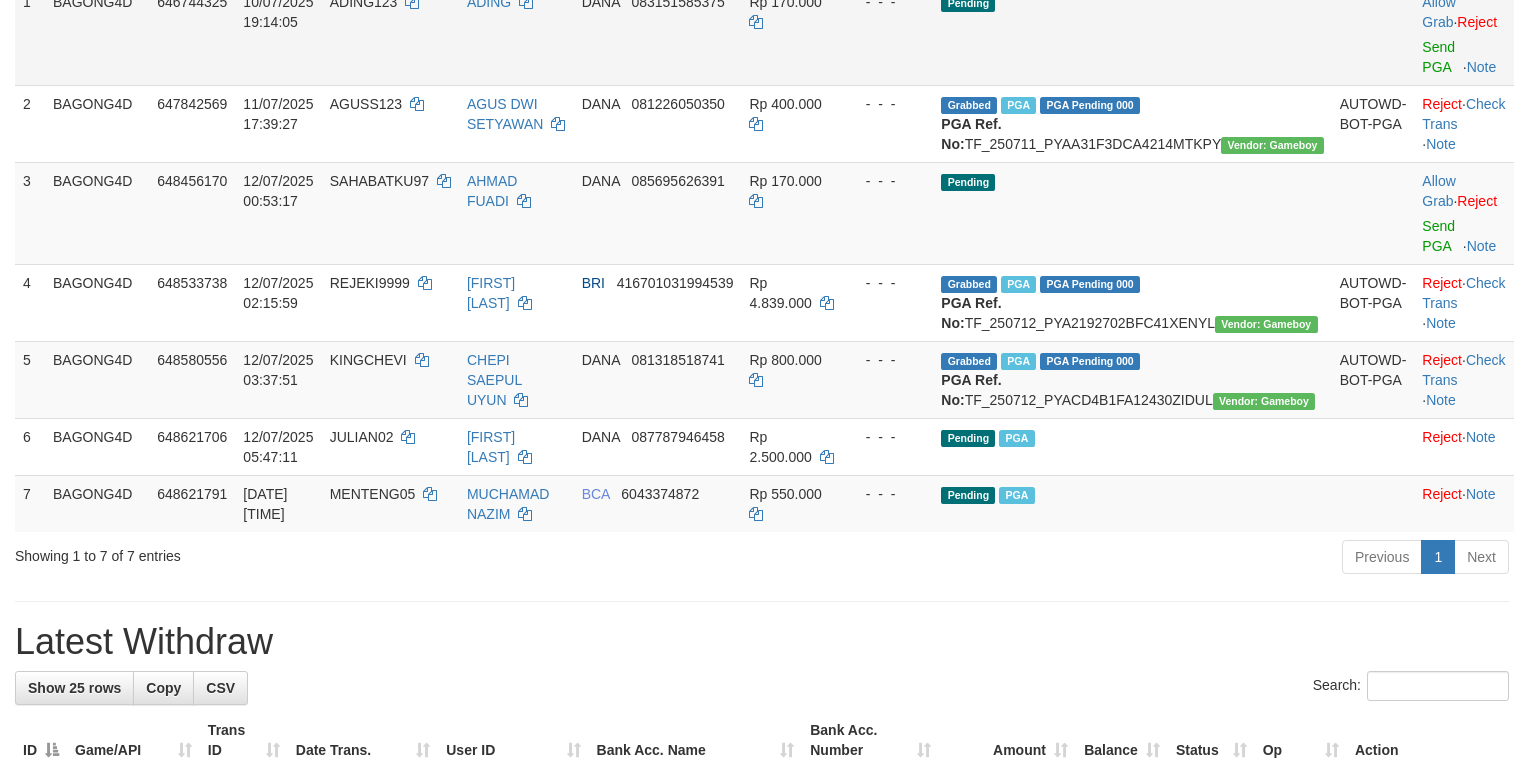 scroll, scrollTop: 533, scrollLeft: 0, axis: vertical 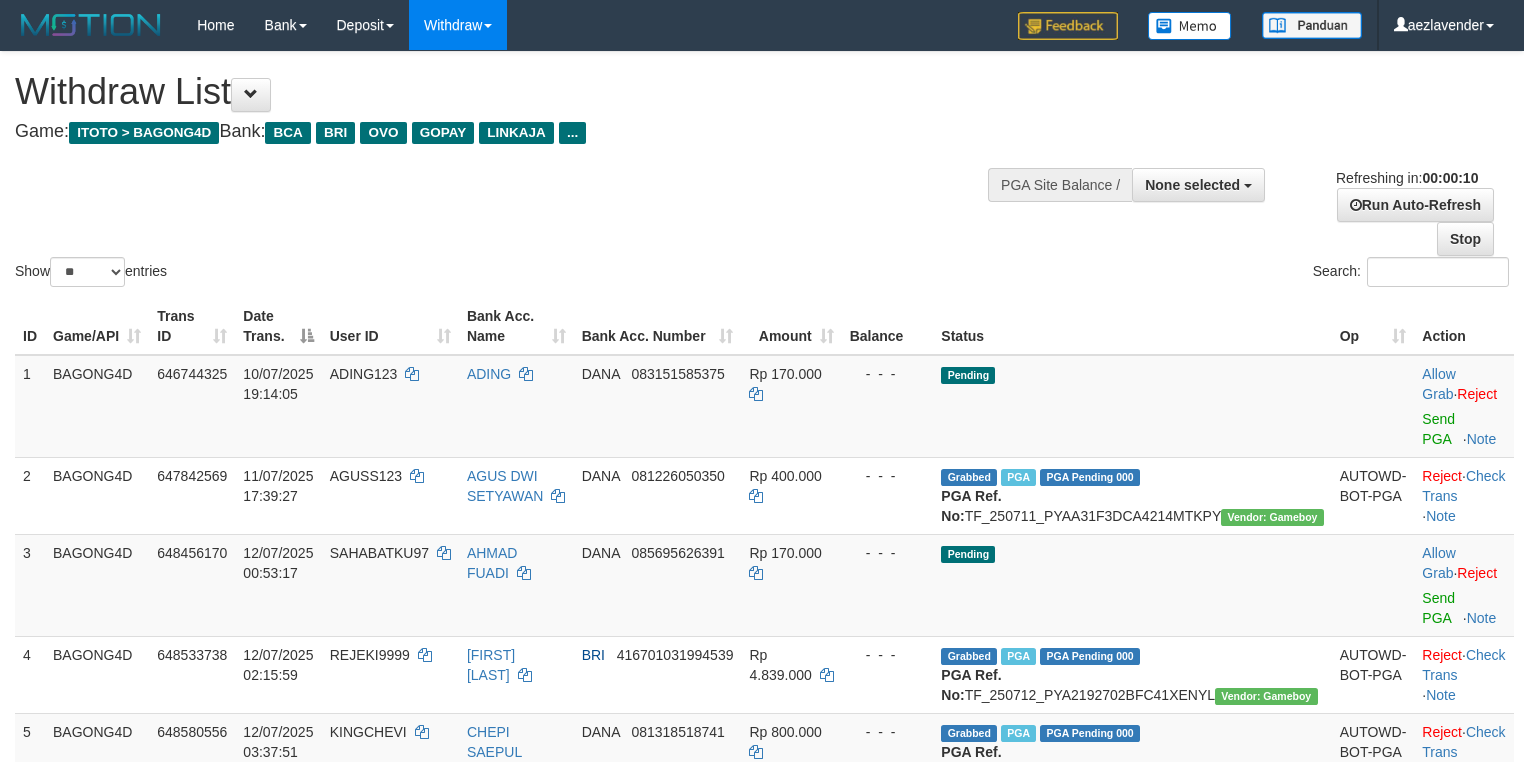 select 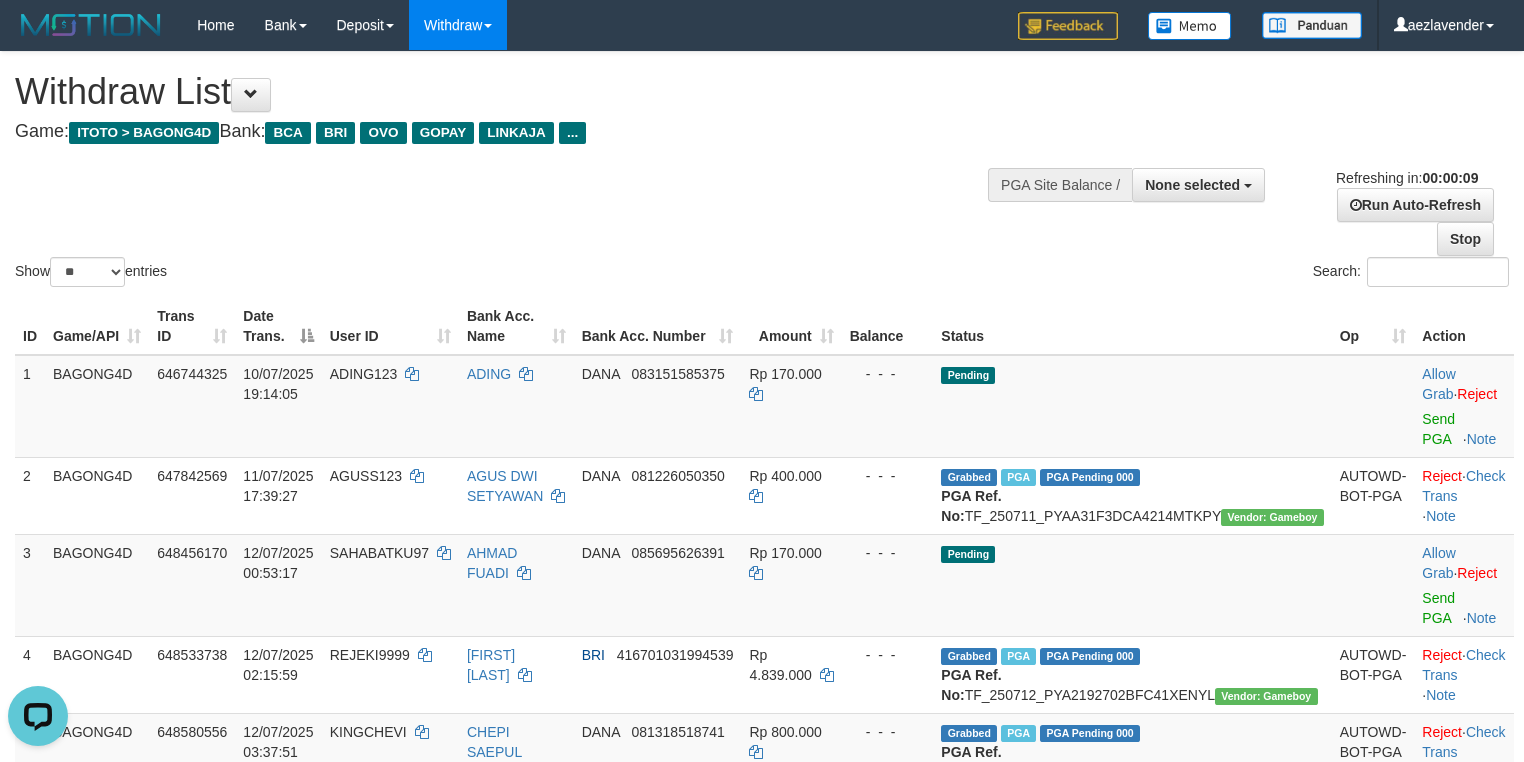 scroll, scrollTop: 0, scrollLeft: 0, axis: both 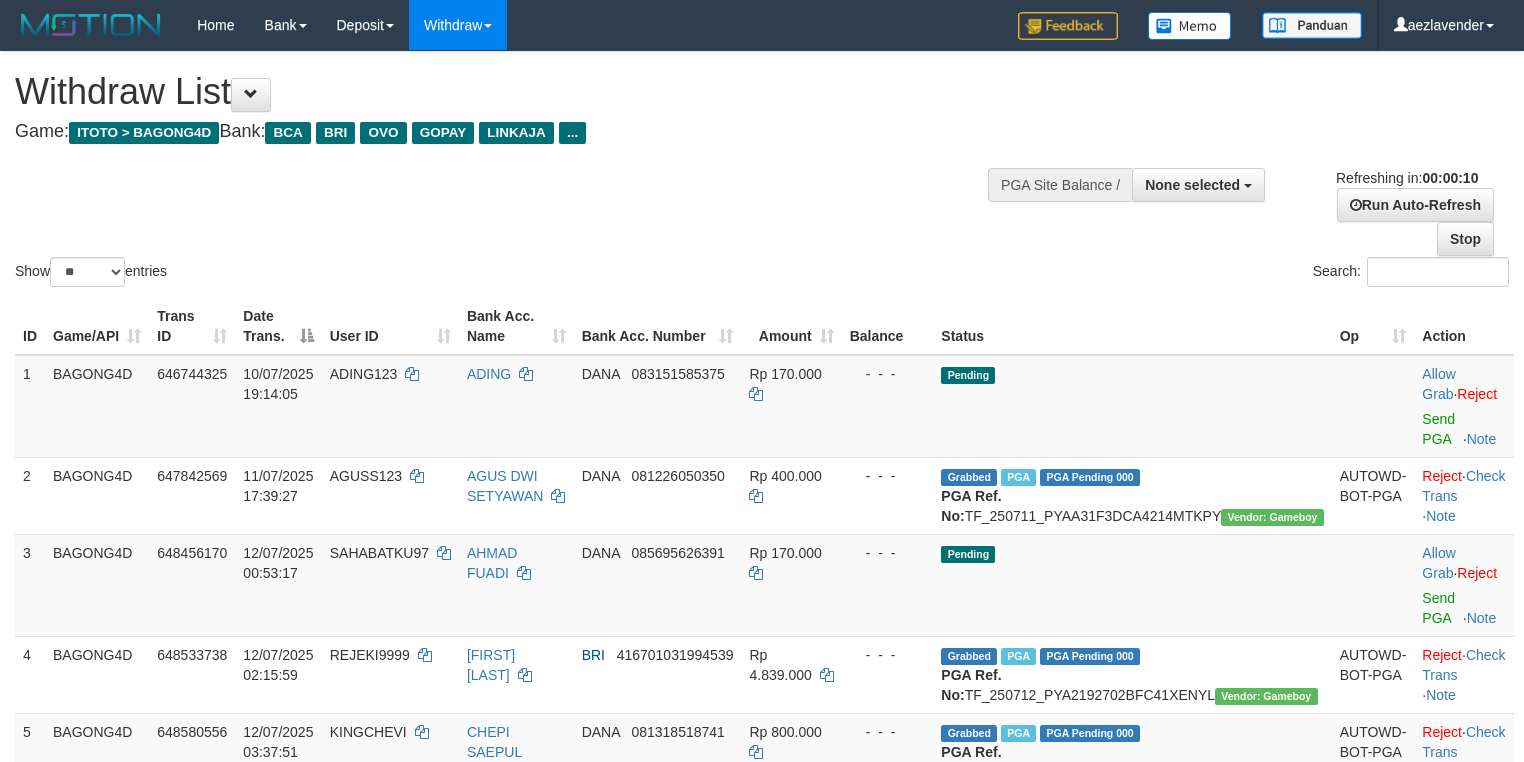 select 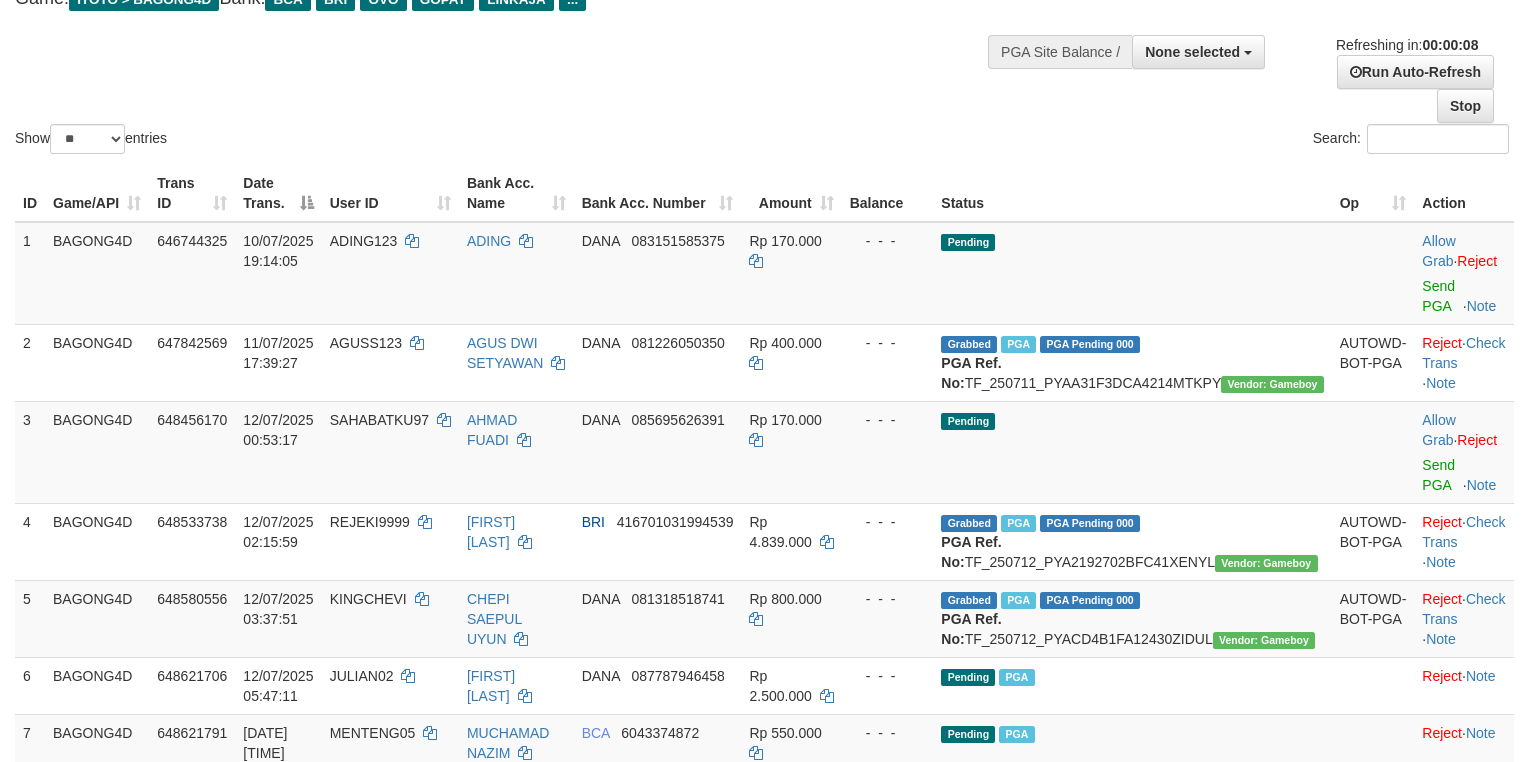scroll, scrollTop: 266, scrollLeft: 0, axis: vertical 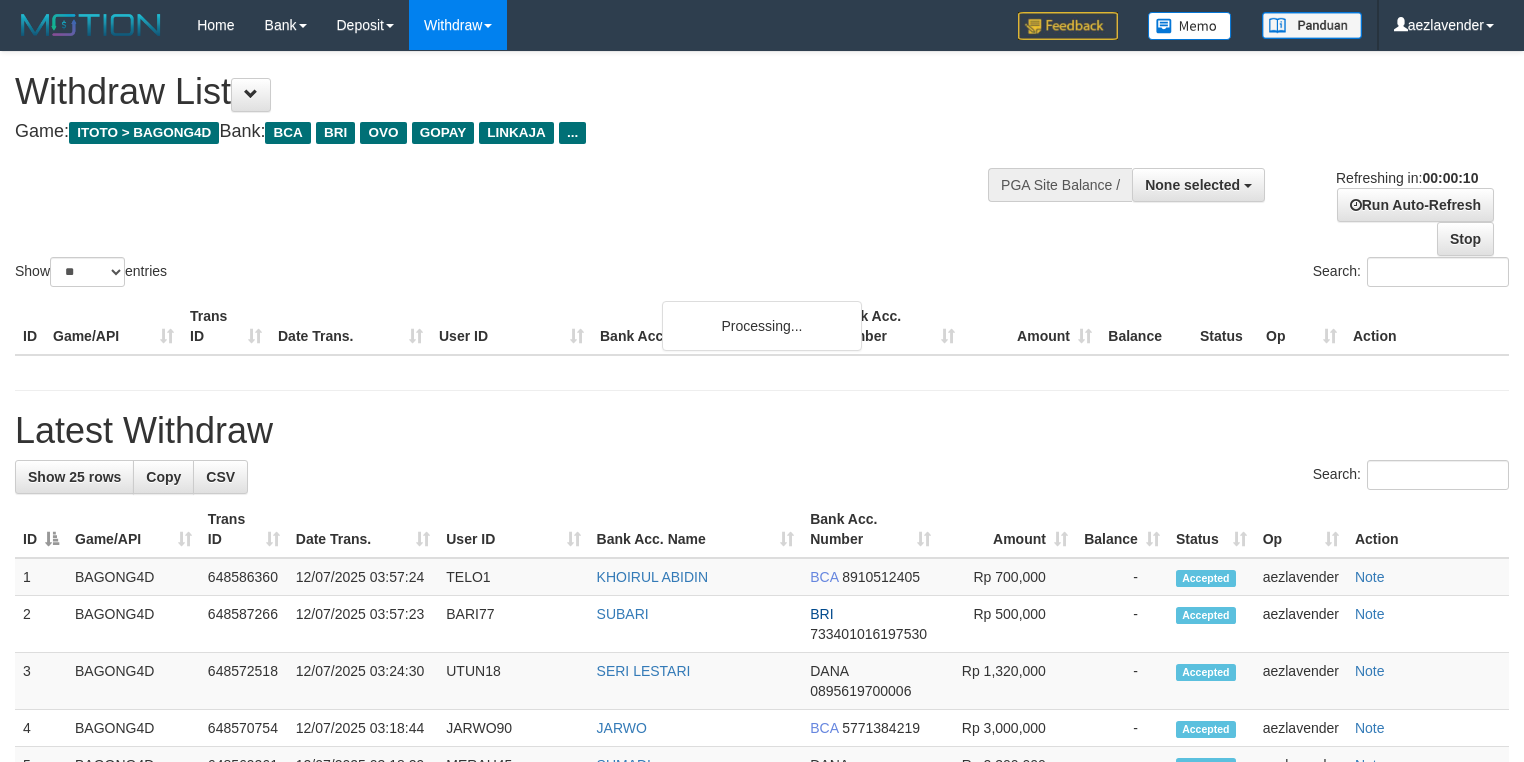 select 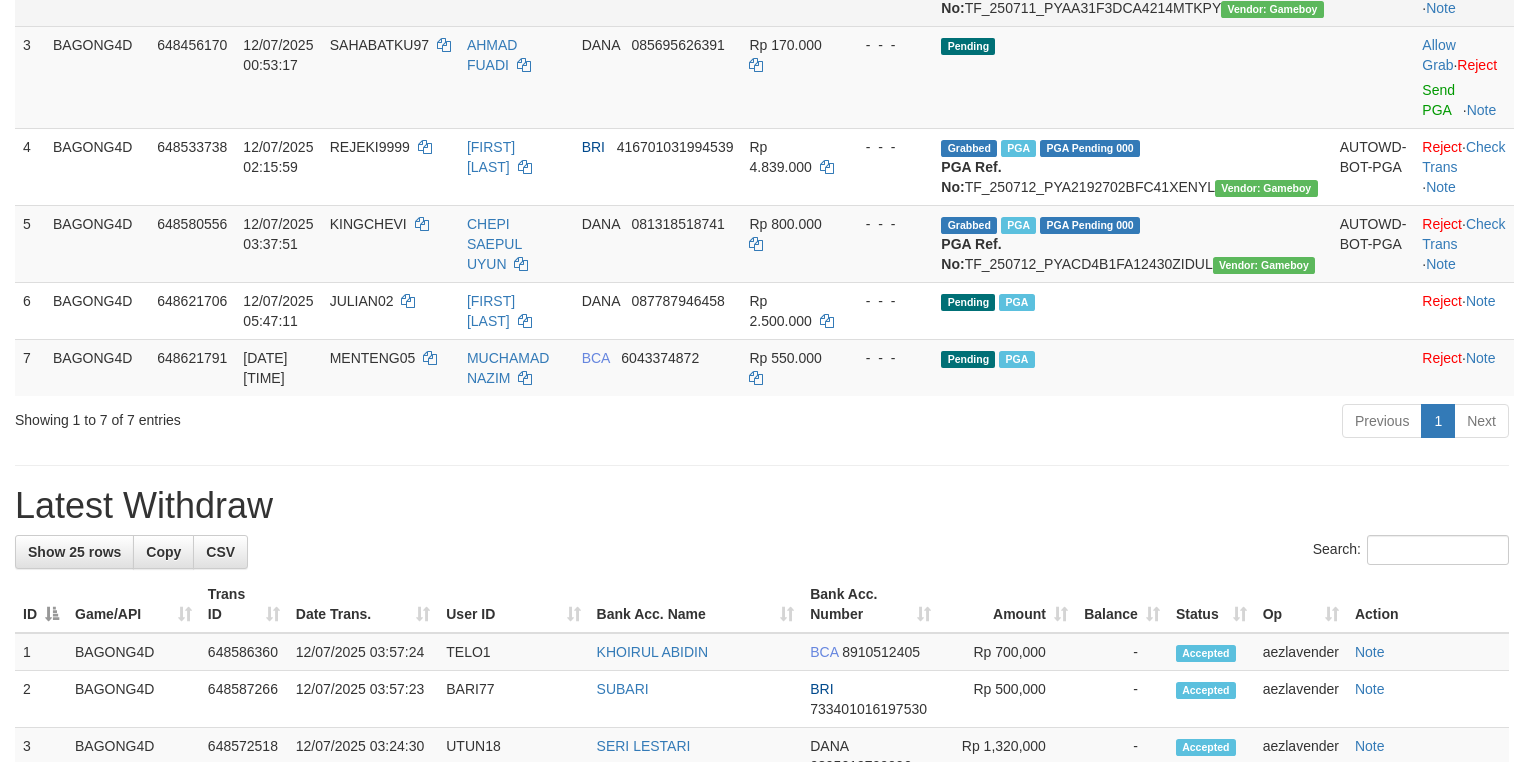 scroll, scrollTop: 533, scrollLeft: 0, axis: vertical 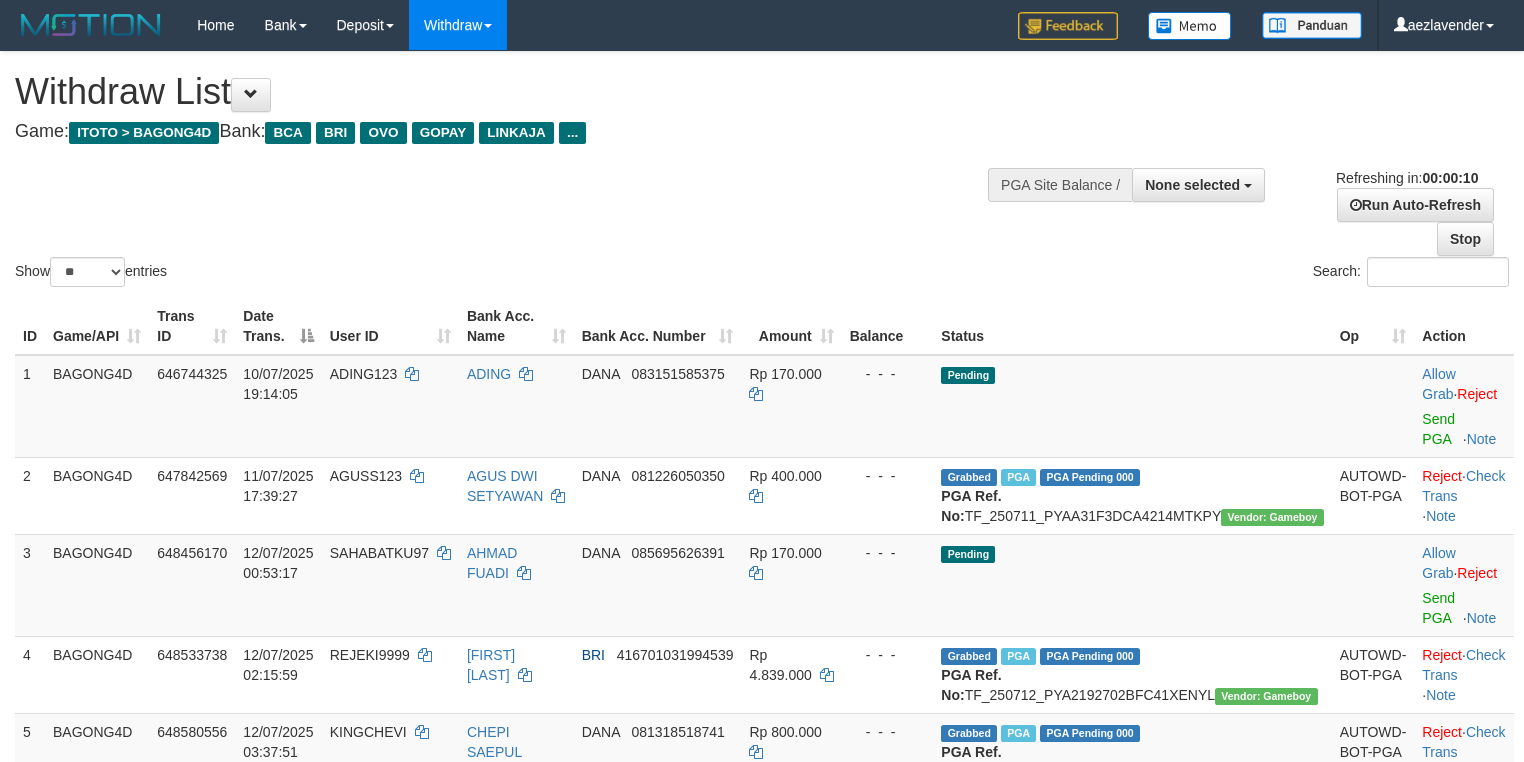 select 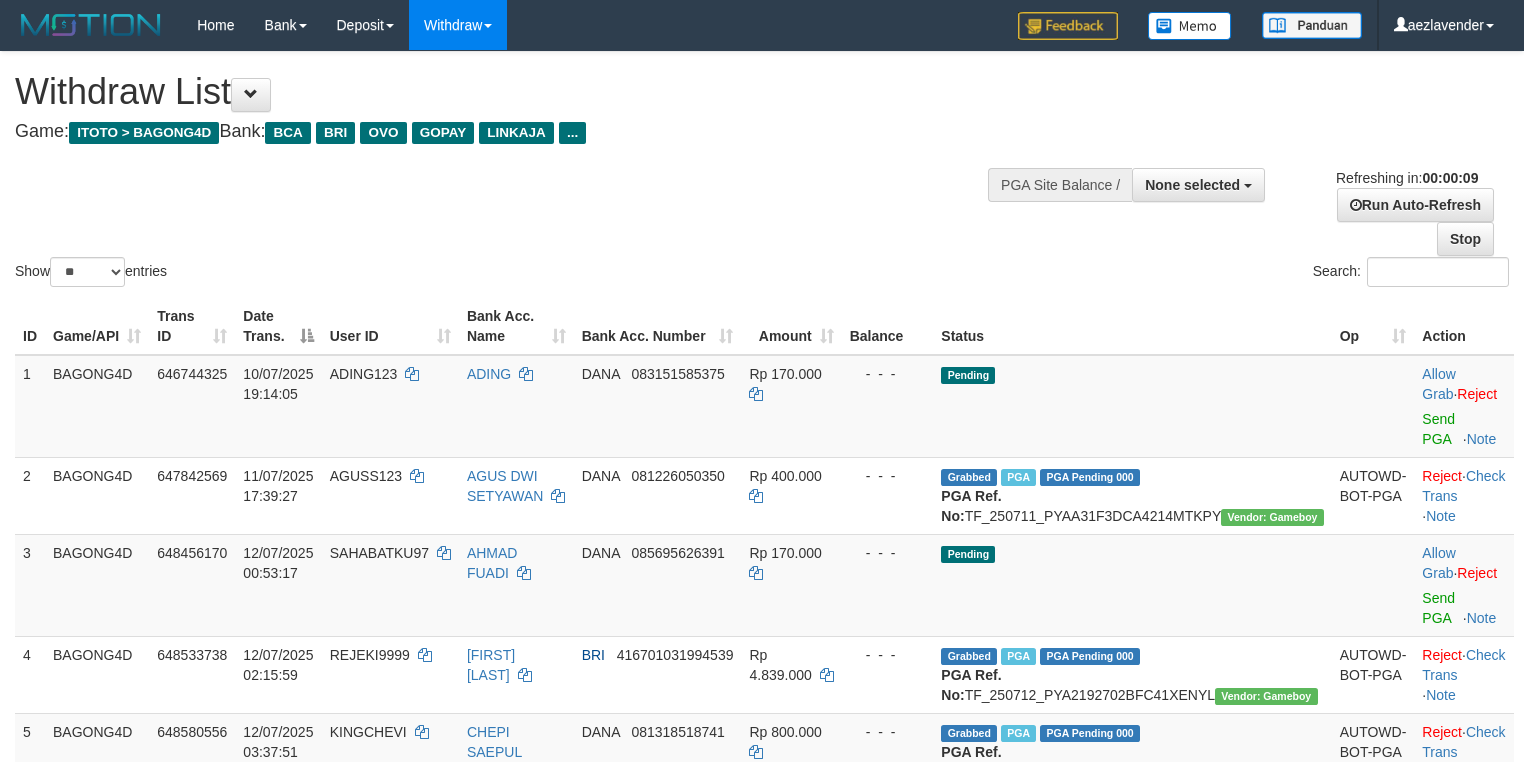 scroll, scrollTop: 0, scrollLeft: 0, axis: both 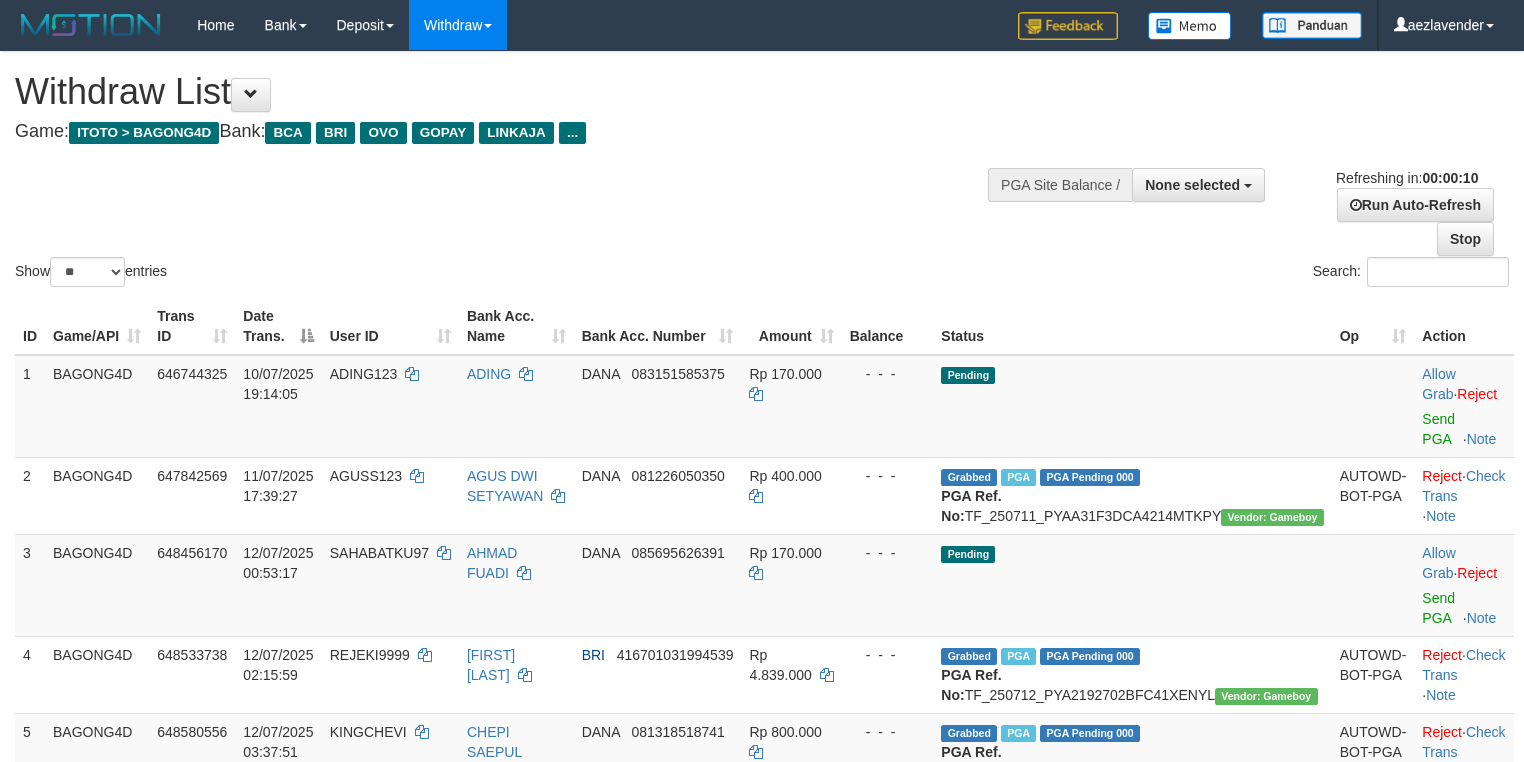 select 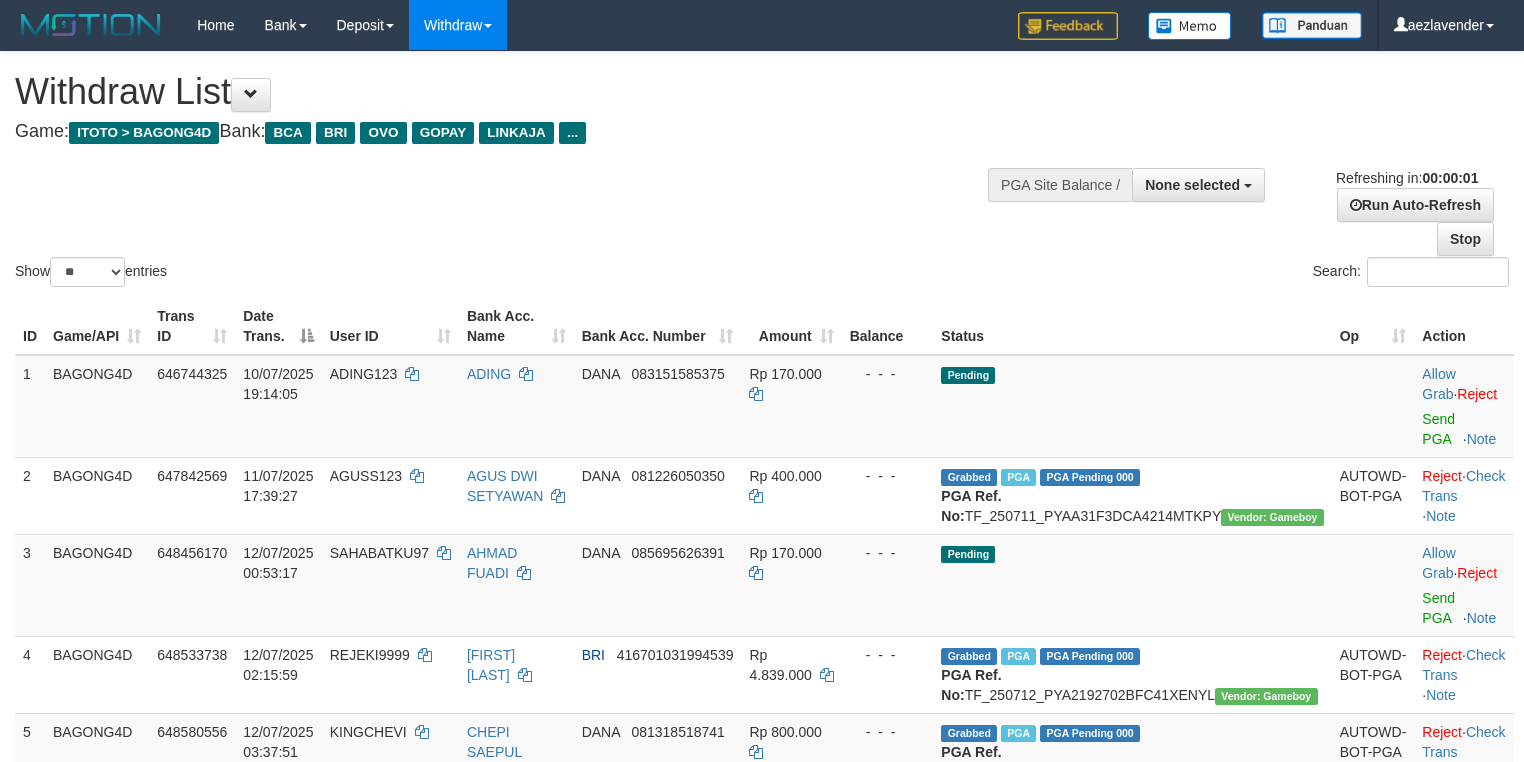 scroll, scrollTop: 0, scrollLeft: 0, axis: both 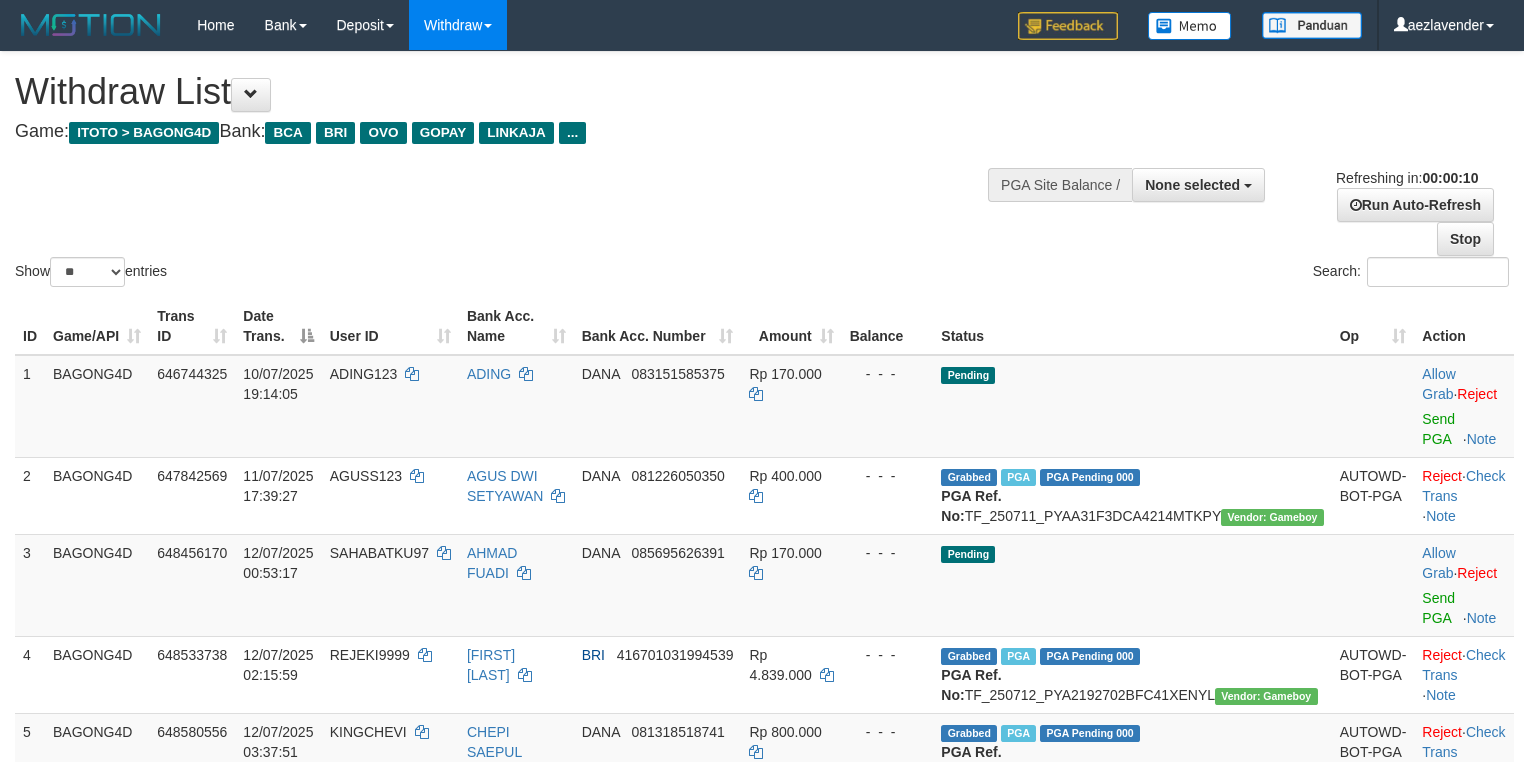 select 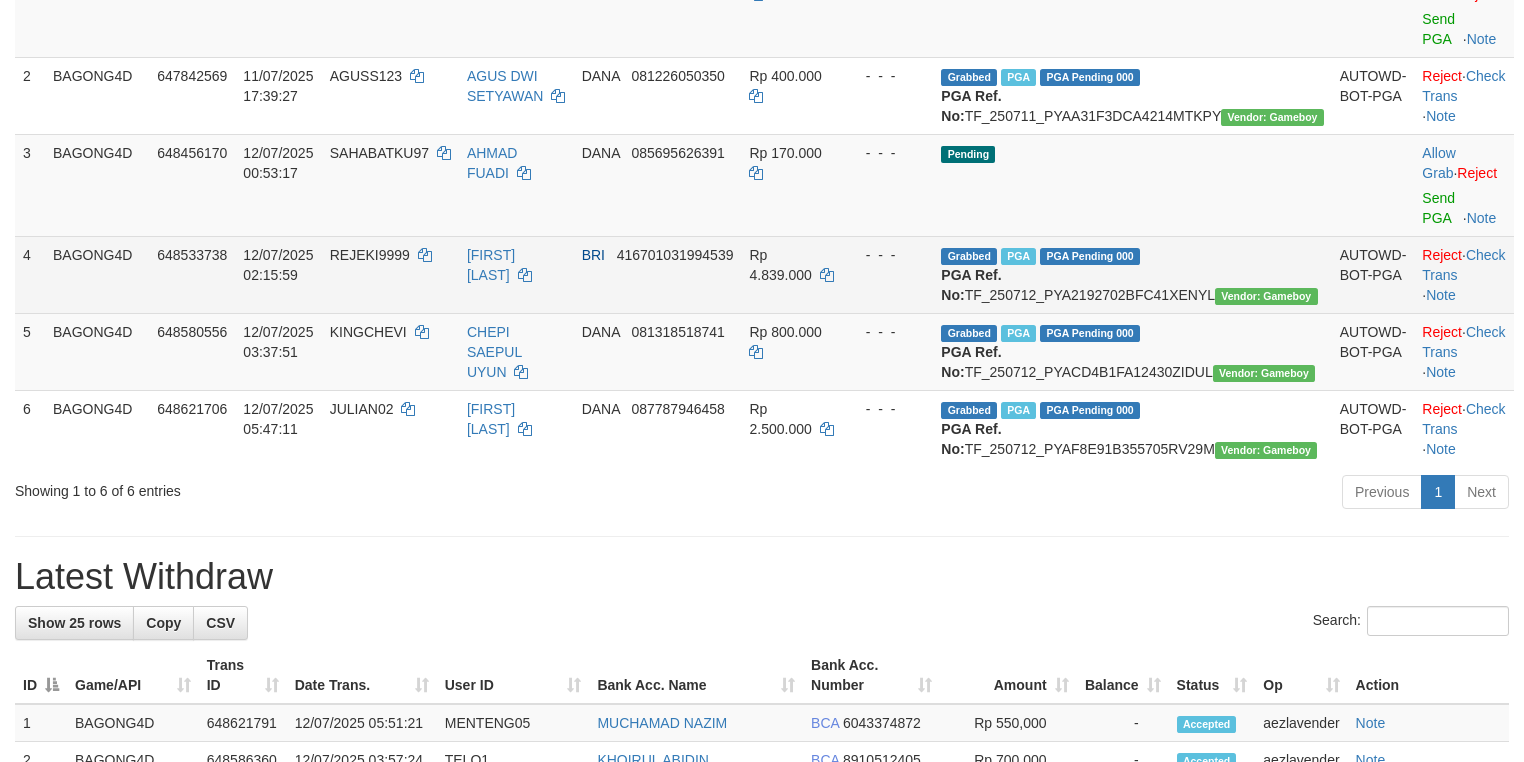 scroll, scrollTop: 533, scrollLeft: 0, axis: vertical 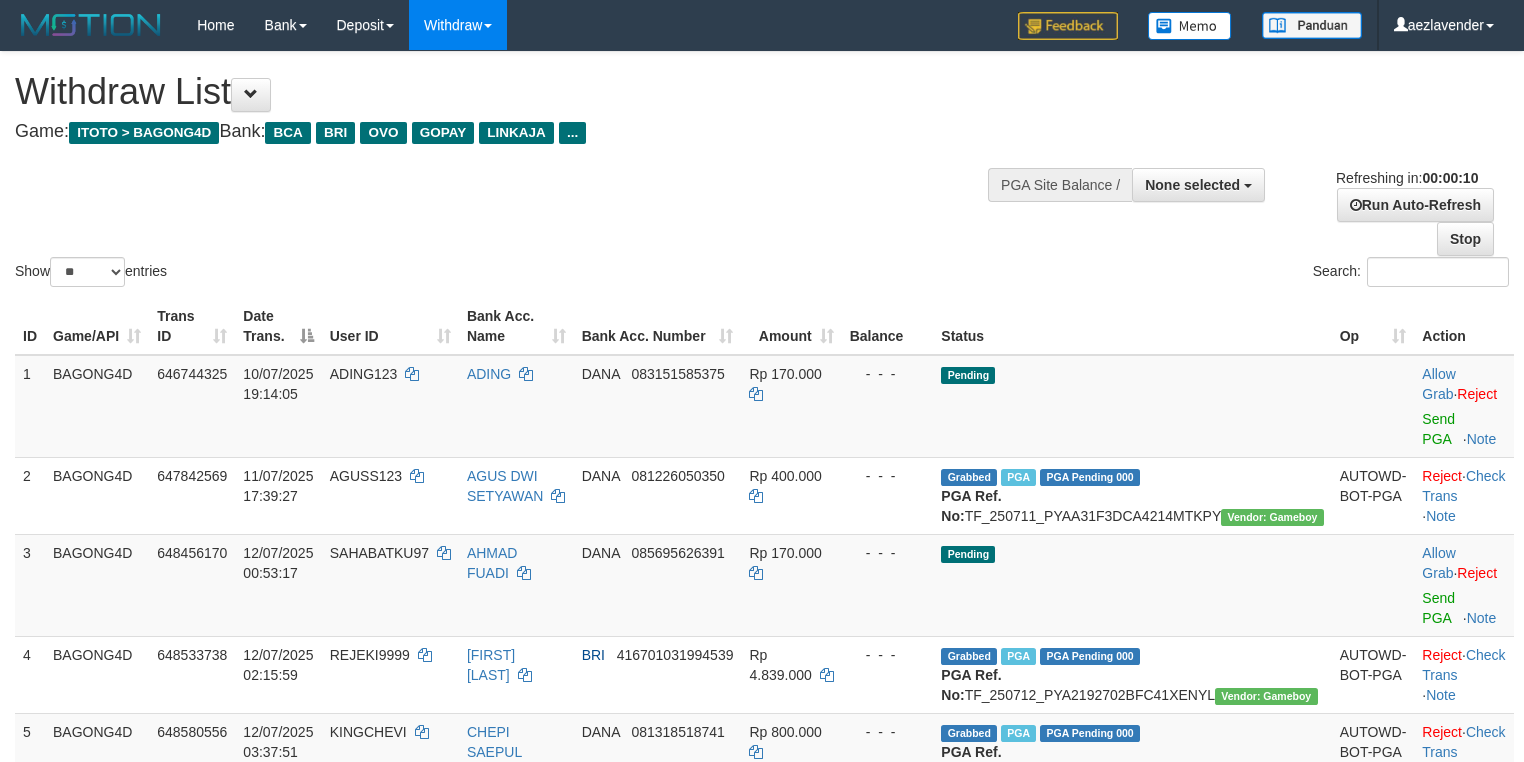 select 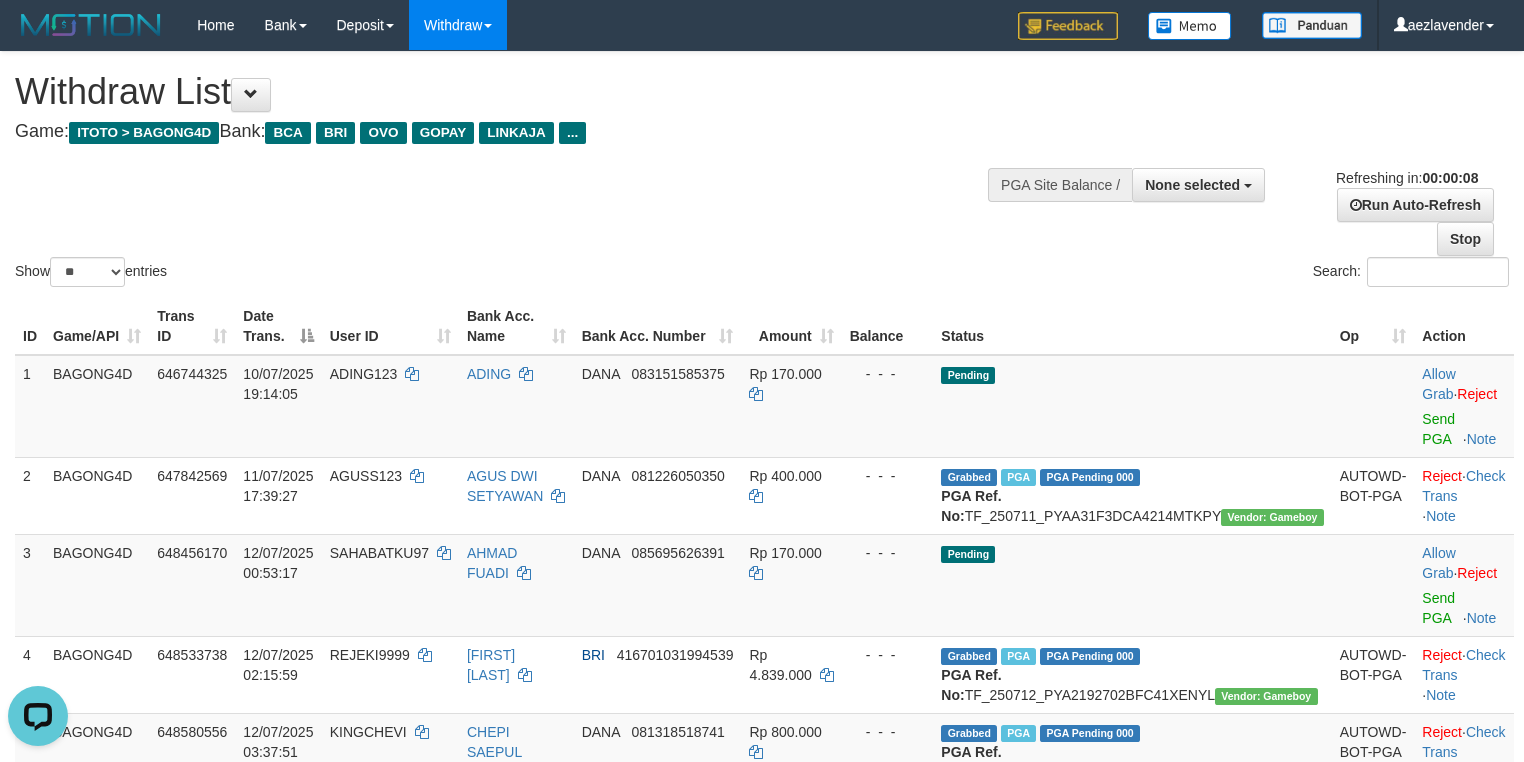 scroll, scrollTop: 0, scrollLeft: 0, axis: both 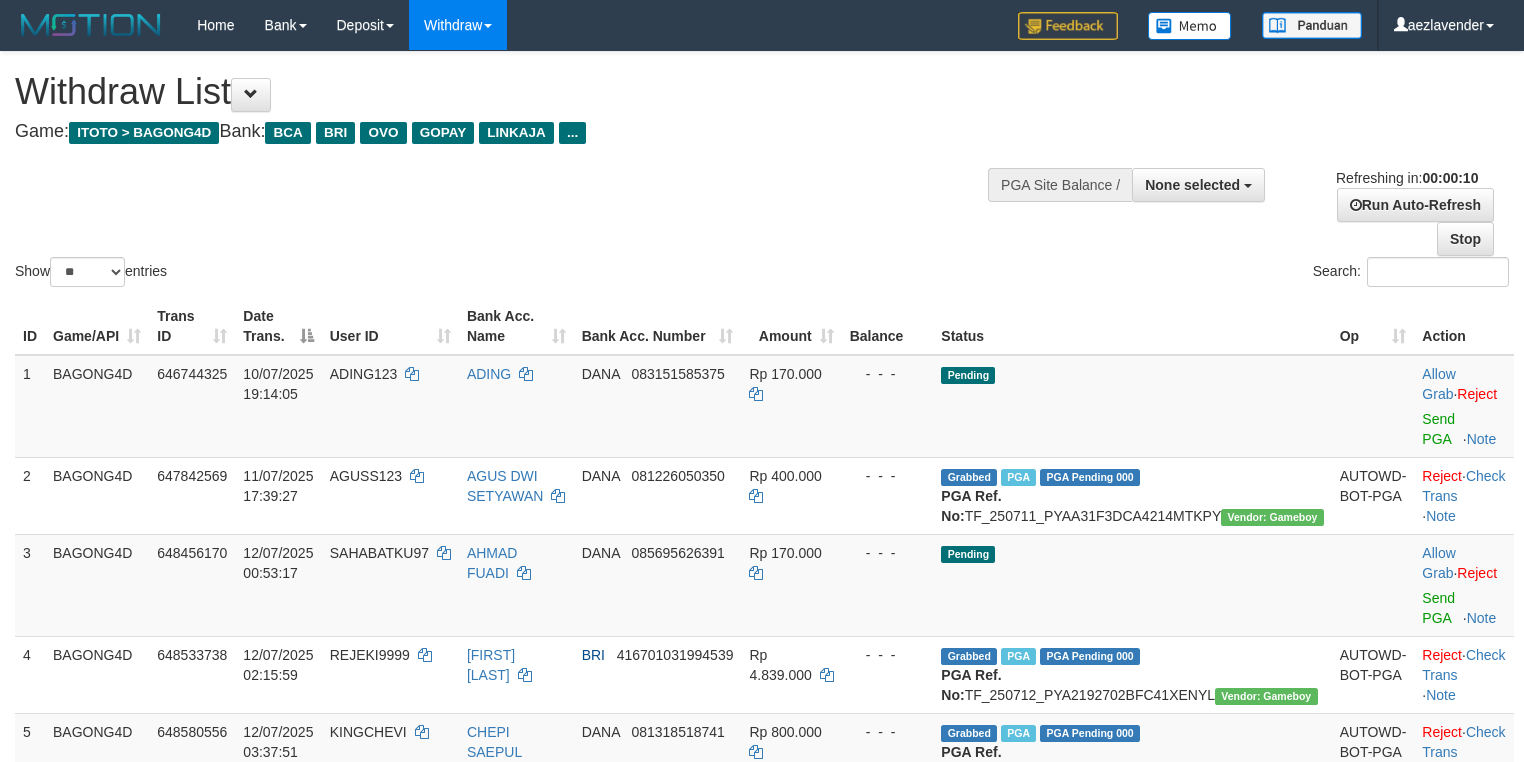 select 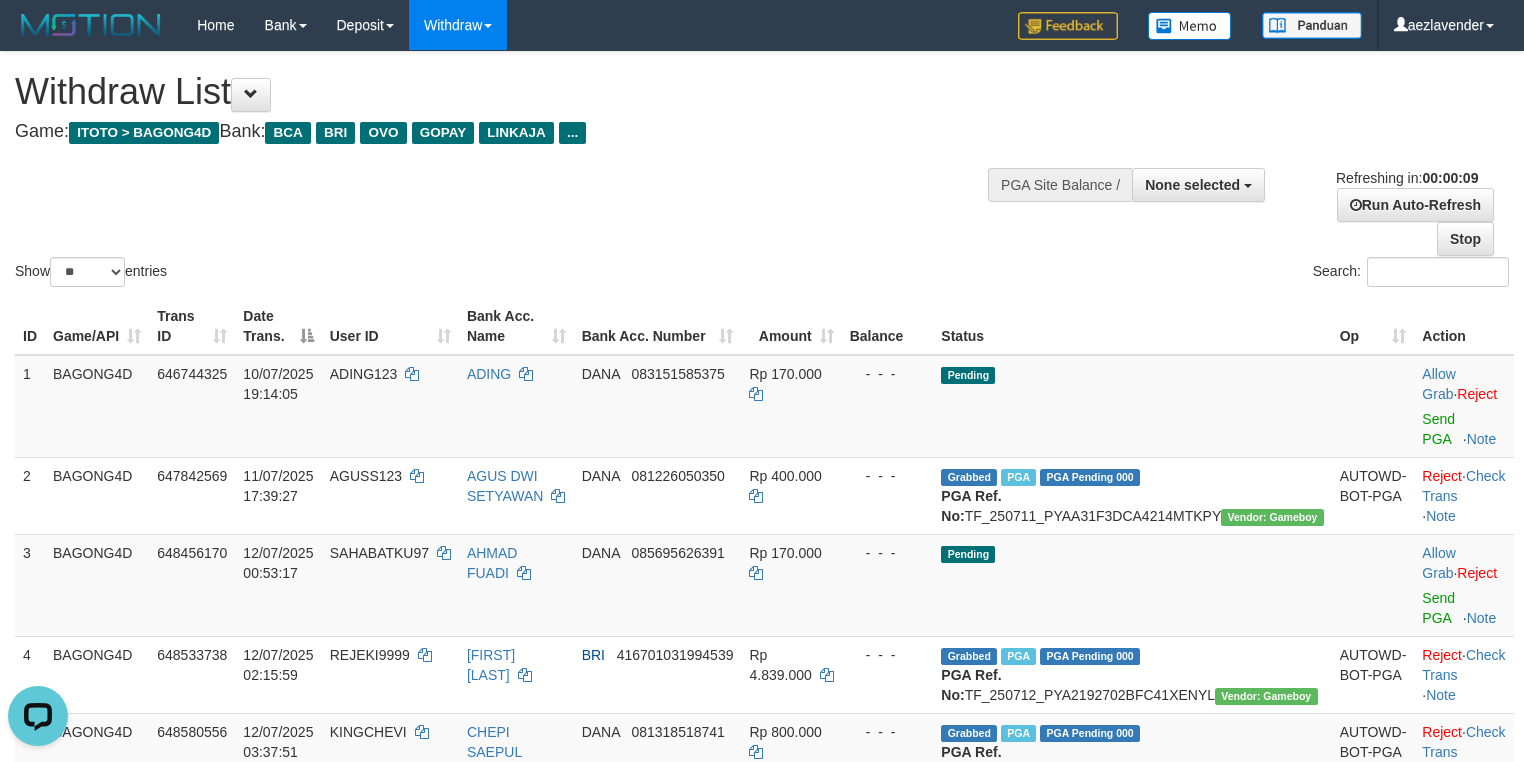 scroll, scrollTop: 0, scrollLeft: 0, axis: both 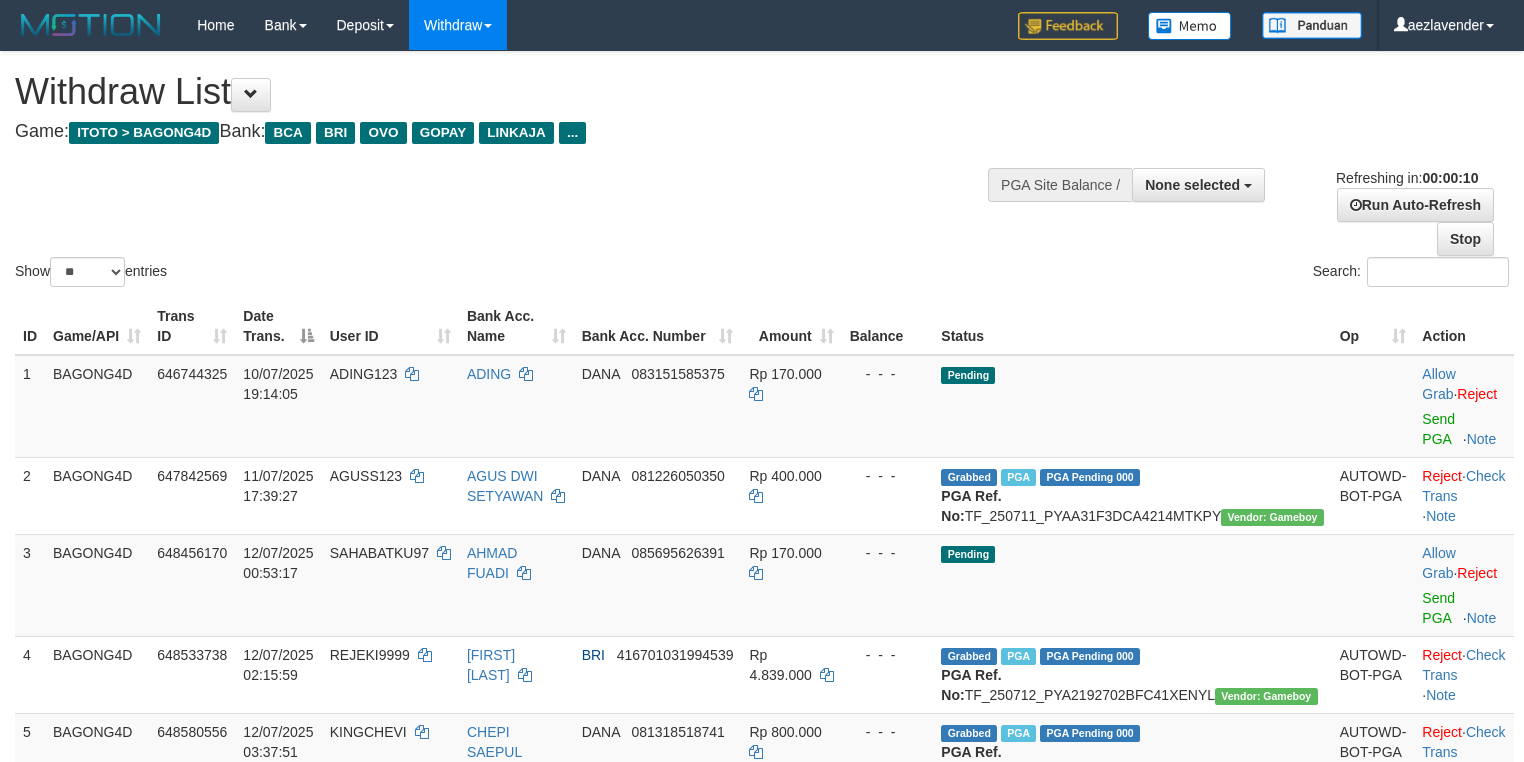 select 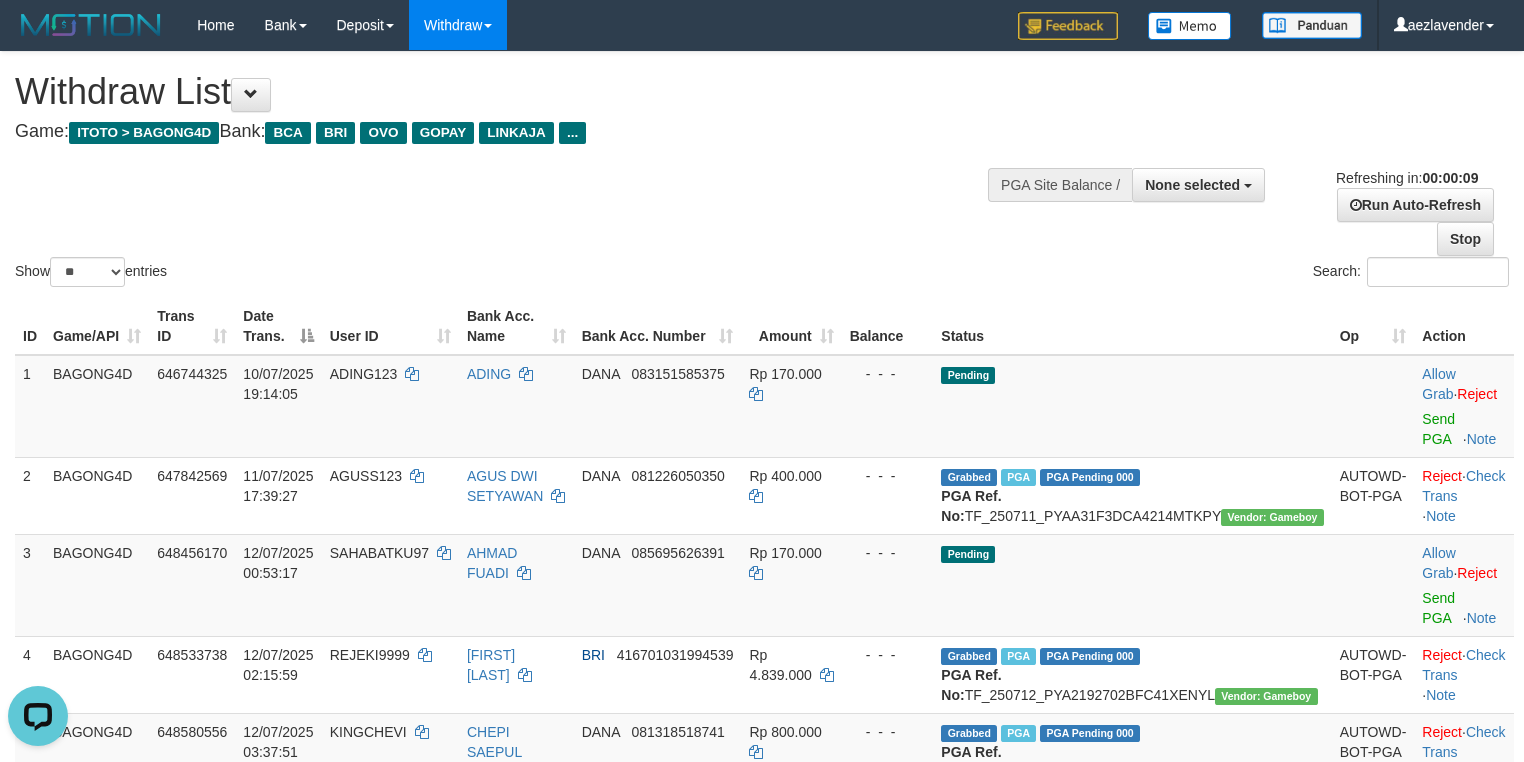scroll, scrollTop: 0, scrollLeft: 0, axis: both 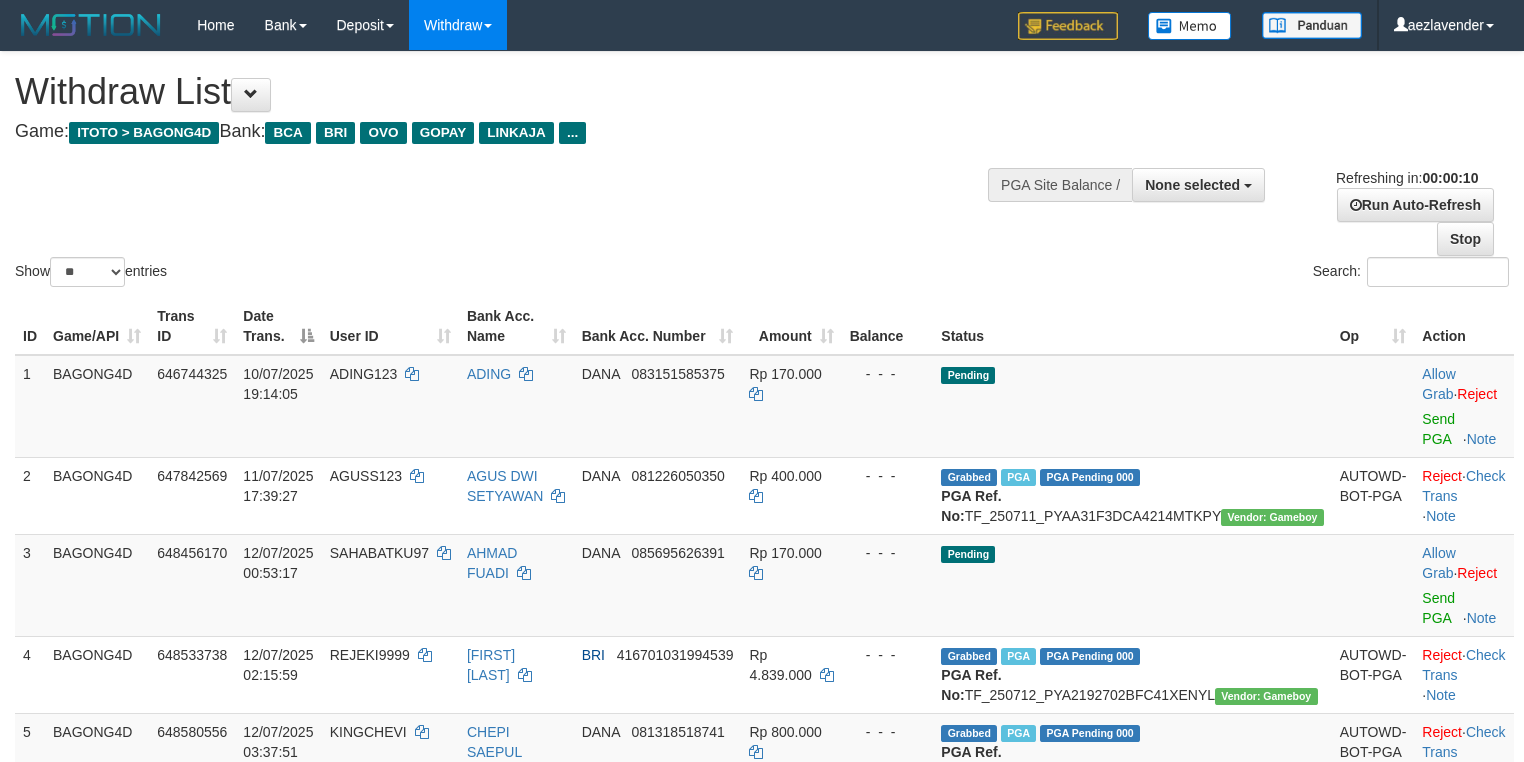 select 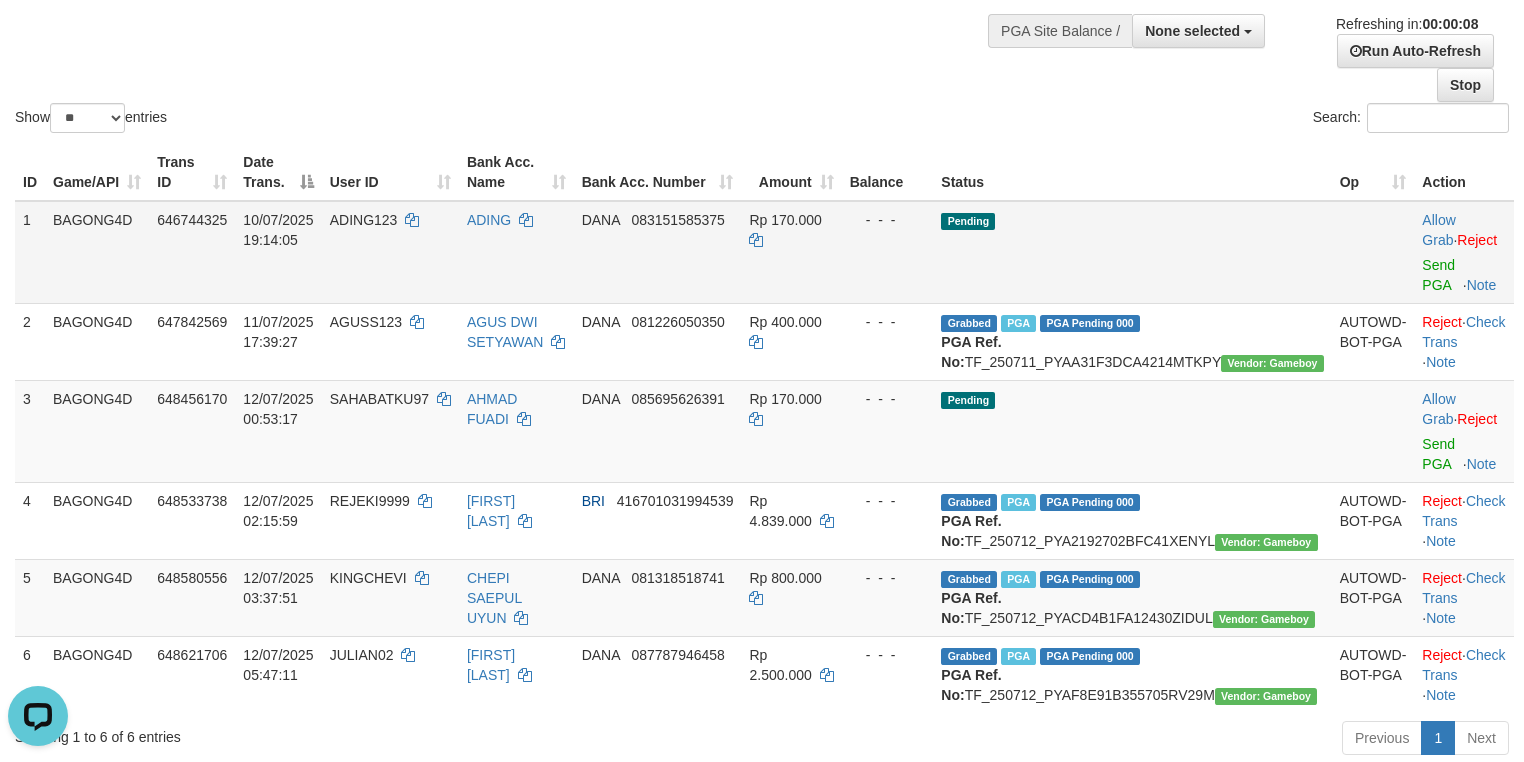 scroll, scrollTop: 0, scrollLeft: 0, axis: both 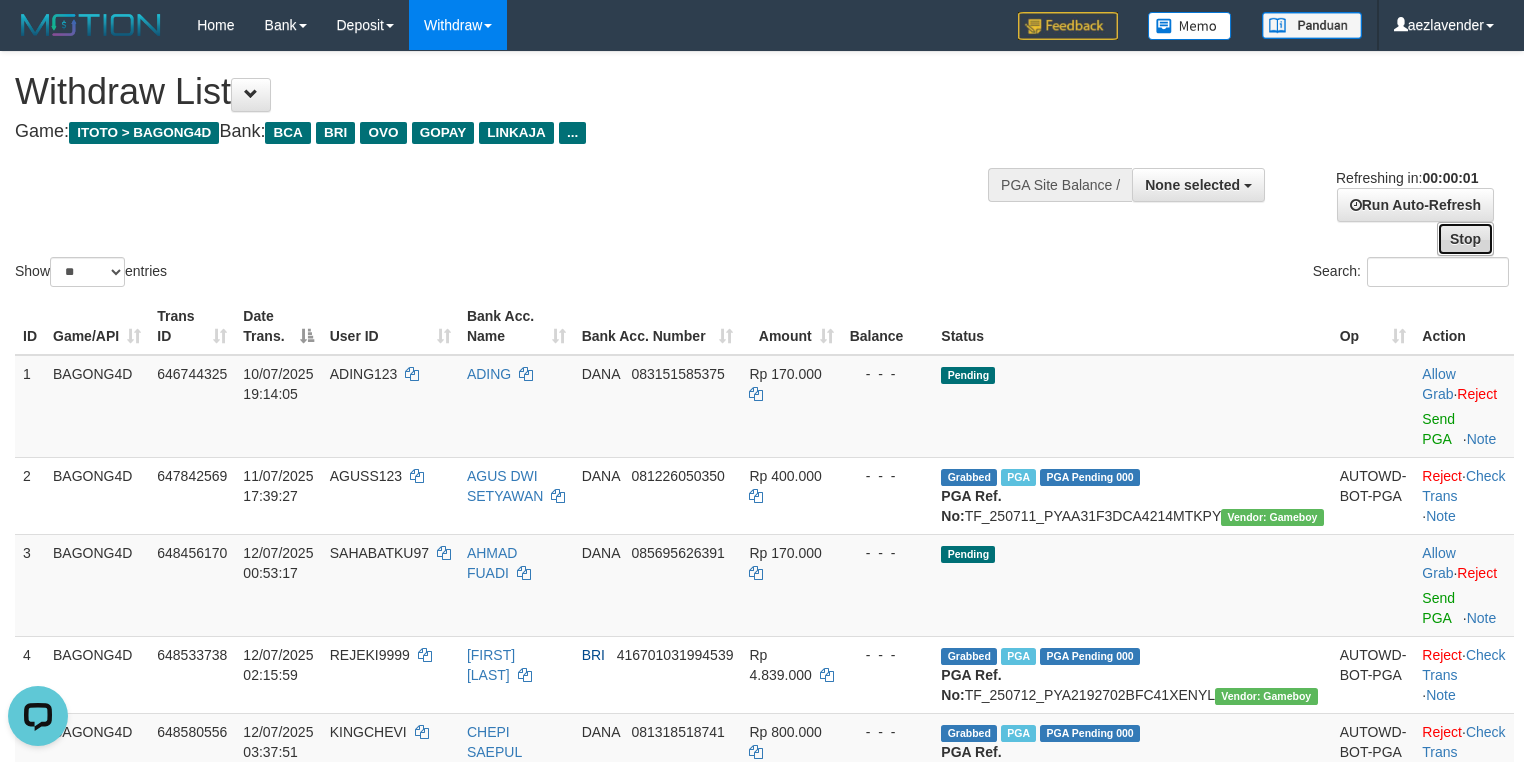 click on "Stop" at bounding box center (1465, 239) 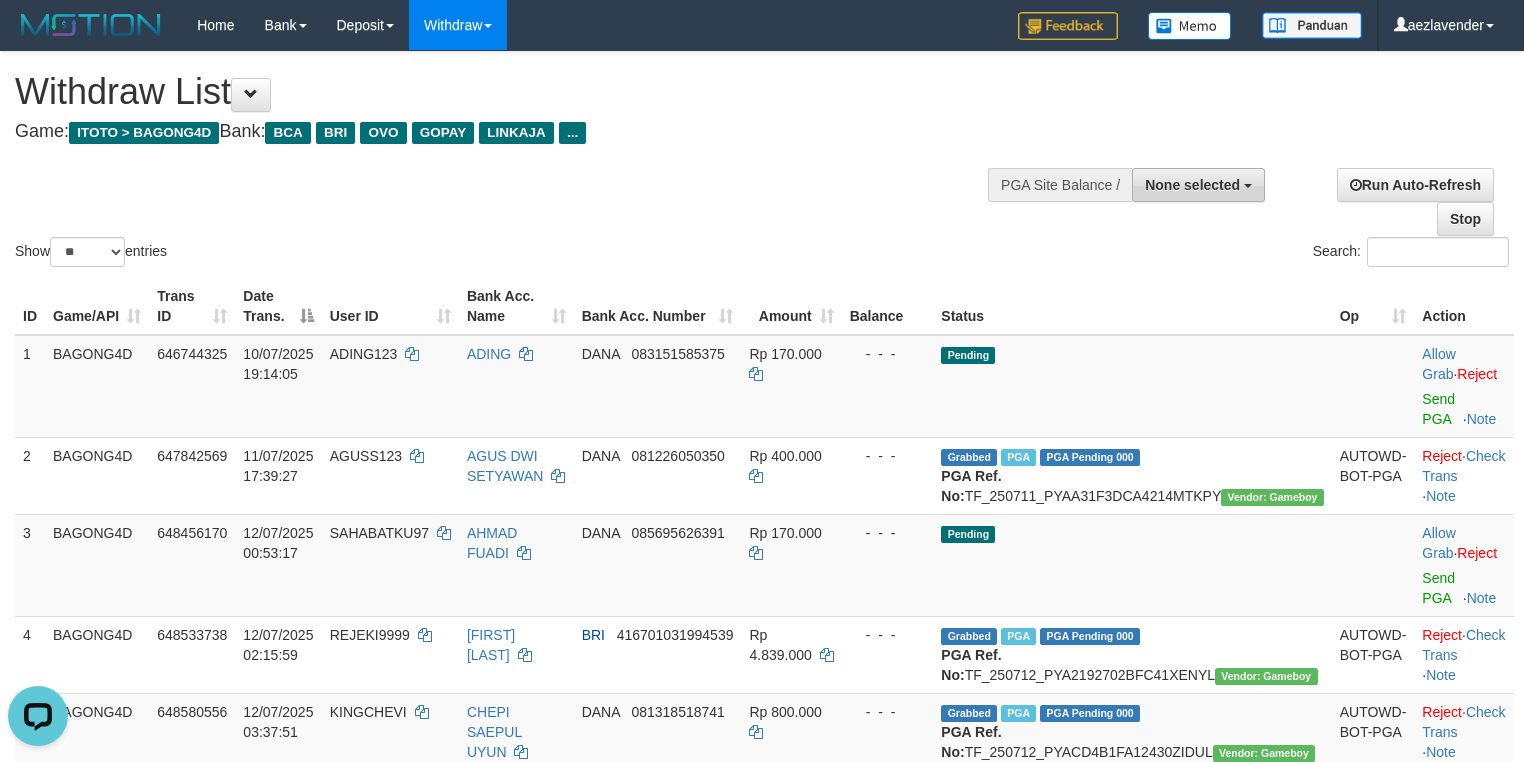 click on "None selected" at bounding box center (1192, 185) 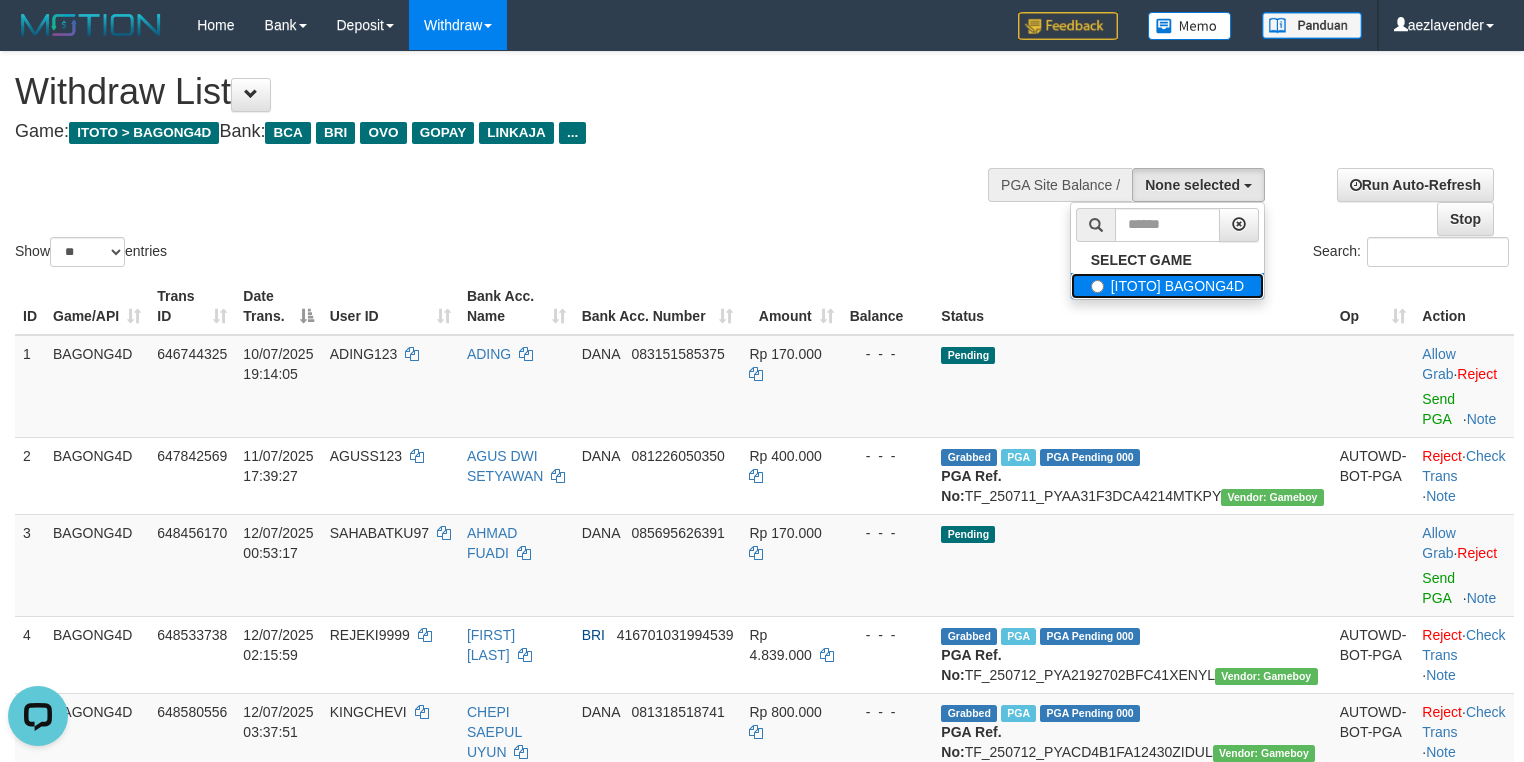 click on "[ITOTO] BAGONG4D" at bounding box center (1167, 286) 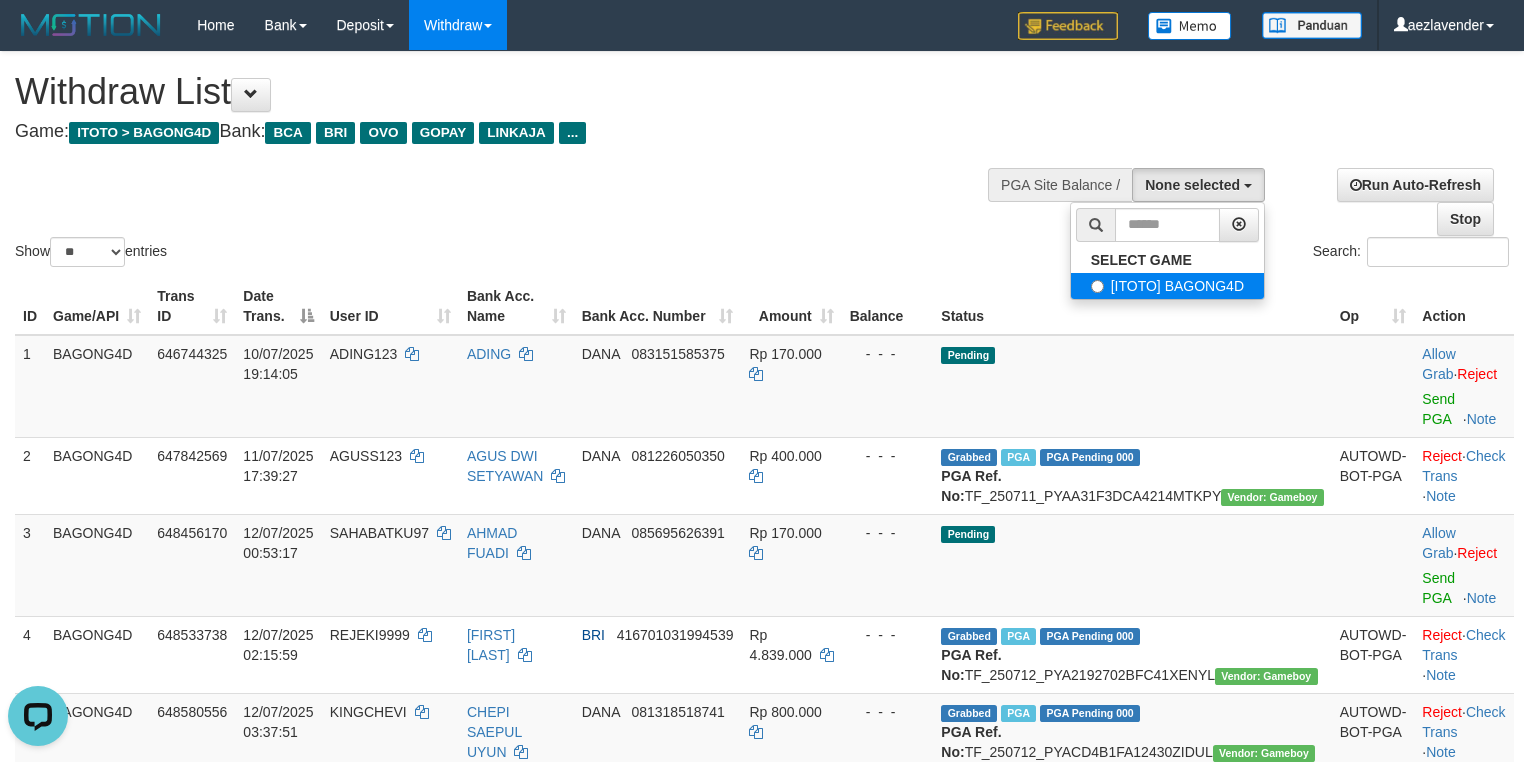 select on "***" 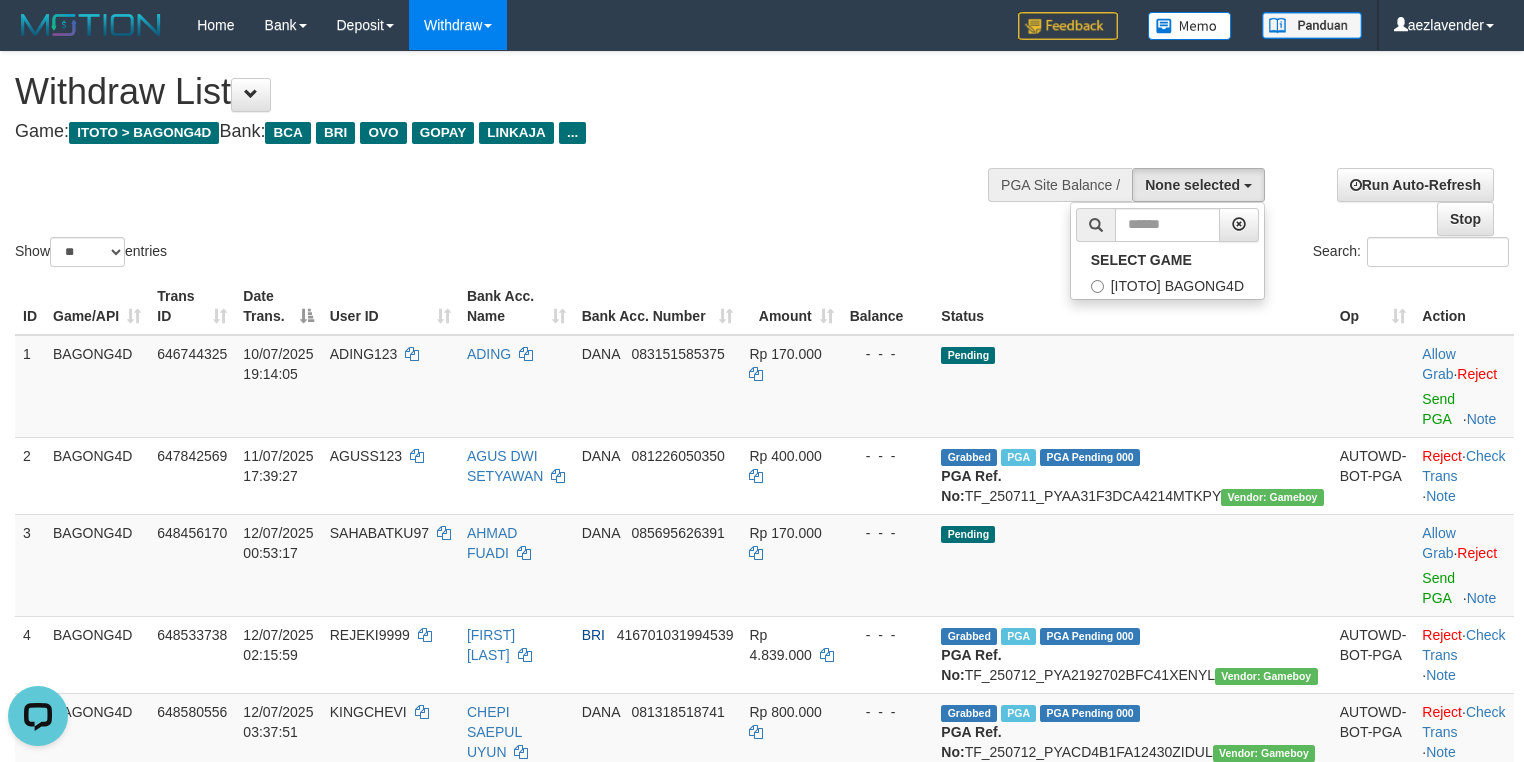 scroll, scrollTop: 17, scrollLeft: 0, axis: vertical 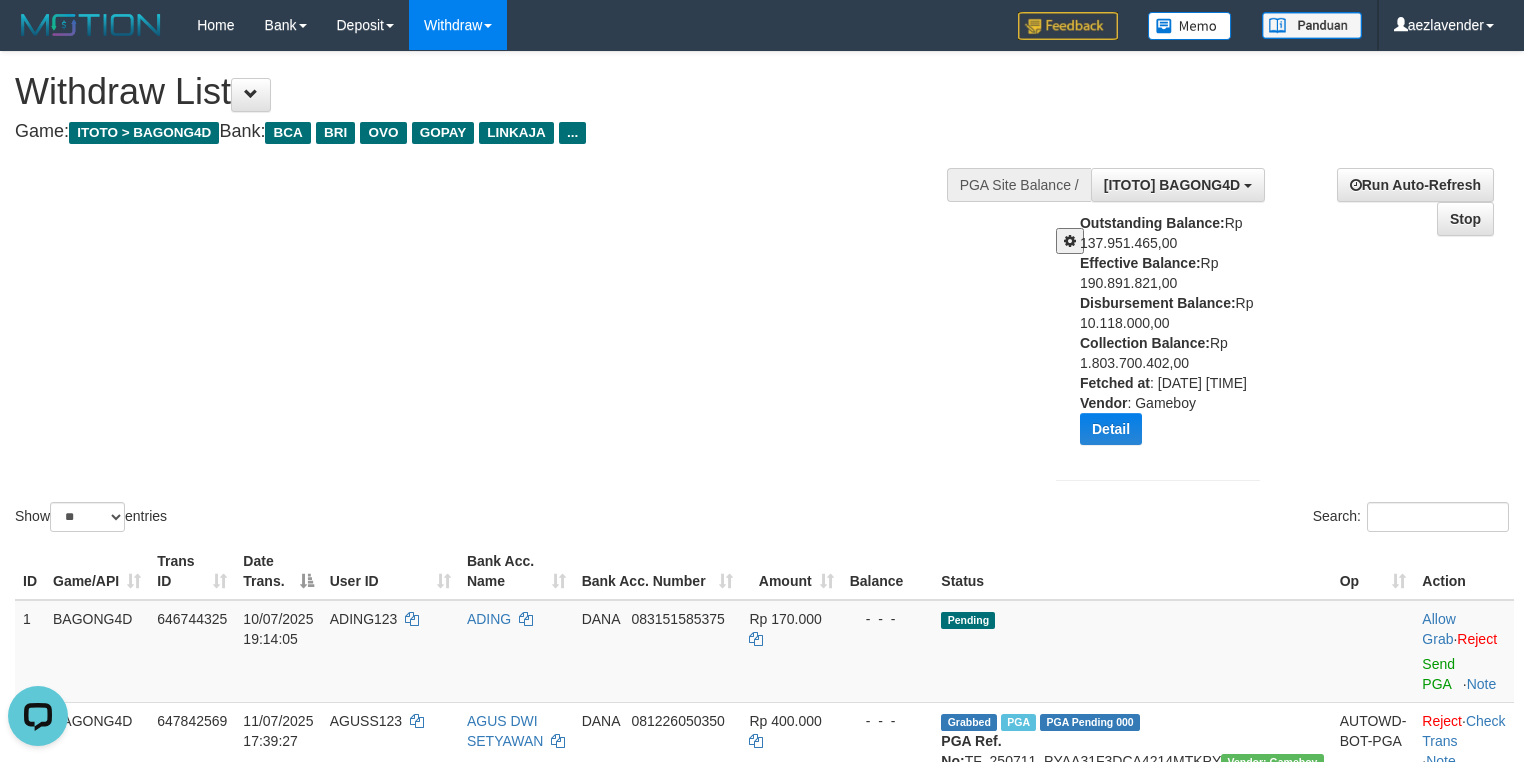 click on "Outstanding Balance:  Rp 137.951.465,00
Effective Balance:  Rp 190.891.821,00
Disbursement Balance:  Rp 10.118.000,00
Collection Balance:  Rp 1.803.700.402,00
Fetched at : 2025-07-12 05:52:48
Vendor : Gameboy
Detail
Vendor Name
Outstanding Balance
Effective Balance
Disbursment Balance
Collection Balance
No data found
Fetched at:   2025-07-12 05:52:48
Vendor:   Gameboy
Transfer to Available Vendor" at bounding box center (1177, 336) 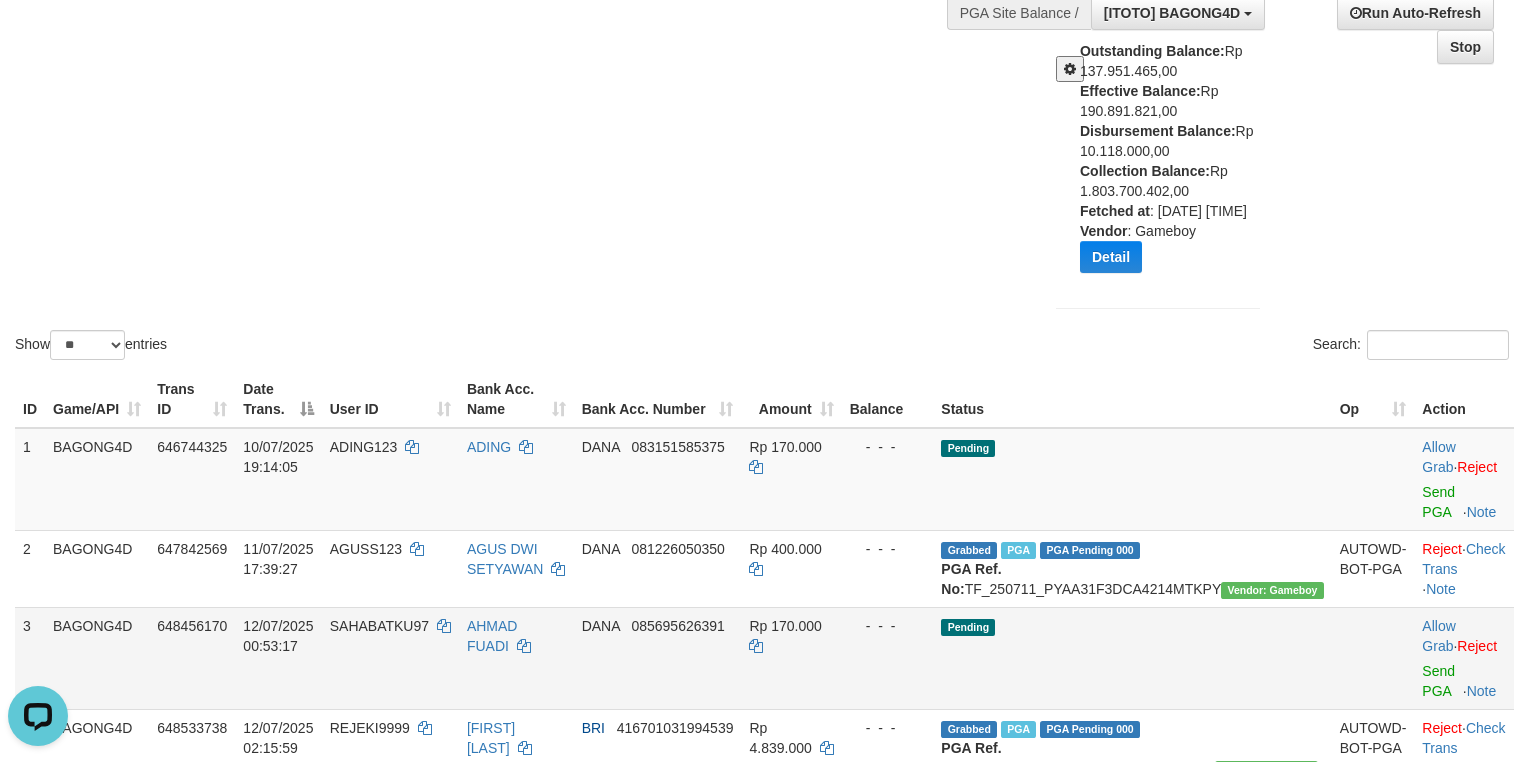 scroll, scrollTop: 0, scrollLeft: 0, axis: both 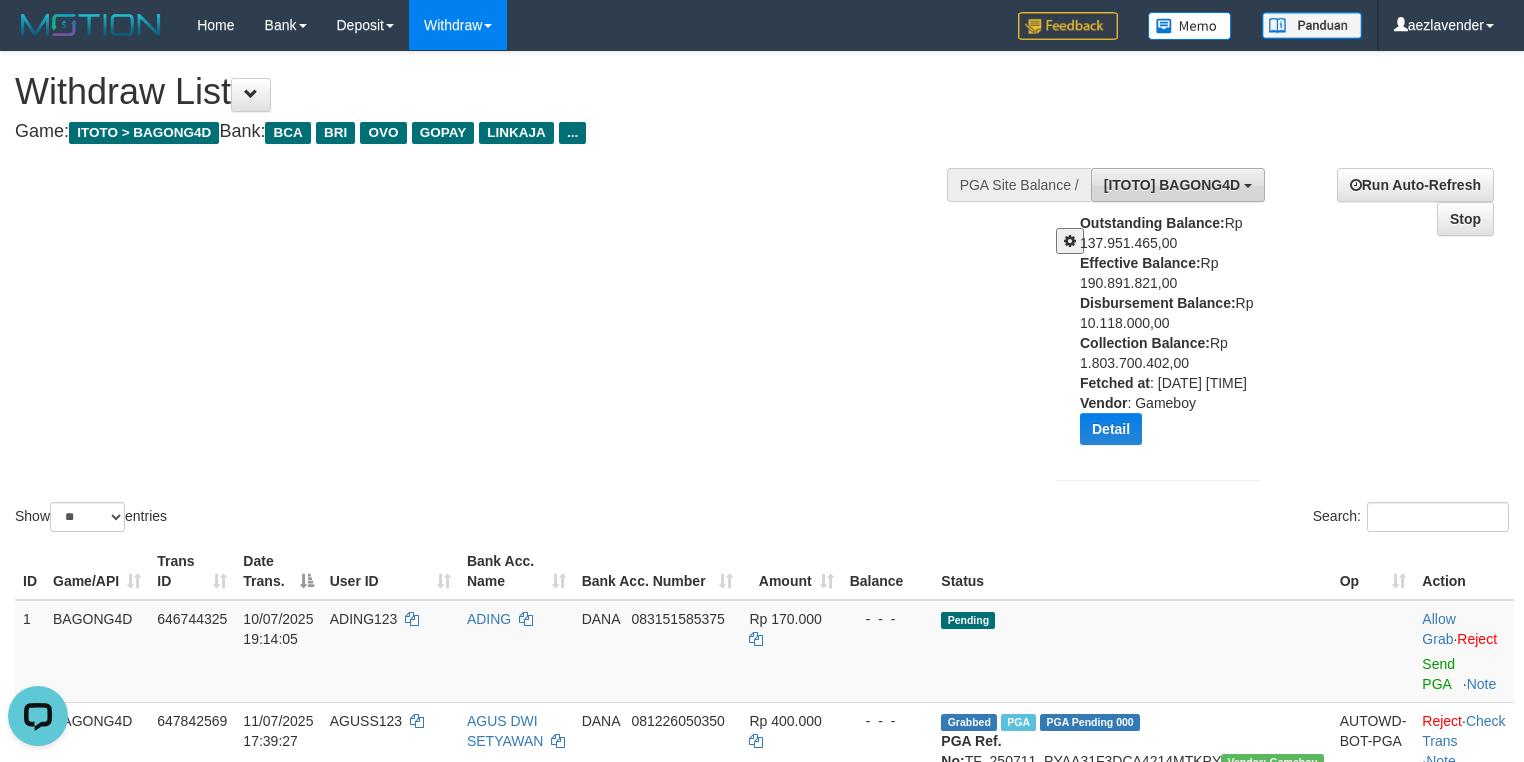 click on "[ITOTO] BAGONG4D" at bounding box center (1178, 185) 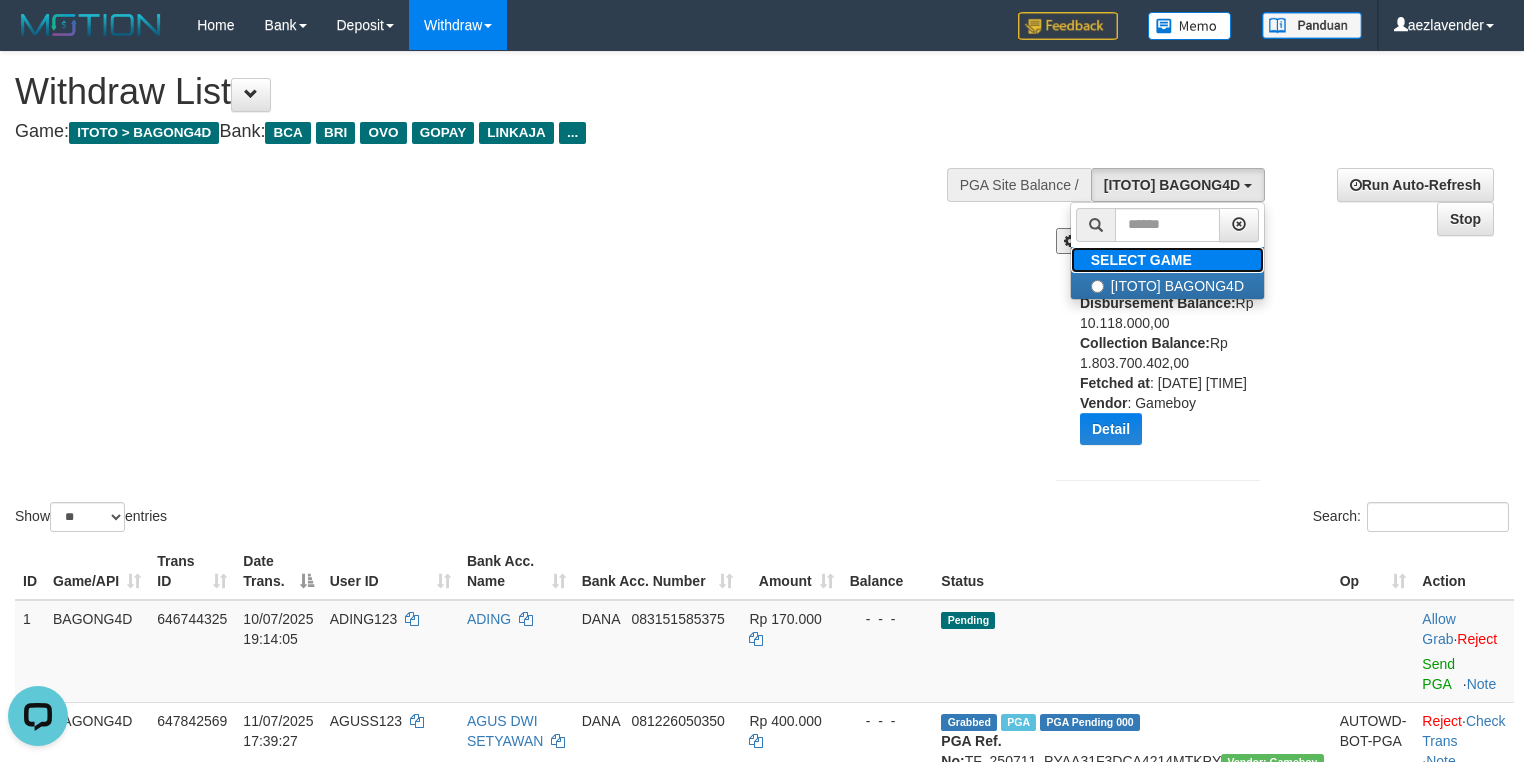 click on "SELECT GAME" at bounding box center [1141, 260] 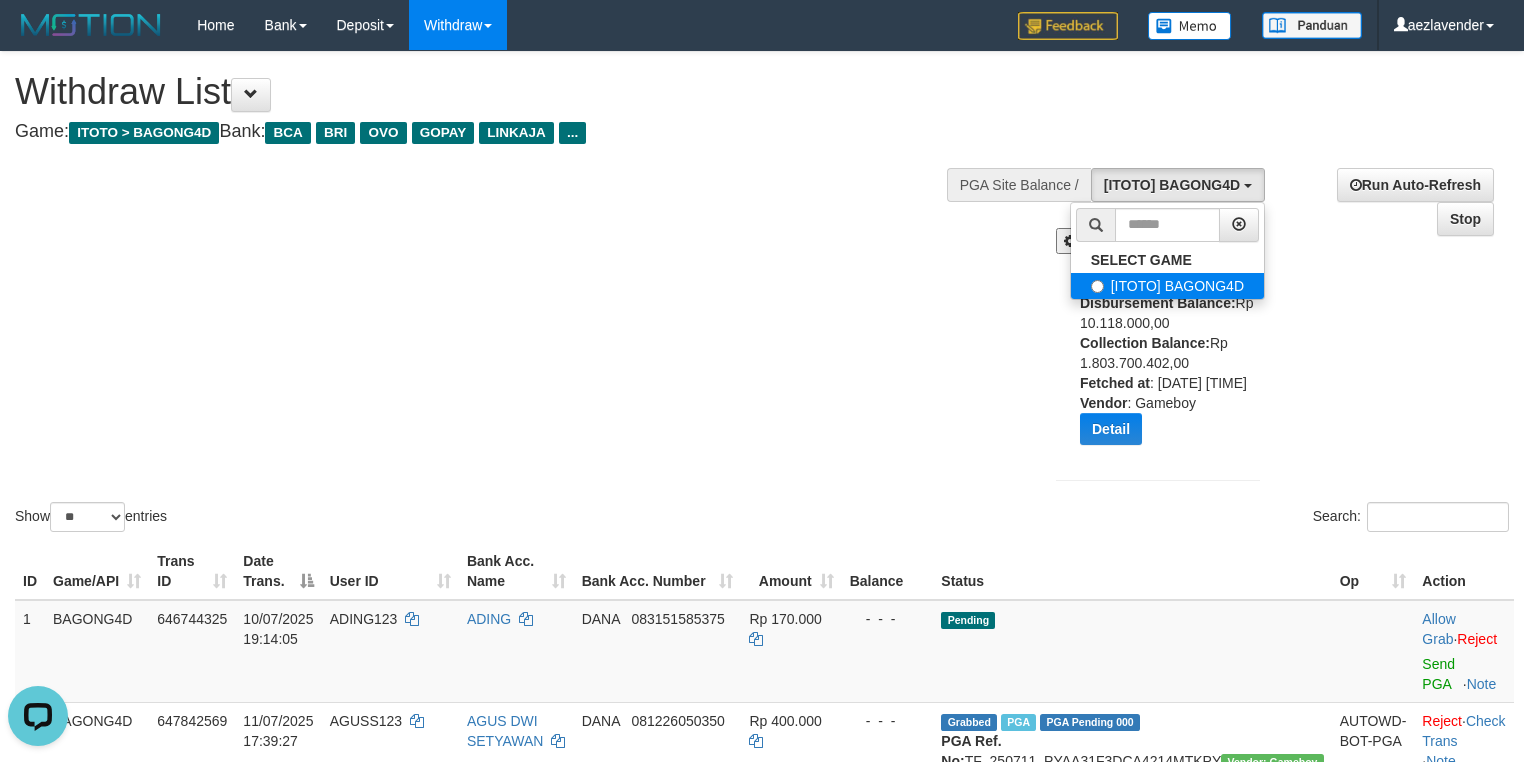 click on "[ITOTO] BAGONG4D" at bounding box center [1167, 286] 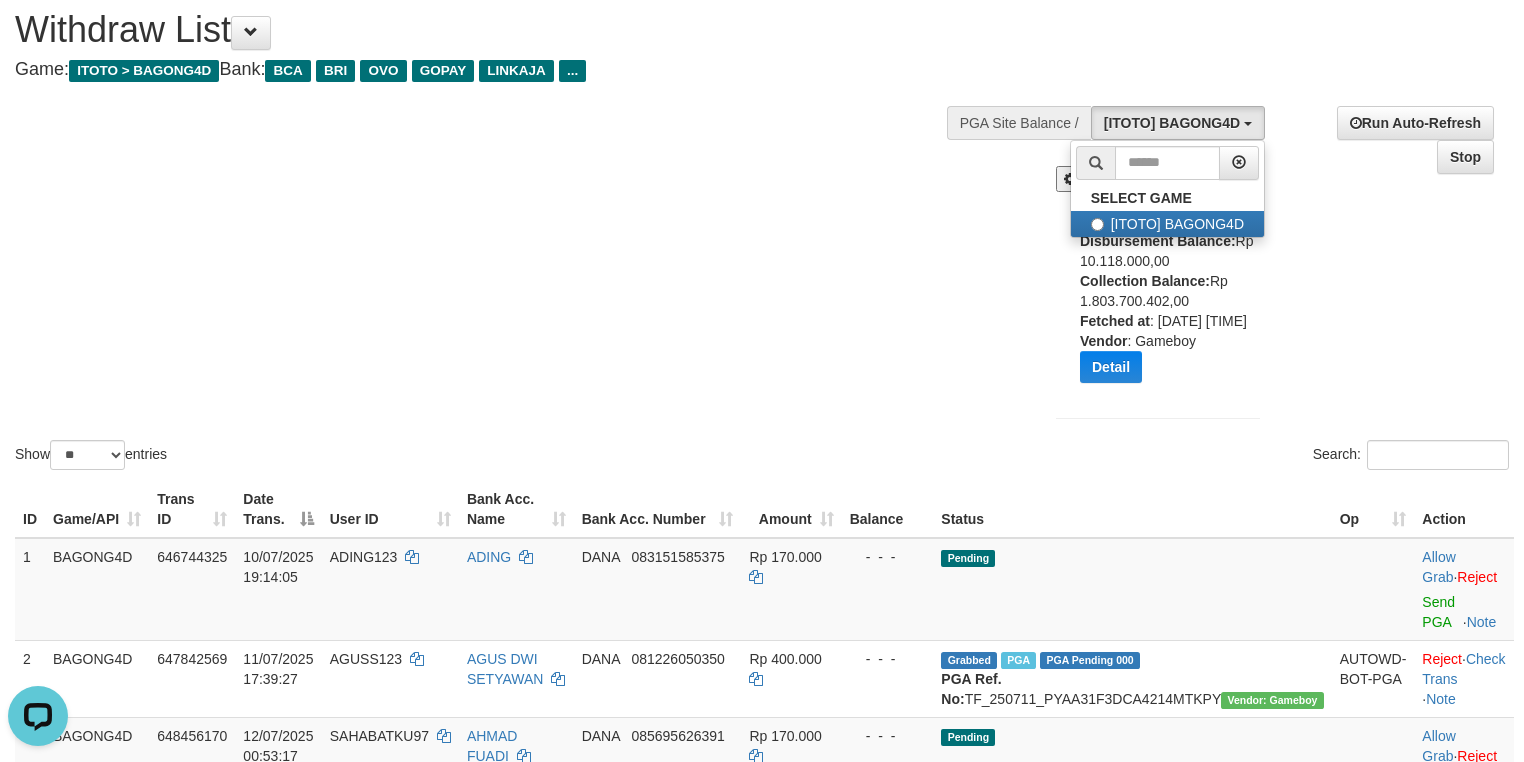 scroll, scrollTop: 0, scrollLeft: 0, axis: both 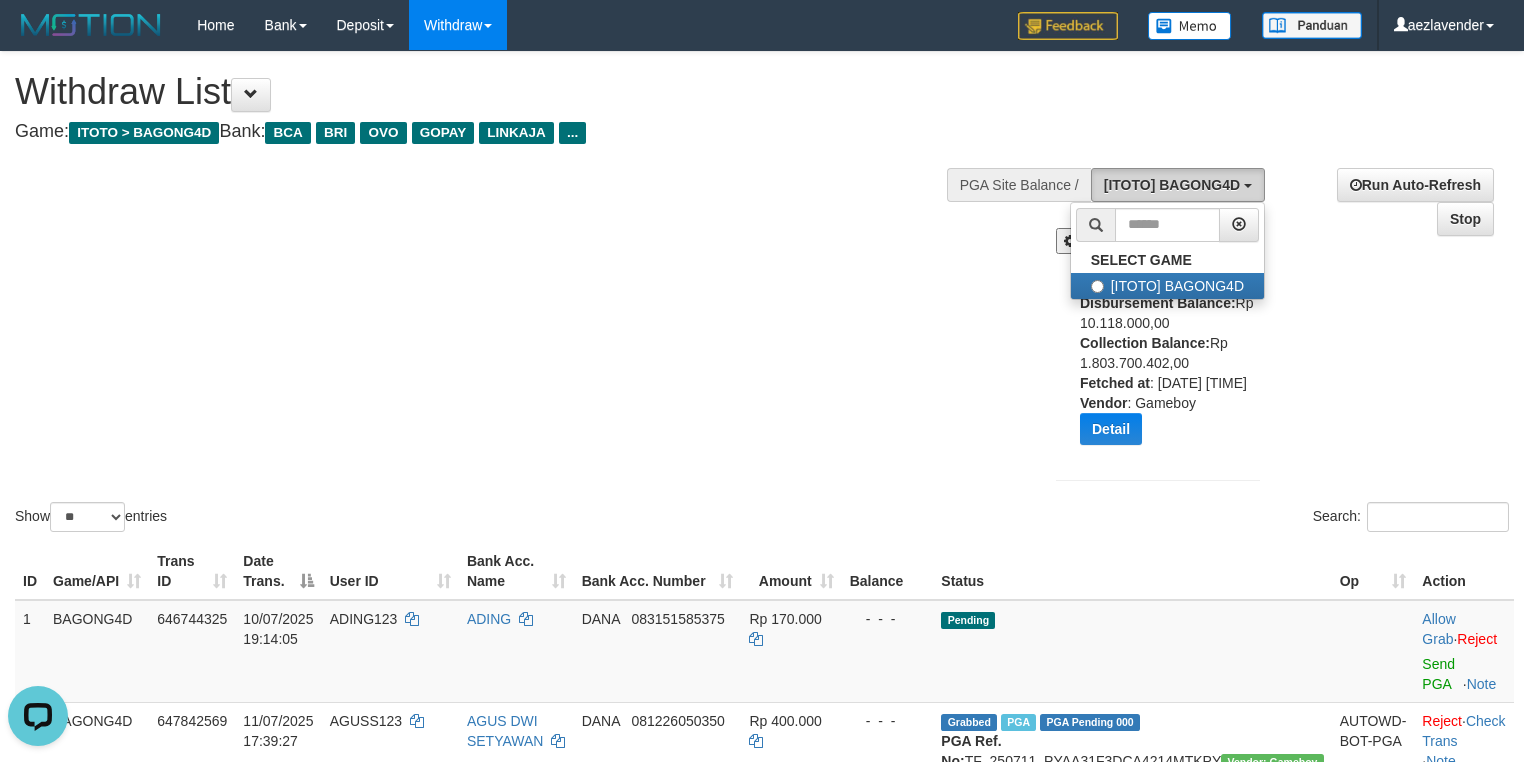 click on "[ITOTO] BAGONG4D" at bounding box center [1172, 185] 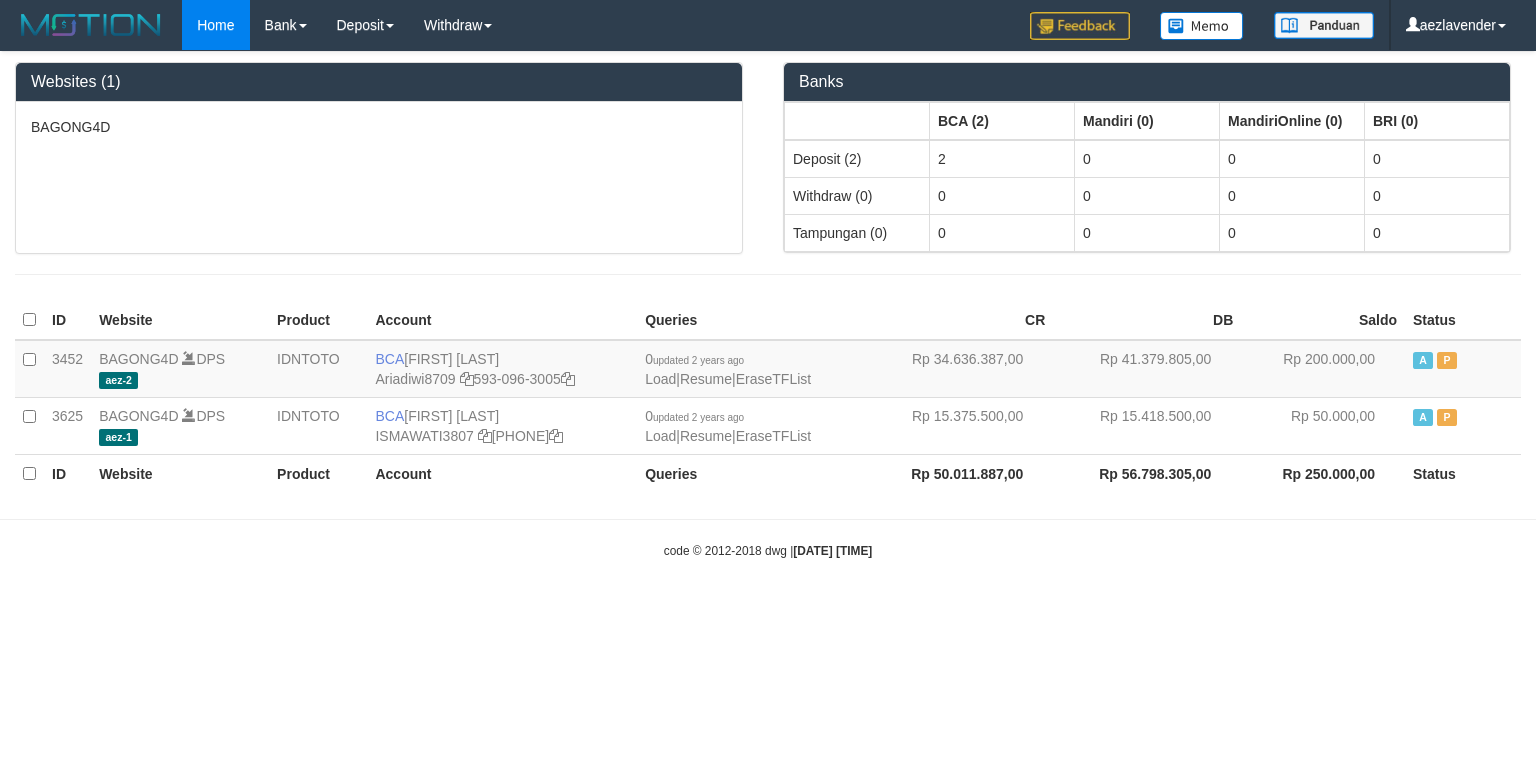scroll, scrollTop: 0, scrollLeft: 0, axis: both 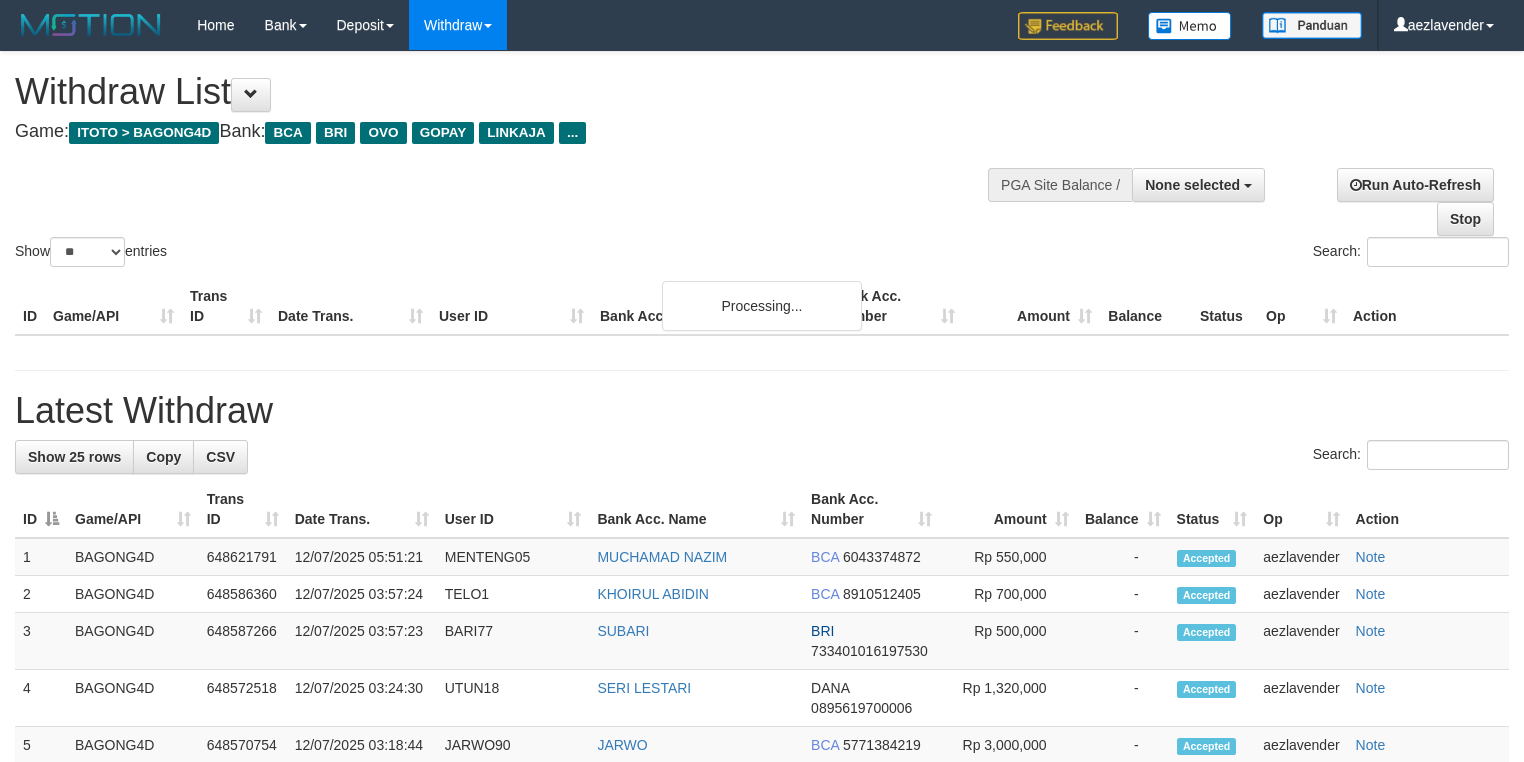 select 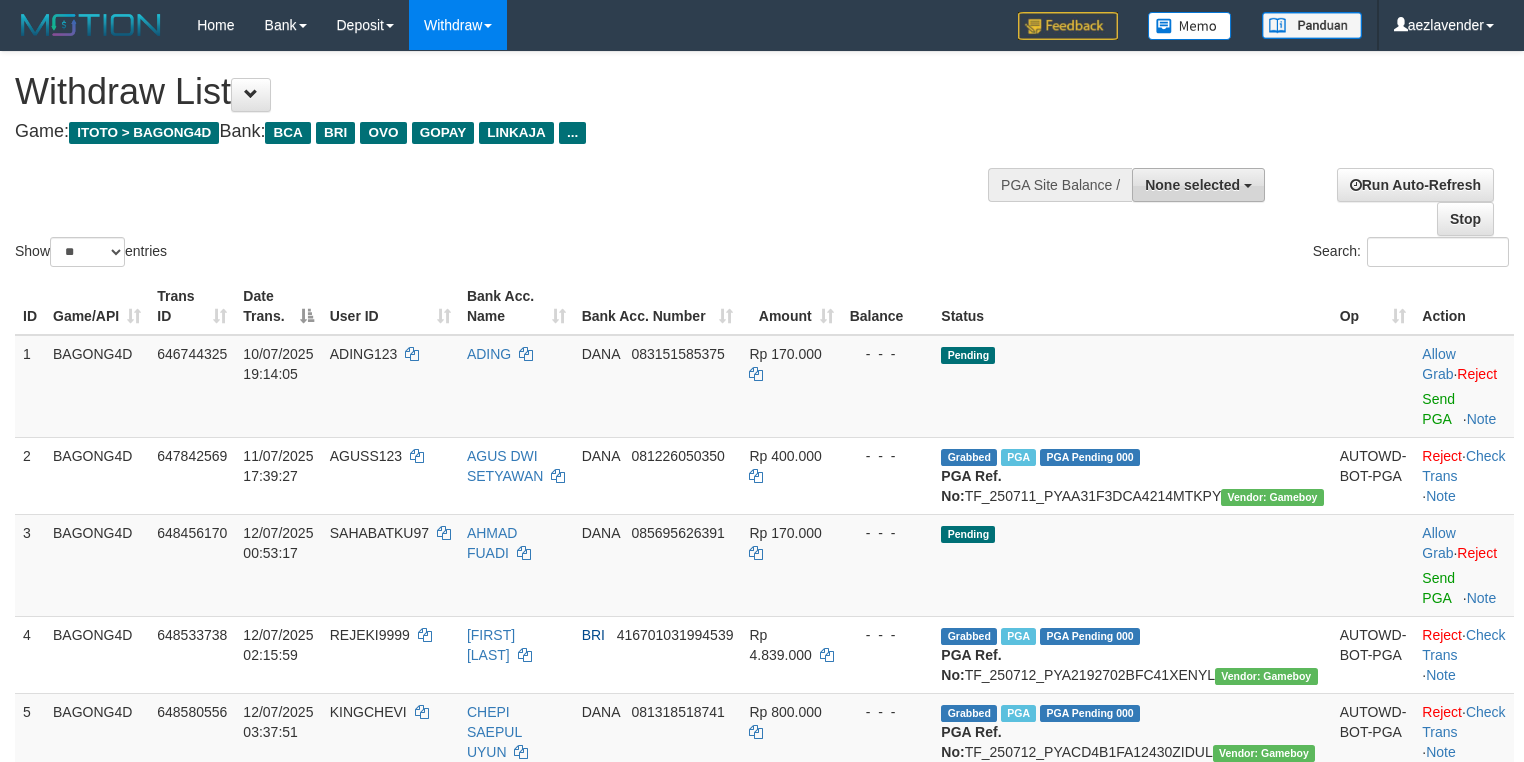 click on "None selected" at bounding box center (1192, 185) 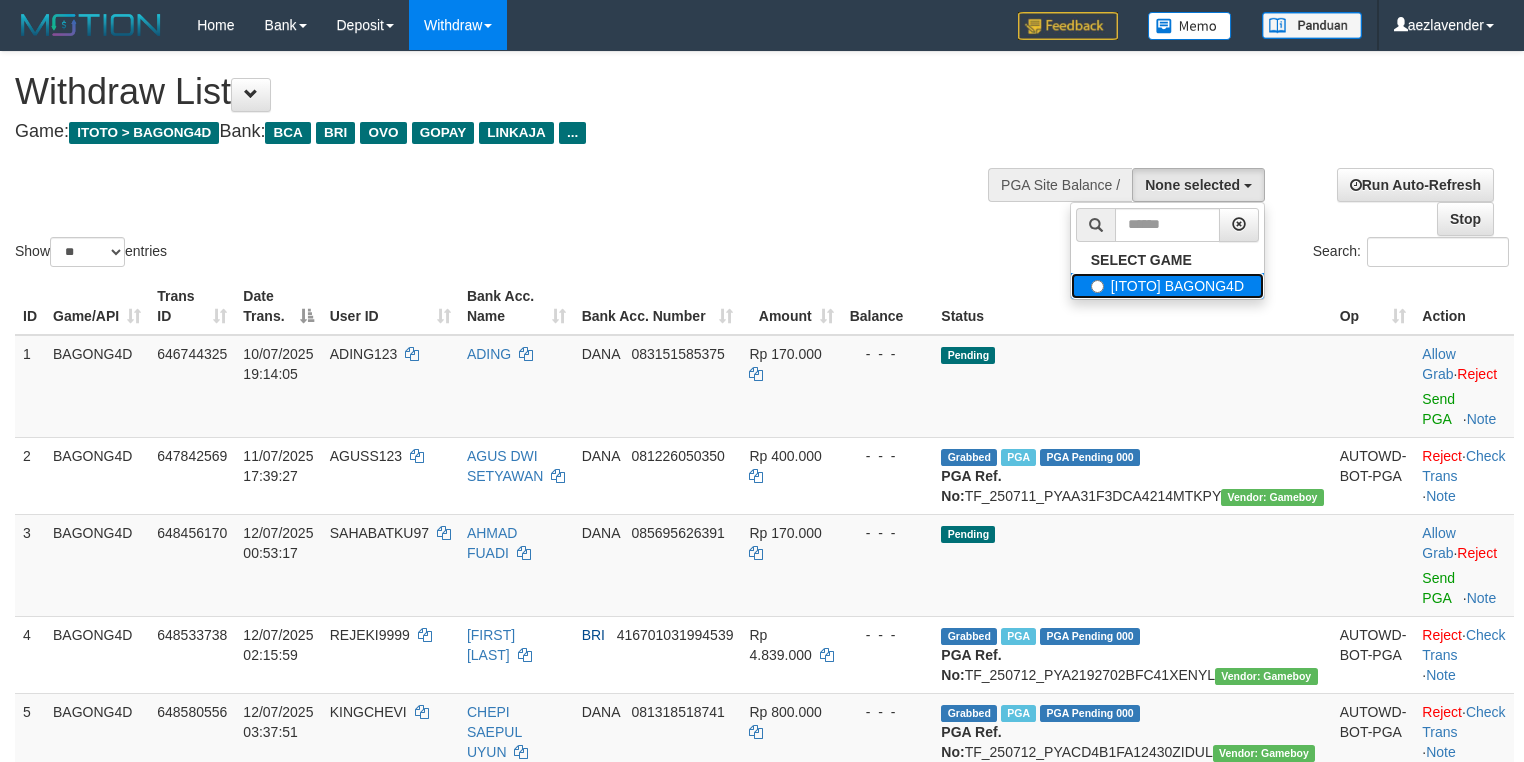click on "[ITOTO] BAGONG4D" at bounding box center (1167, 286) 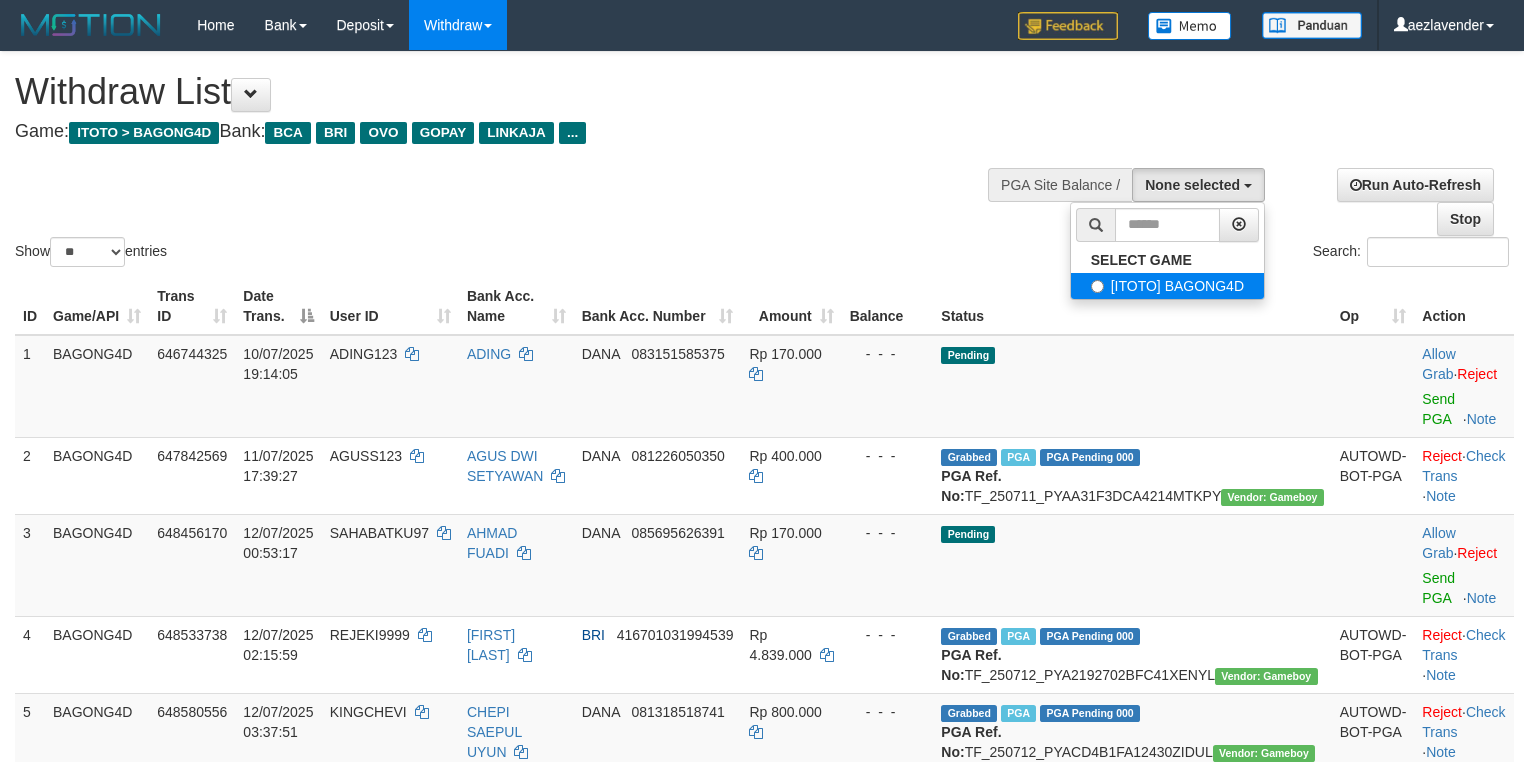 select on "***" 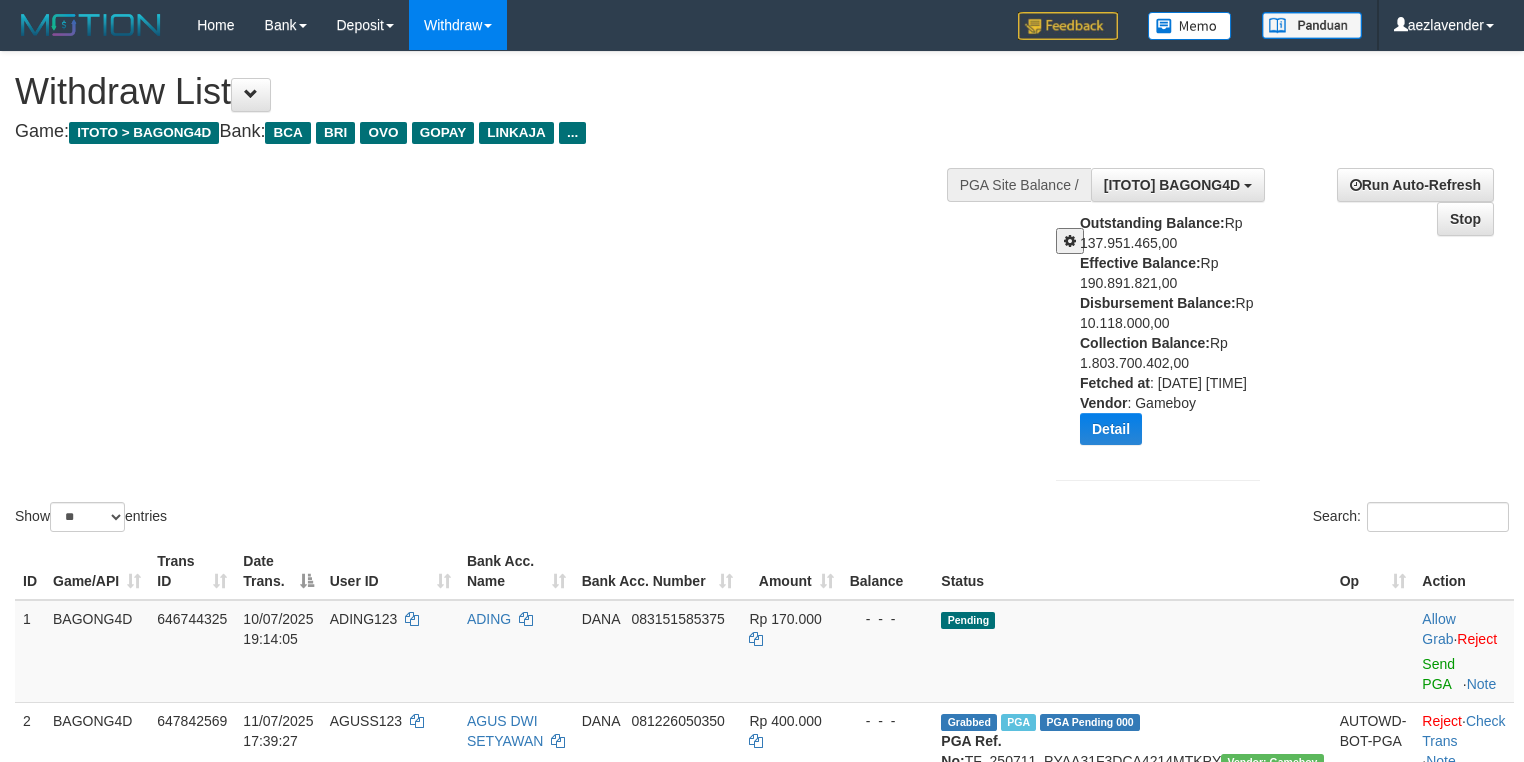 click on "Outstanding Balance:  Rp 137.951.465,00
Effective Balance:  Rp 190.891.821,00
Disbursement Balance:  Rp 10.118.000,00
Collection Balance:  Rp 1.803.700.402,00
Fetched at : [DATE] [TIME]
Vendor : Gameboy
Detail
Vendor Name
Outstanding Balance
Effective Balance
Disbursment Balance
Collection Balance
No data found
Fetched at:   [DATE] [TIME]
Vendor:   Gameboy
Transfer to Available Vendor" at bounding box center [1177, 336] 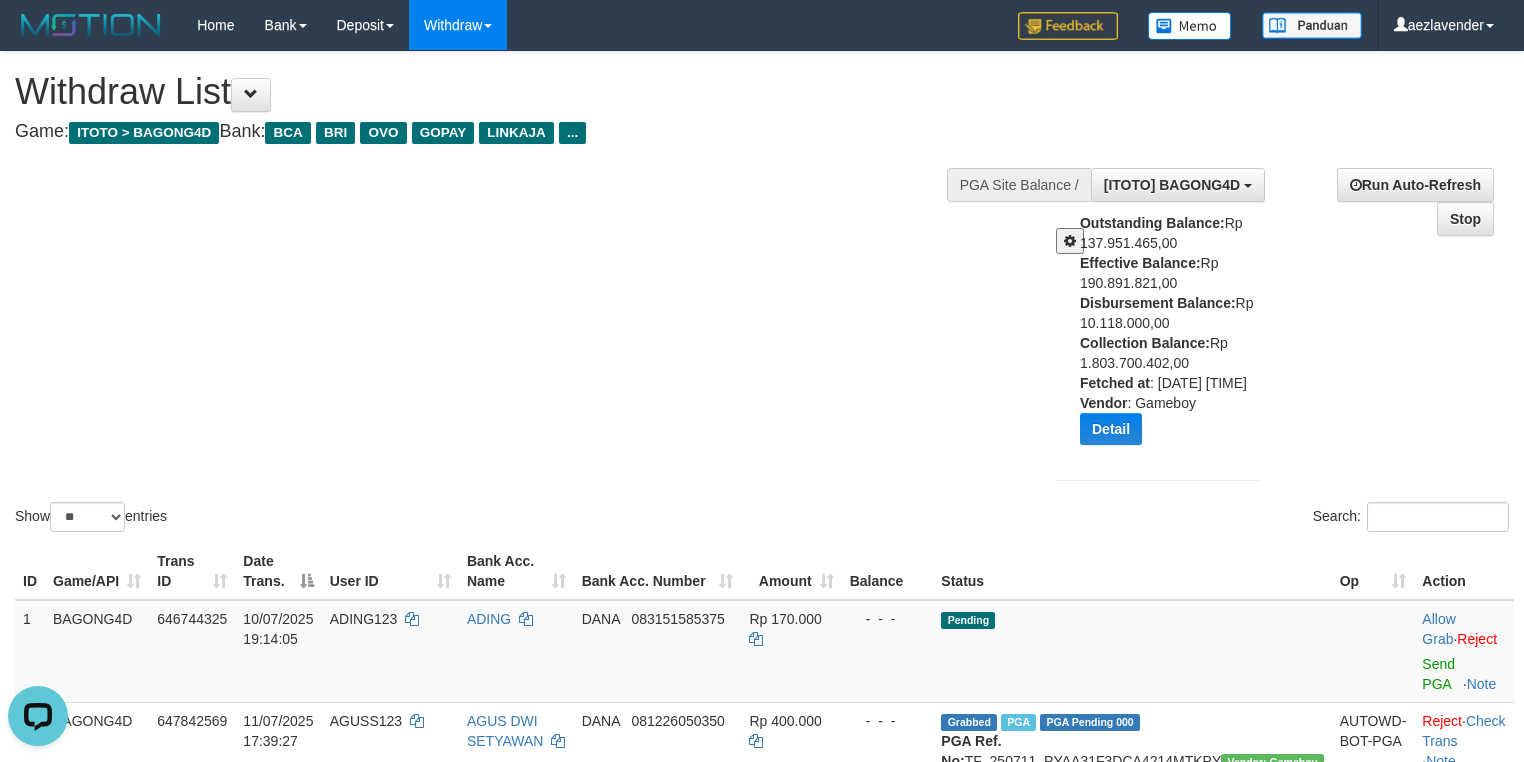 scroll, scrollTop: 0, scrollLeft: 0, axis: both 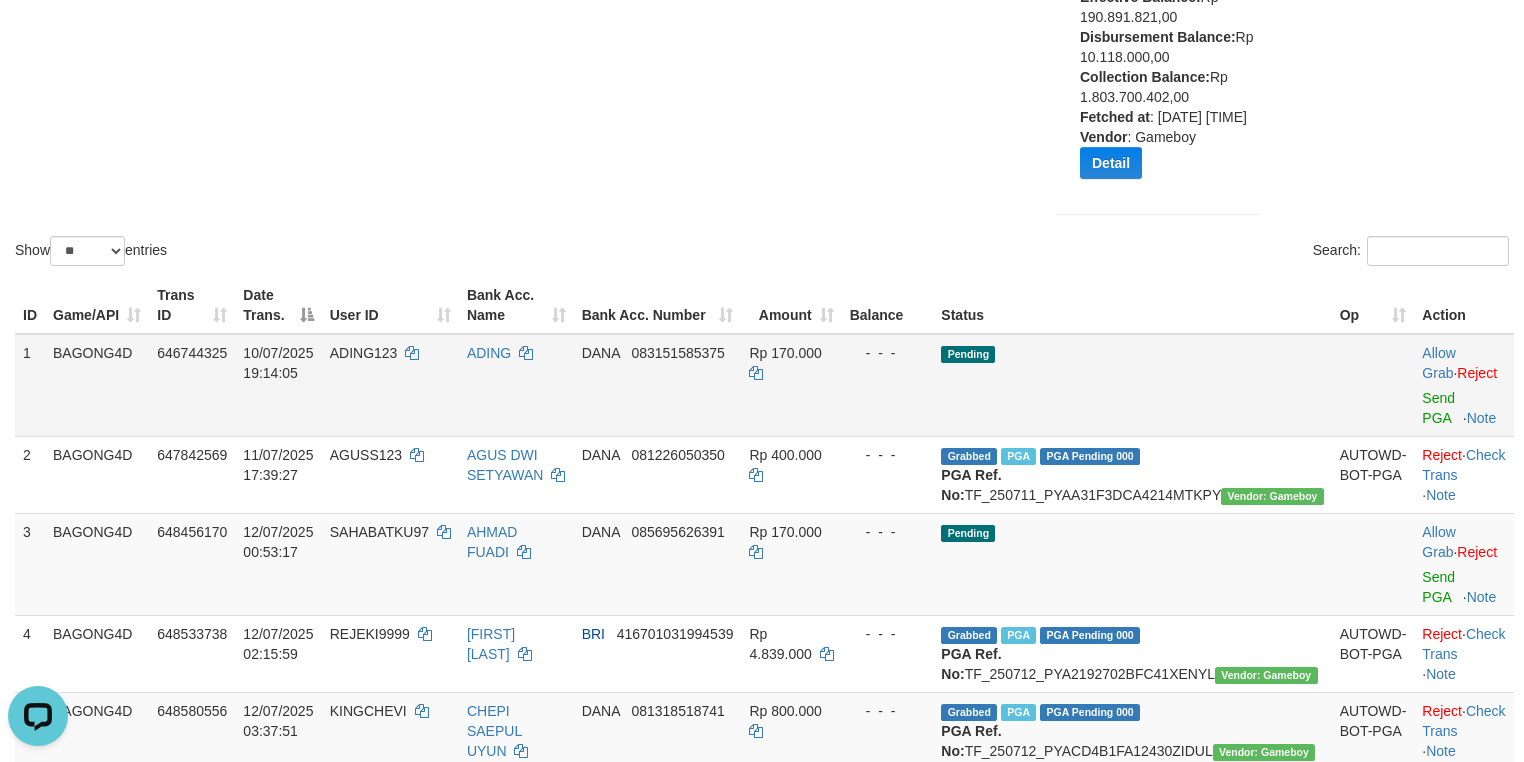 click on "Rp 170.000" at bounding box center (785, 353) 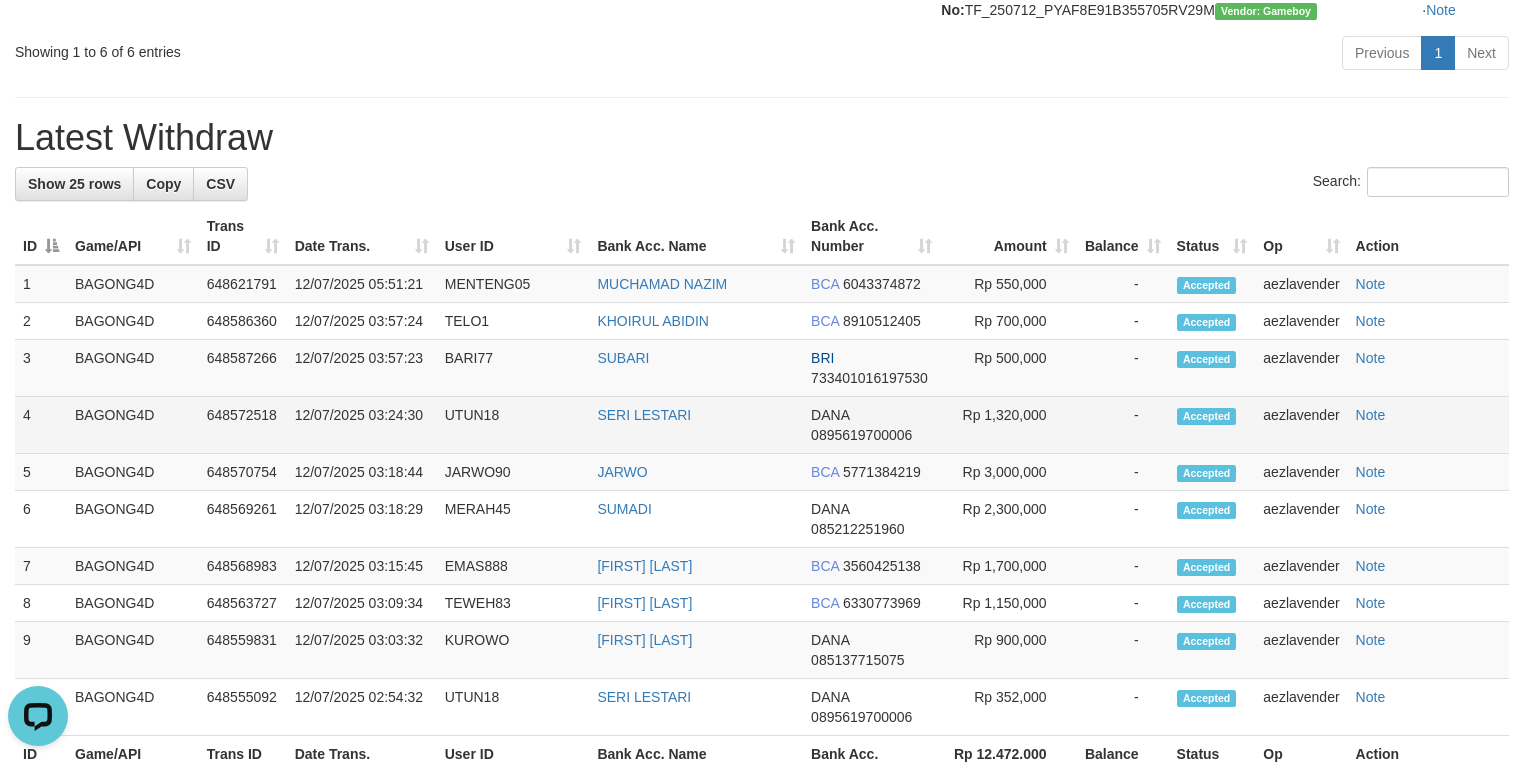 click on "SERI LESTARI" at bounding box center (696, 425) 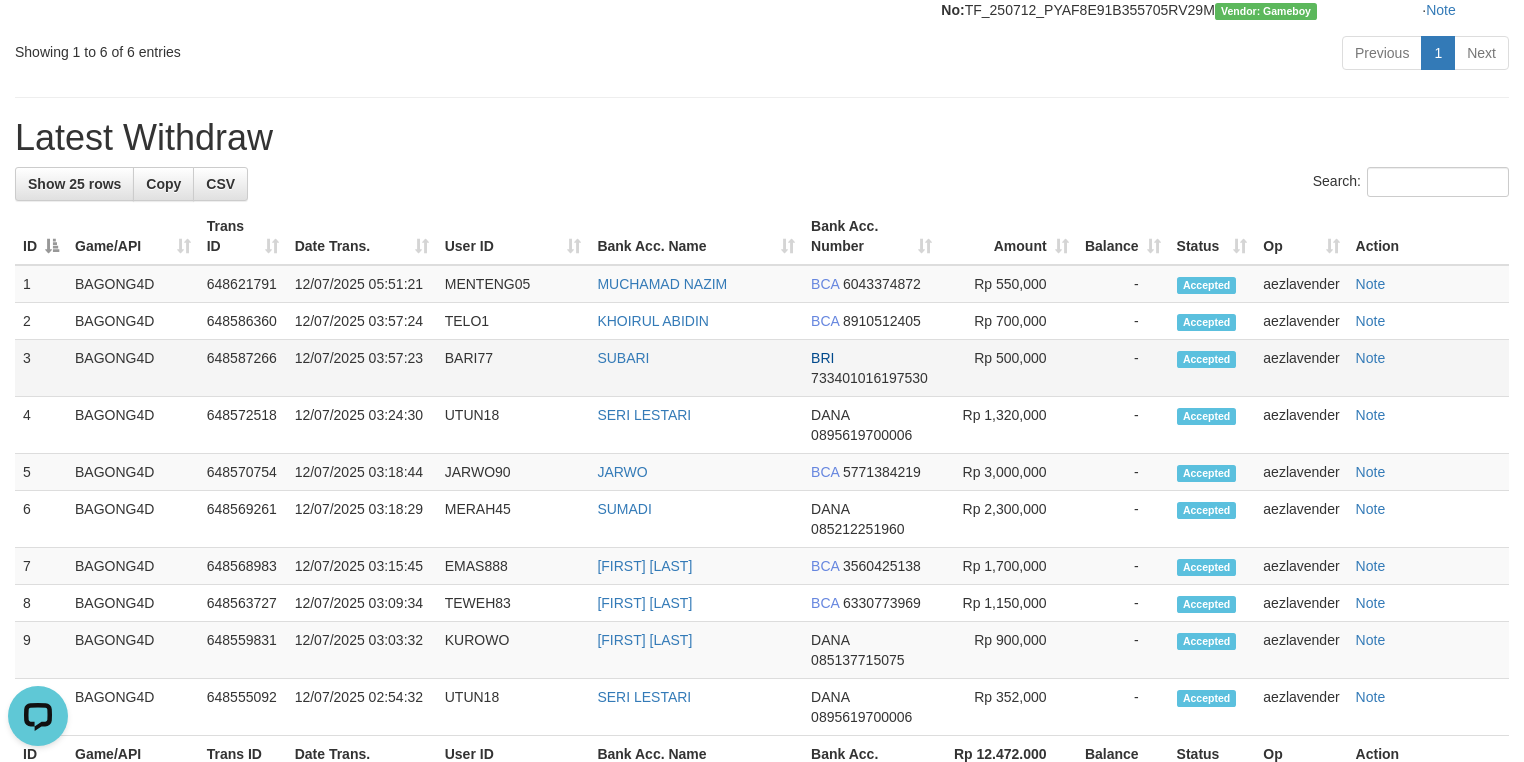 click on "BARI77" at bounding box center [513, 368] 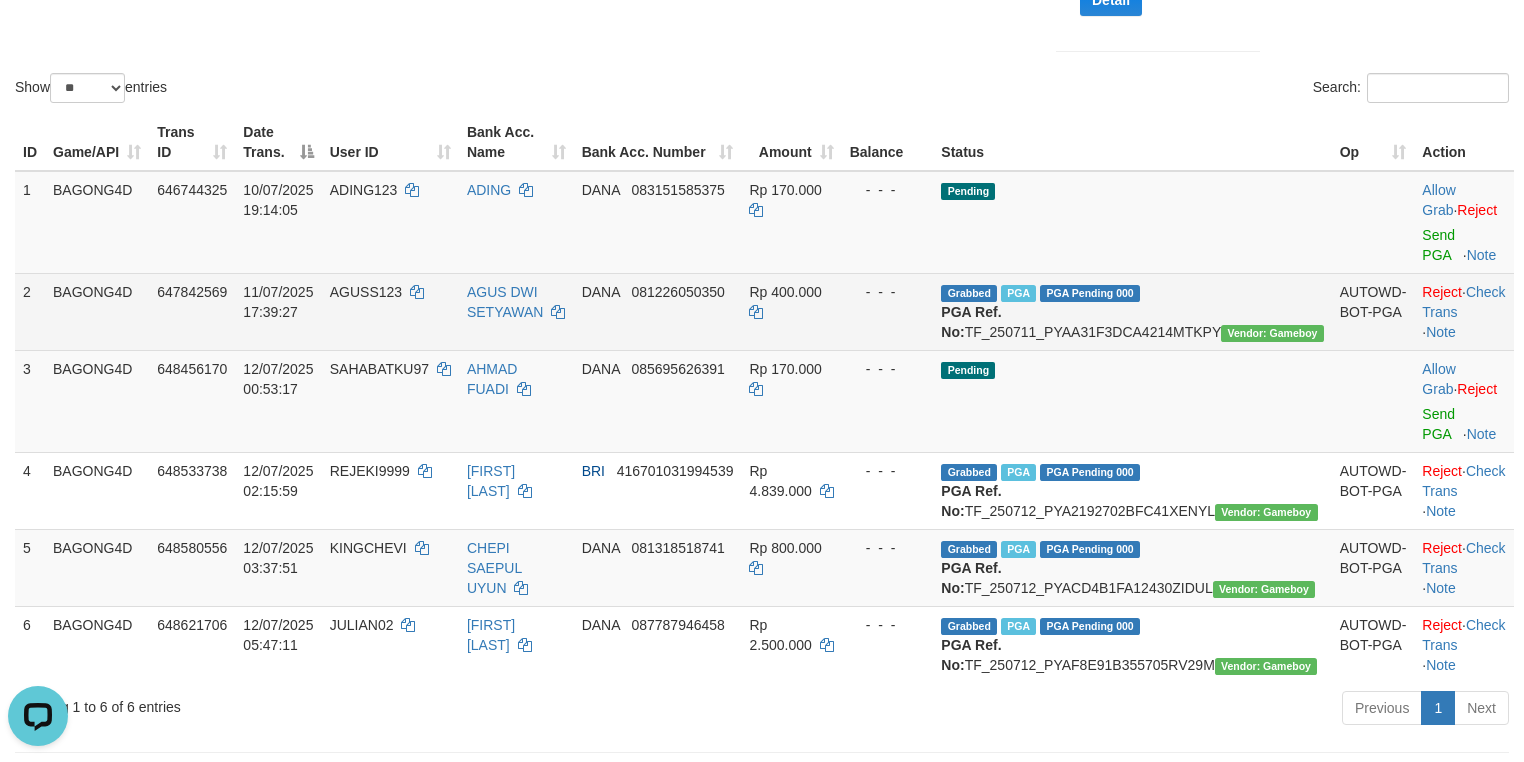 scroll, scrollTop: 533, scrollLeft: 0, axis: vertical 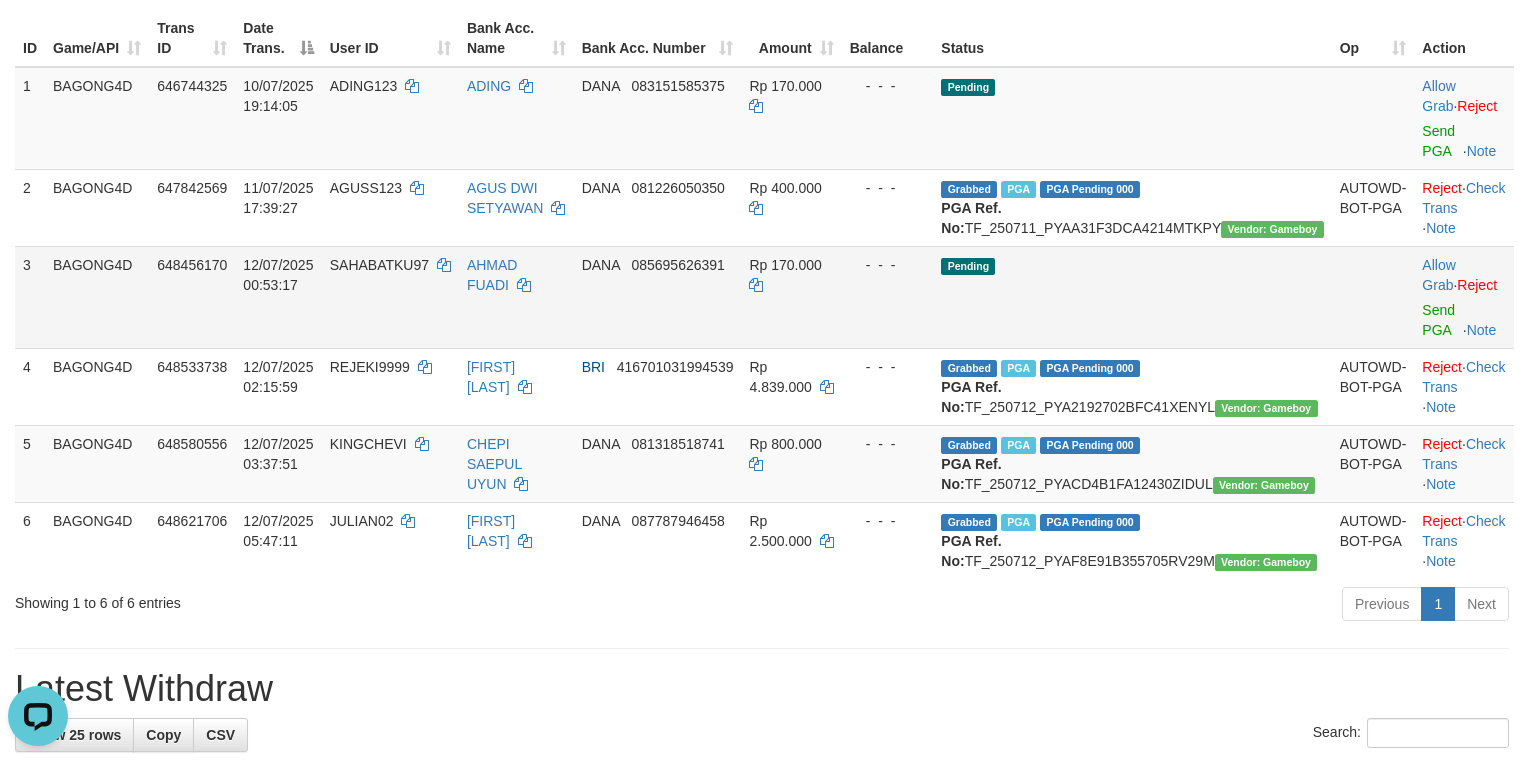 click on "SAHABATKU97" at bounding box center (379, 265) 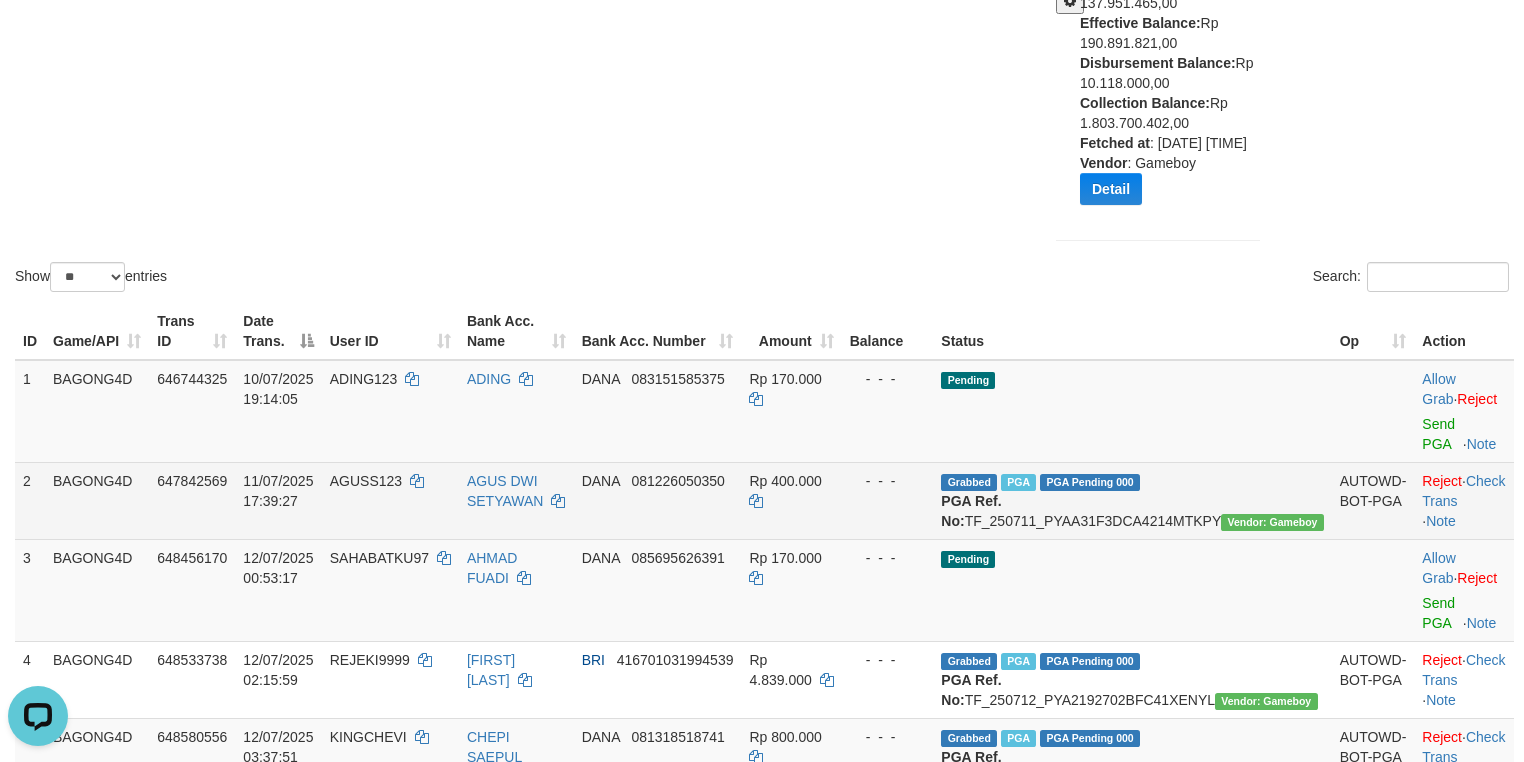 scroll, scrollTop: 0, scrollLeft: 0, axis: both 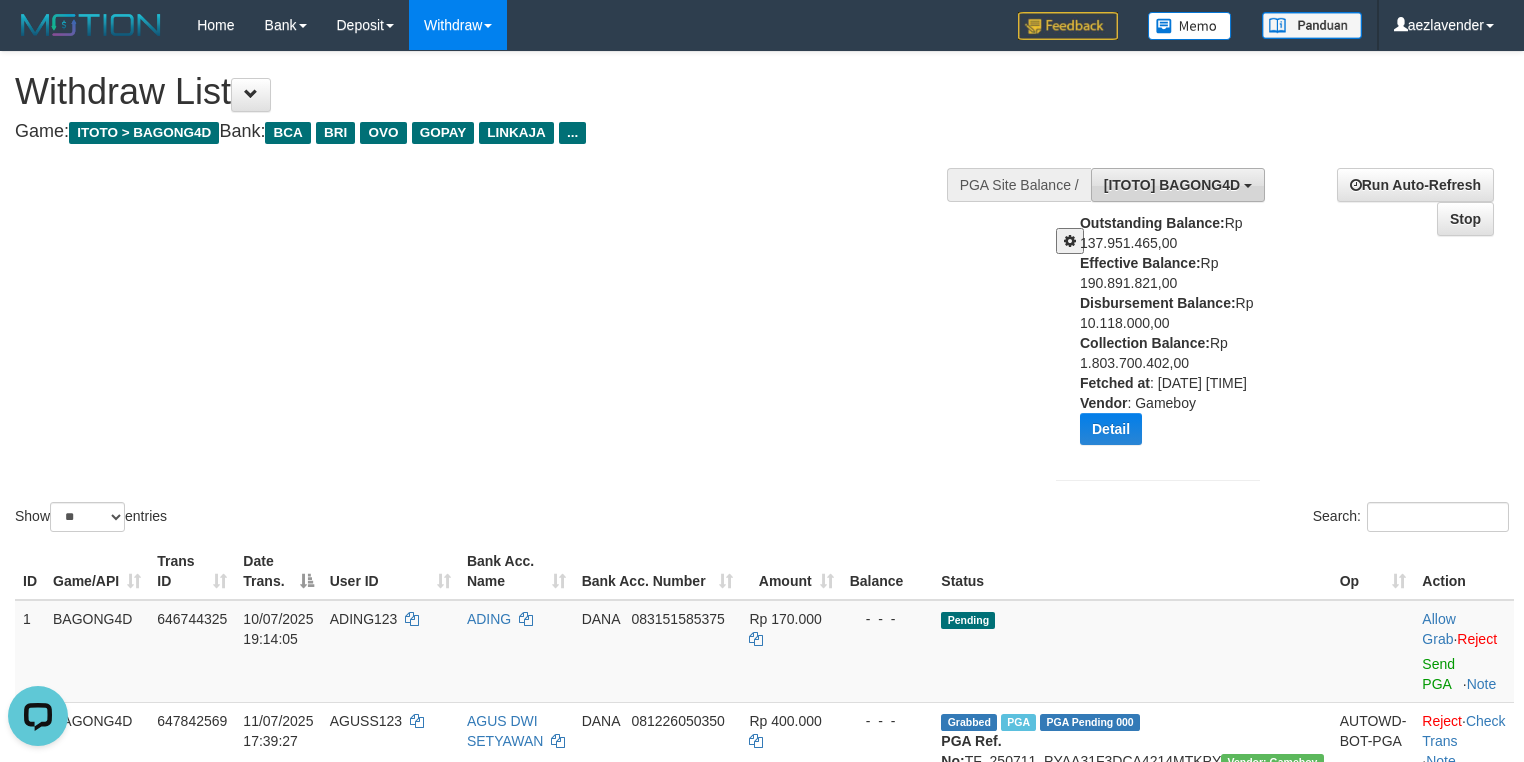 click on "[ITOTO] BAGONG4D" at bounding box center (1172, 185) 